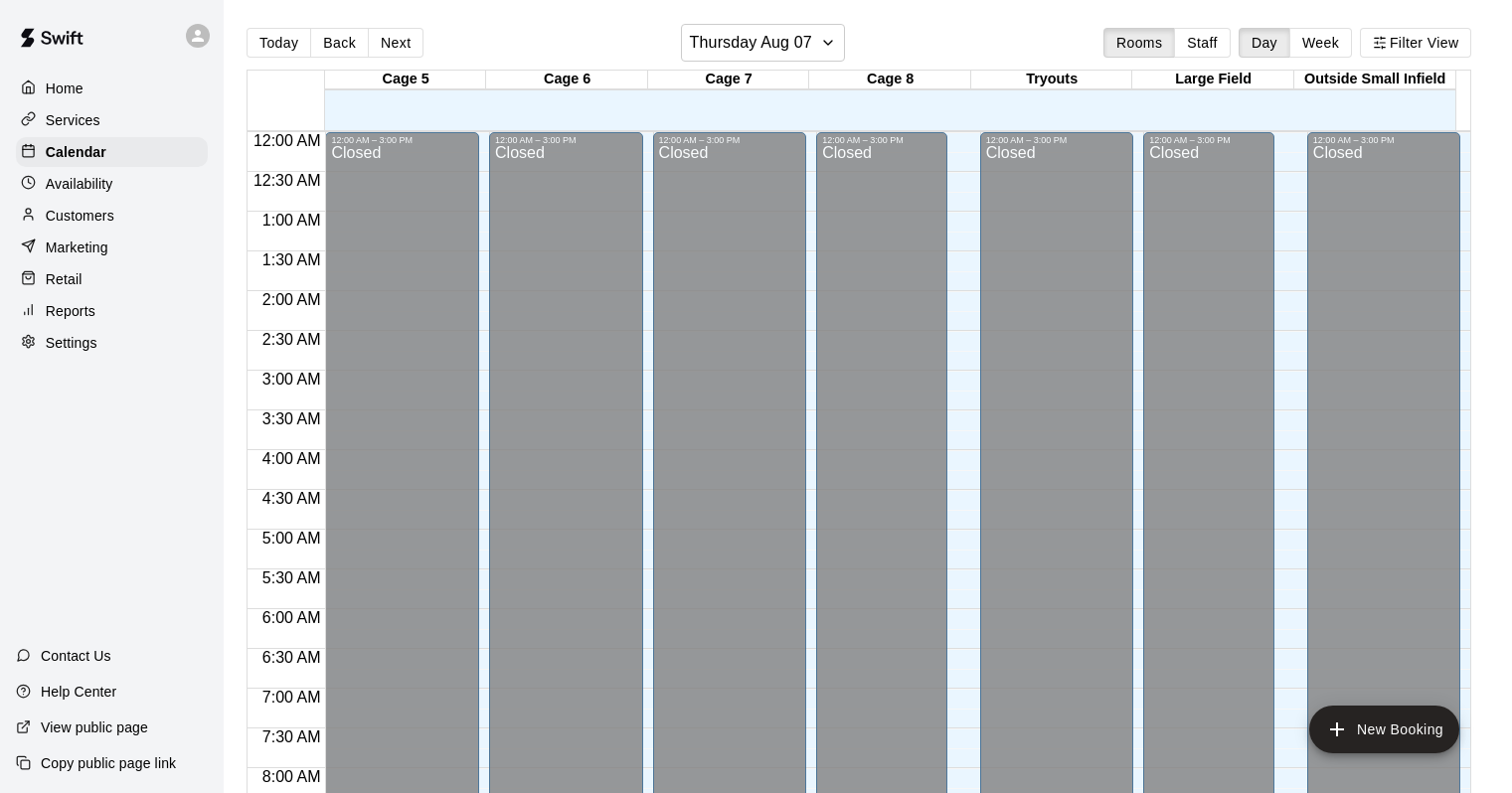 scroll, scrollTop: 0, scrollLeft: 0, axis: both 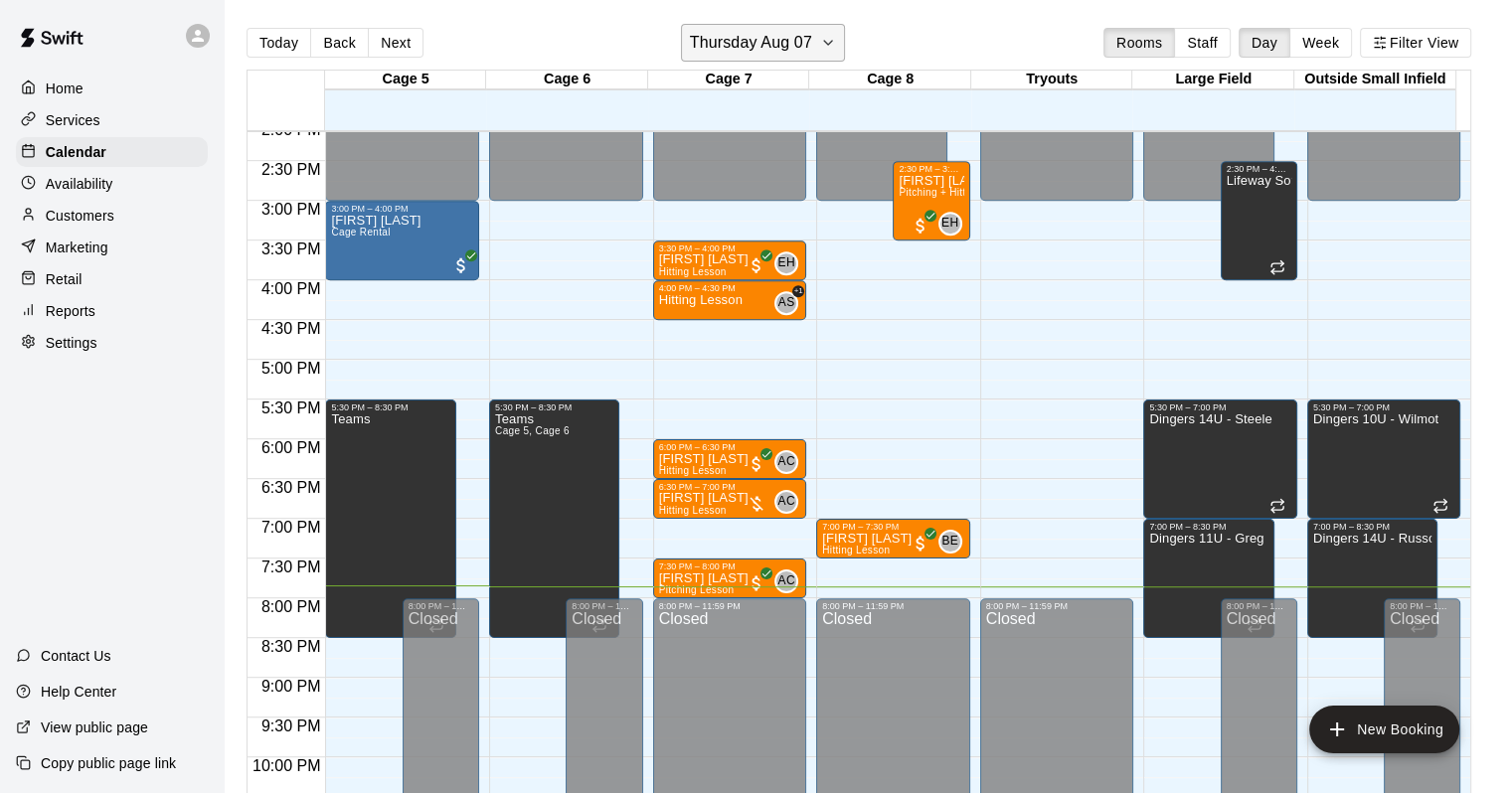 click on "Thursday Aug 07" at bounding box center [751, 43] 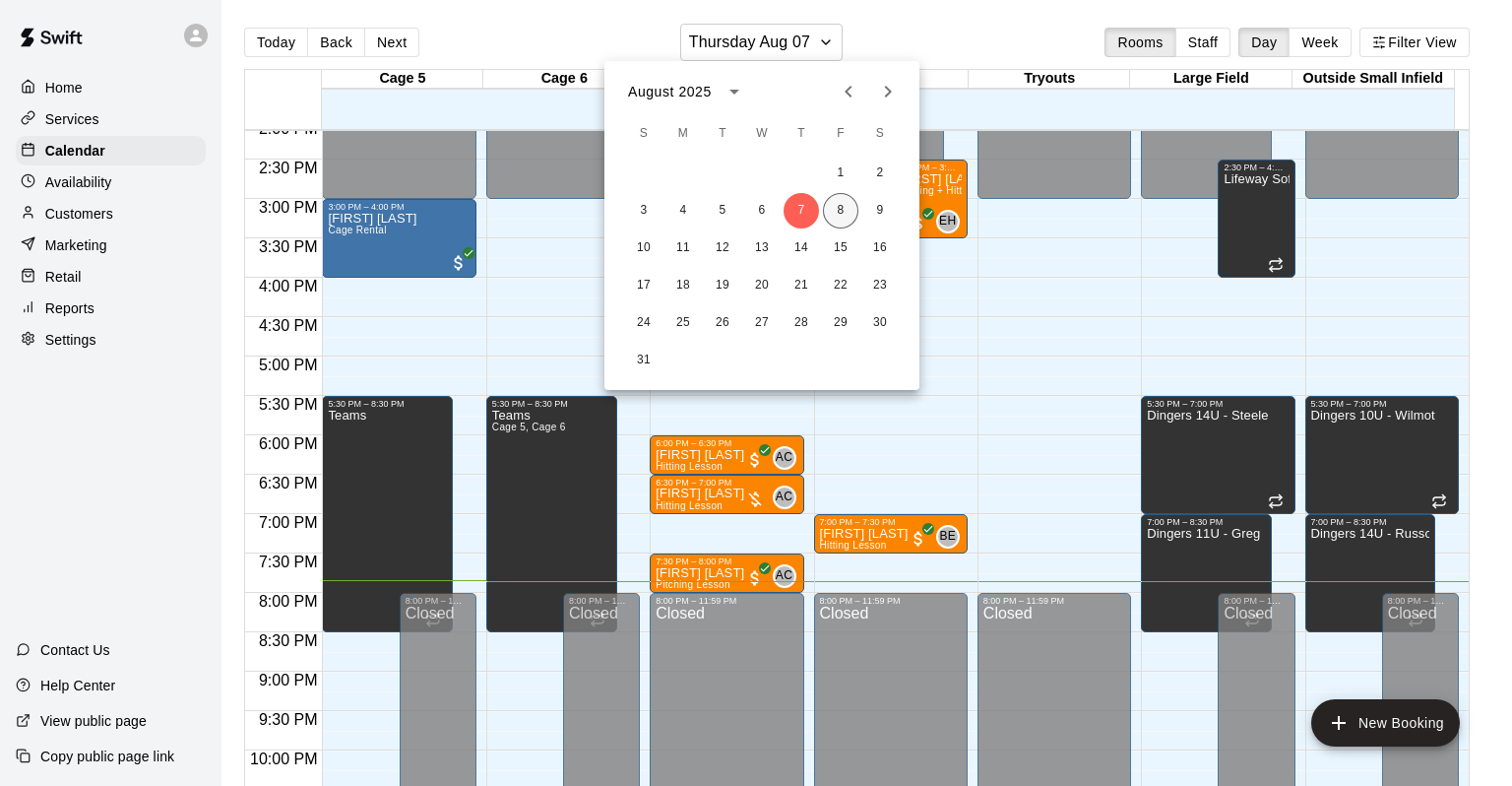click on "8" at bounding box center (841, 211) 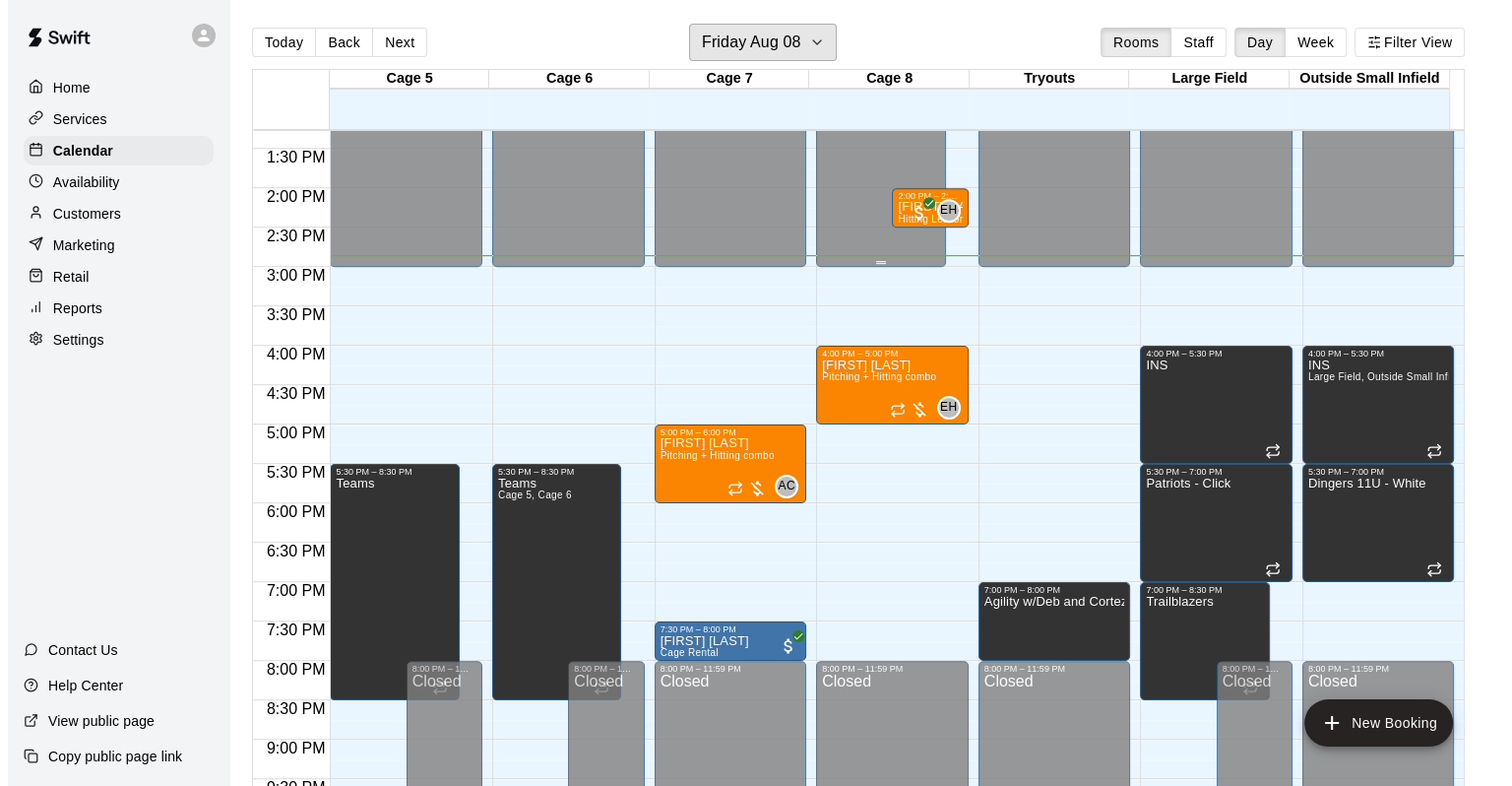 scroll, scrollTop: 1015, scrollLeft: 0, axis: vertical 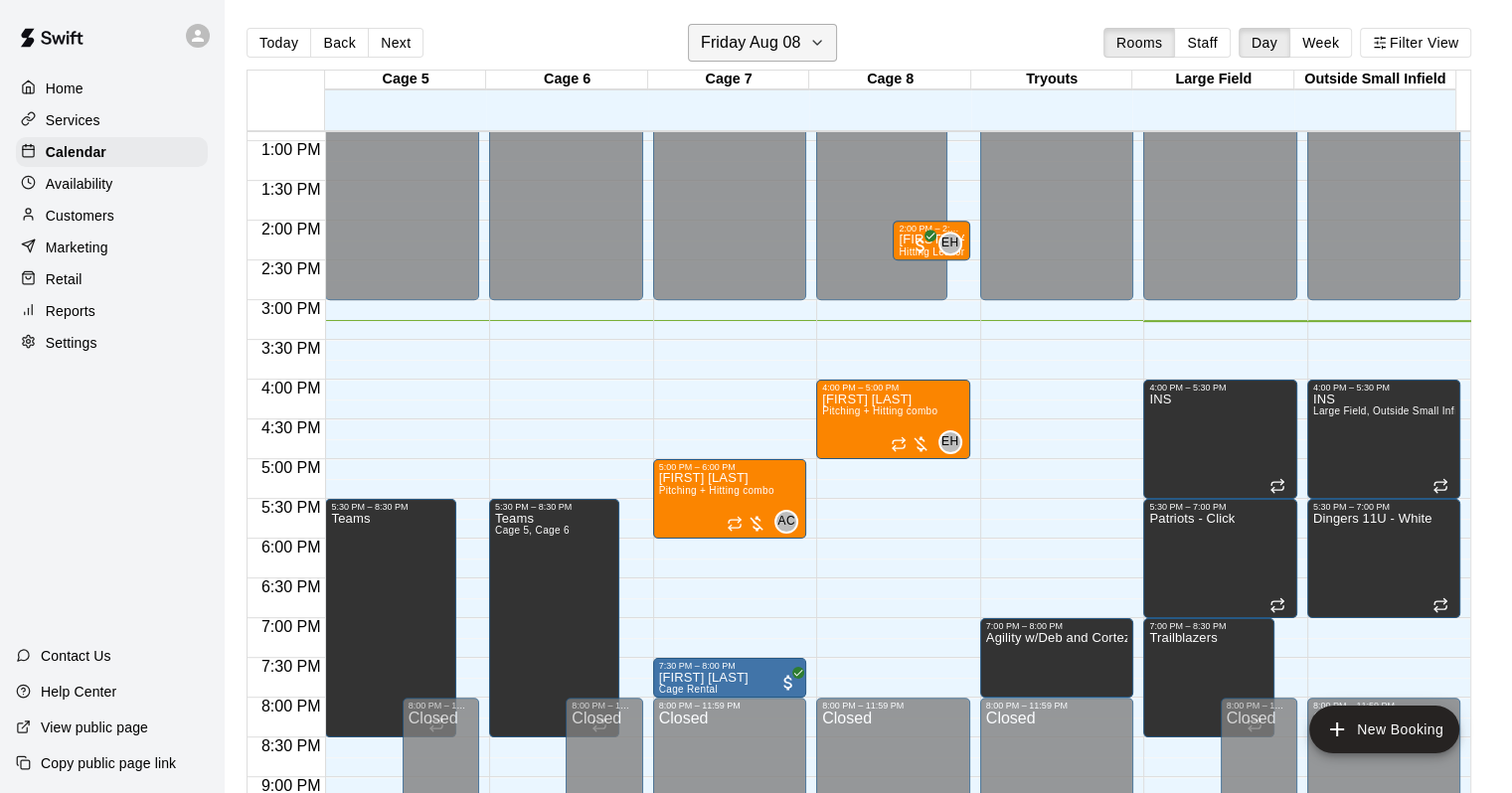 click on "Friday Aug 08" at bounding box center [751, 43] 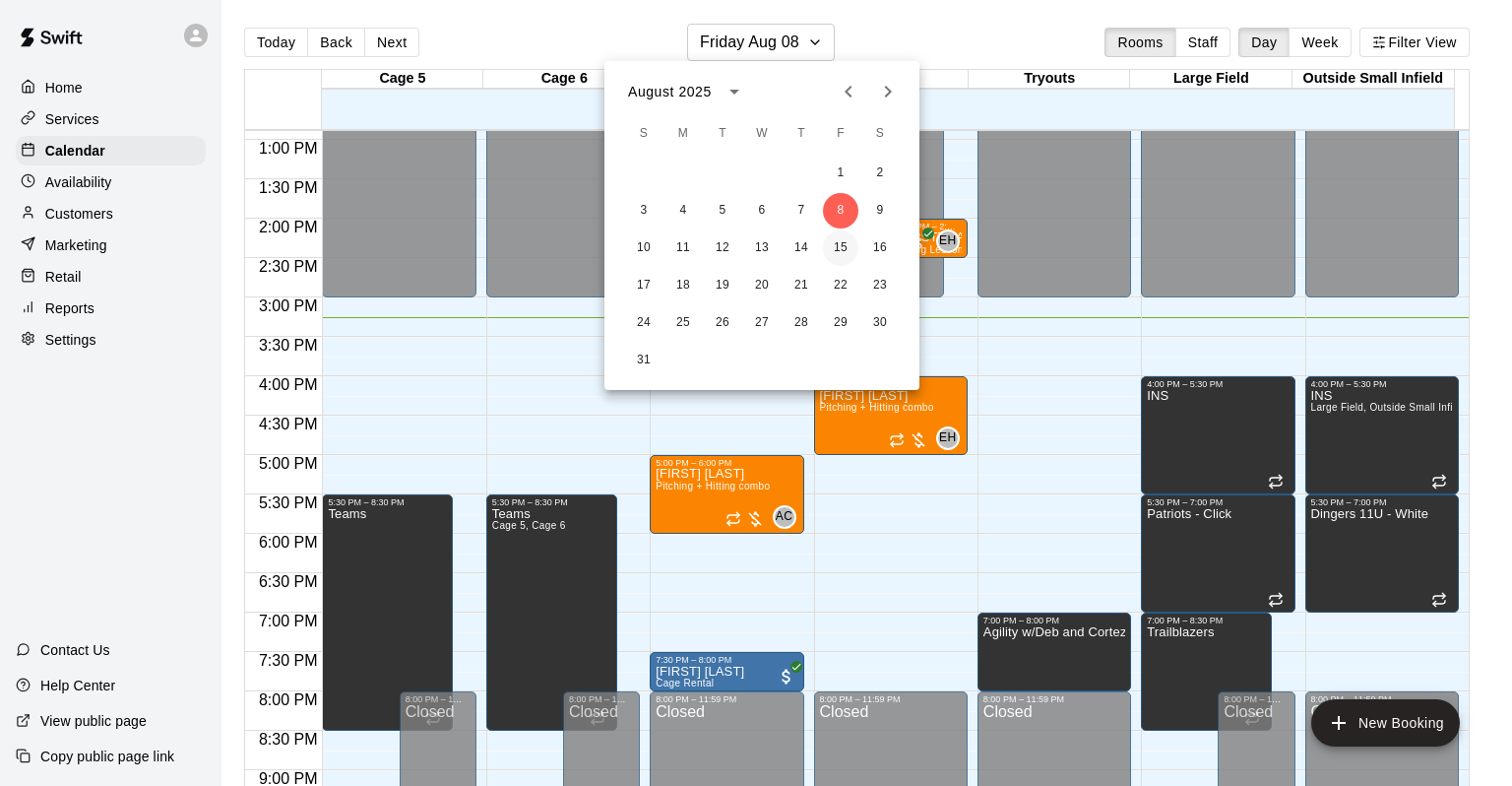 click on "15" at bounding box center [841, 248] 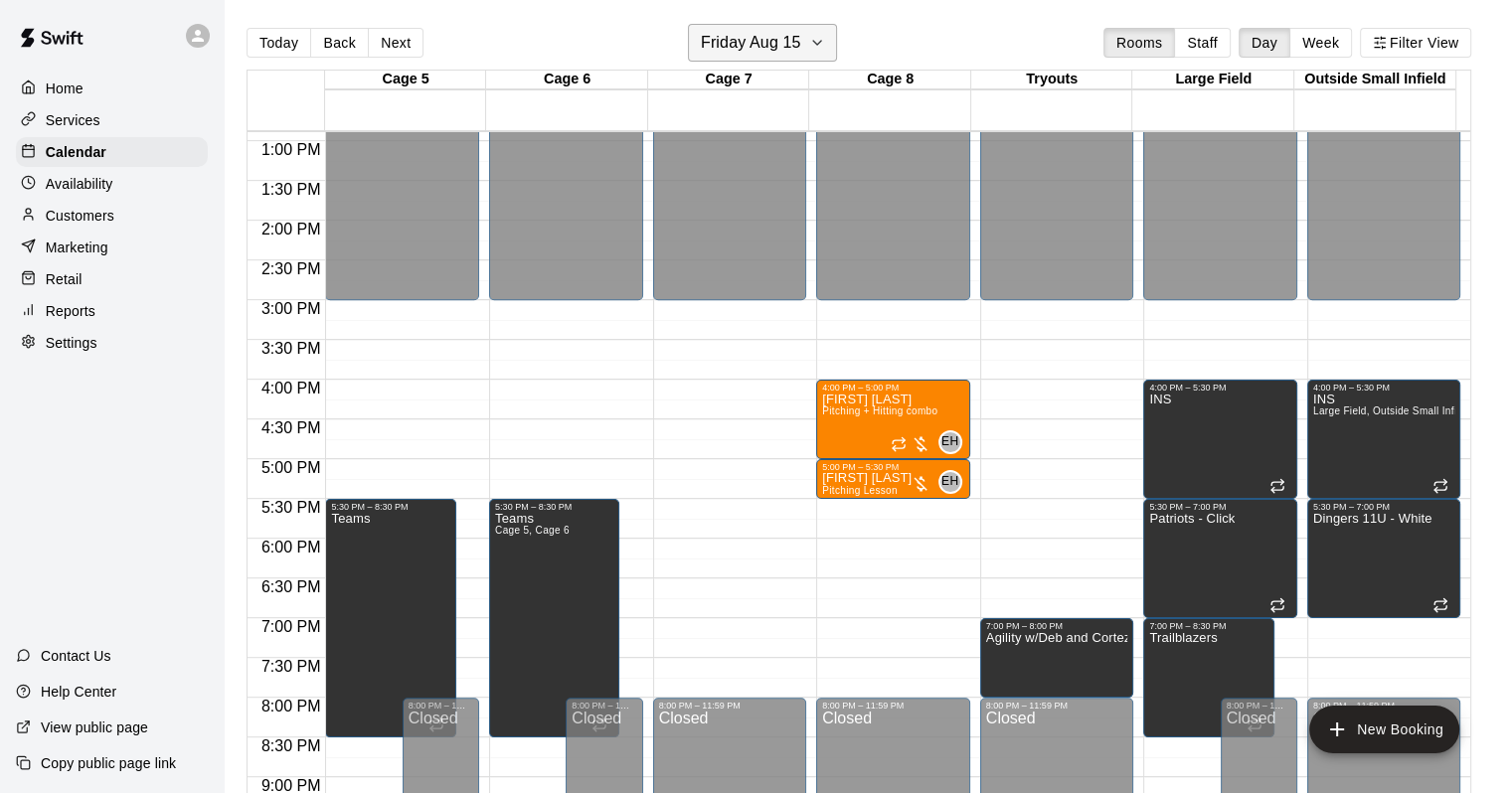 drag, startPoint x: 715, startPoint y: 22, endPoint x: 719, endPoint y: 33, distance: 11.7046999 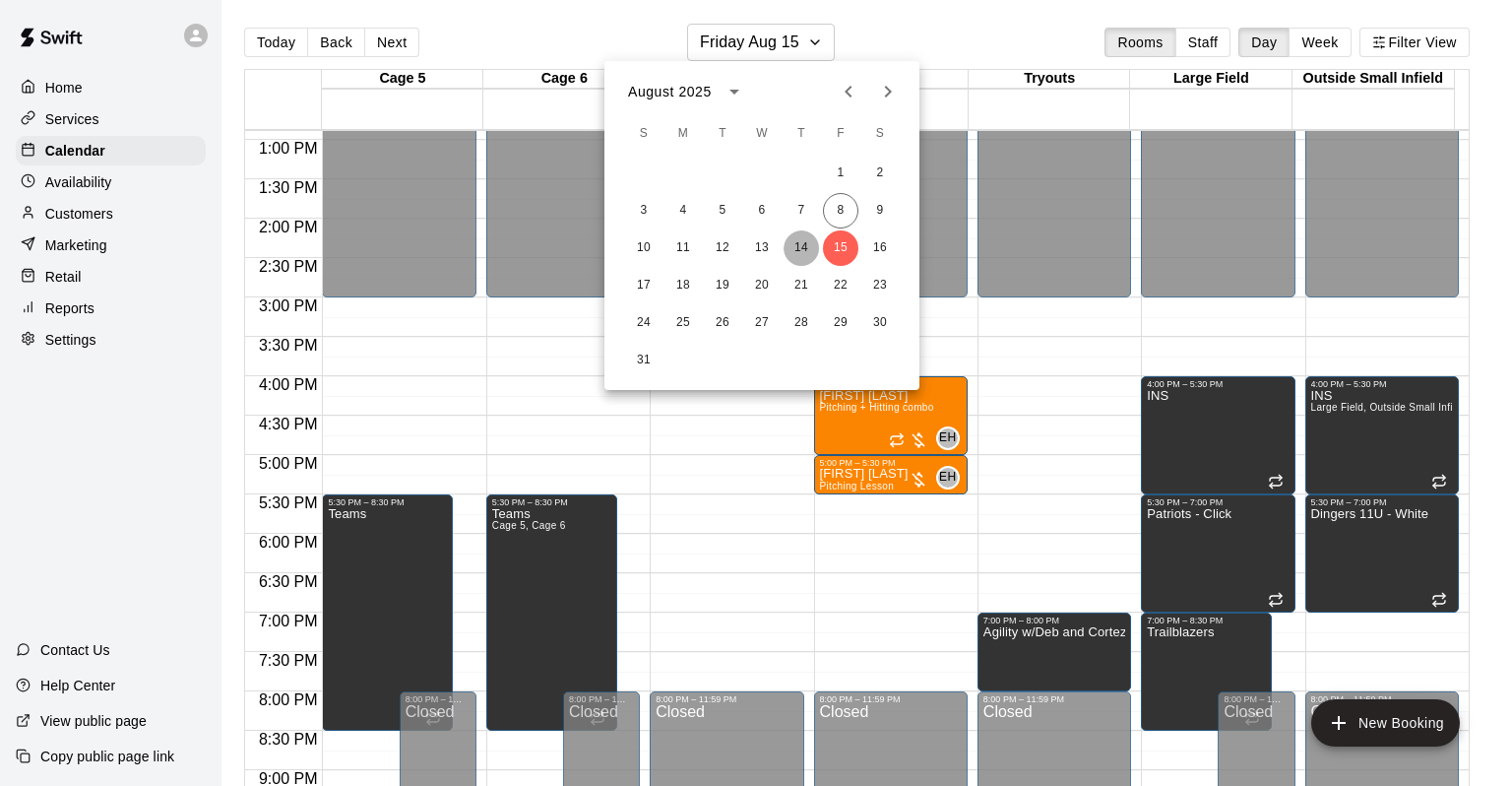 click on "14" at bounding box center (801, 248) 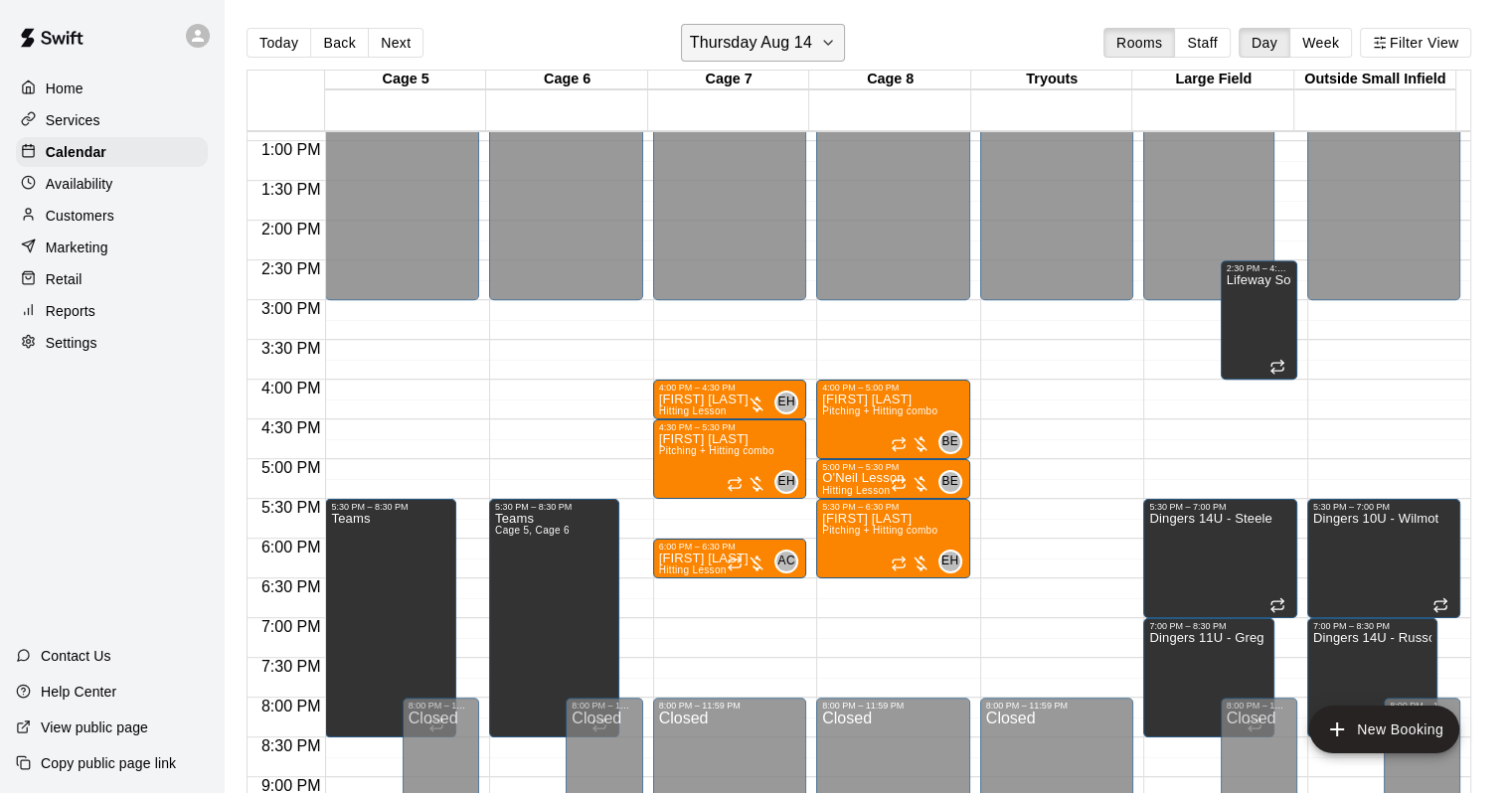 click on "Thursday Aug 14" at bounding box center [762, 43] 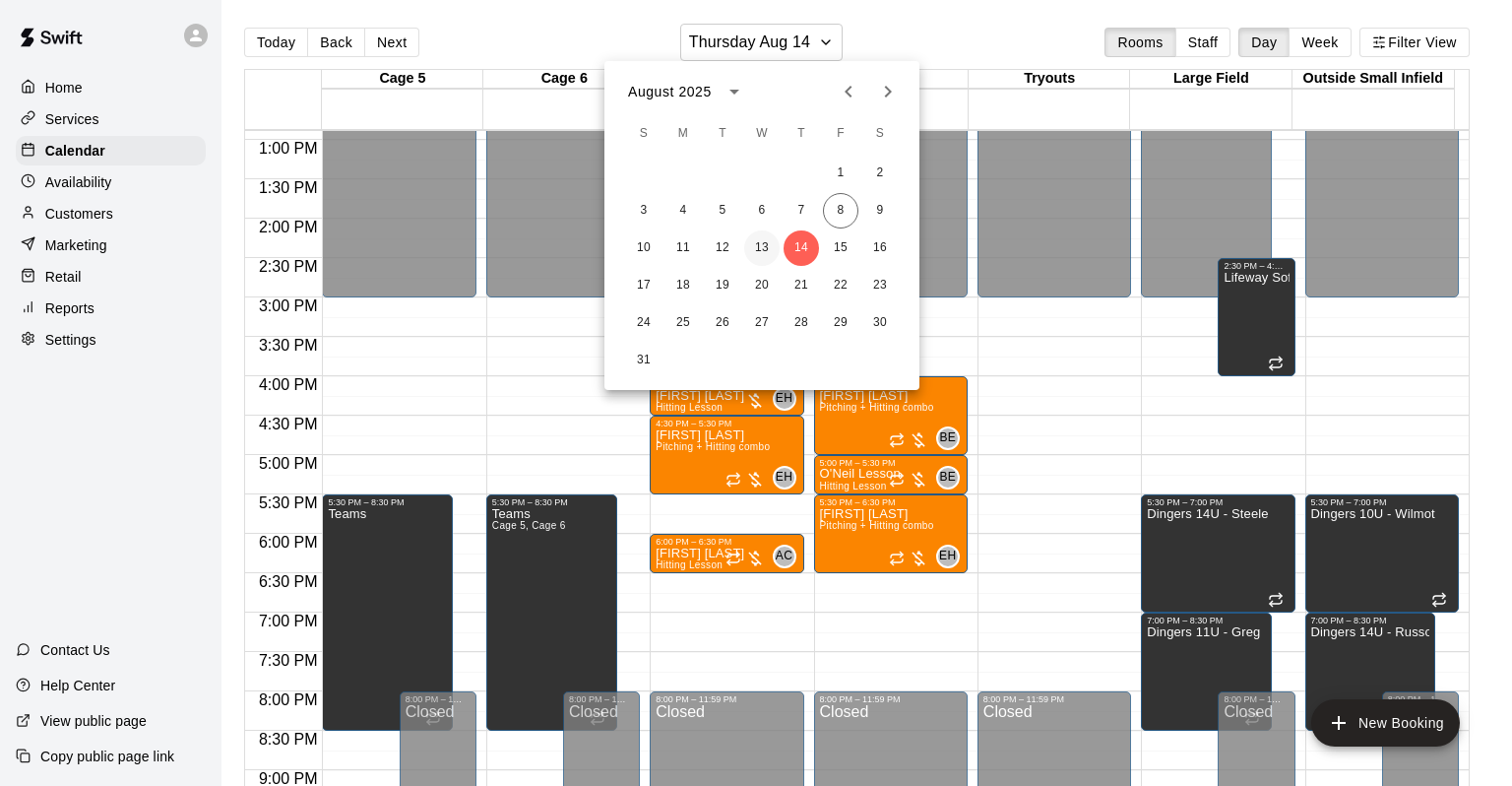 click on "13" at bounding box center (762, 248) 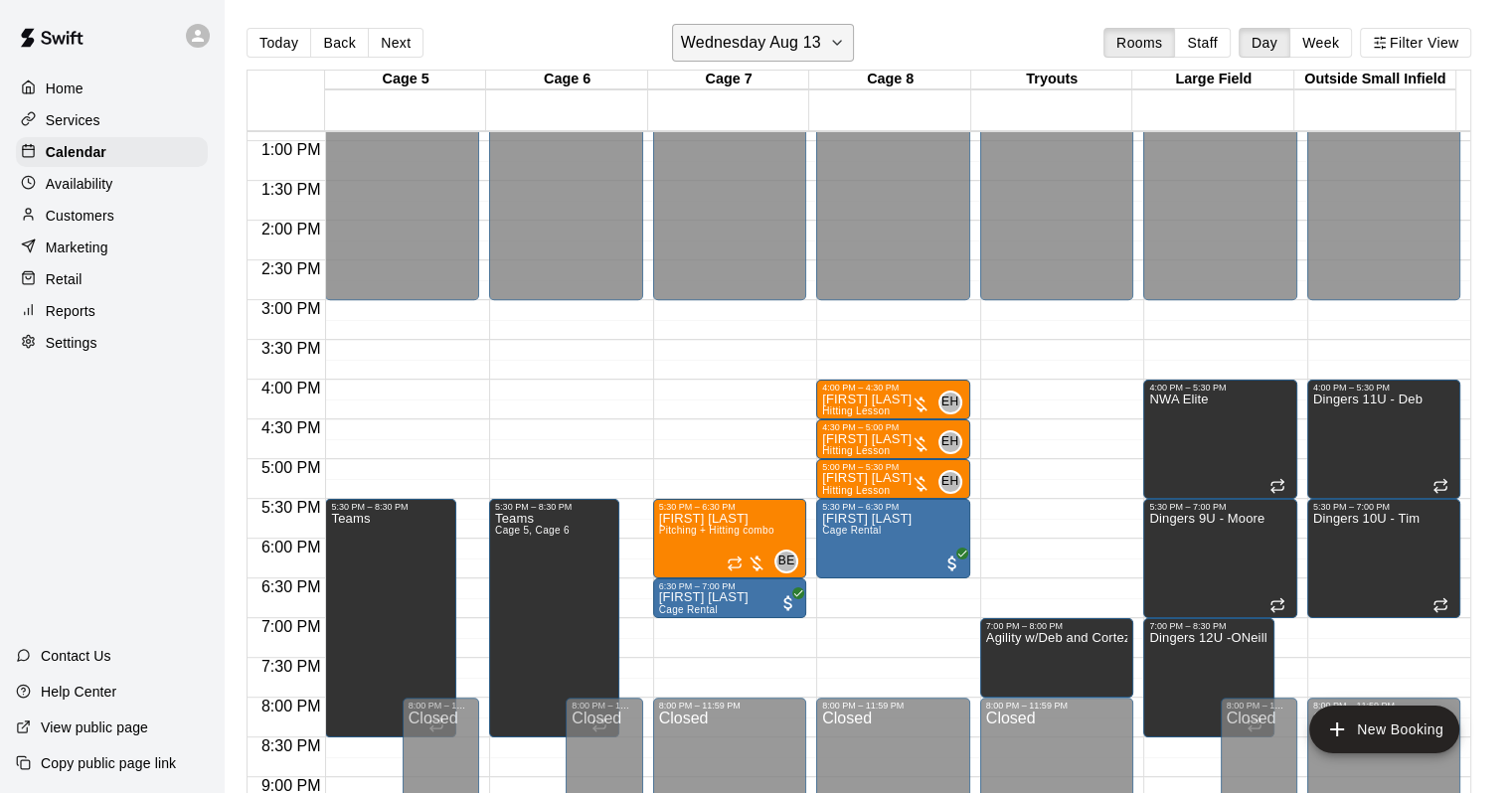 click on "Wednesday Aug 13" at bounding box center (762, 43) 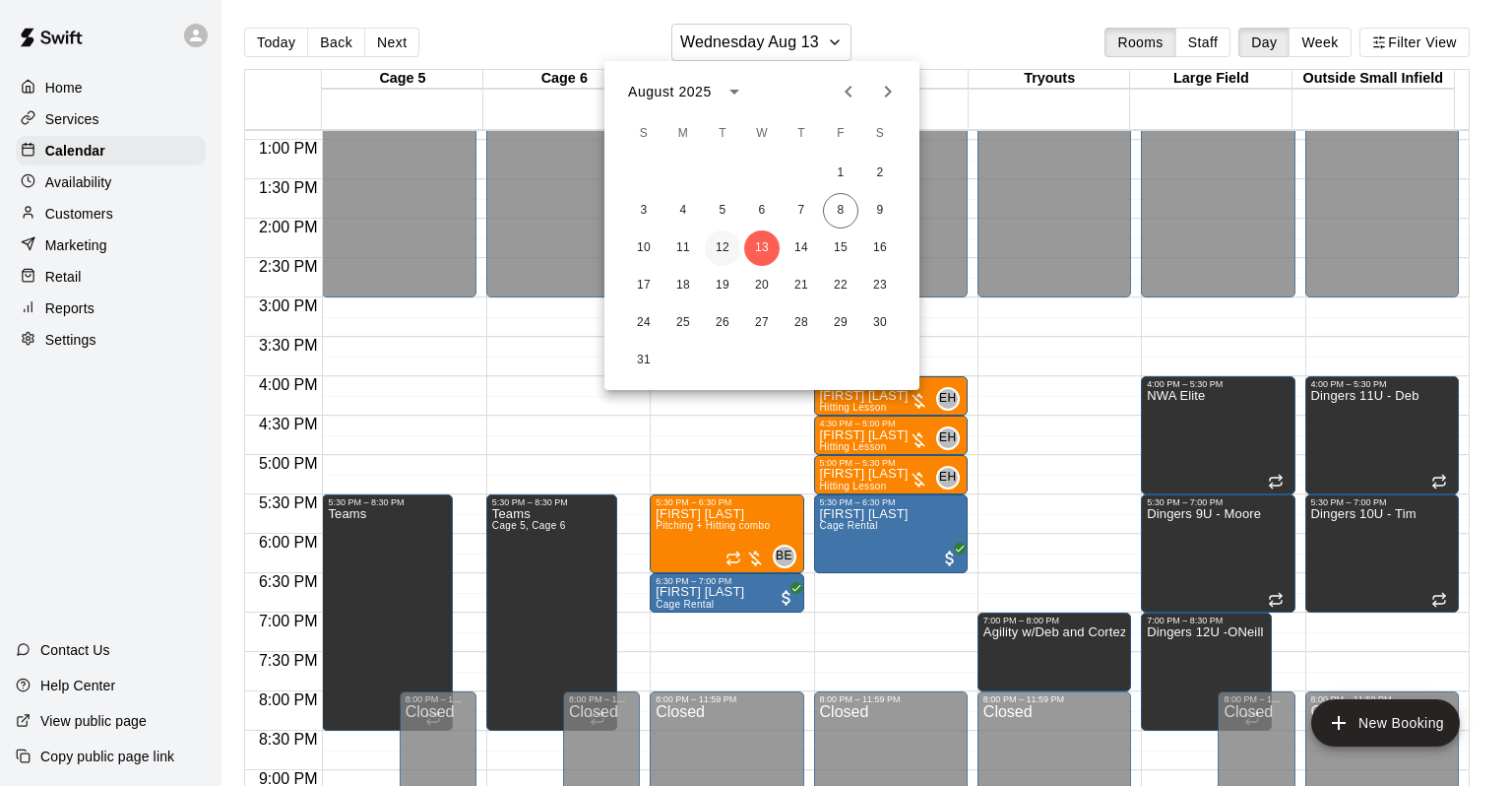click on "12" at bounding box center [723, 248] 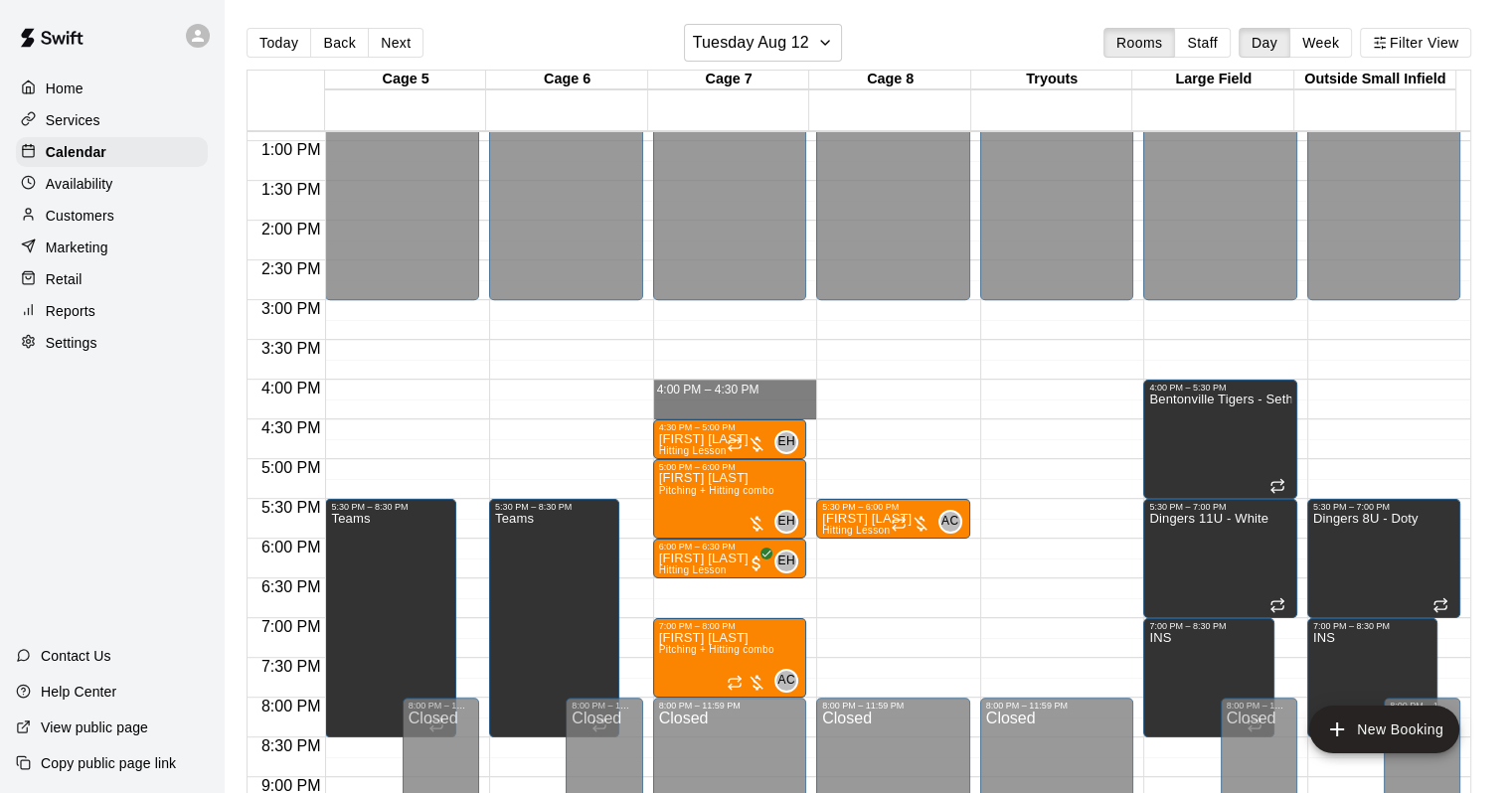 drag, startPoint x: 725, startPoint y: 382, endPoint x: 723, endPoint y: 404, distance: 22.090722 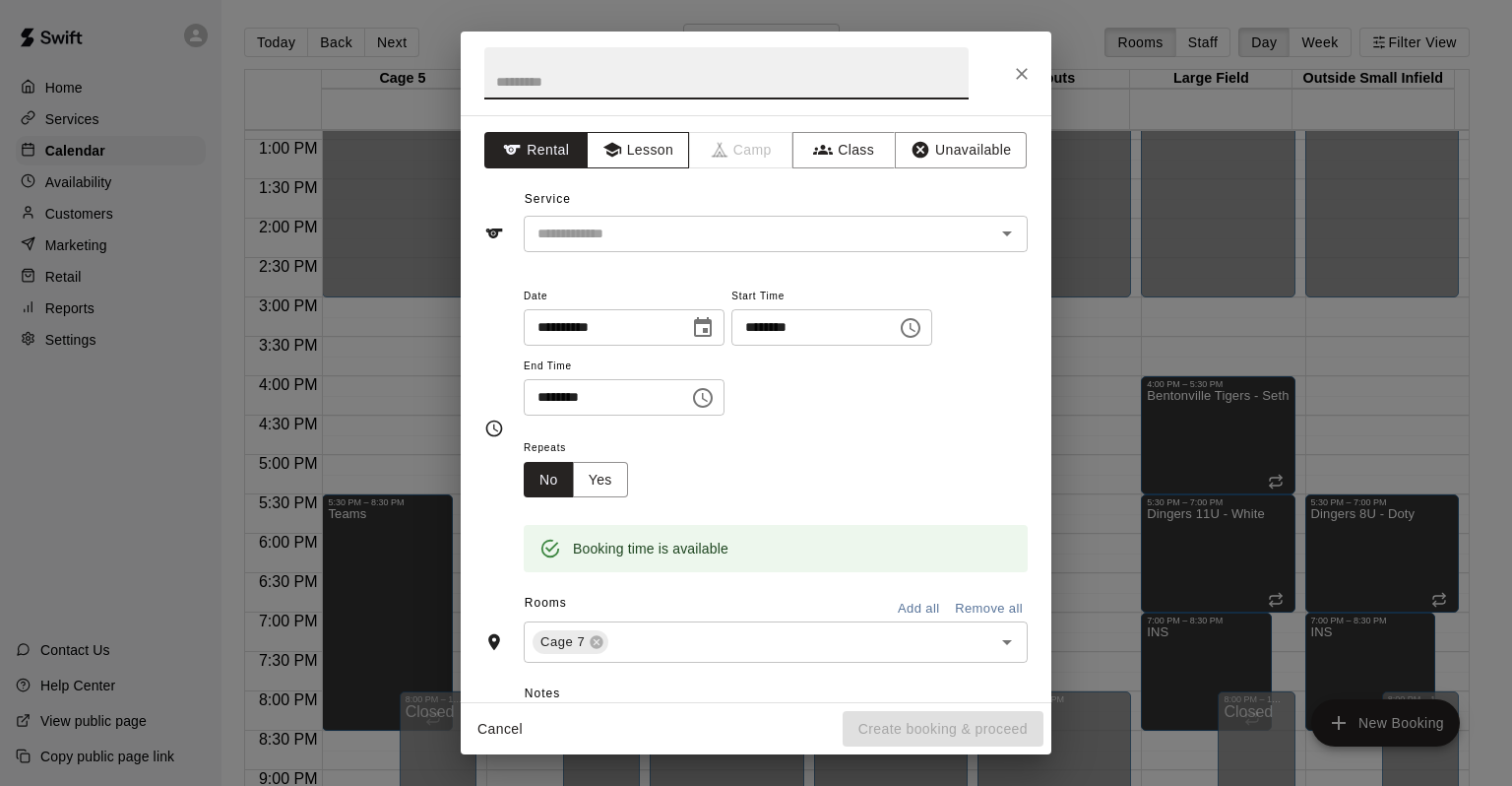 click on "Lesson" at bounding box center (638, 150) 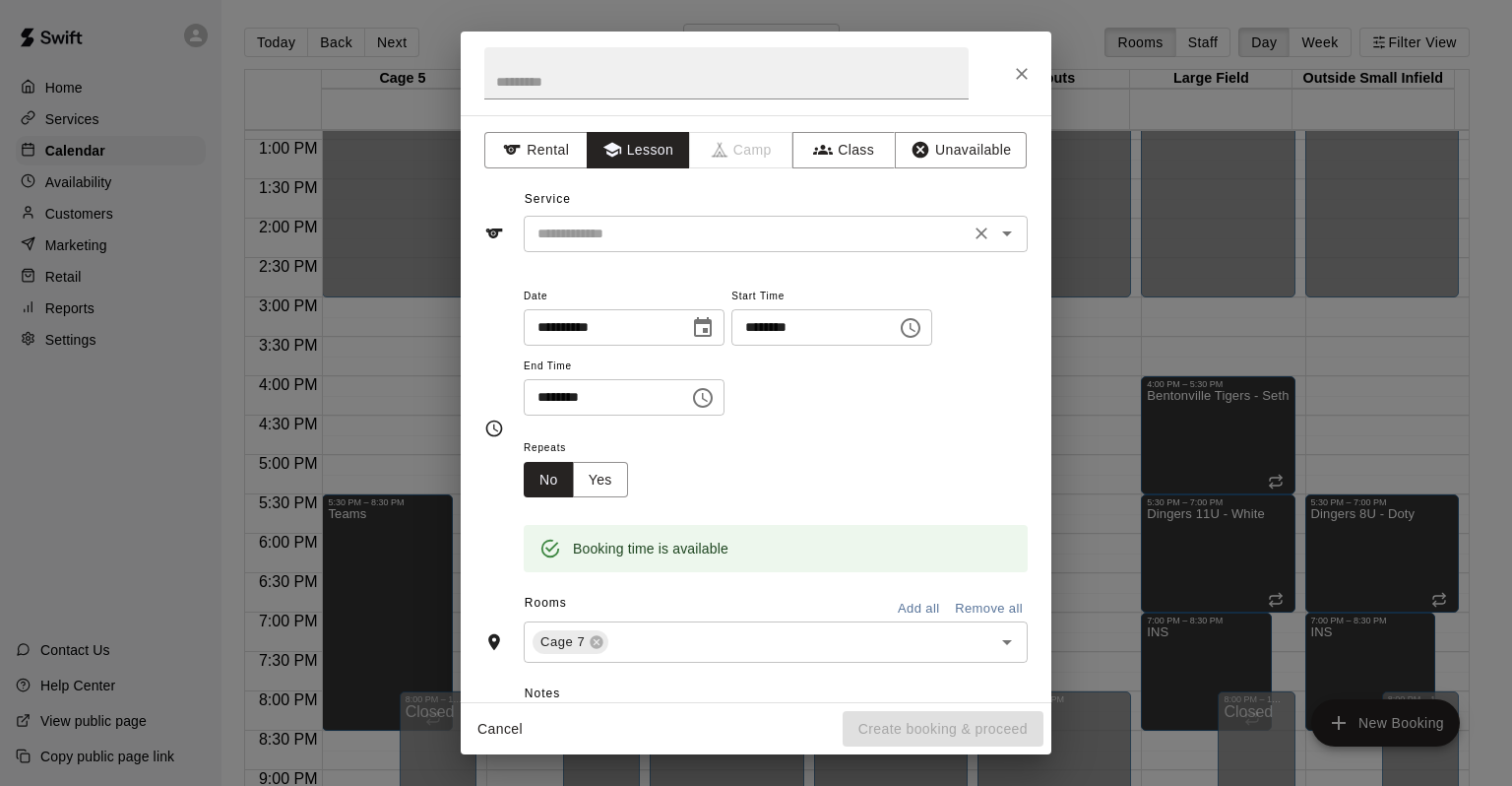 click at bounding box center (746, 233) 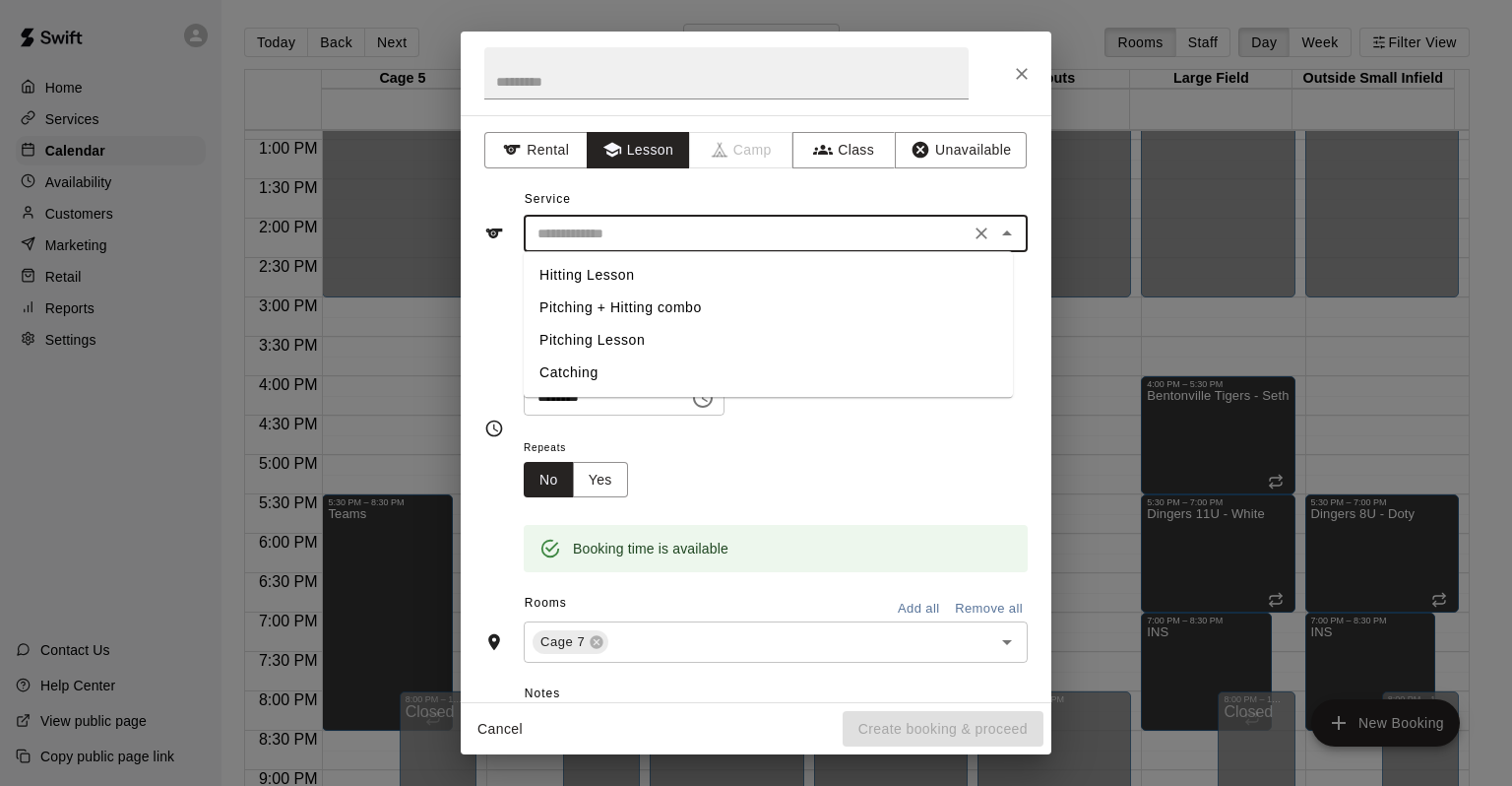 click on "Hitting Lesson" at bounding box center [768, 275] 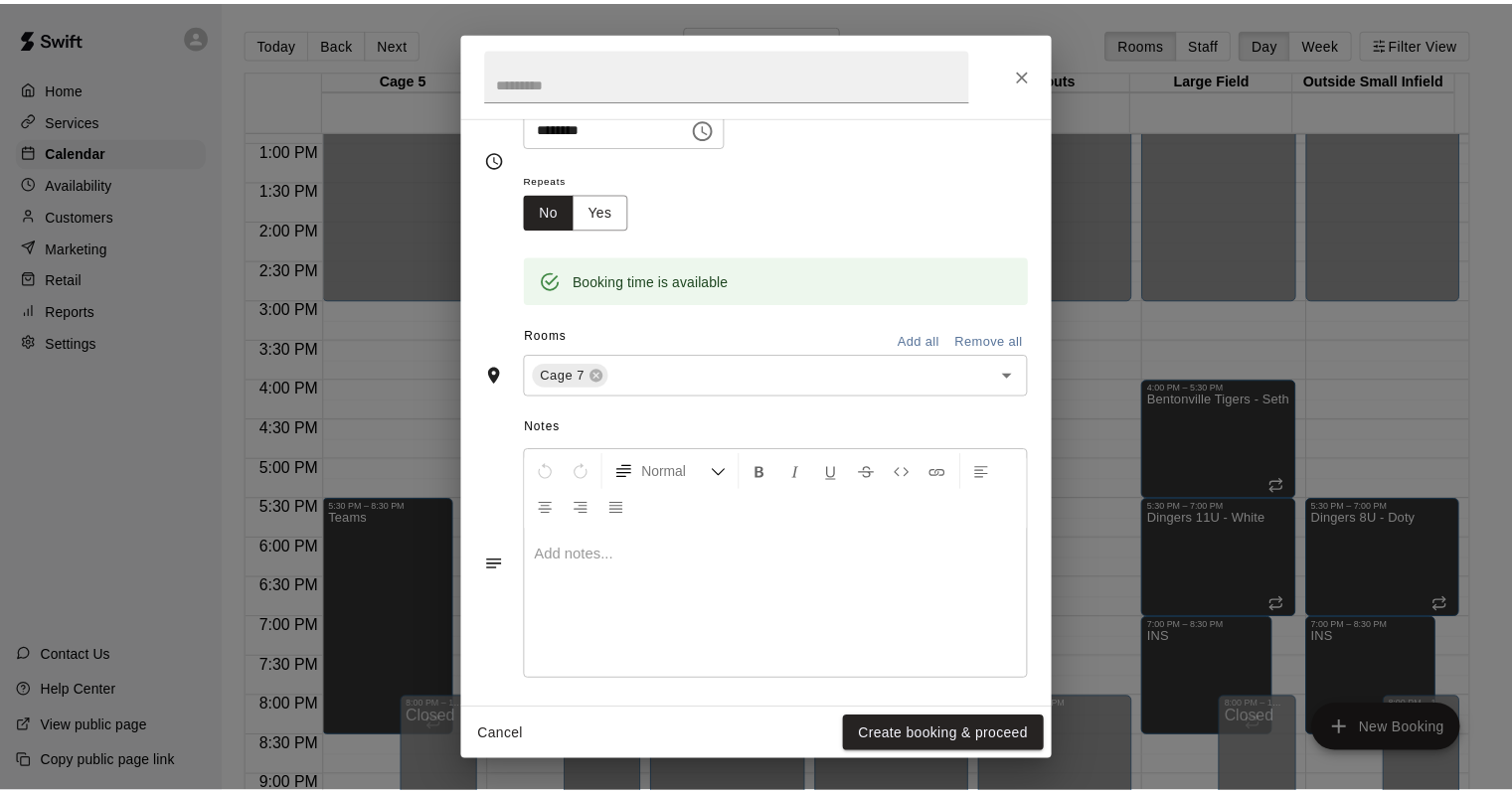 scroll, scrollTop: 279, scrollLeft: 0, axis: vertical 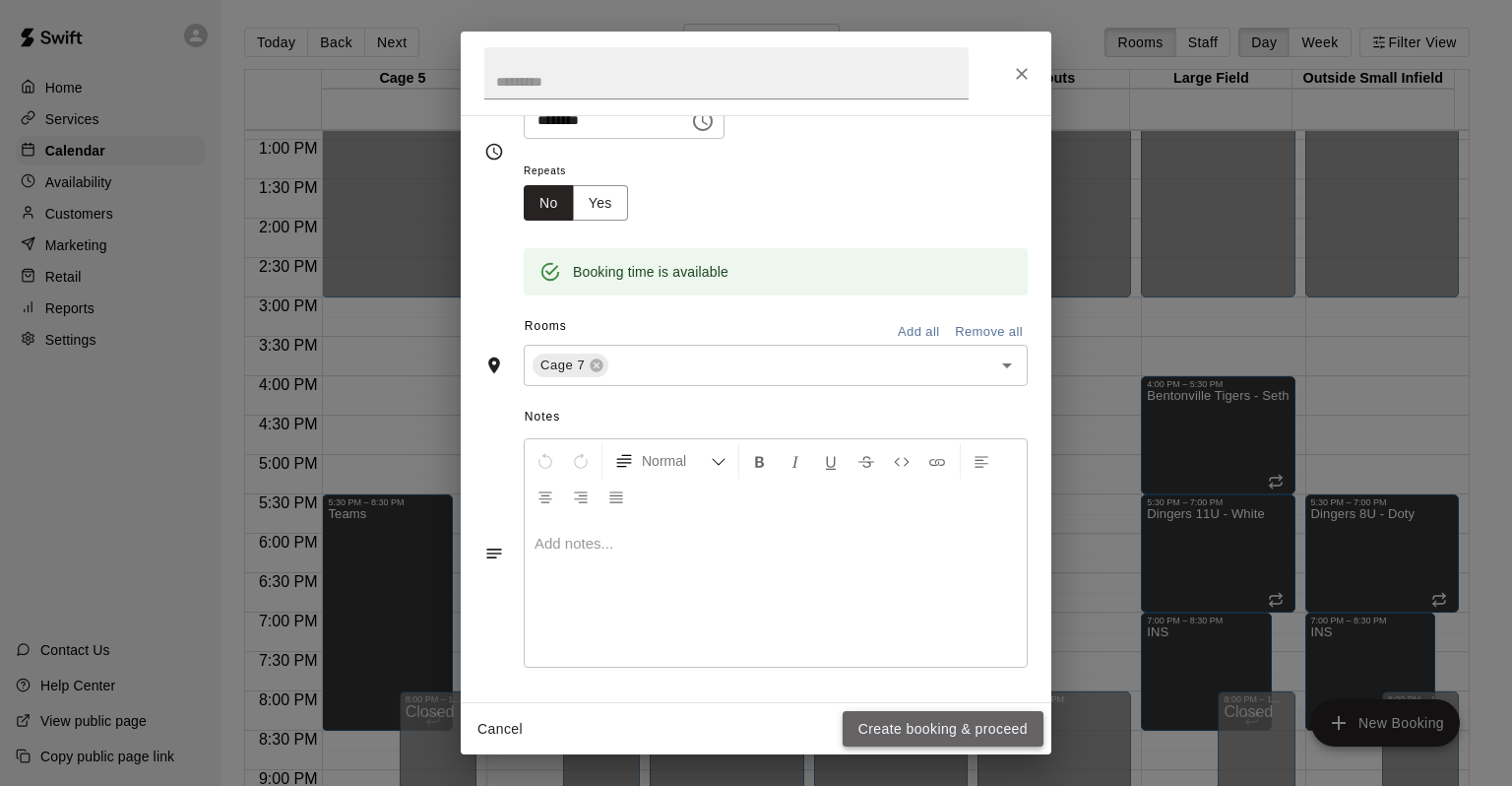 click on "Create booking & proceed" at bounding box center [943, 729] 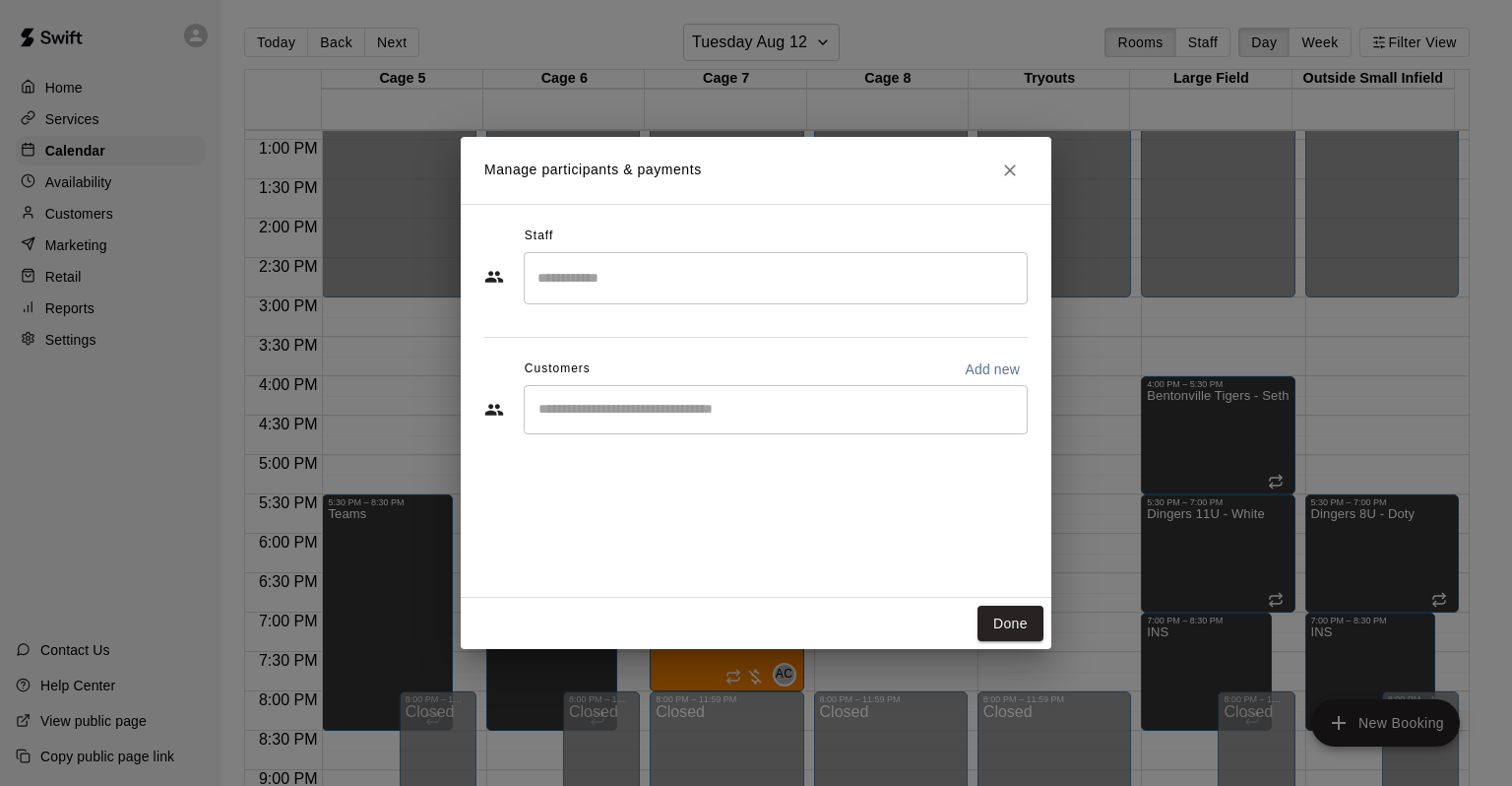 drag, startPoint x: 697, startPoint y: 282, endPoint x: 1099, endPoint y: 780, distance: 640 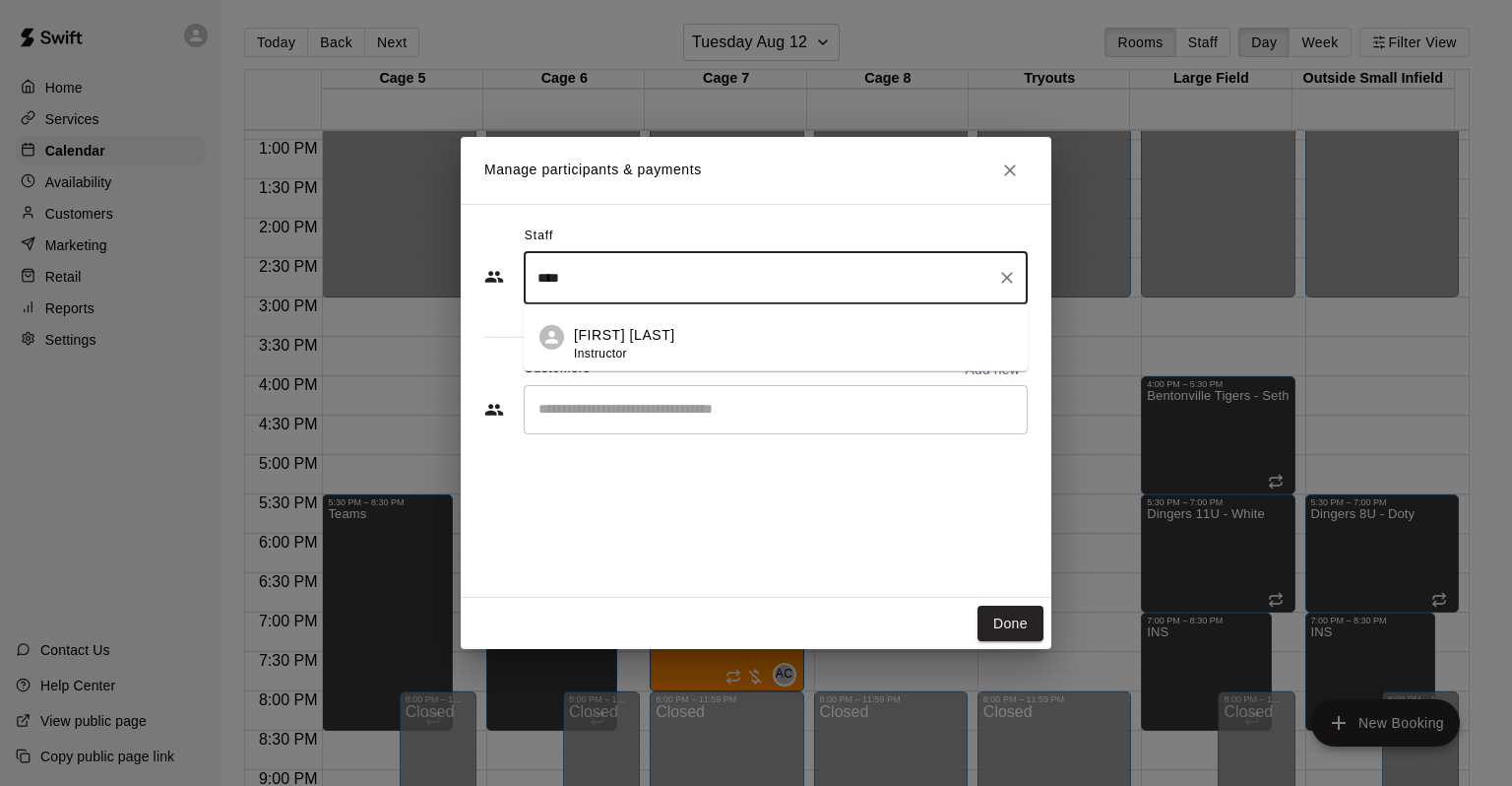 click on "[FIRST] [LAST] Instructor" at bounding box center [792, 344] 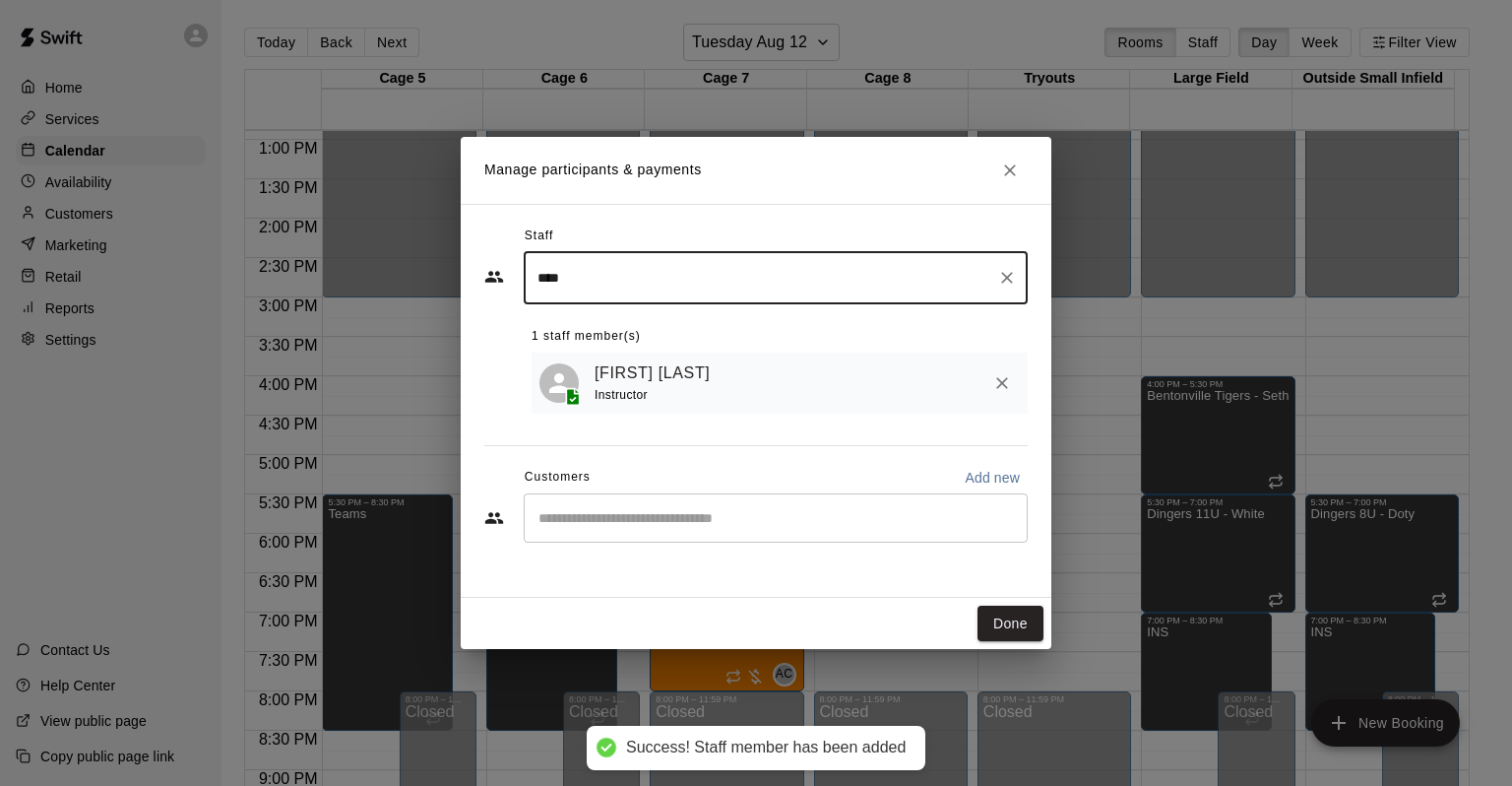 type on "****" 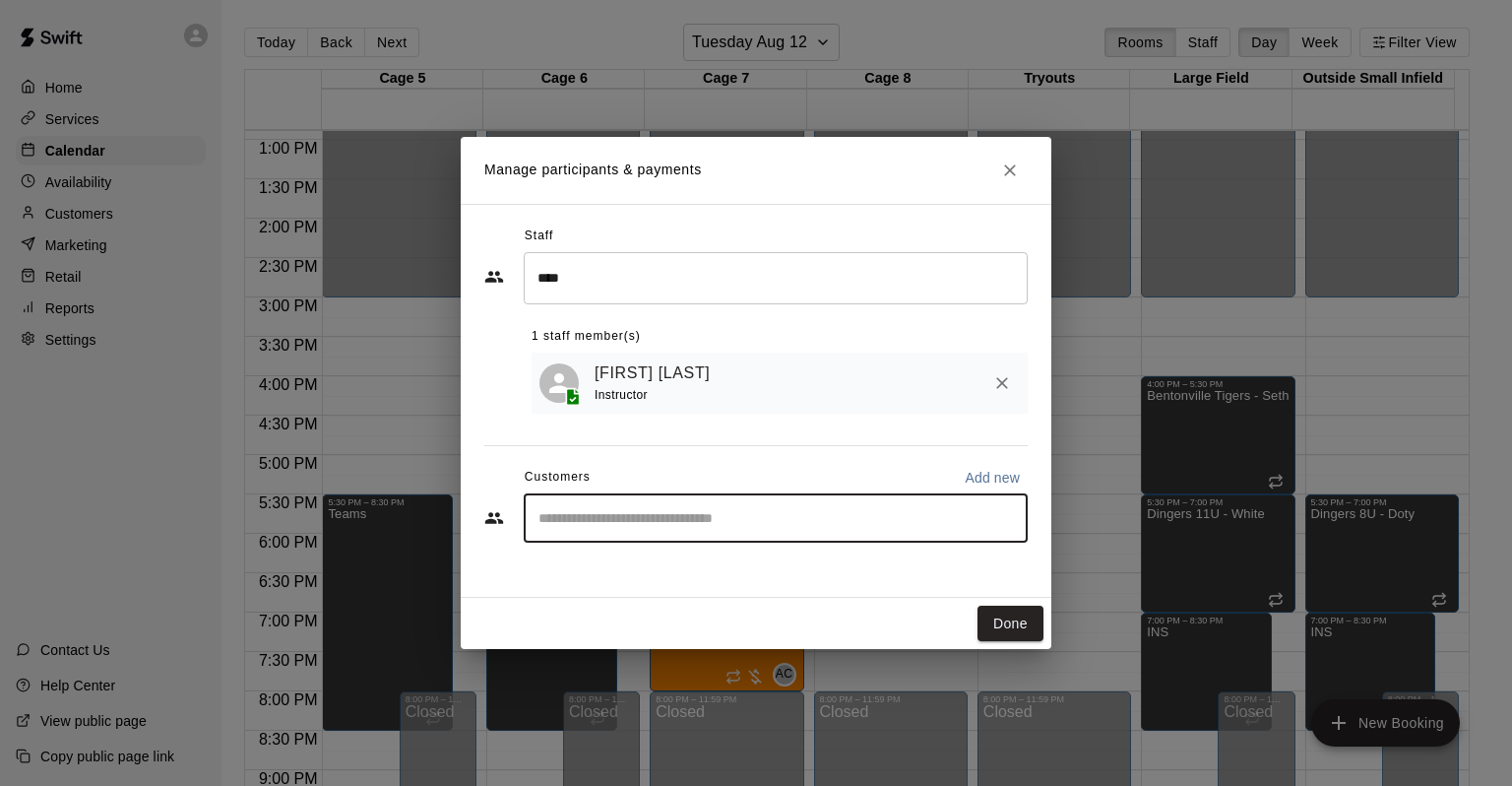 type on "*" 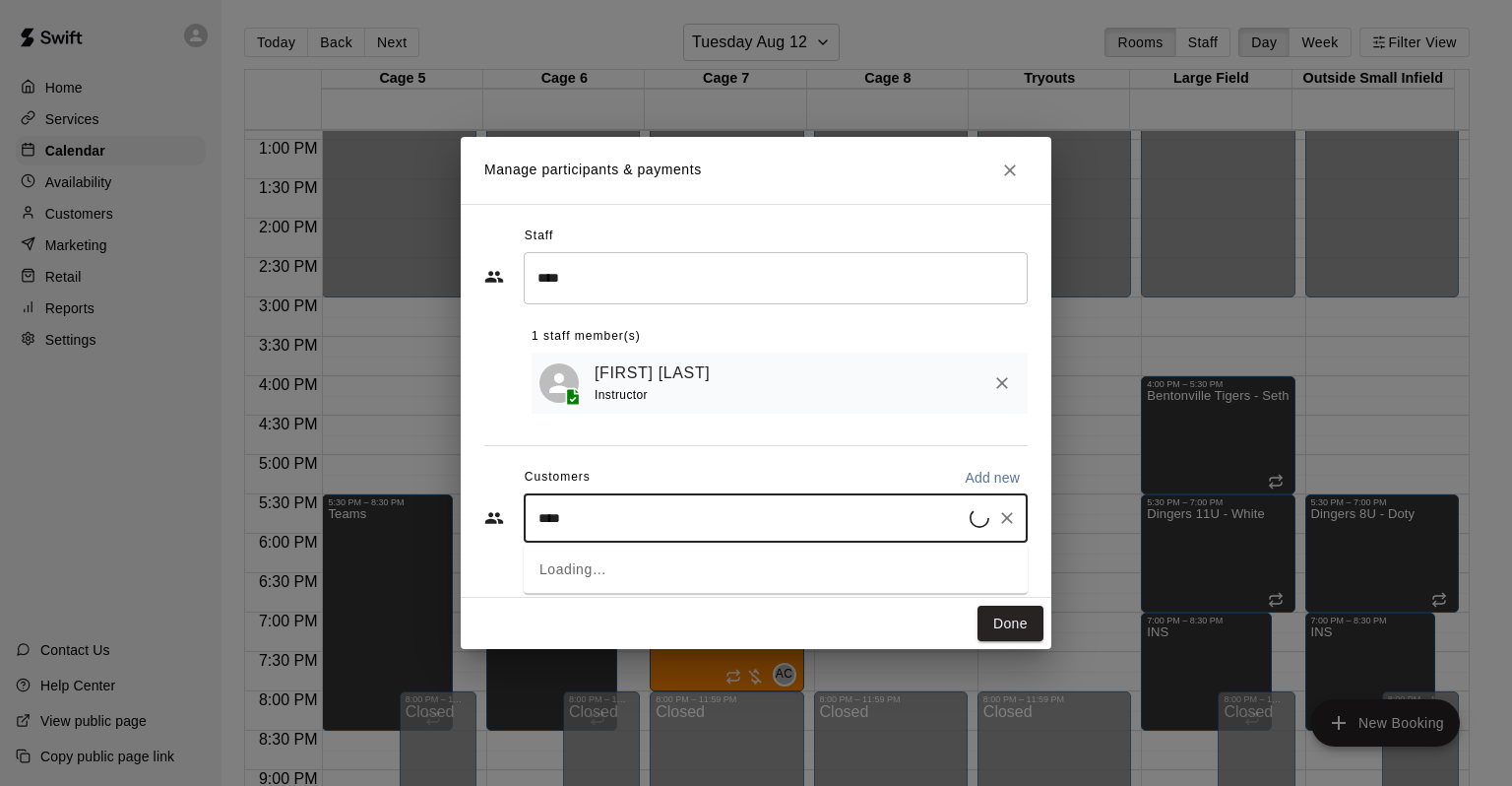 type on "*****" 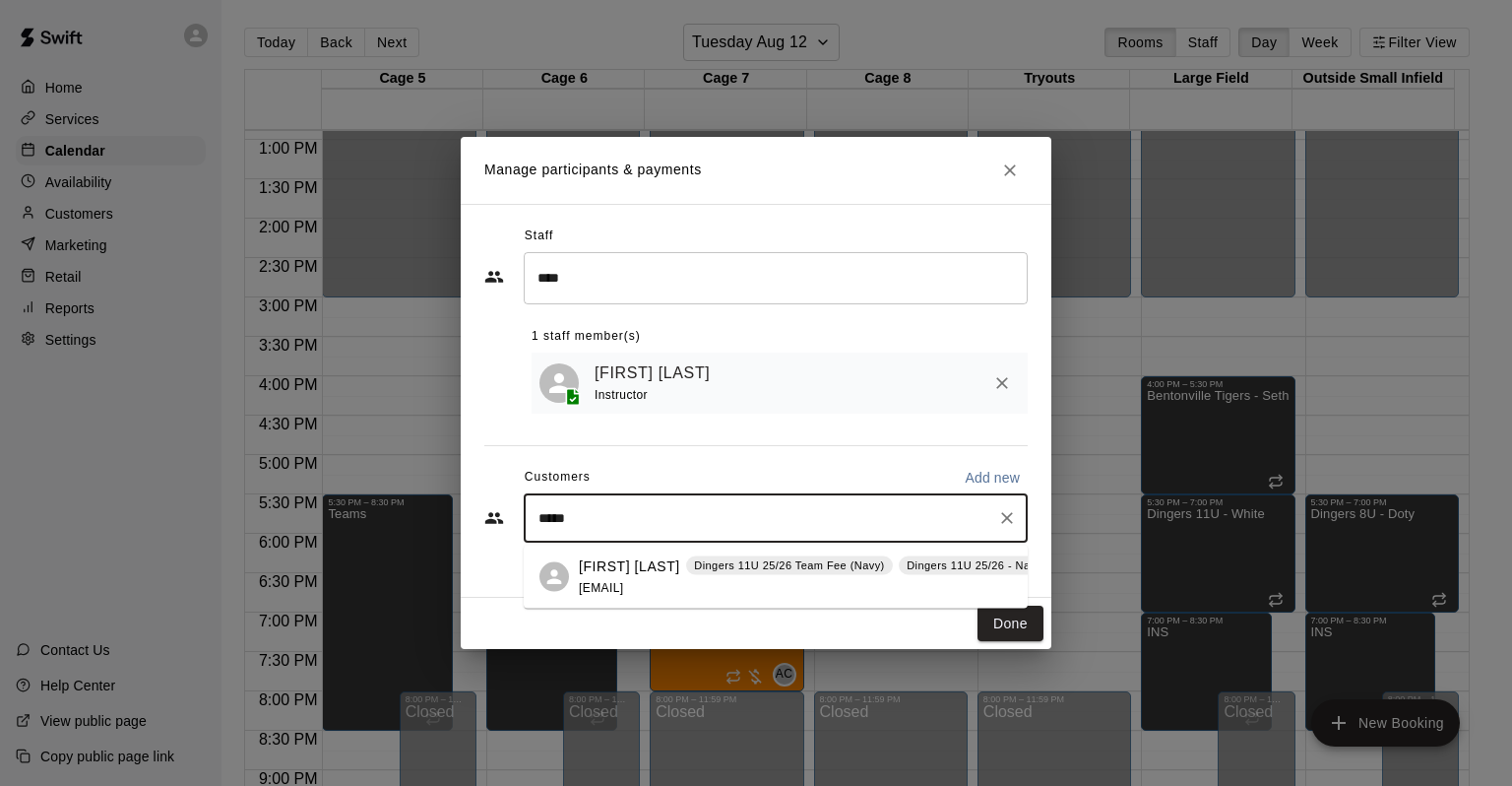 click on "[FIRST] [LAST]" at bounding box center (629, 565) 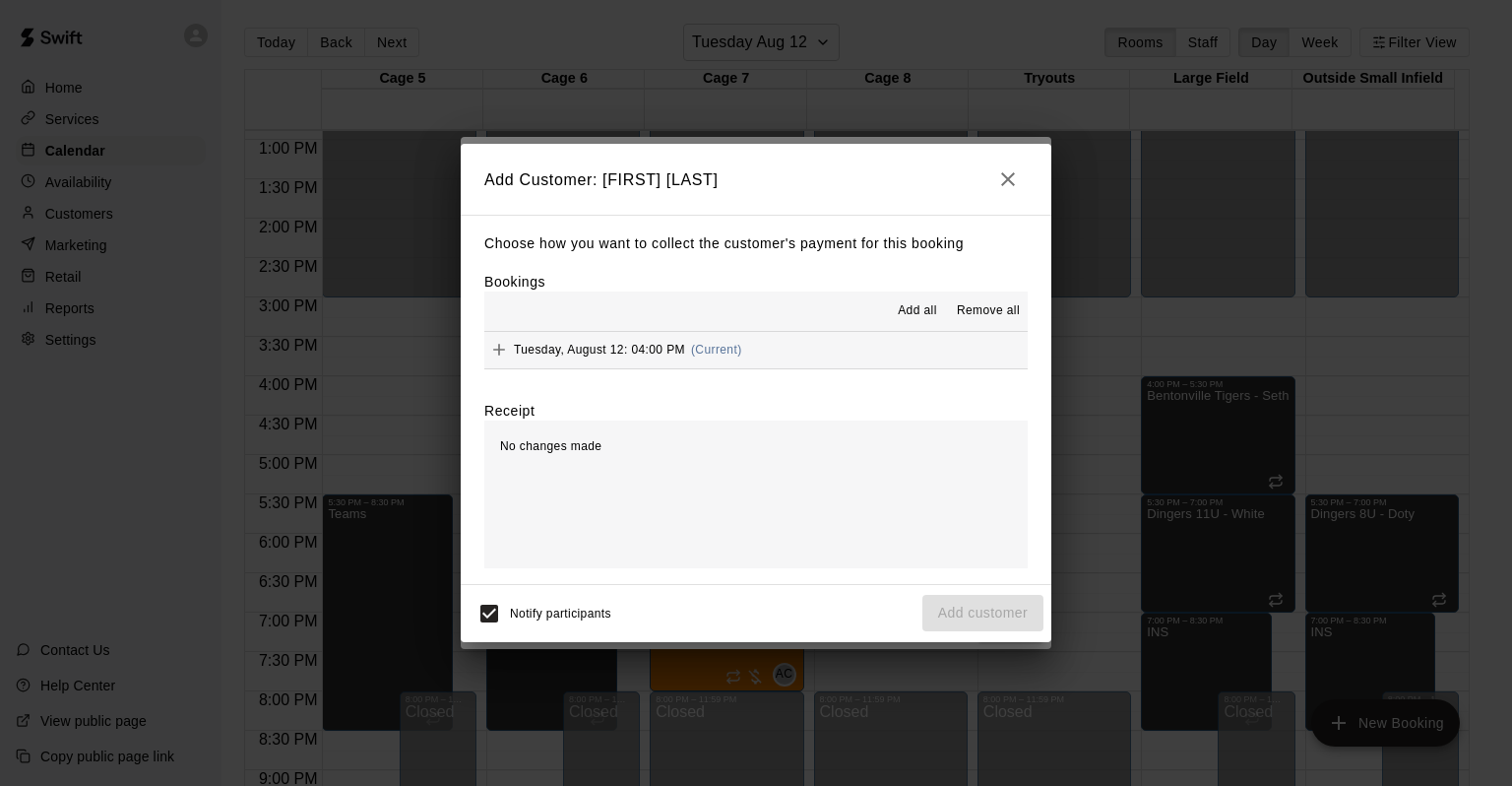 click on "Tuesday, August 12: 04:00 PM" at bounding box center (599, 350) 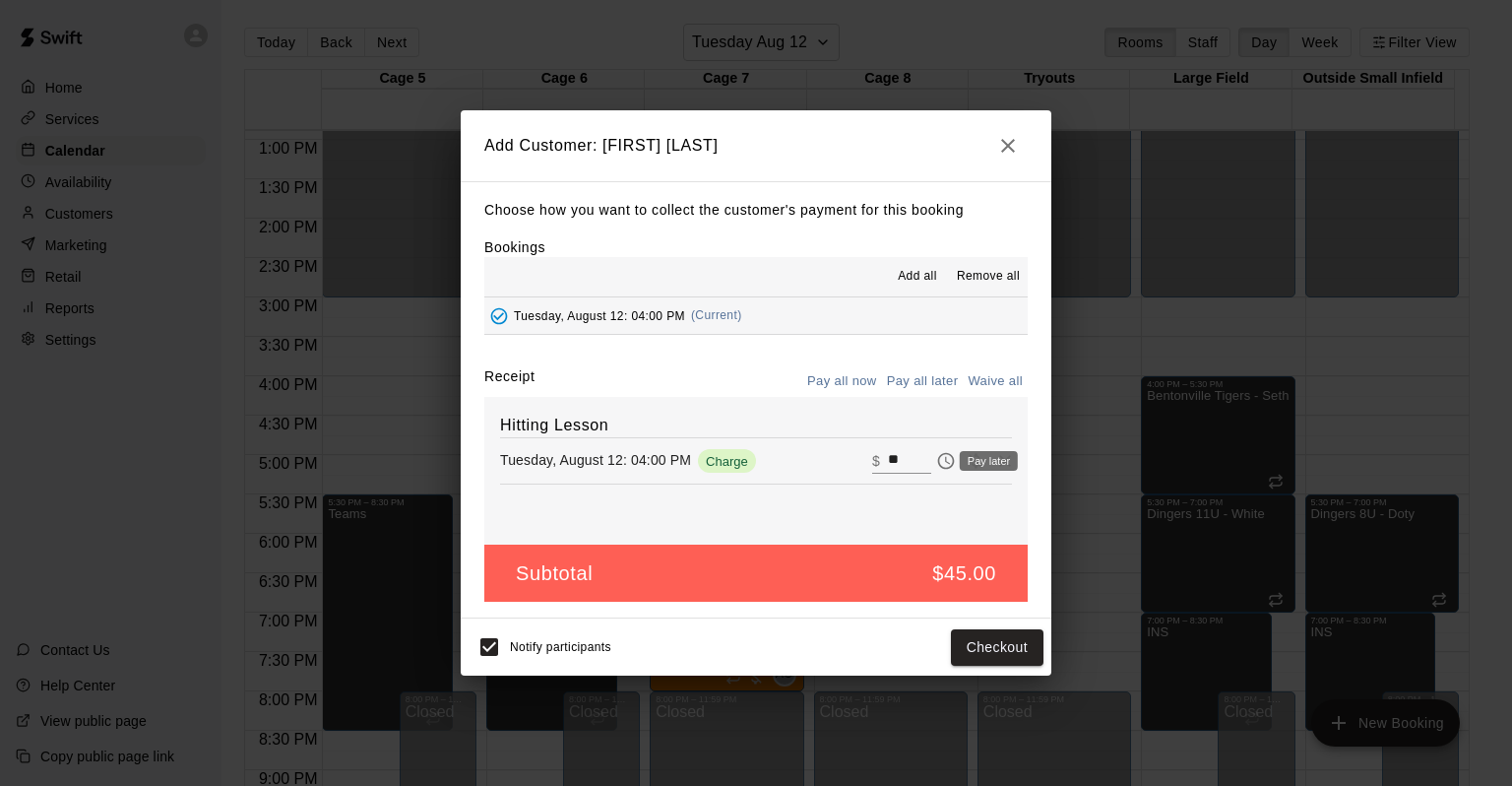 click at bounding box center [946, 461] 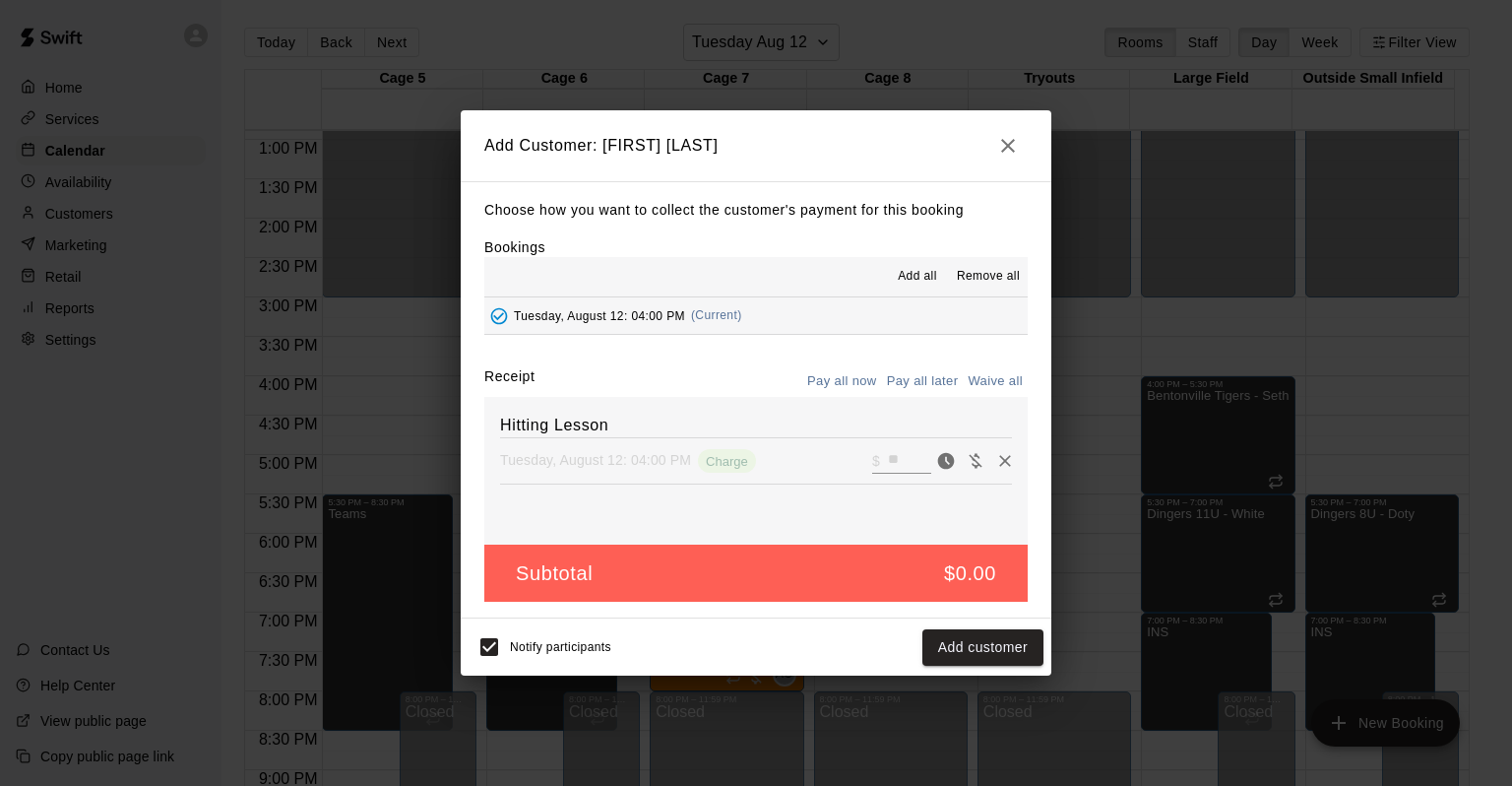 click on "Add customer" at bounding box center (982, 647) 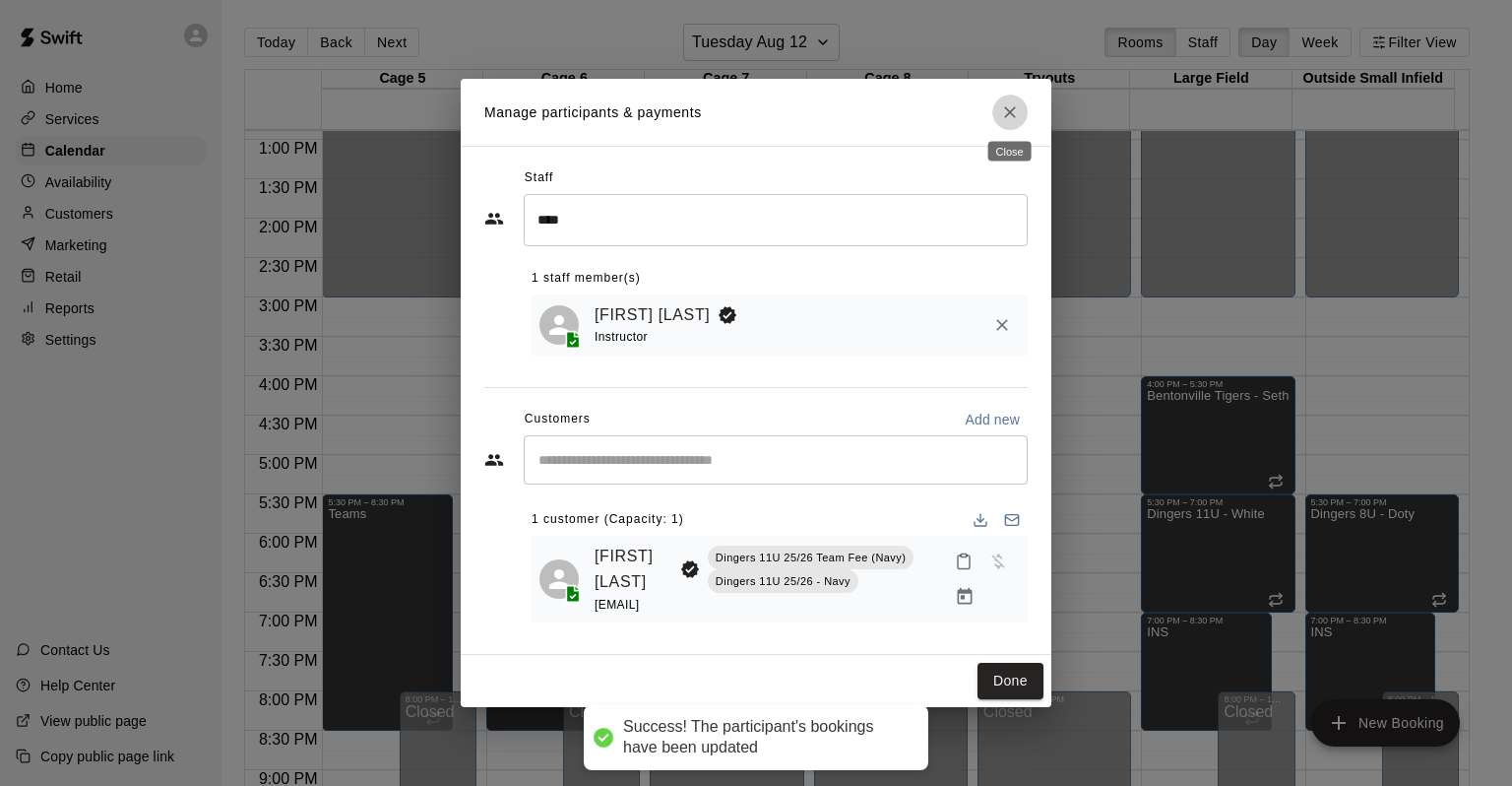 click at bounding box center [1010, 112] 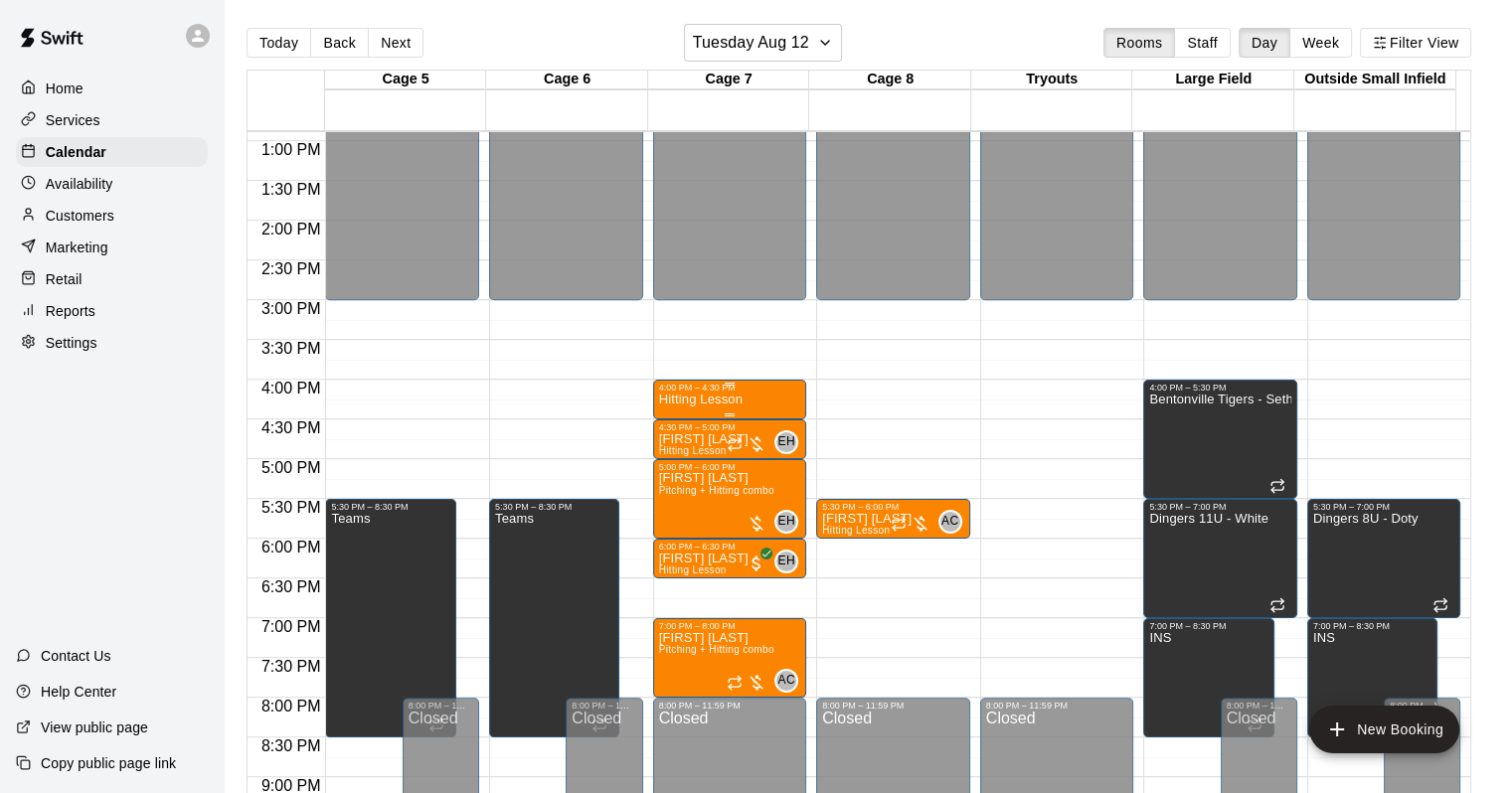 click on "Hitting Lesson" at bounding box center [701, 399] 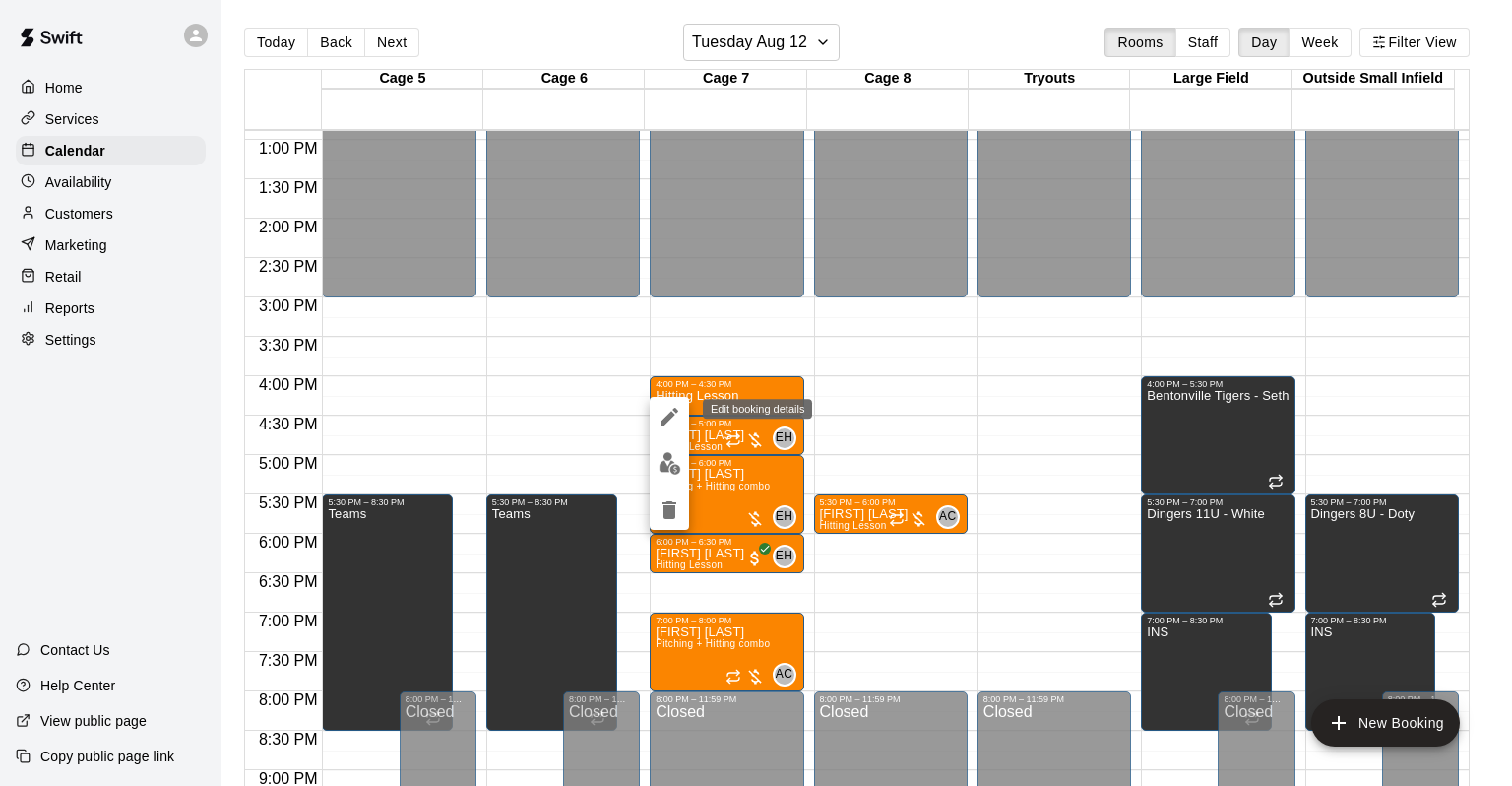click at bounding box center (669, 417) 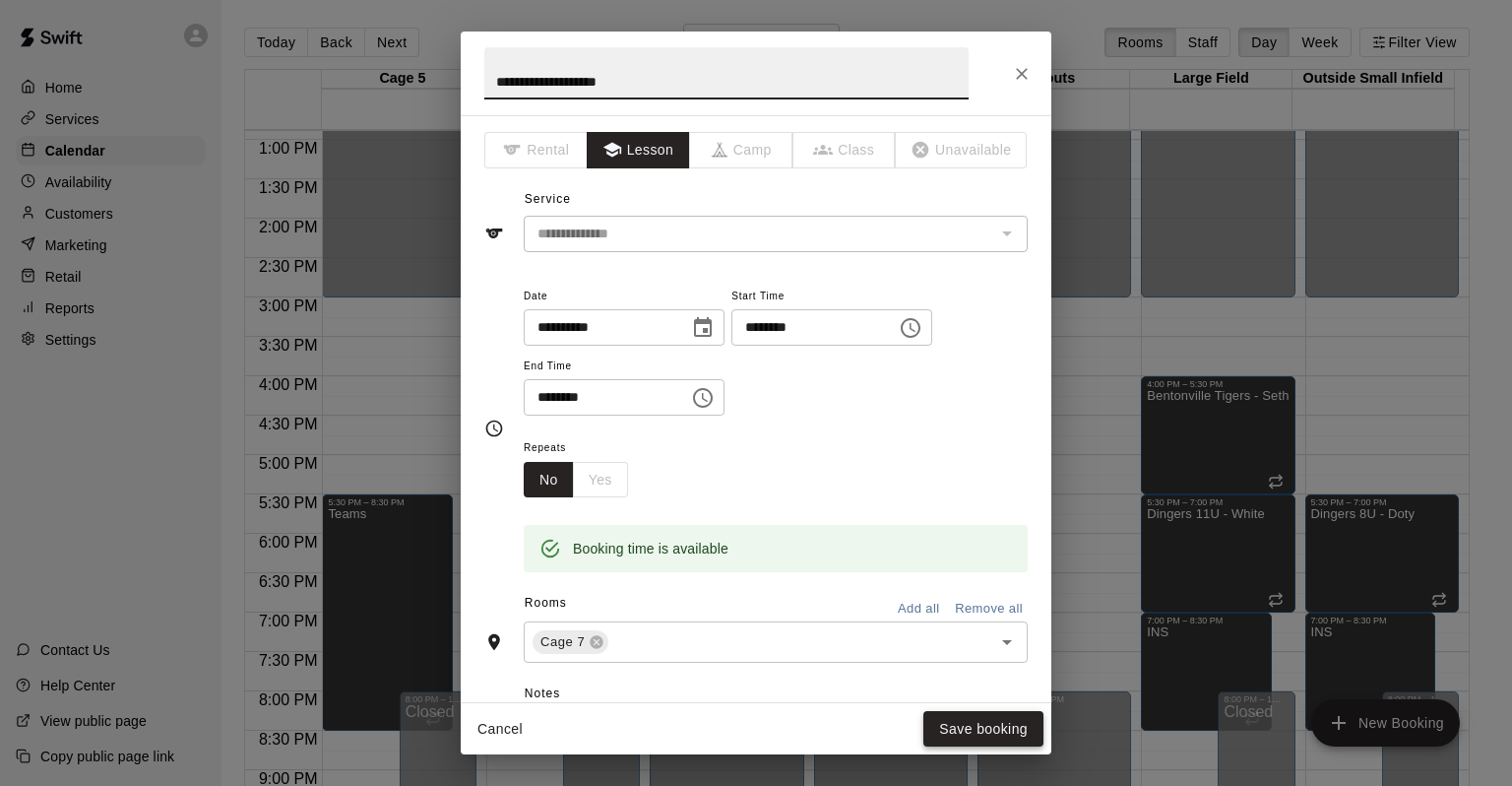 type on "**********" 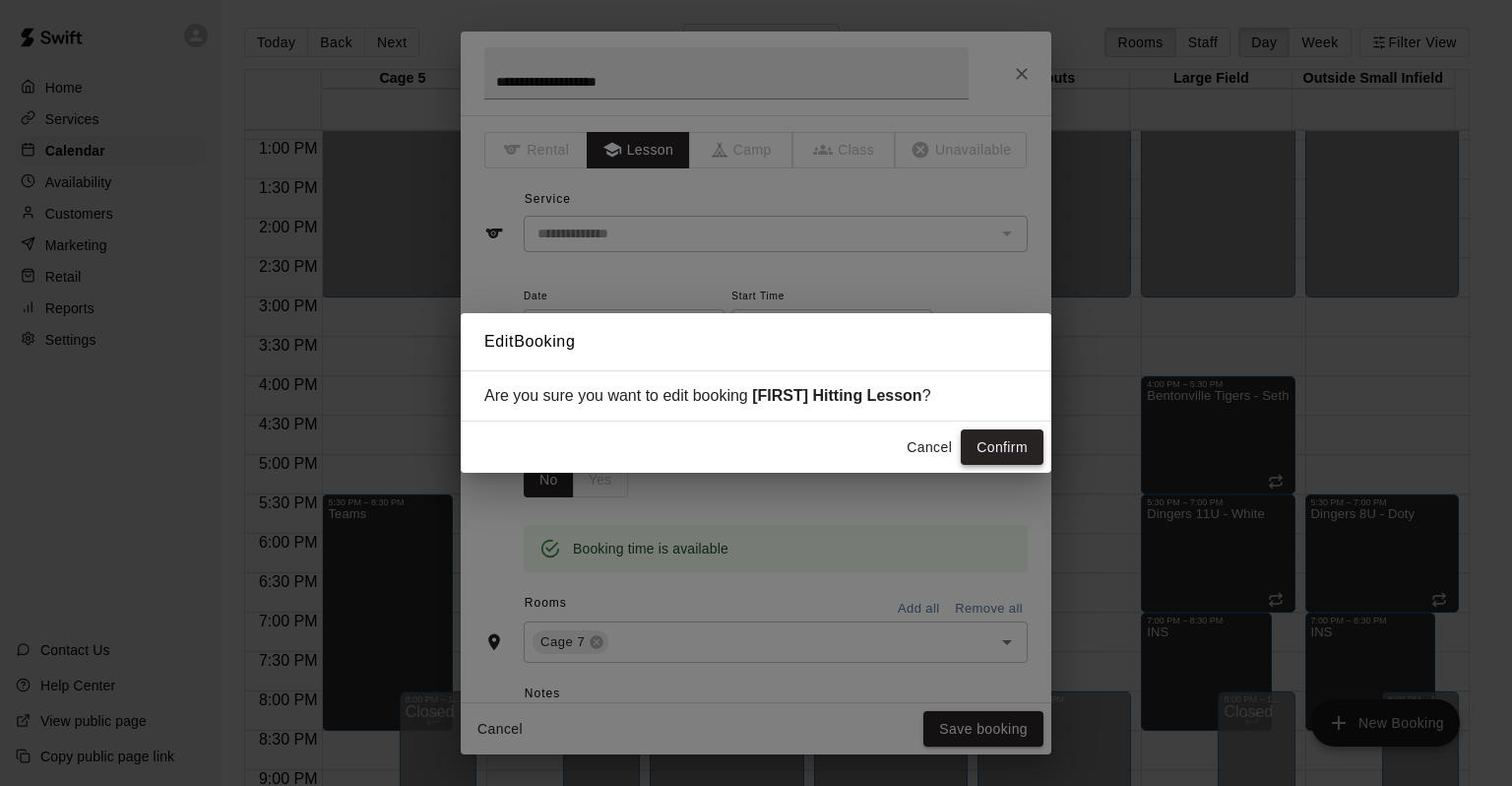 click on "Confirm" at bounding box center (1002, 447) 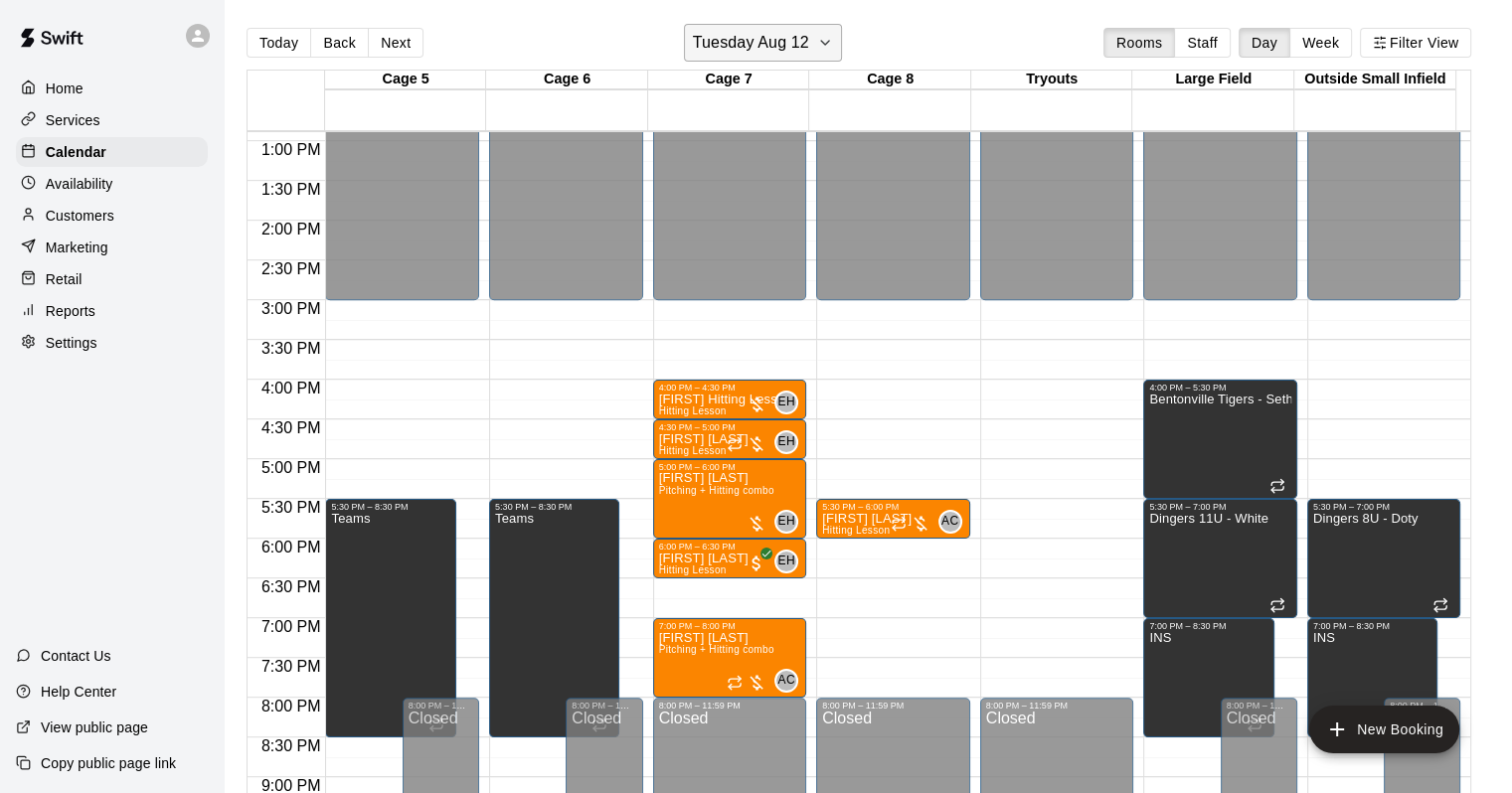 click on "Tuesday Aug 12" at bounding box center (751, 43) 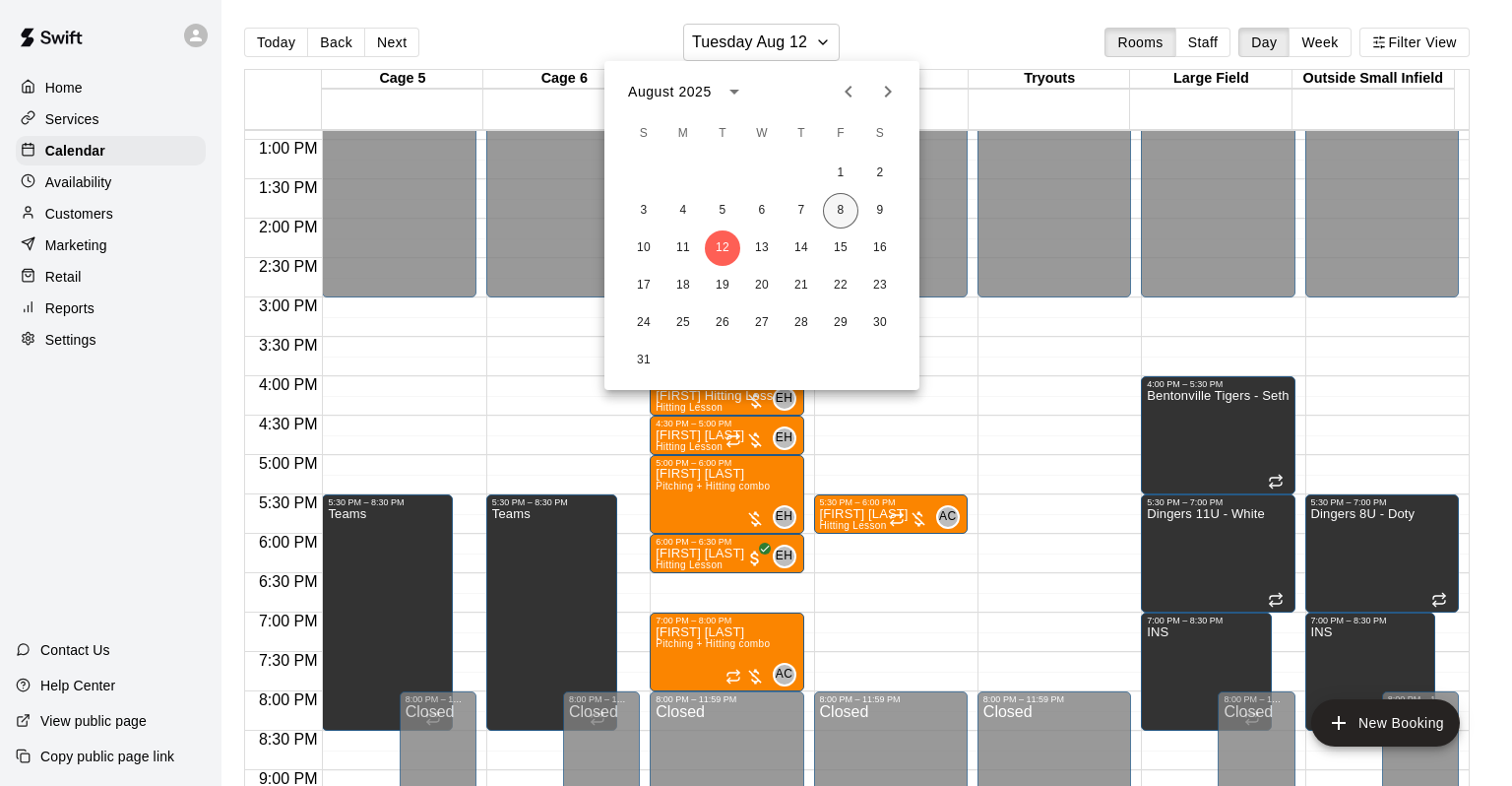click on "8" at bounding box center (841, 211) 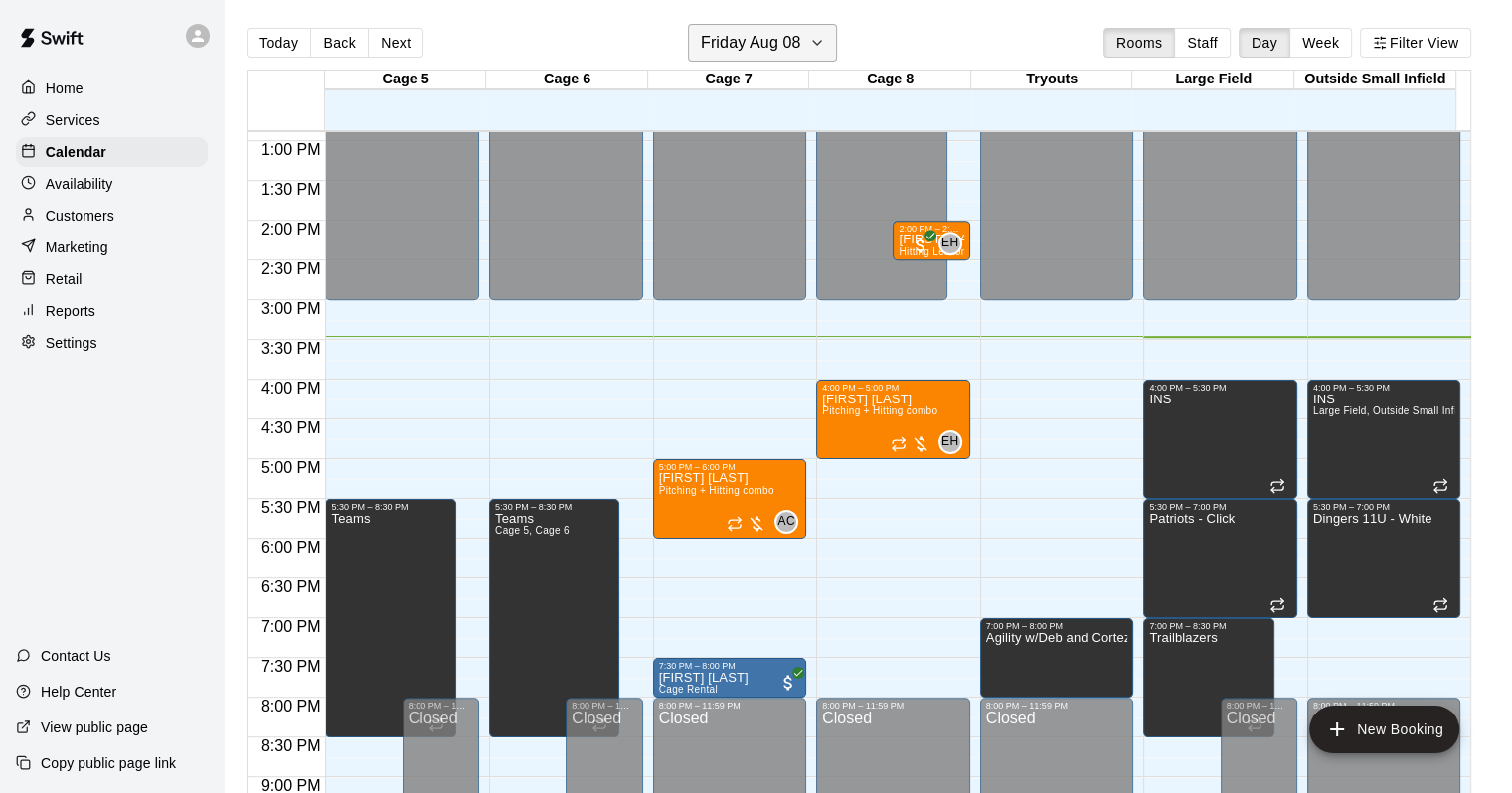 click on "Friday Aug 08" at bounding box center (751, 43) 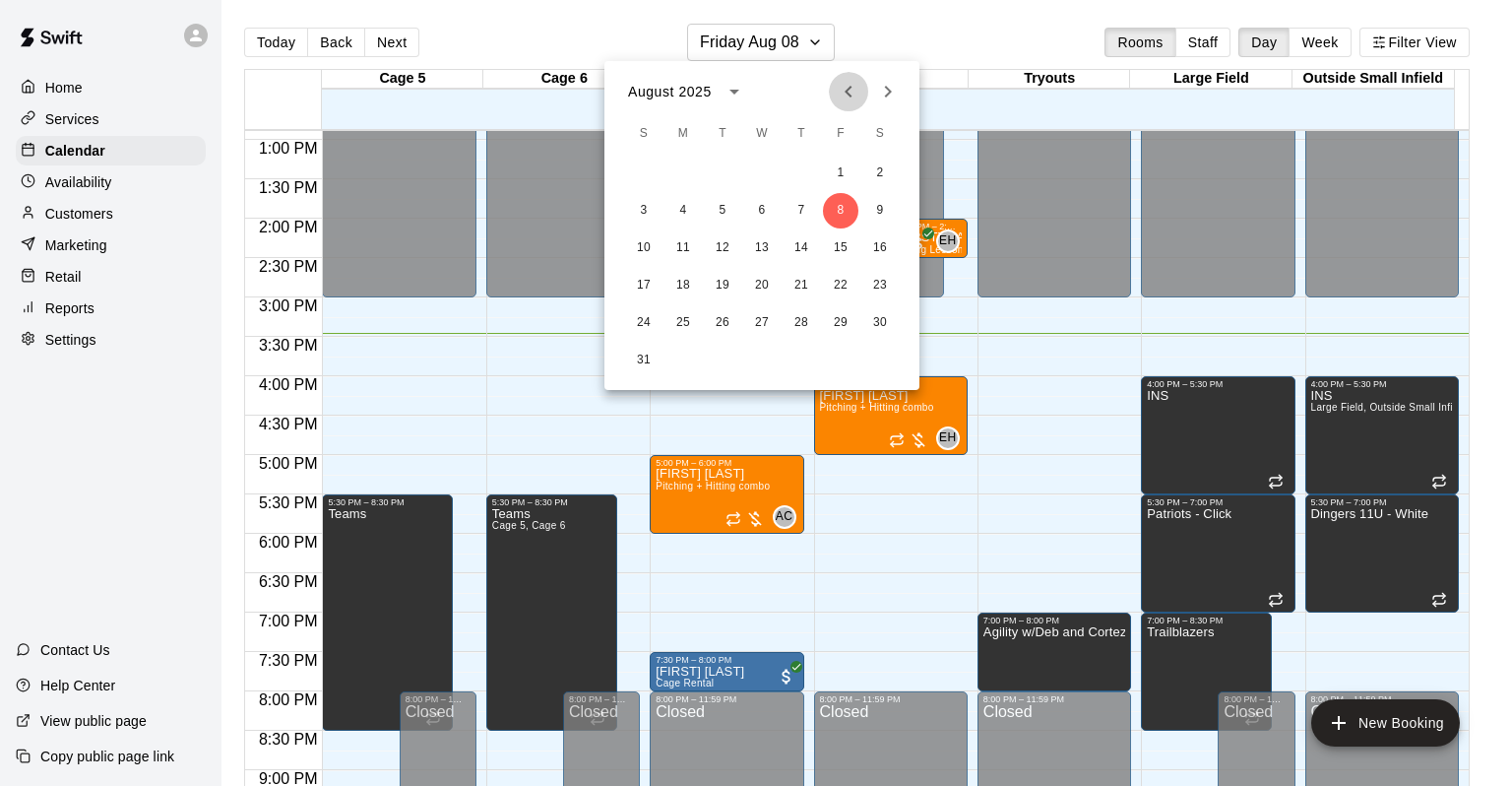 click 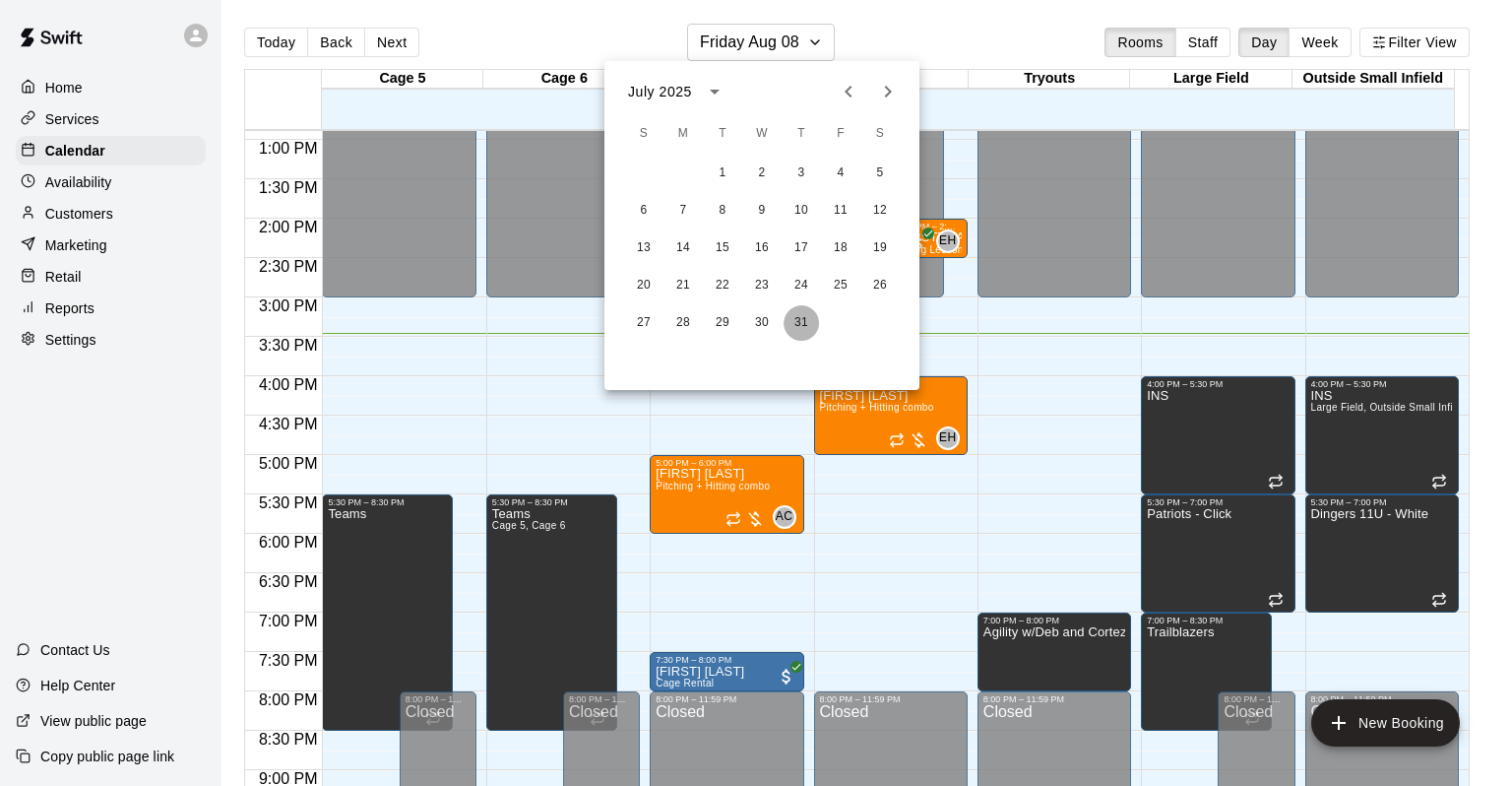 click on "31" at bounding box center (801, 323) 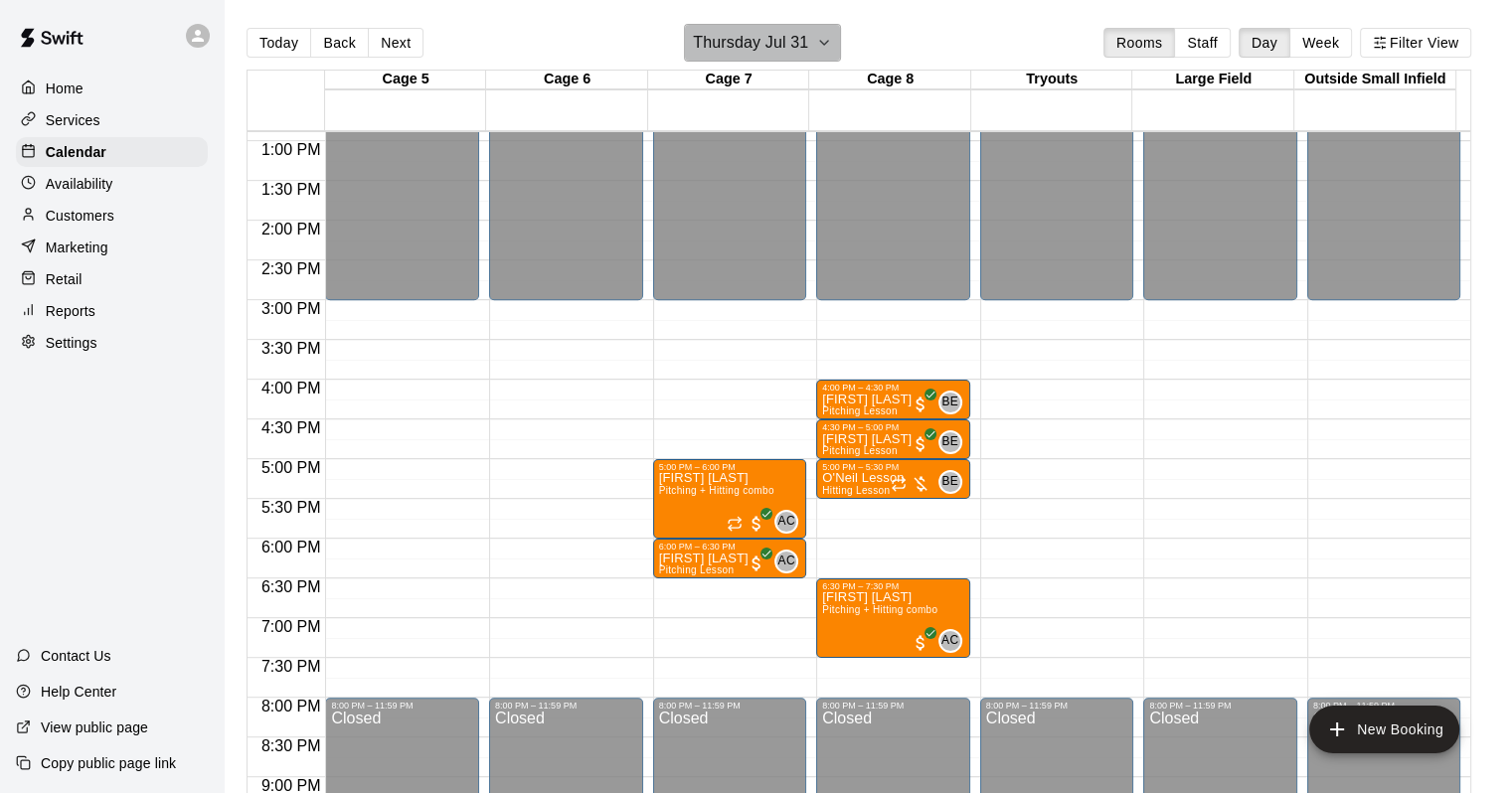click on "Thursday Jul 31" at bounding box center (751, 43) 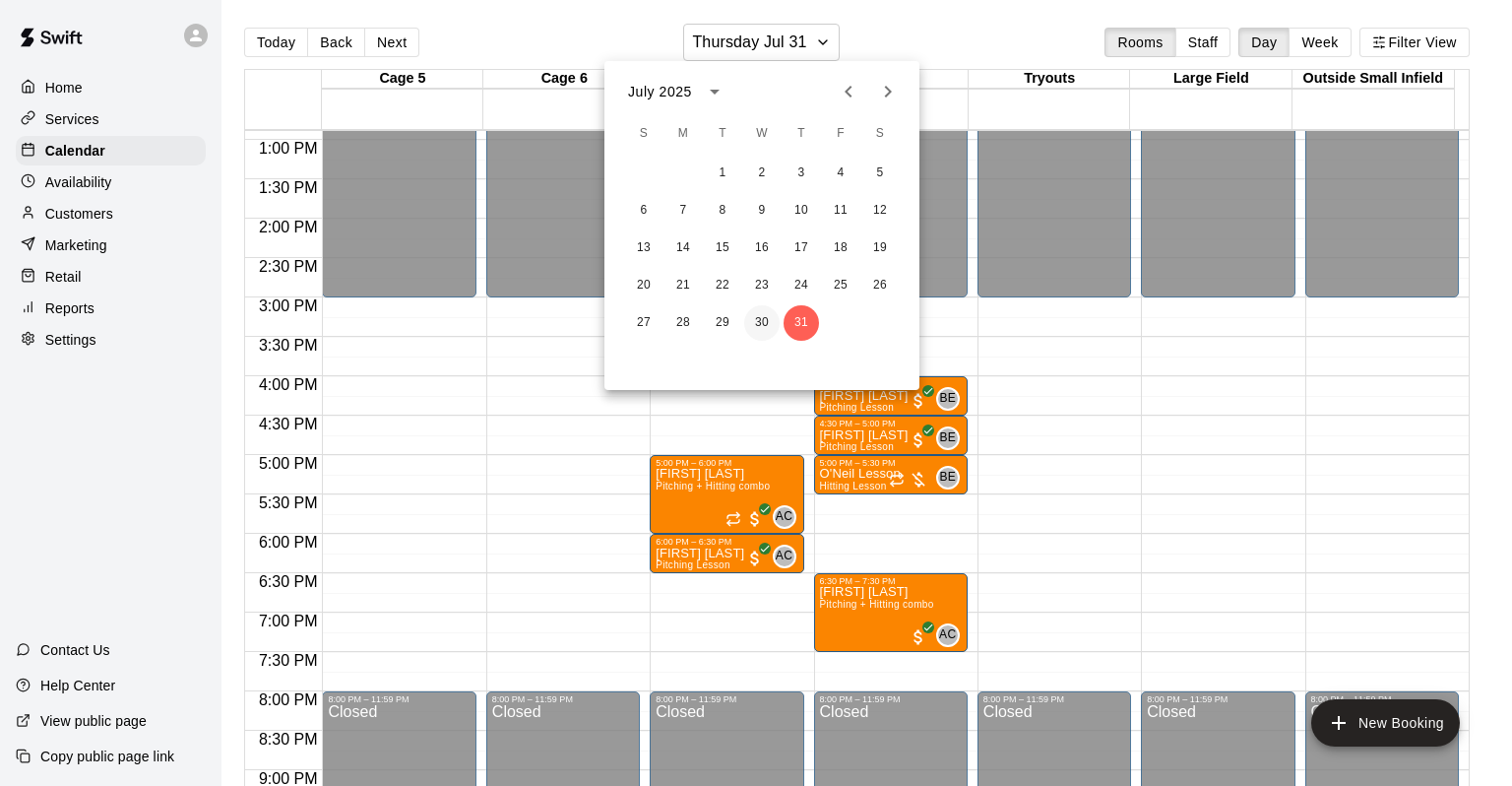 click on "30" at bounding box center [762, 323] 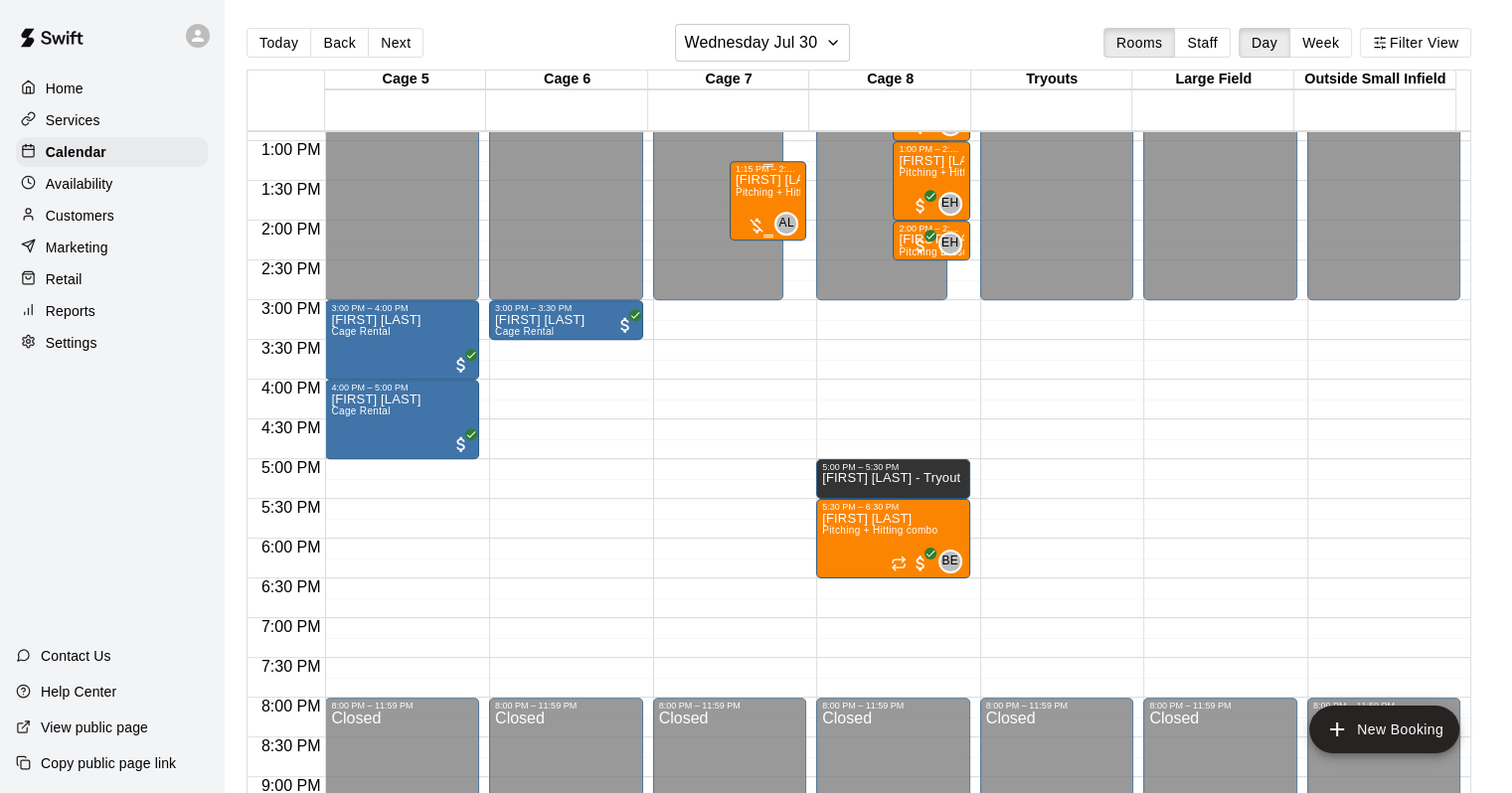 click at bounding box center [756, 226] 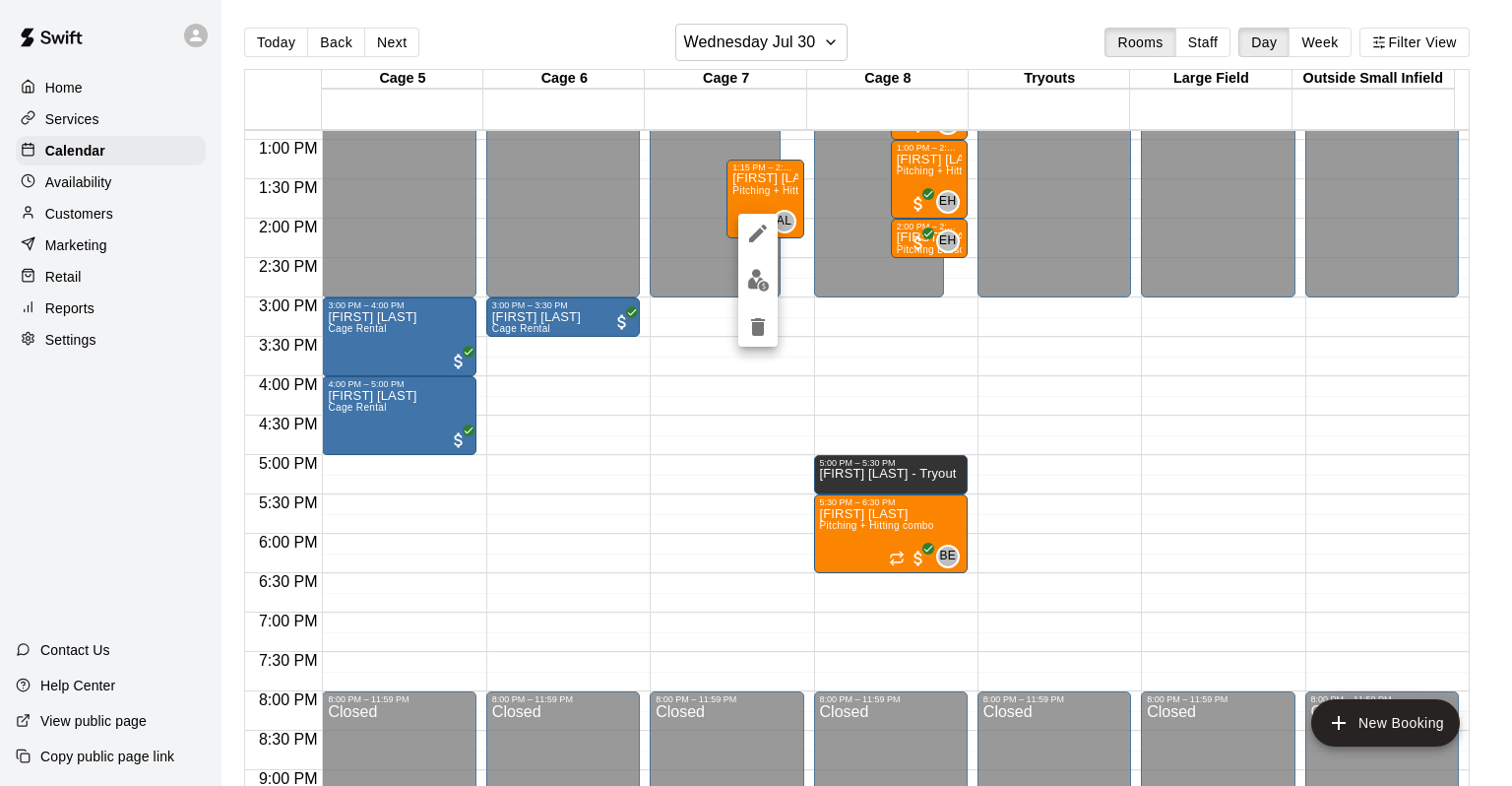click at bounding box center (756, 393) 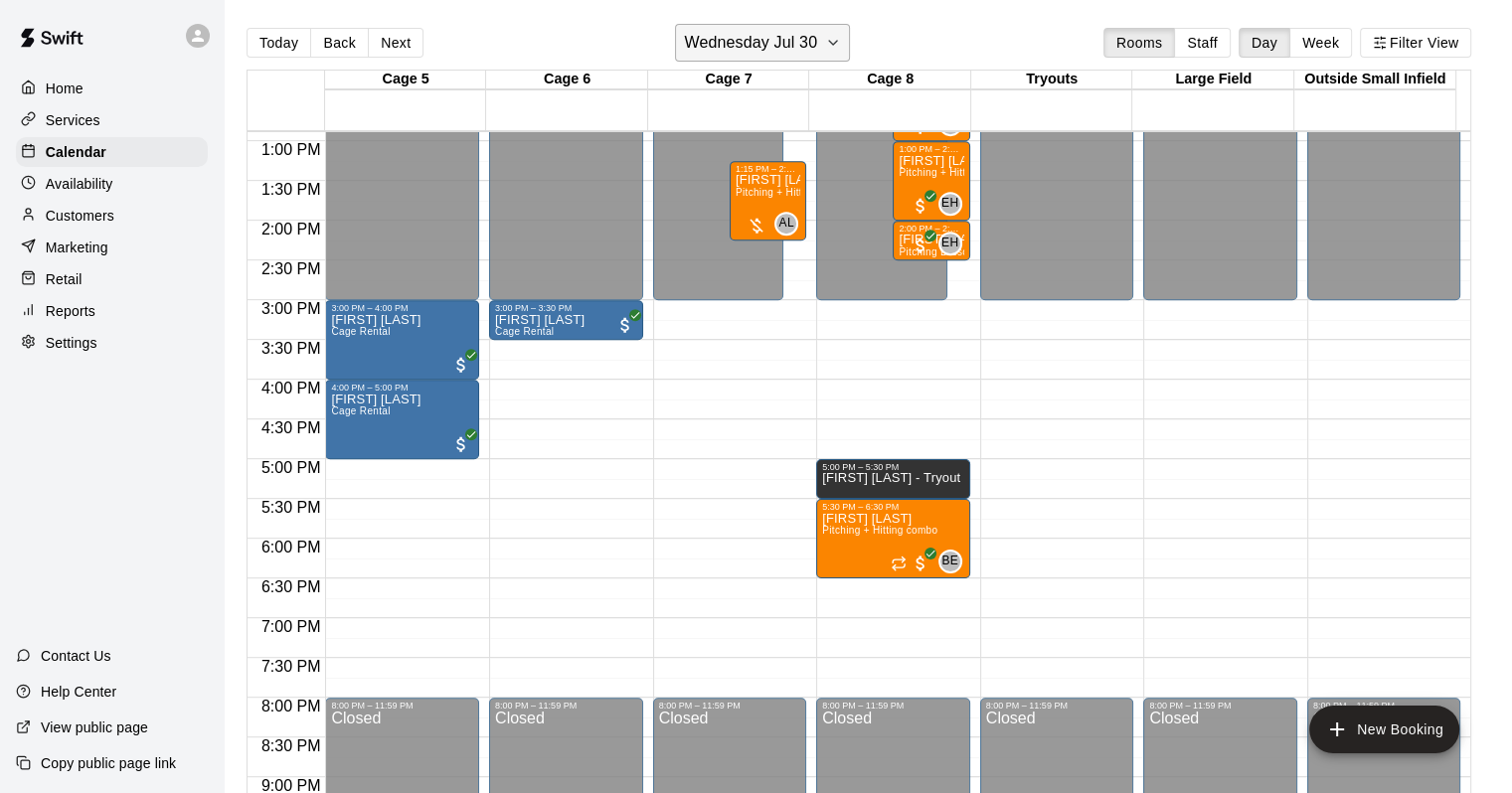 click on "Wednesday Jul 30" at bounding box center [751, 43] 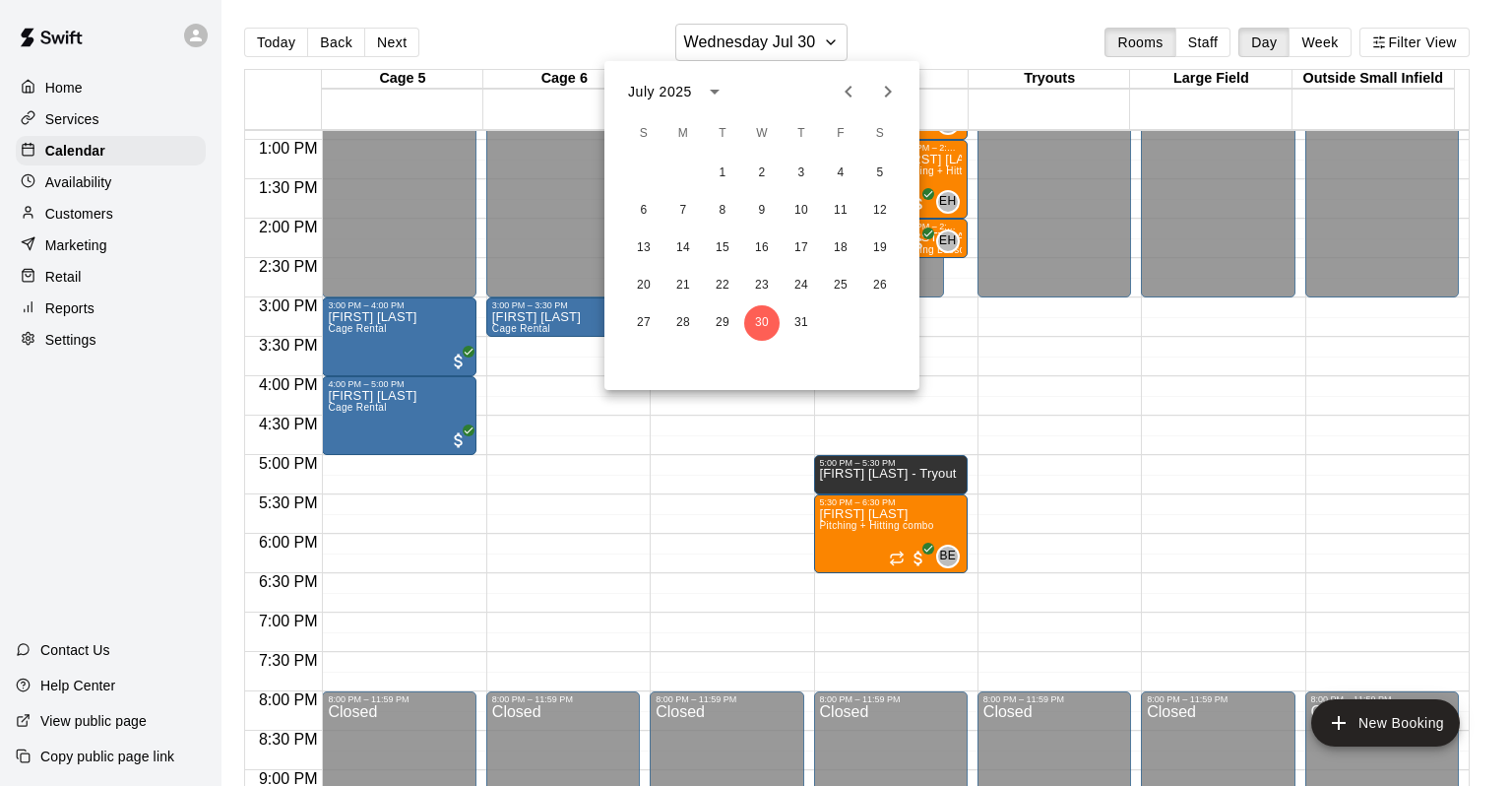 click 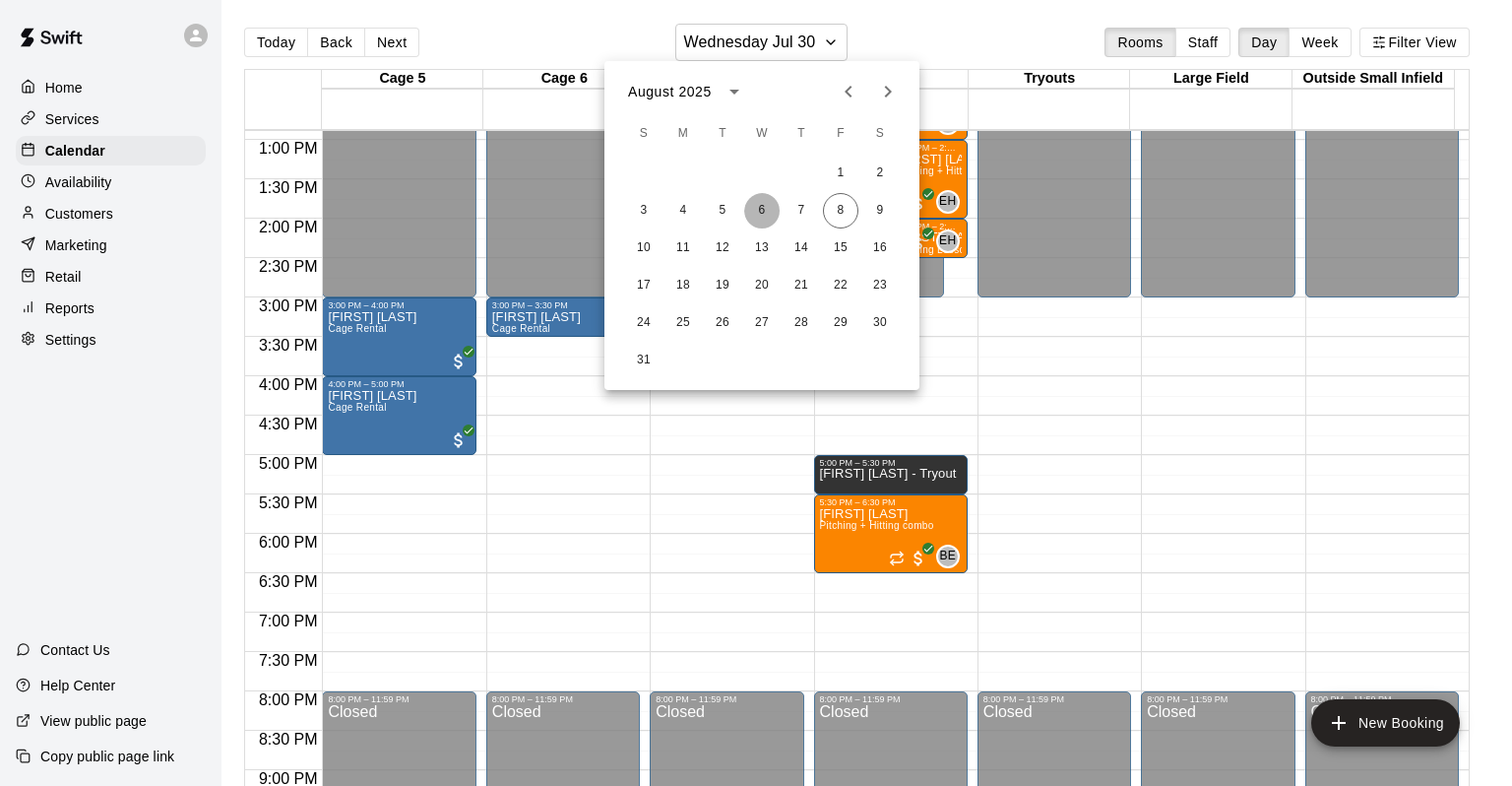 click on "6" at bounding box center [762, 211] 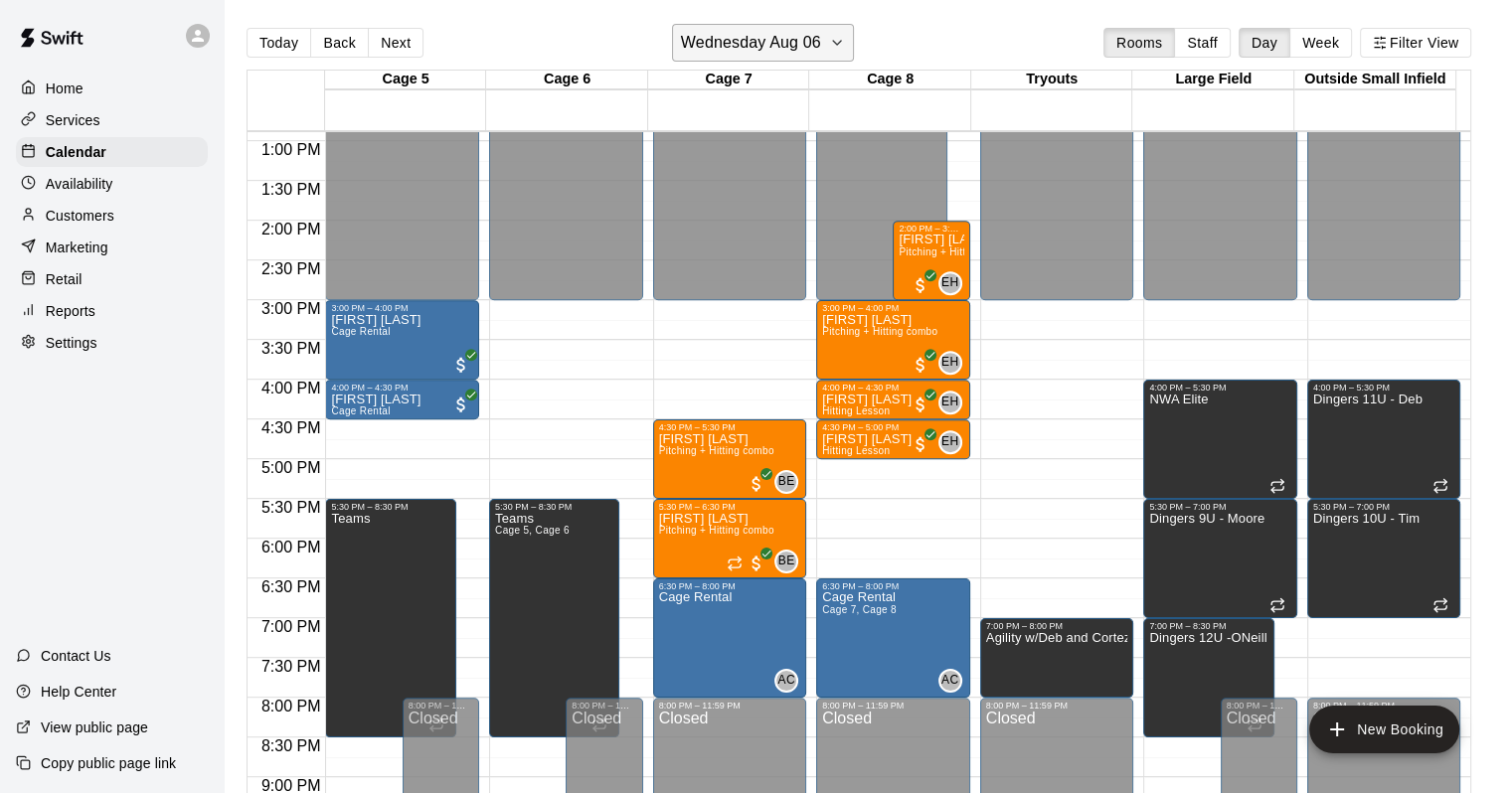 click on "Wednesday Aug 06" at bounding box center [751, 43] 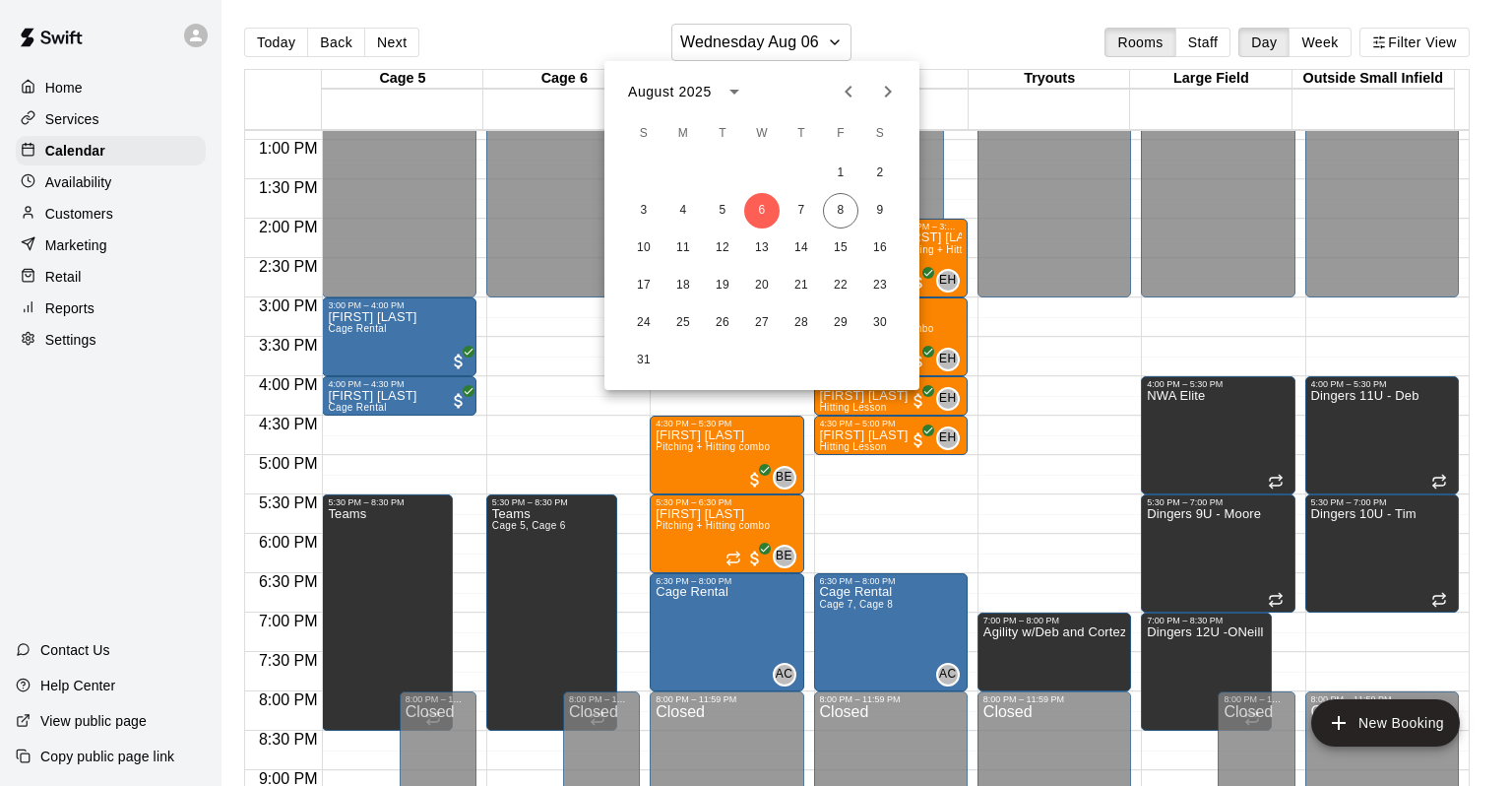 click 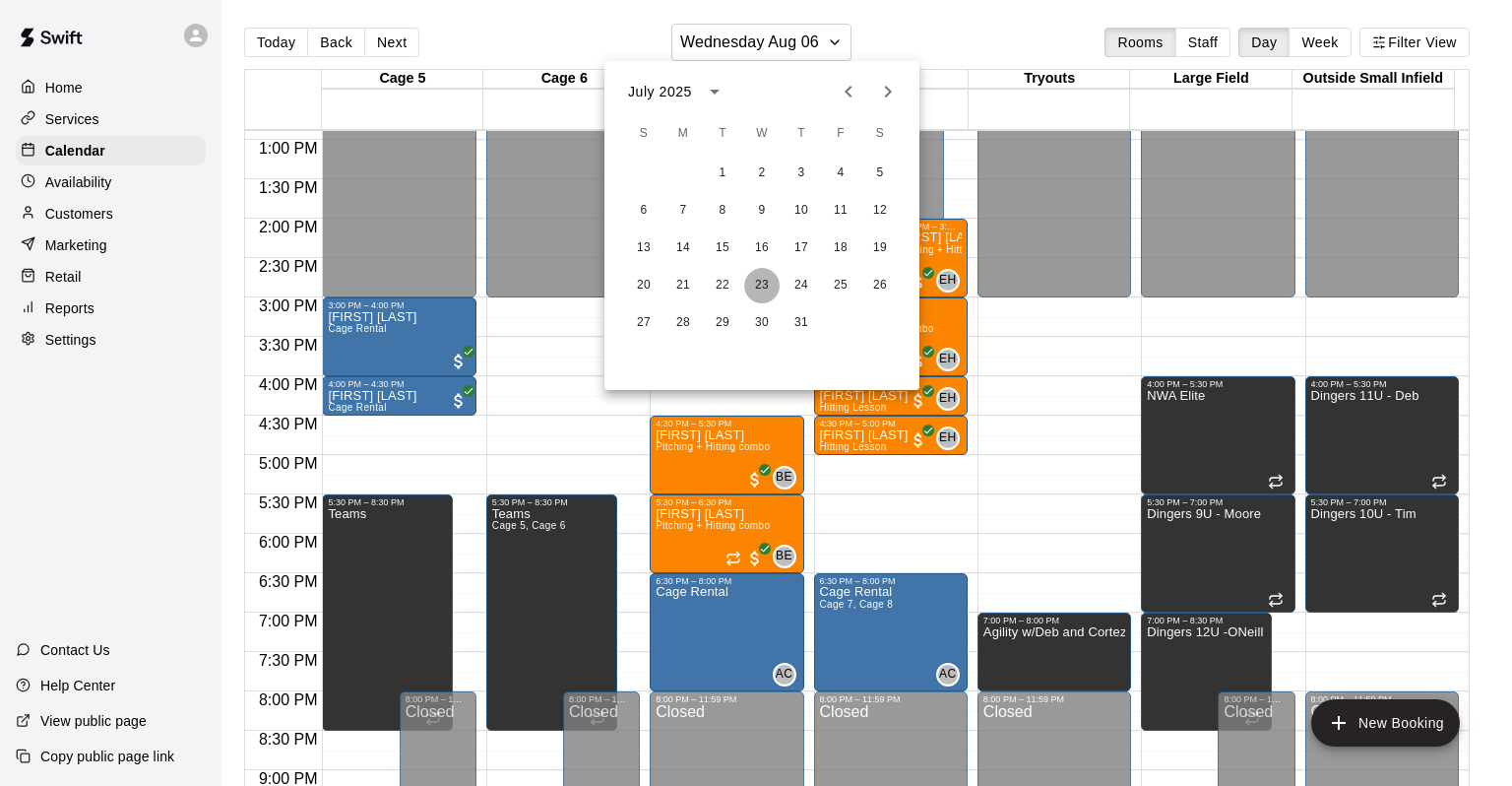 click on "23" at bounding box center (762, 286) 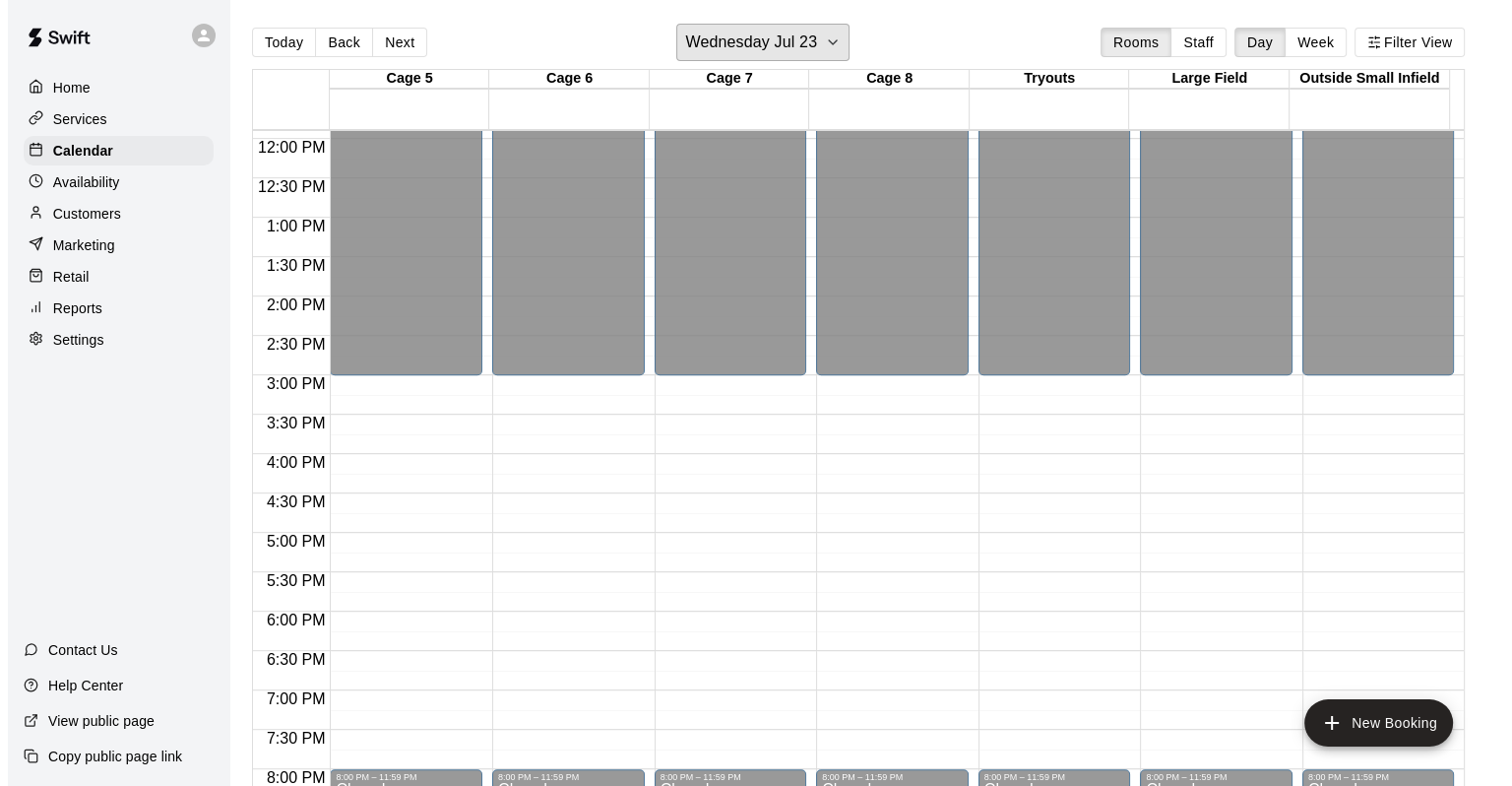scroll, scrollTop: 917, scrollLeft: 0, axis: vertical 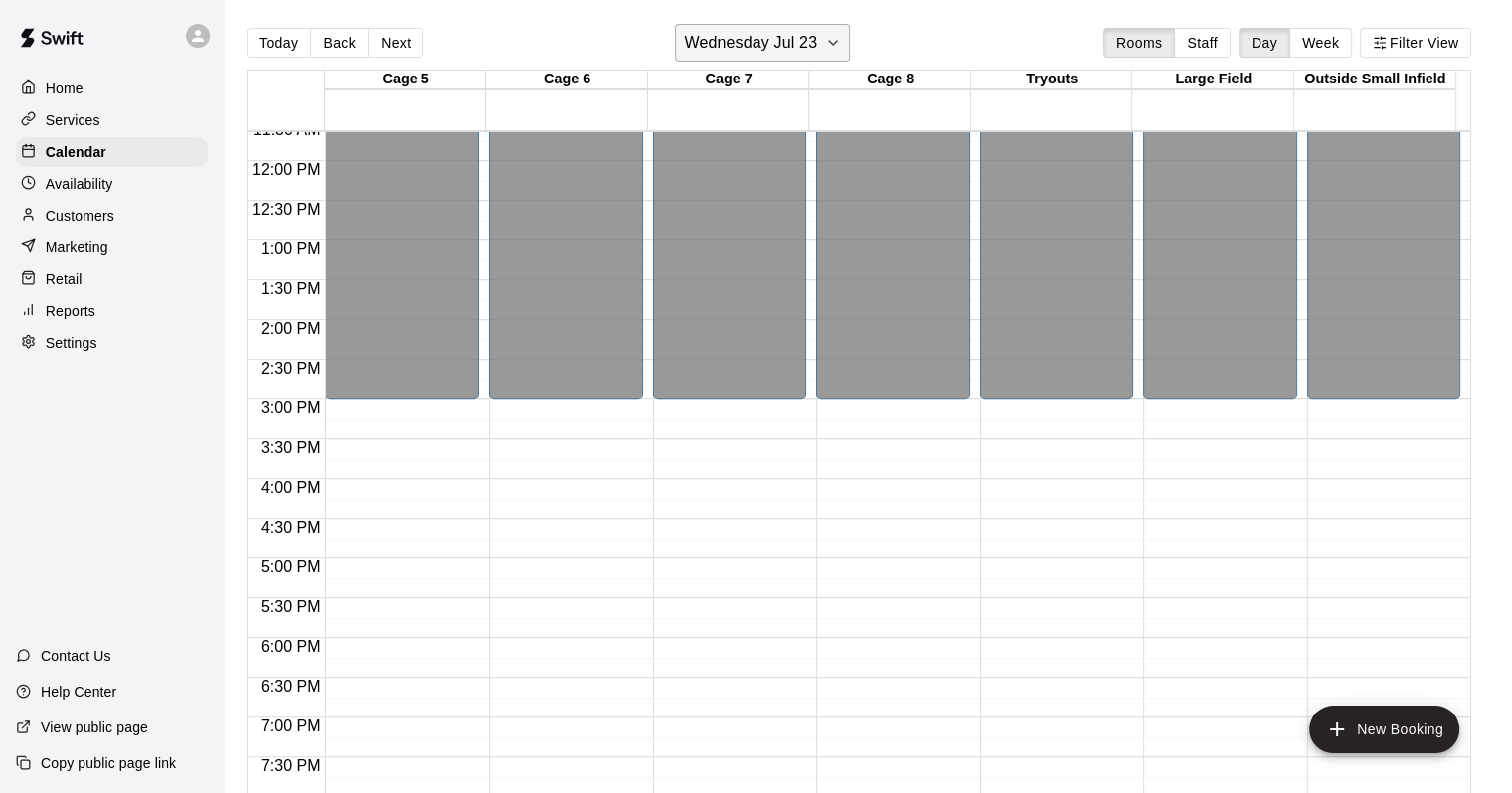 click on "Wednesday Jul 23" at bounding box center (751, 43) 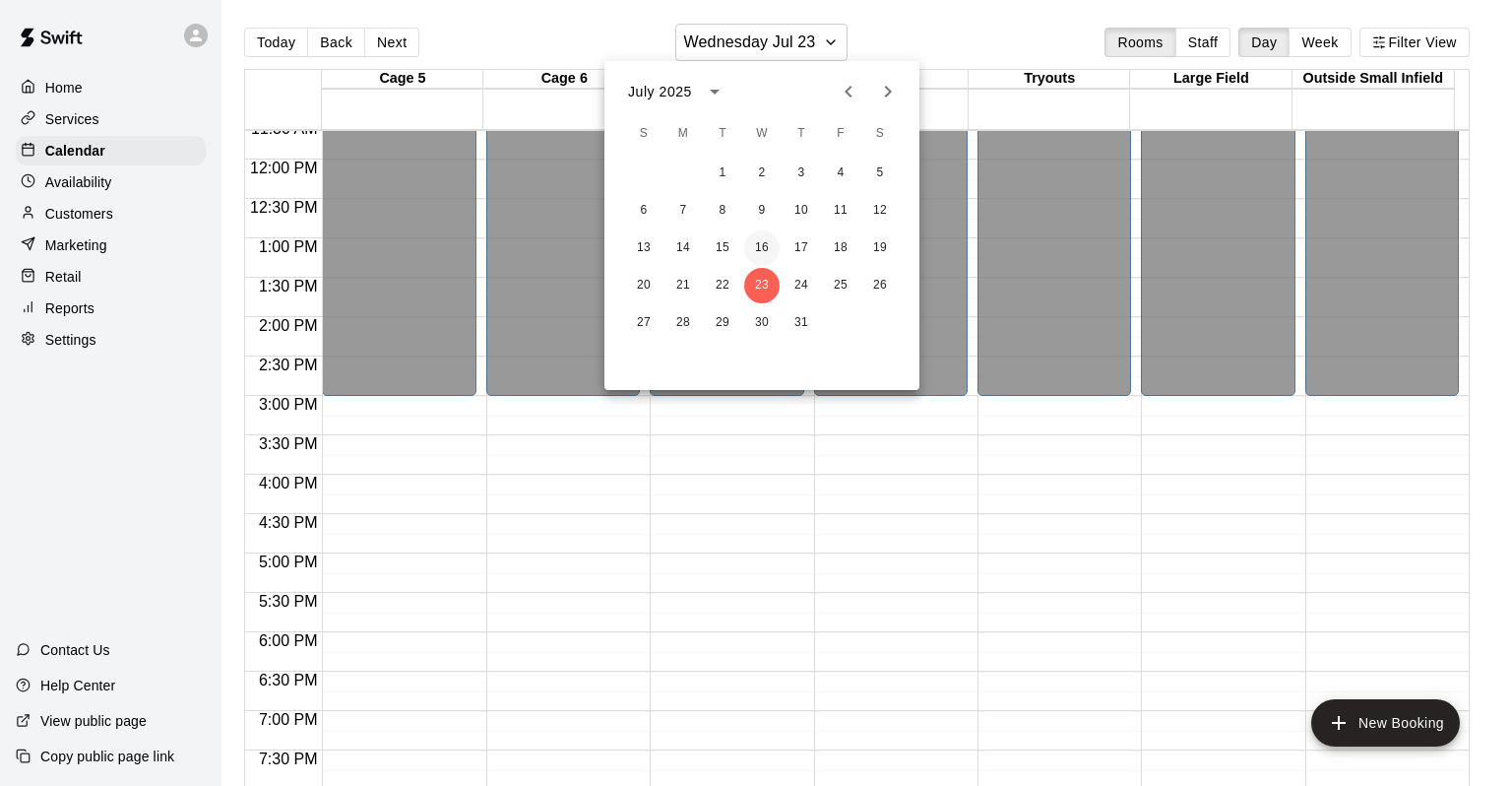 click on "16" at bounding box center [762, 248] 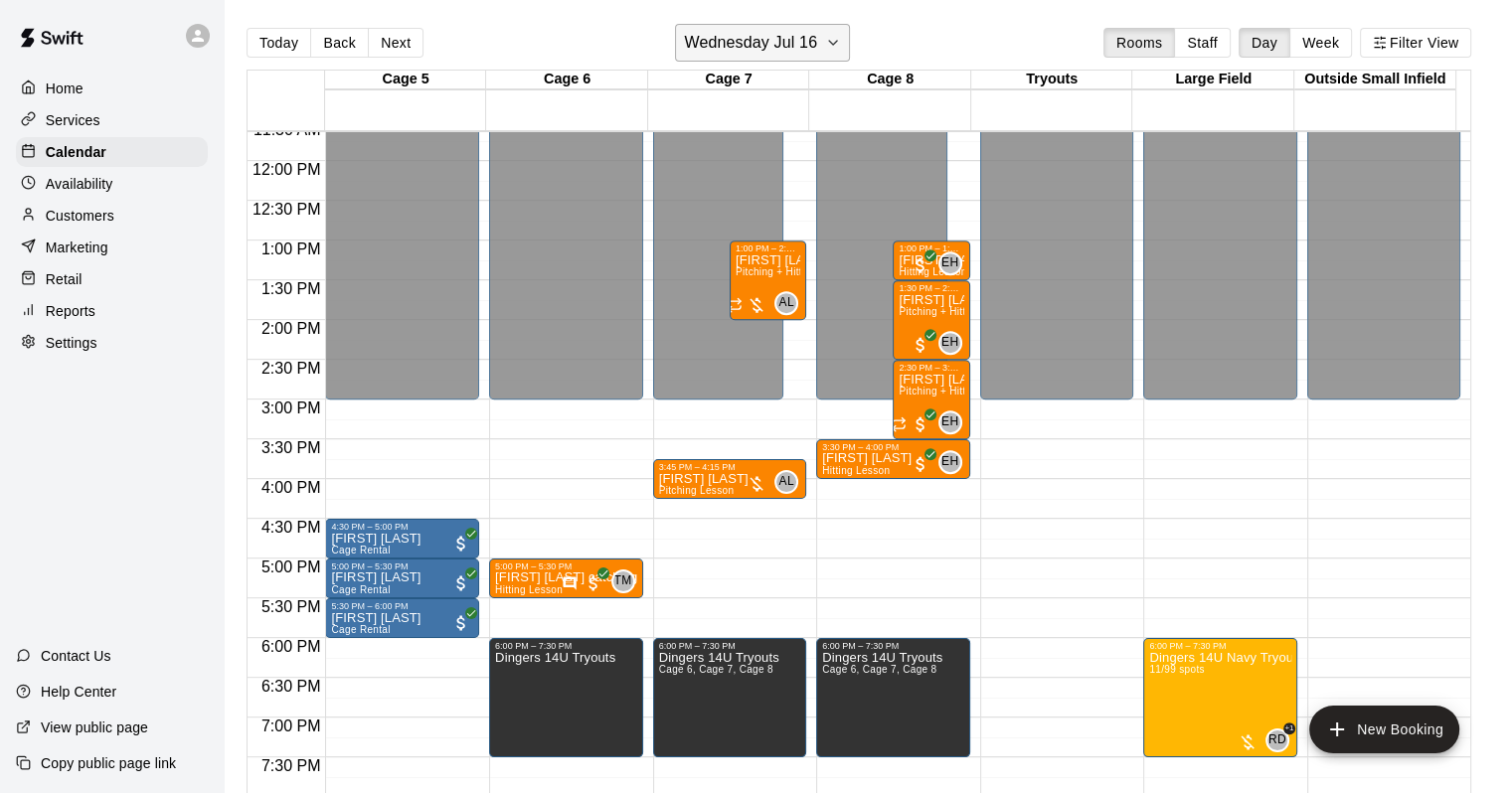 click on "Wednesday Jul 16" at bounding box center [751, 43] 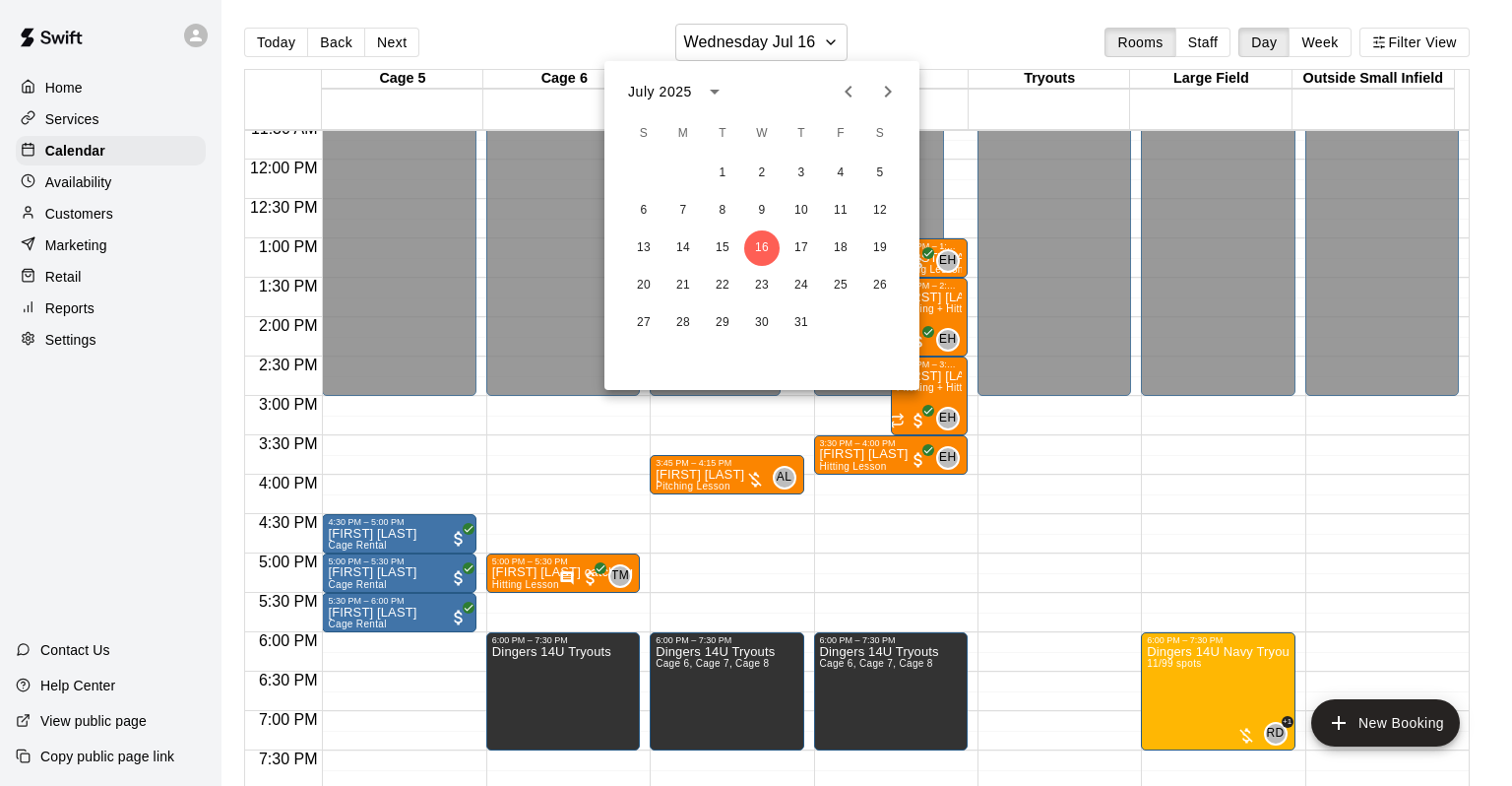 click at bounding box center (756, 393) 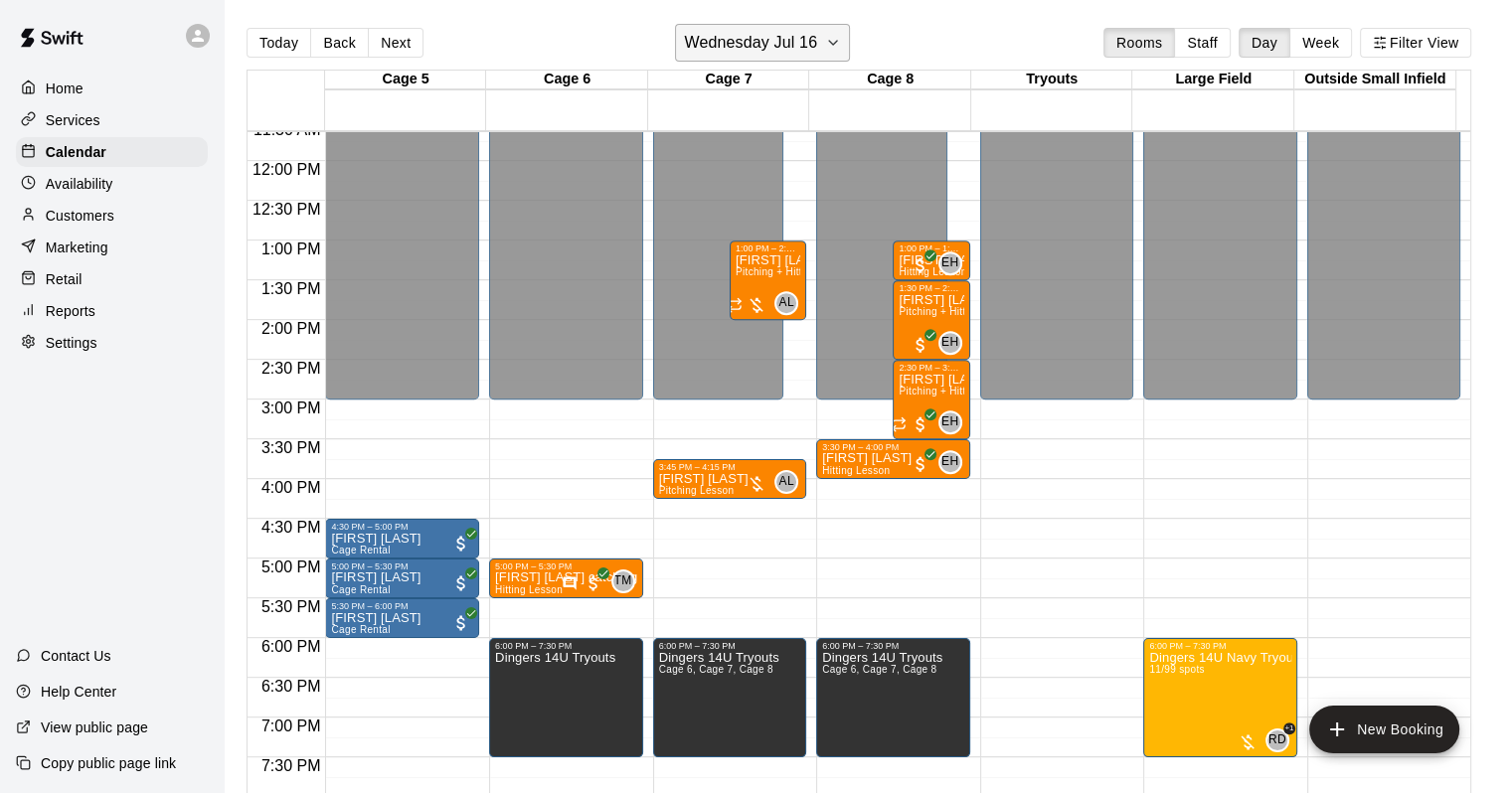 click on "Wednesday Jul 16" at bounding box center (762, 43) 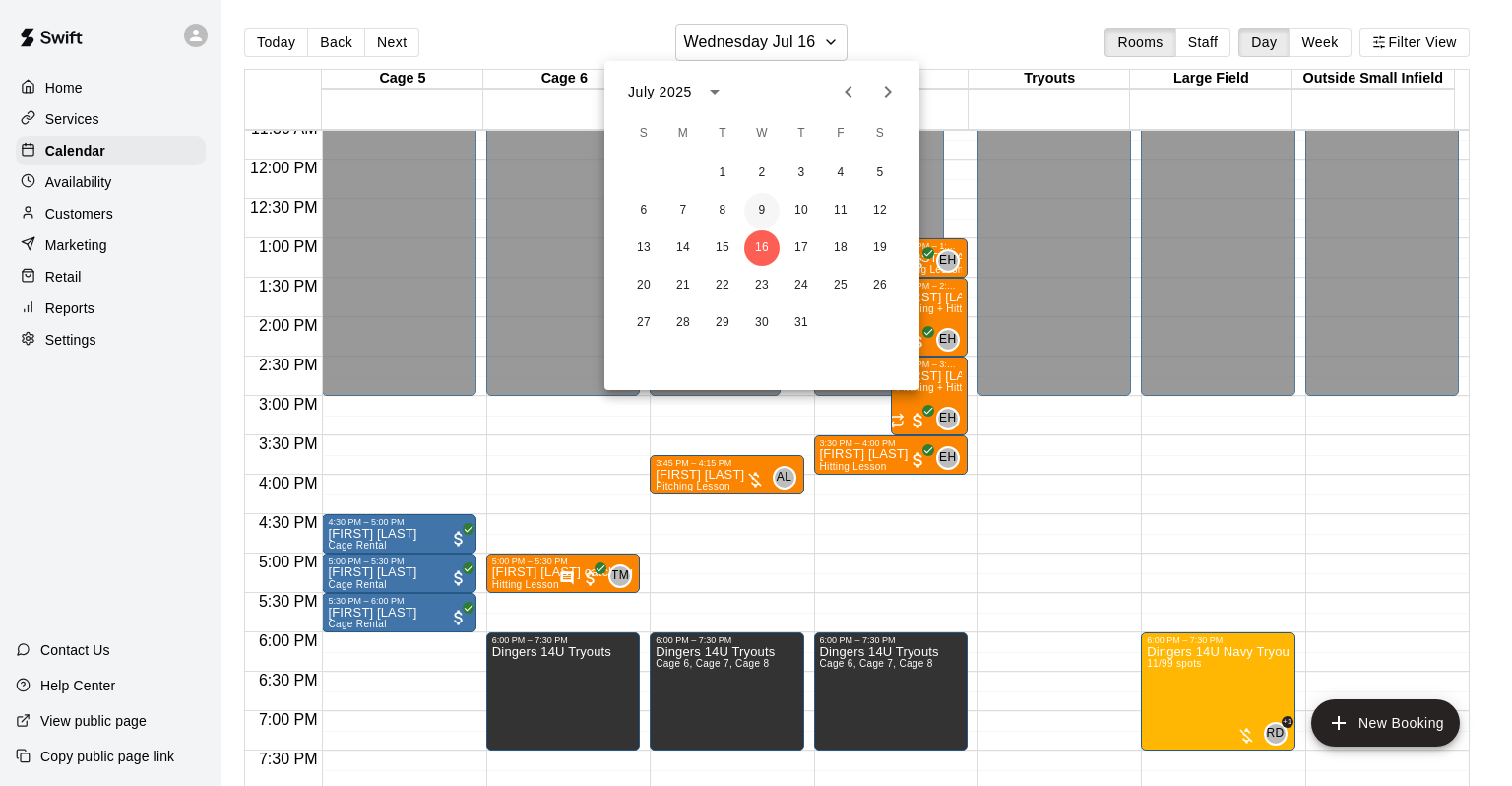 click on "9" at bounding box center [762, 211] 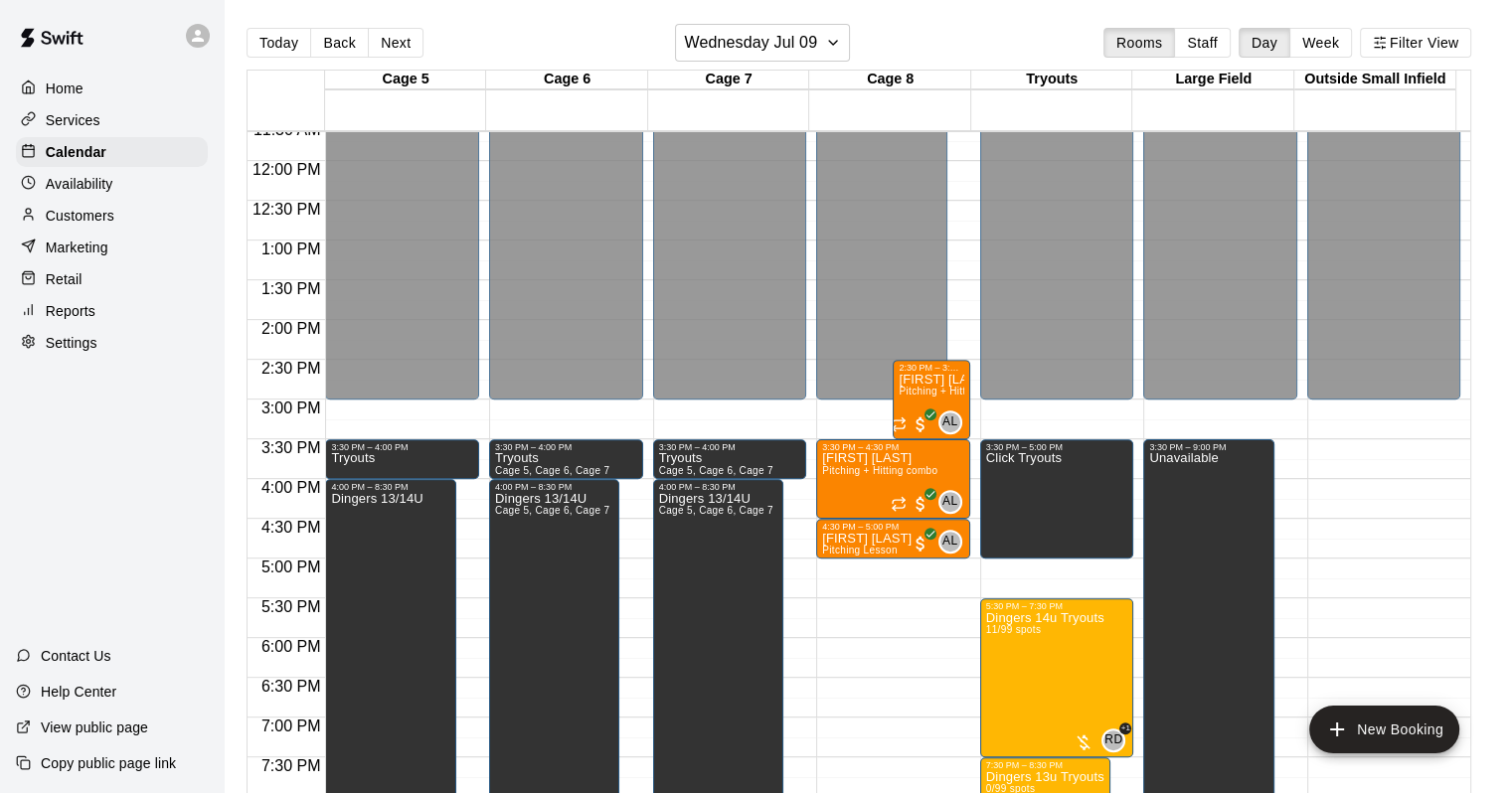 click on "Today Back Next [DAY_OF_WEEK] [DAY] Rooms Staff Day Week Filter View" at bounding box center [859, 47] 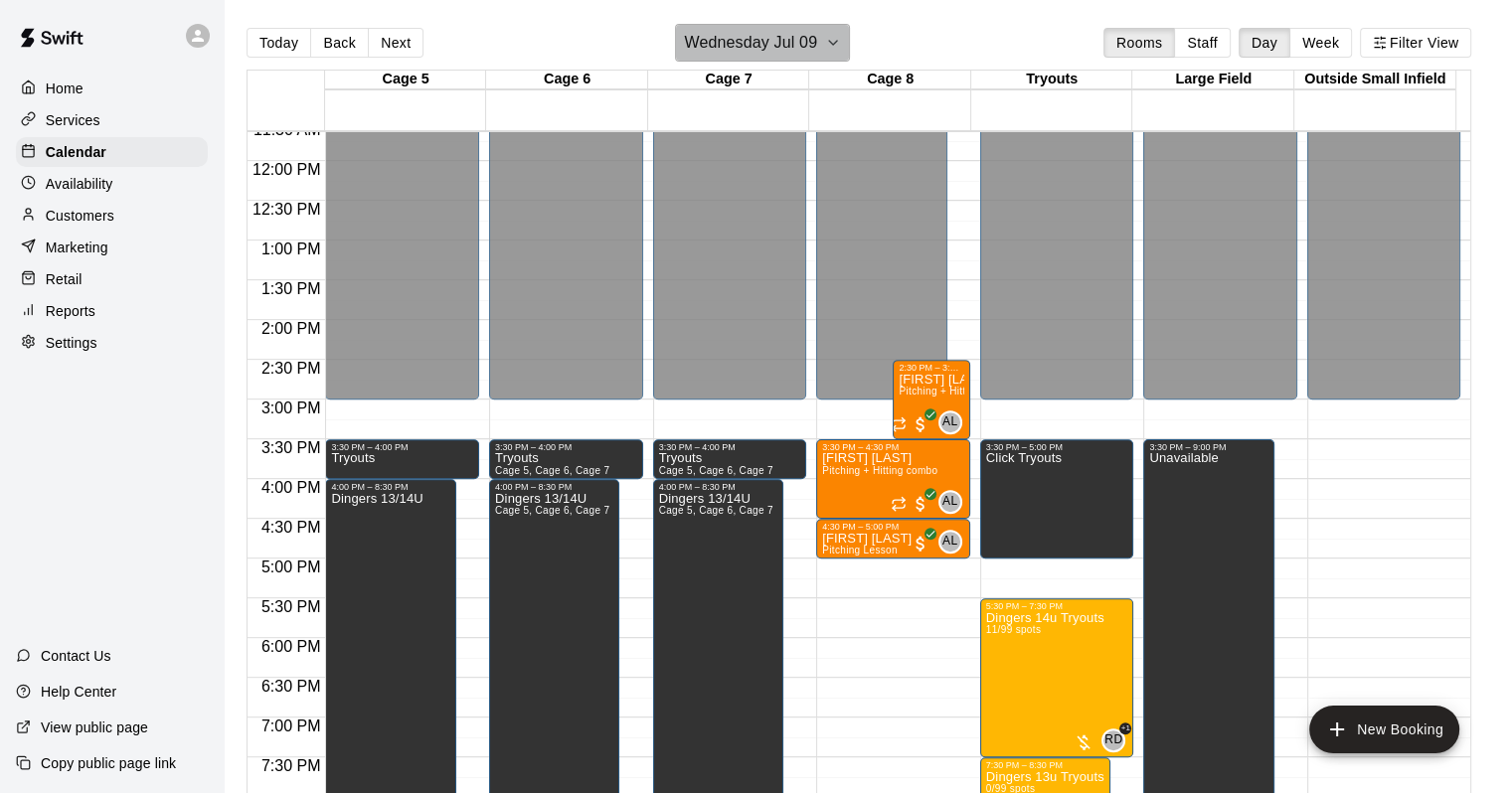 click on "Wednesday Jul 09" at bounding box center (751, 43) 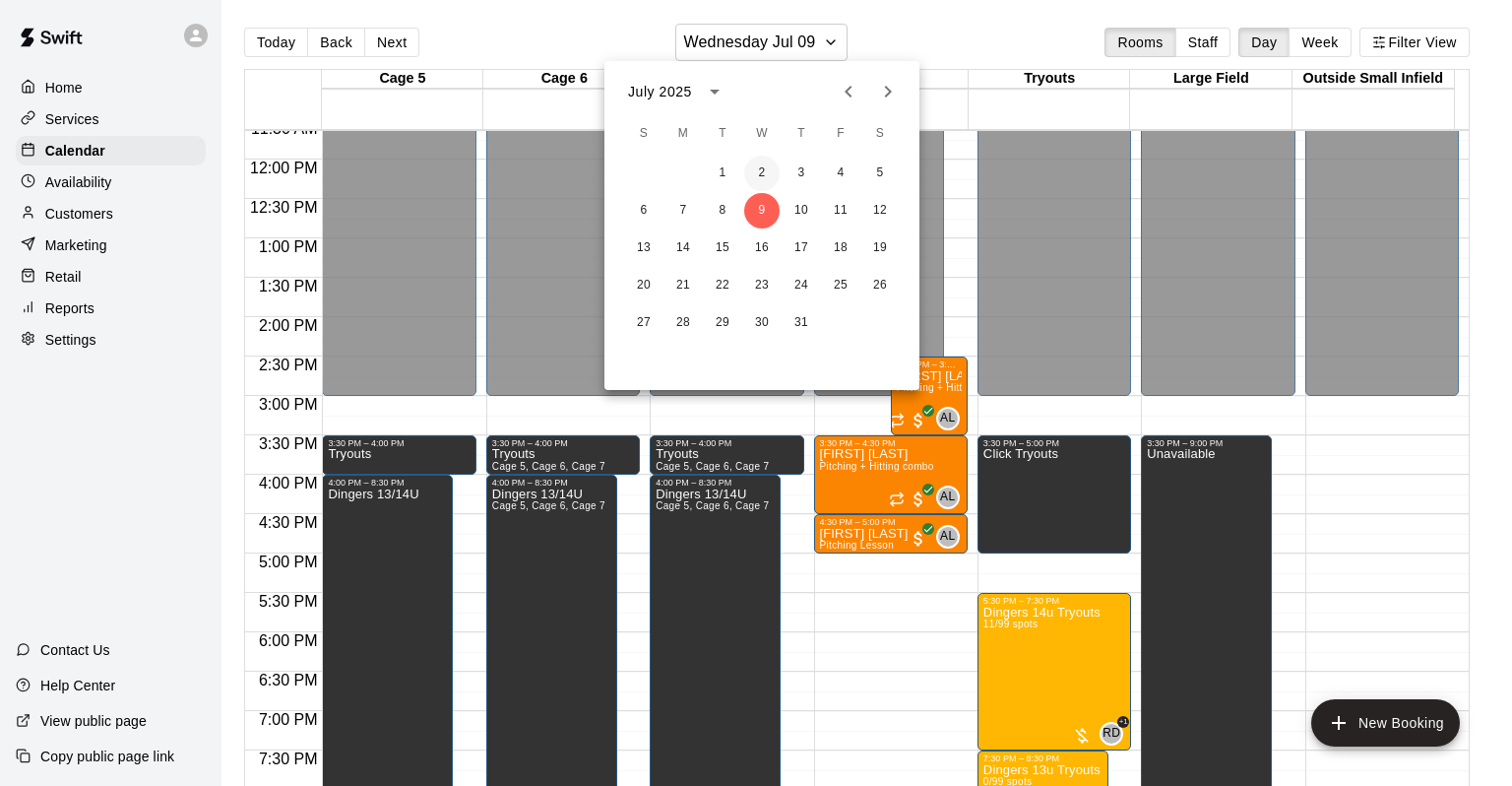click on "2" at bounding box center [762, 173] 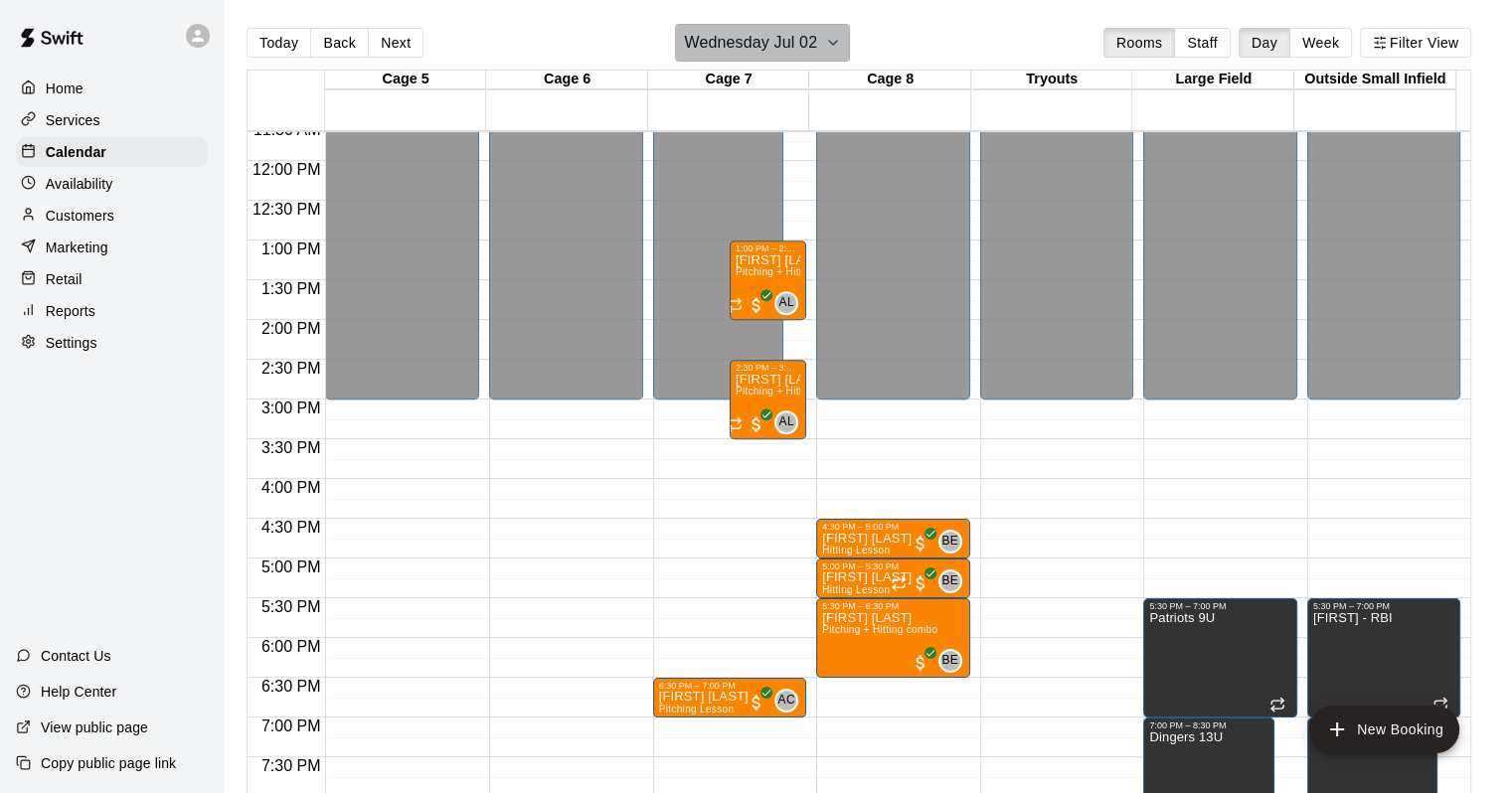 click on "Wednesday Jul 02" at bounding box center (751, 43) 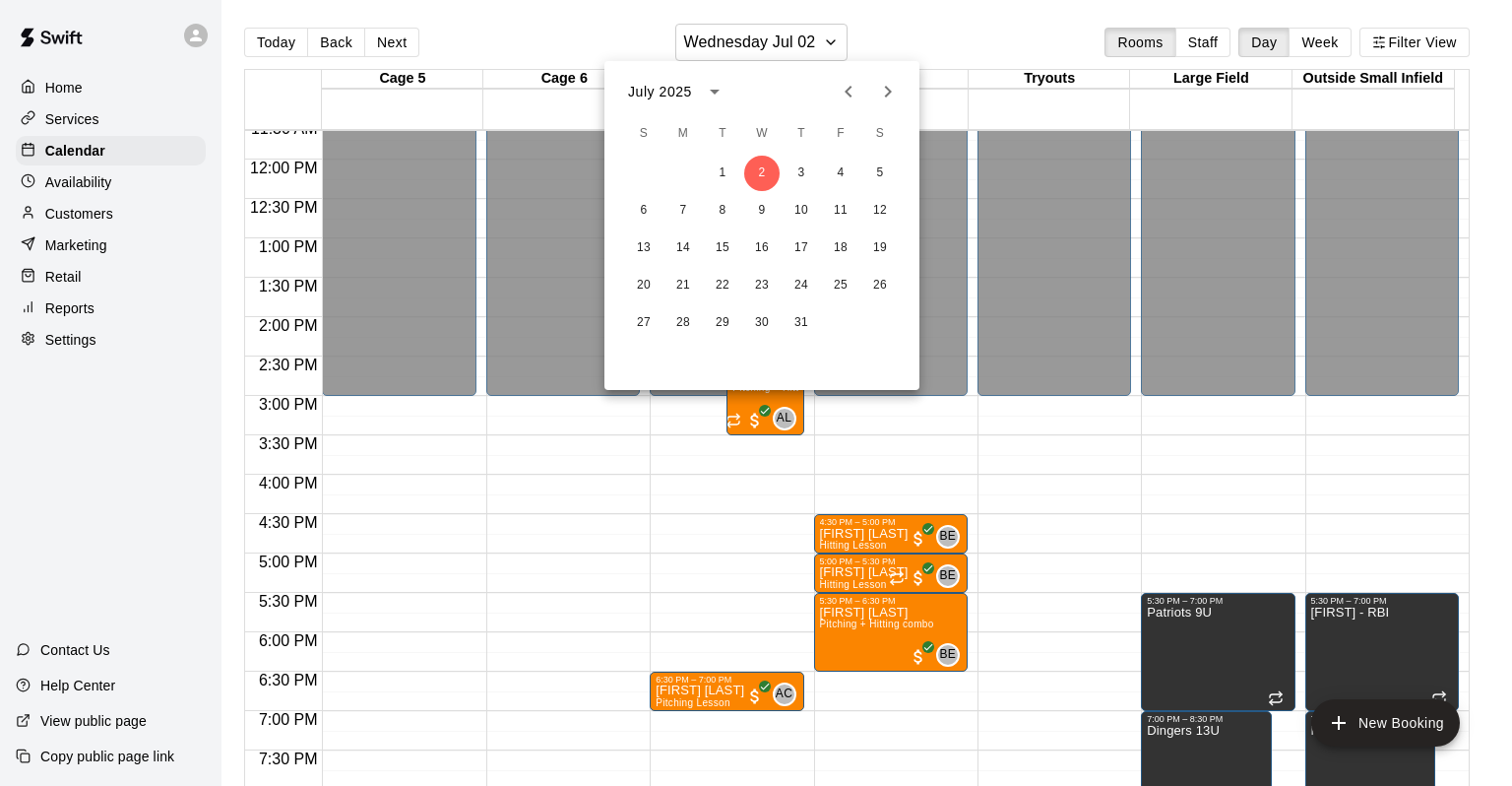 click at bounding box center [849, 92] 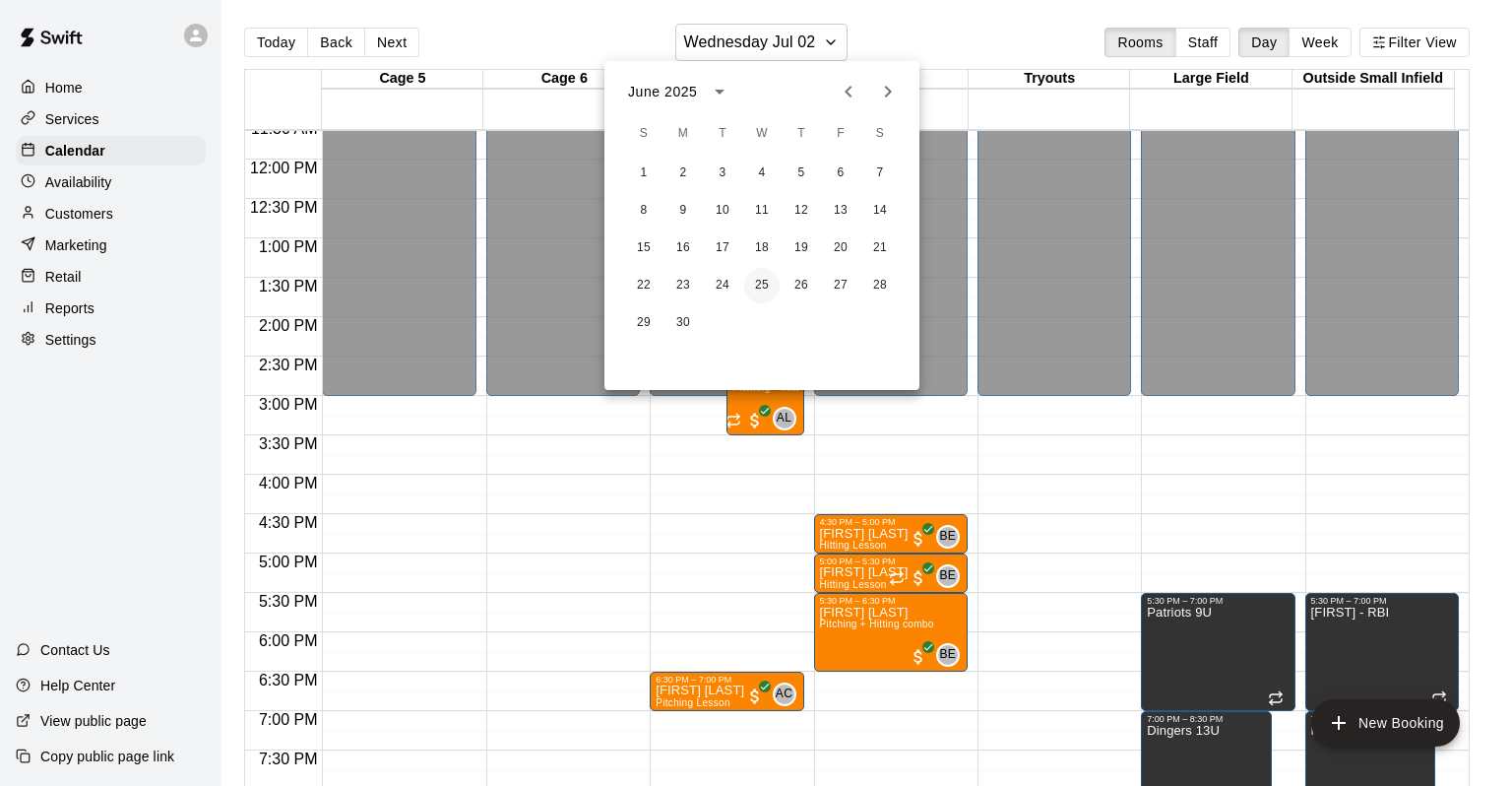 click on "25" at bounding box center [762, 286] 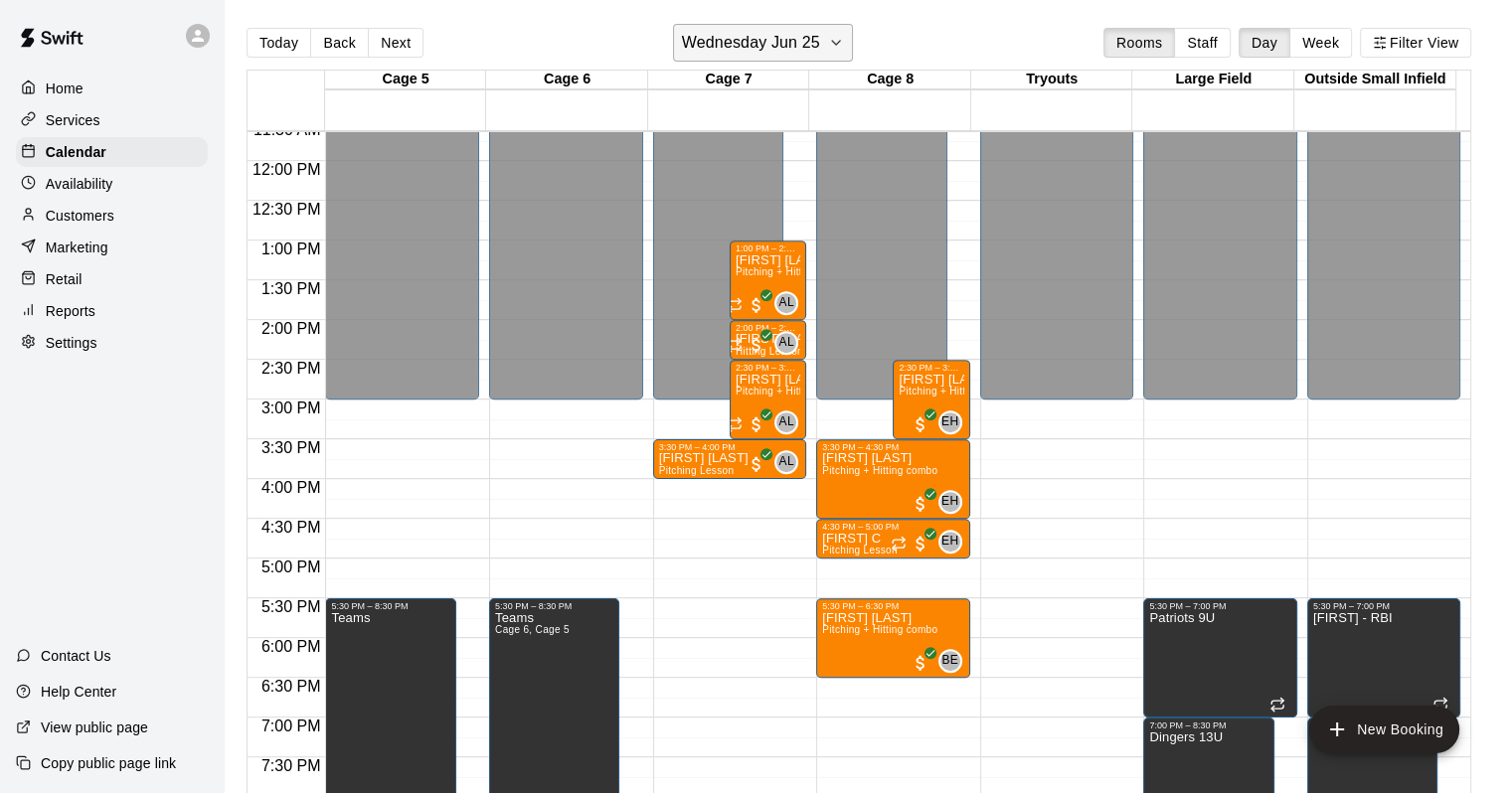 click on "Wednesday Jun 25" at bounding box center (751, 43) 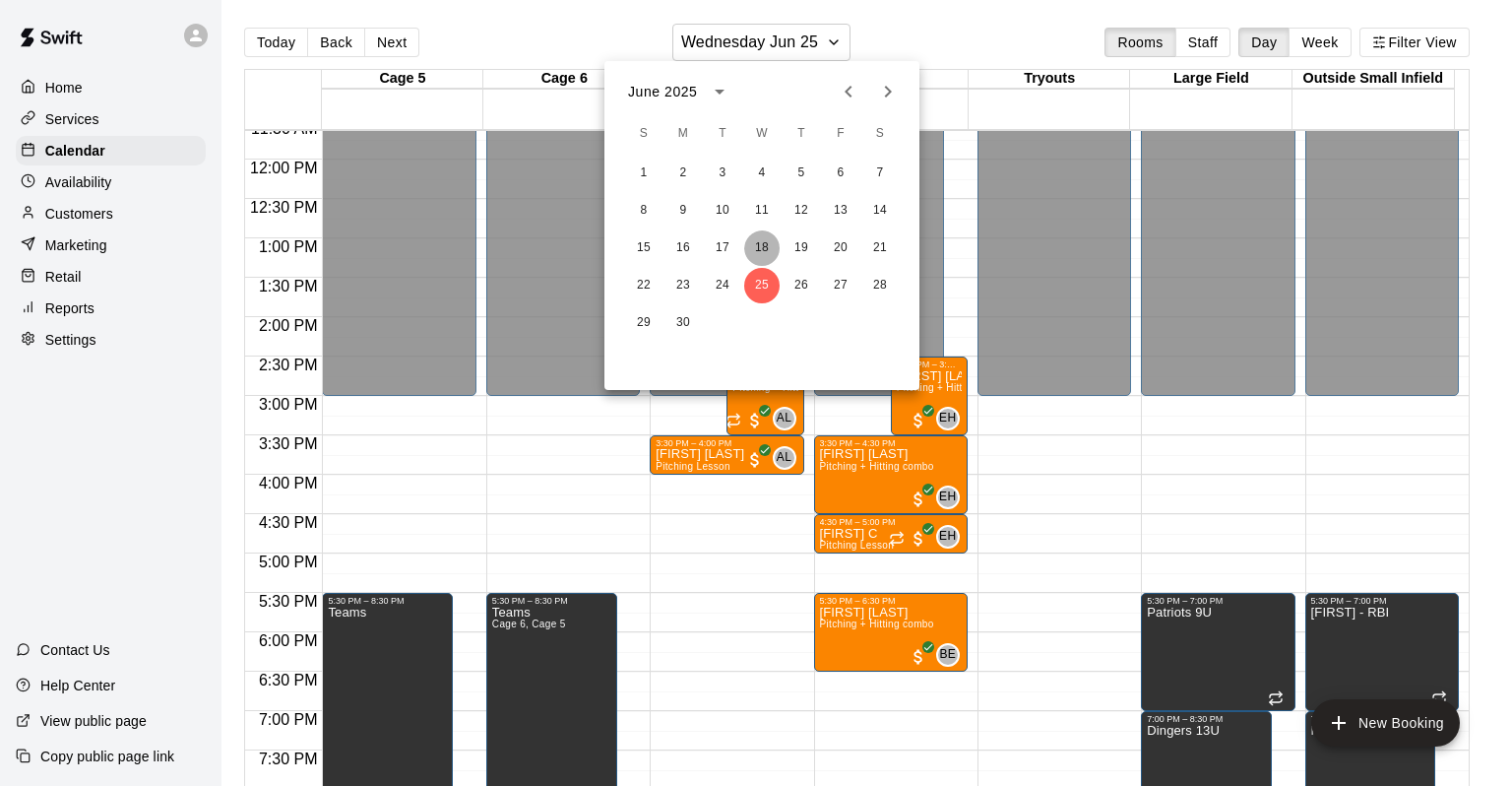 click on "18" at bounding box center (762, 248) 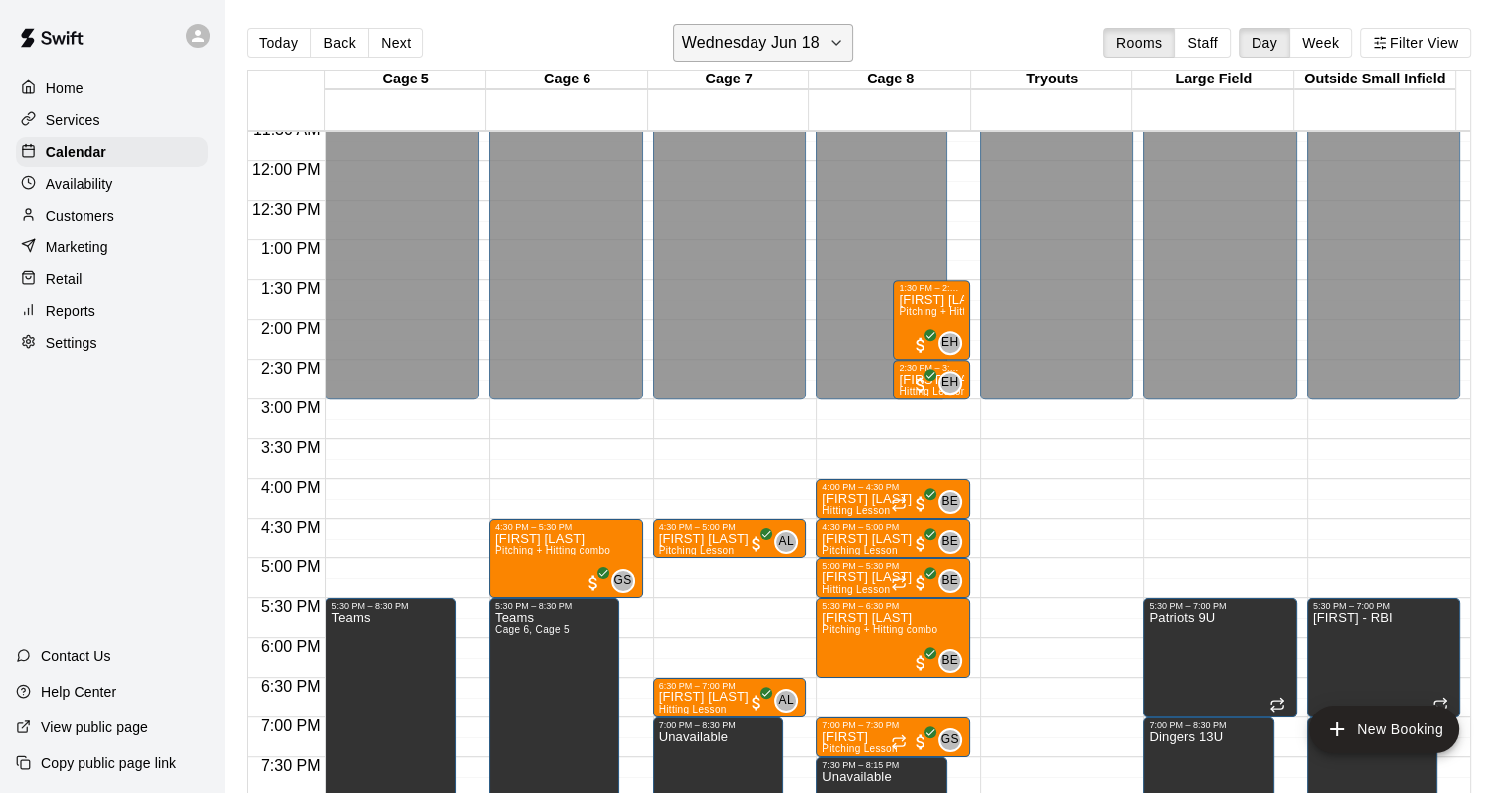 click on "Wednesday Jun 18" at bounding box center (751, 43) 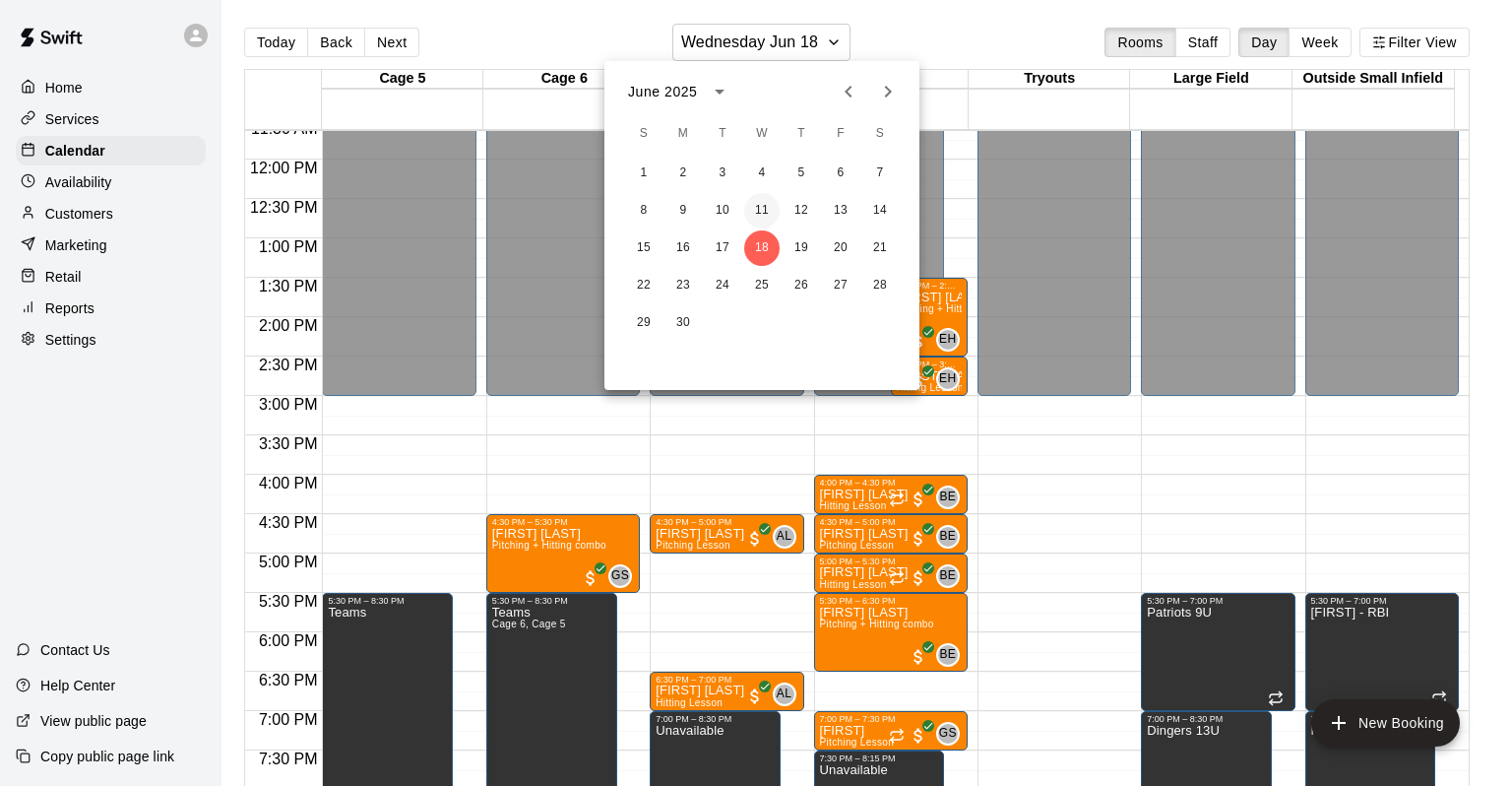 click on "11" at bounding box center (762, 211) 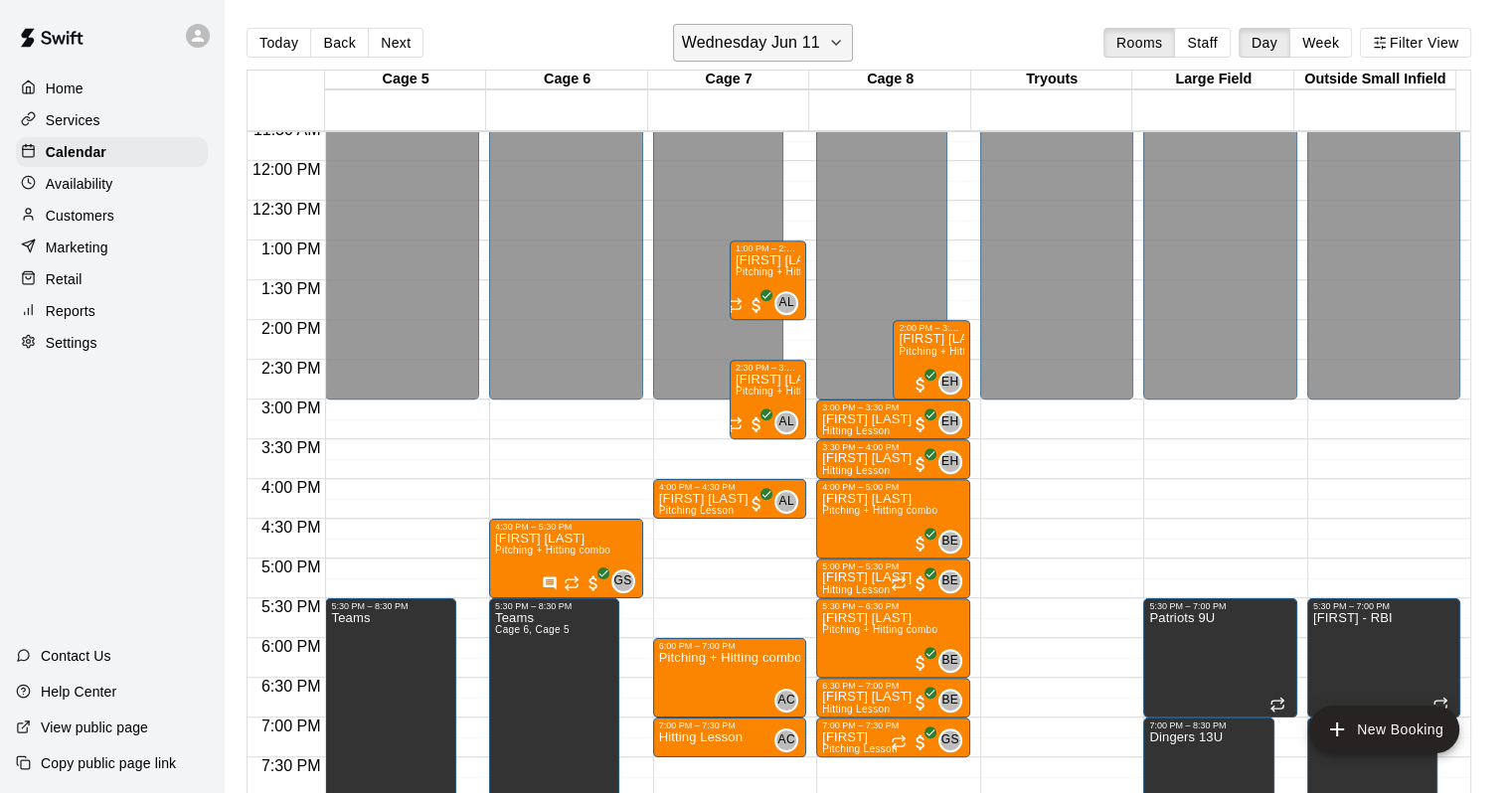 click on "Wednesday Jun 11" at bounding box center (751, 43) 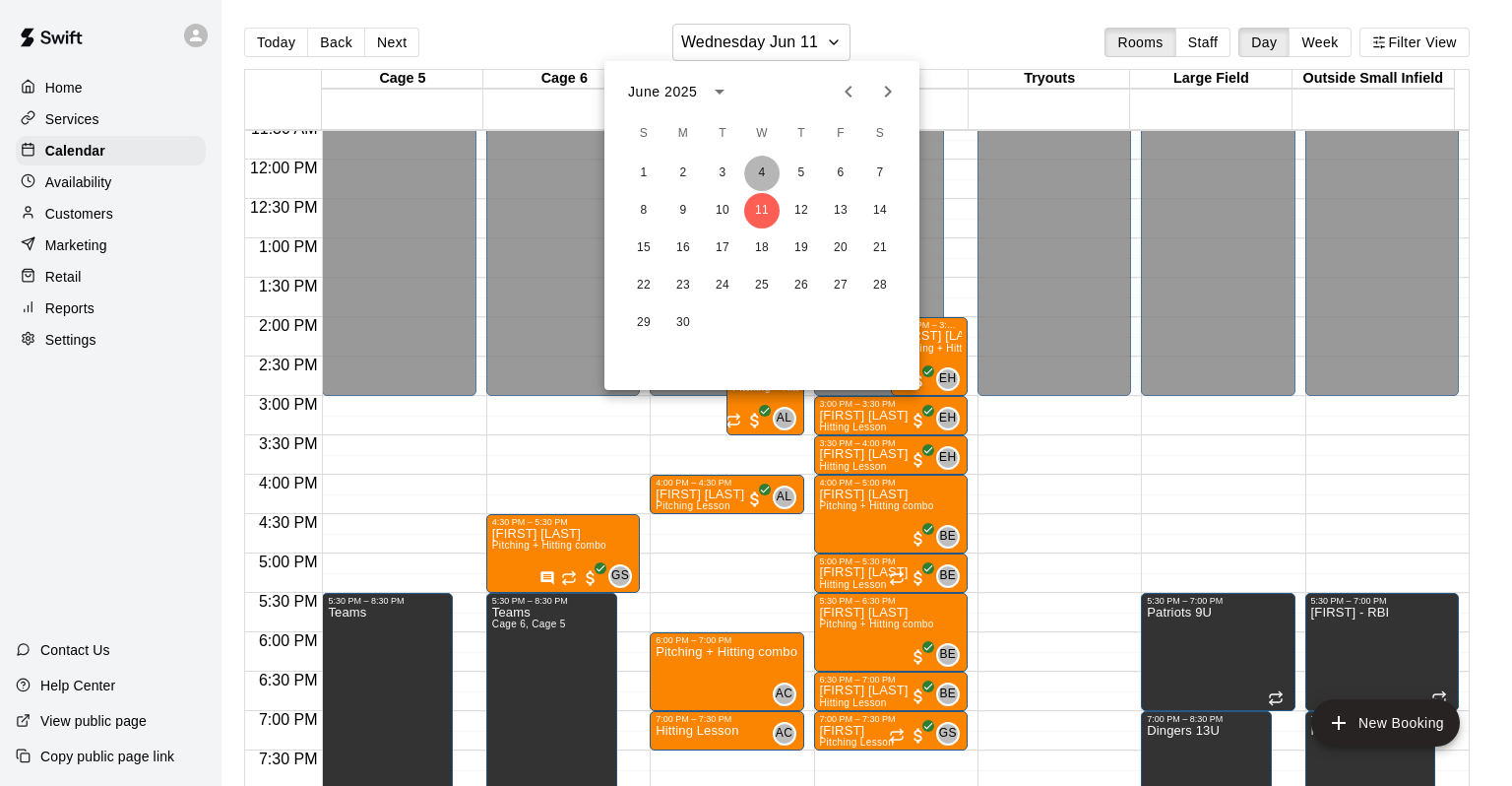 click on "4" at bounding box center [762, 173] 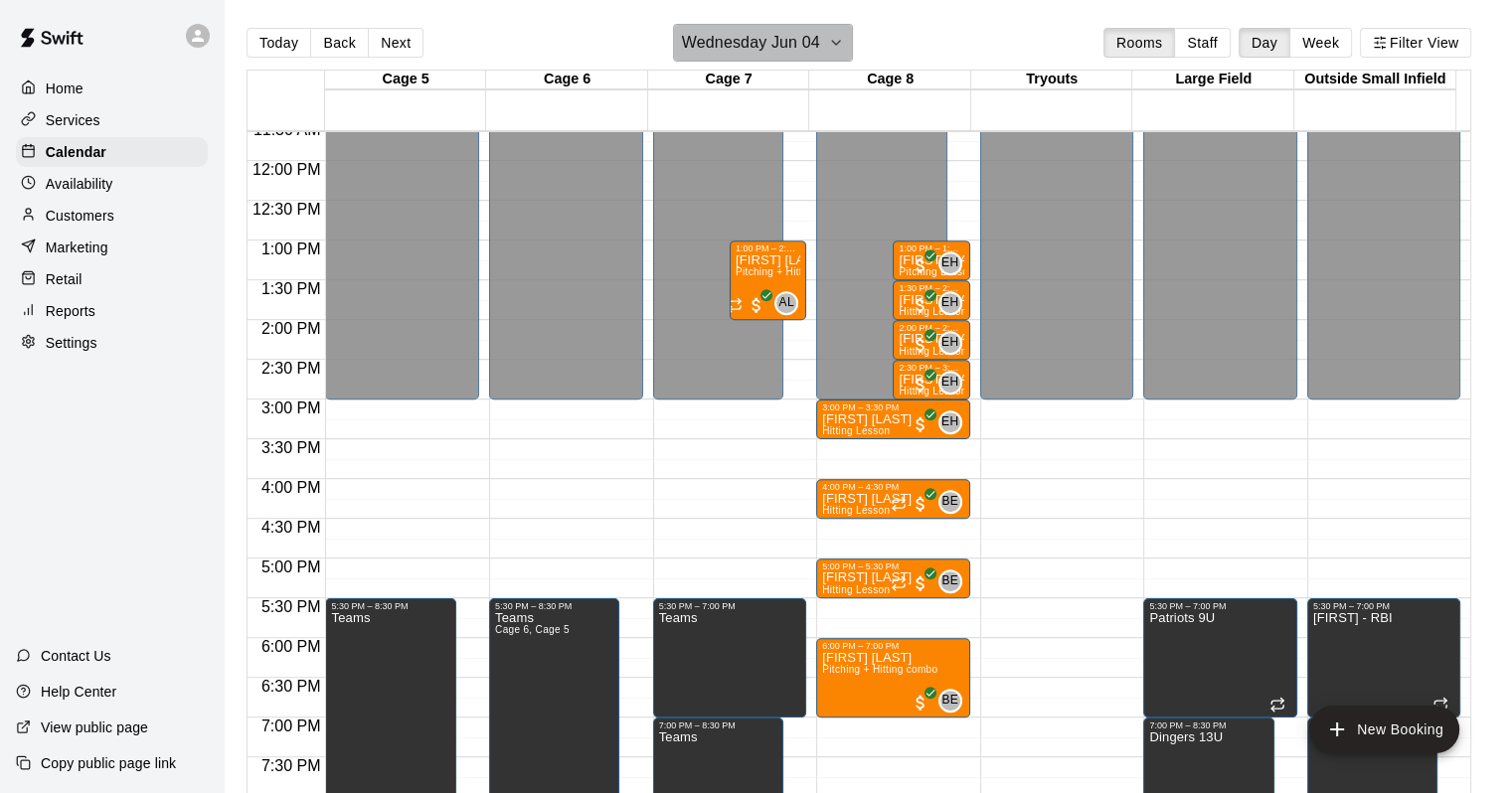 click on "Wednesday Jun 04" at bounding box center [751, 43] 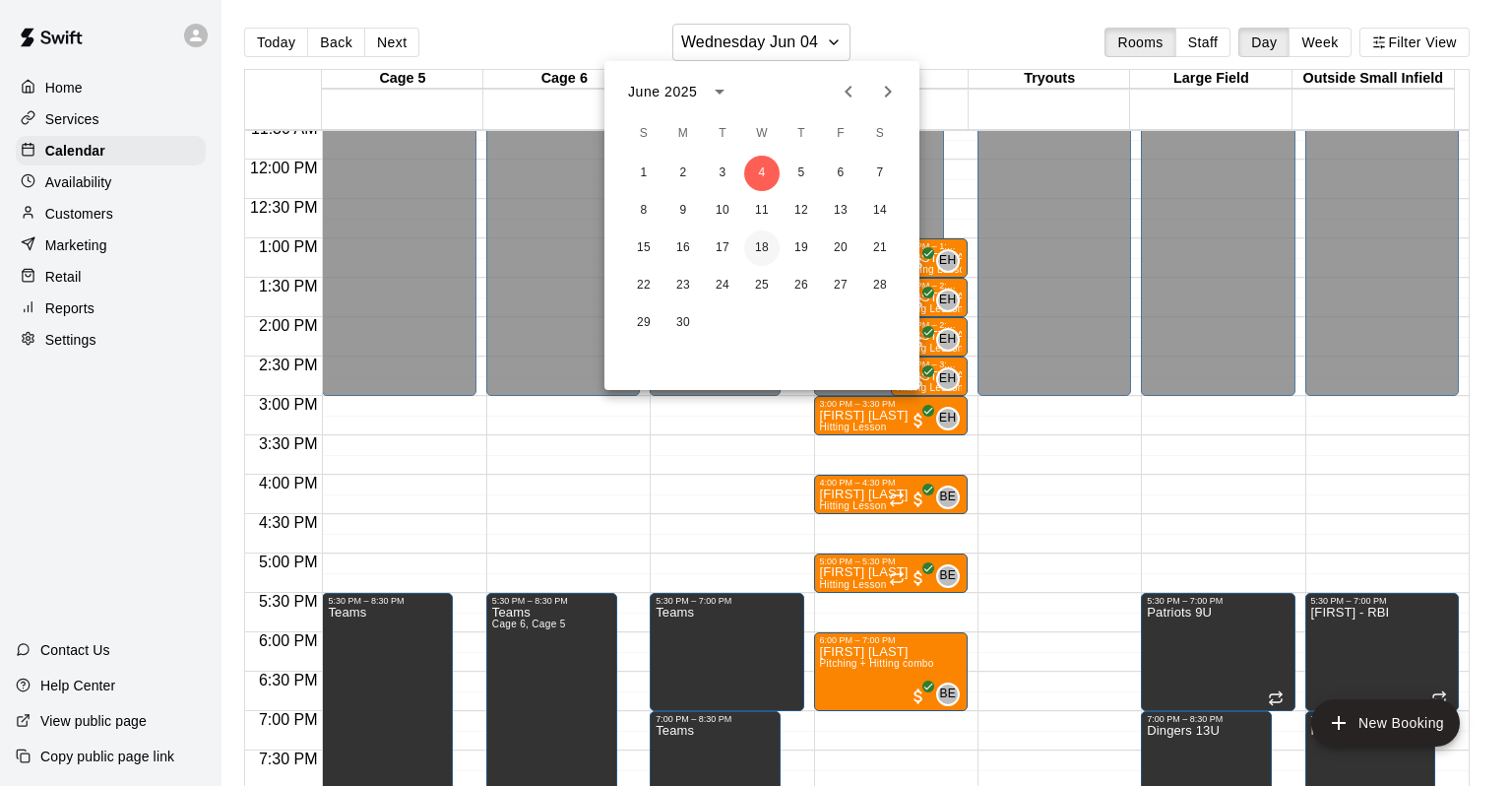 click on "18" at bounding box center (762, 248) 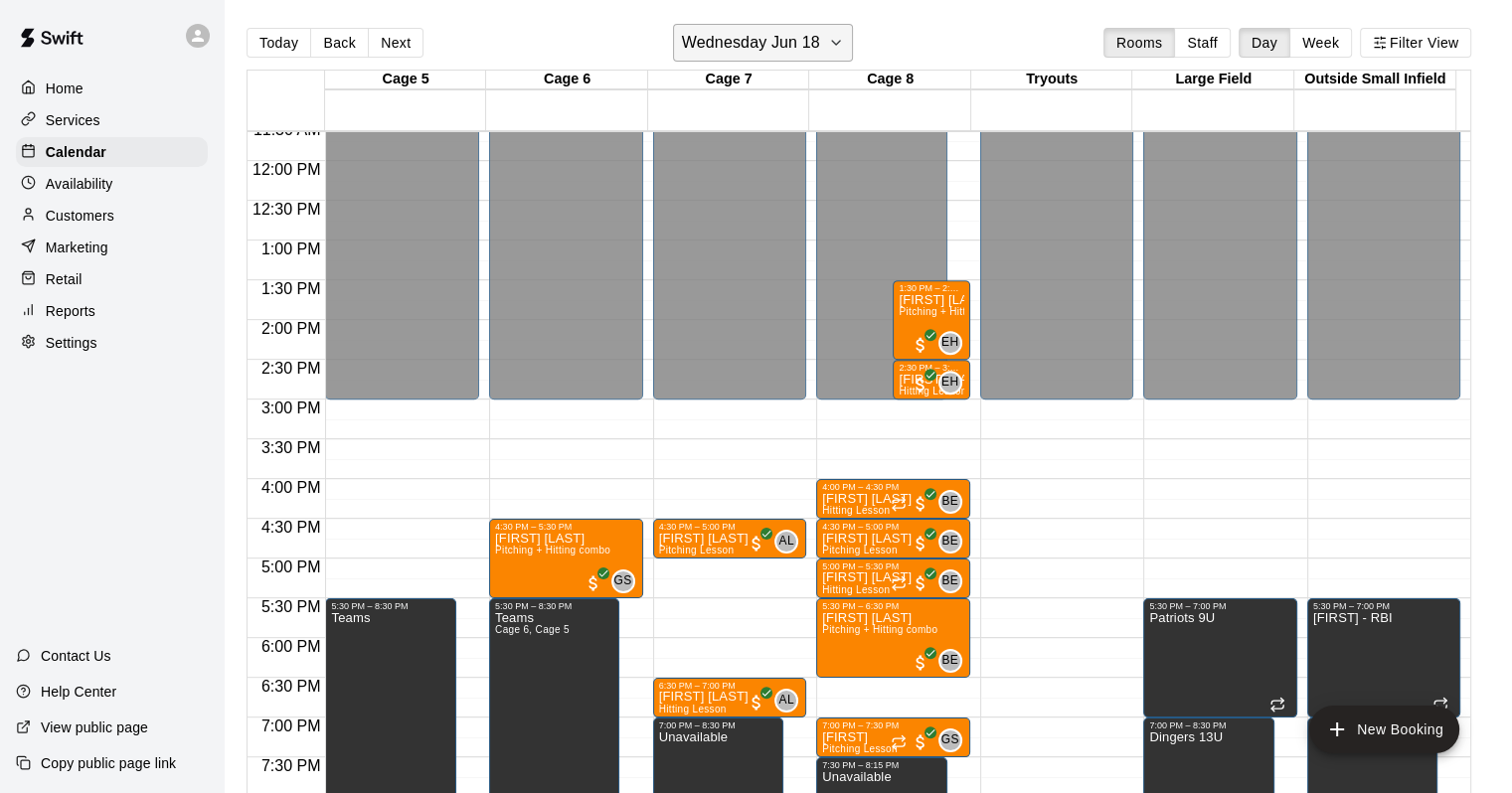 click on "Wednesday Jun 18" at bounding box center (751, 43) 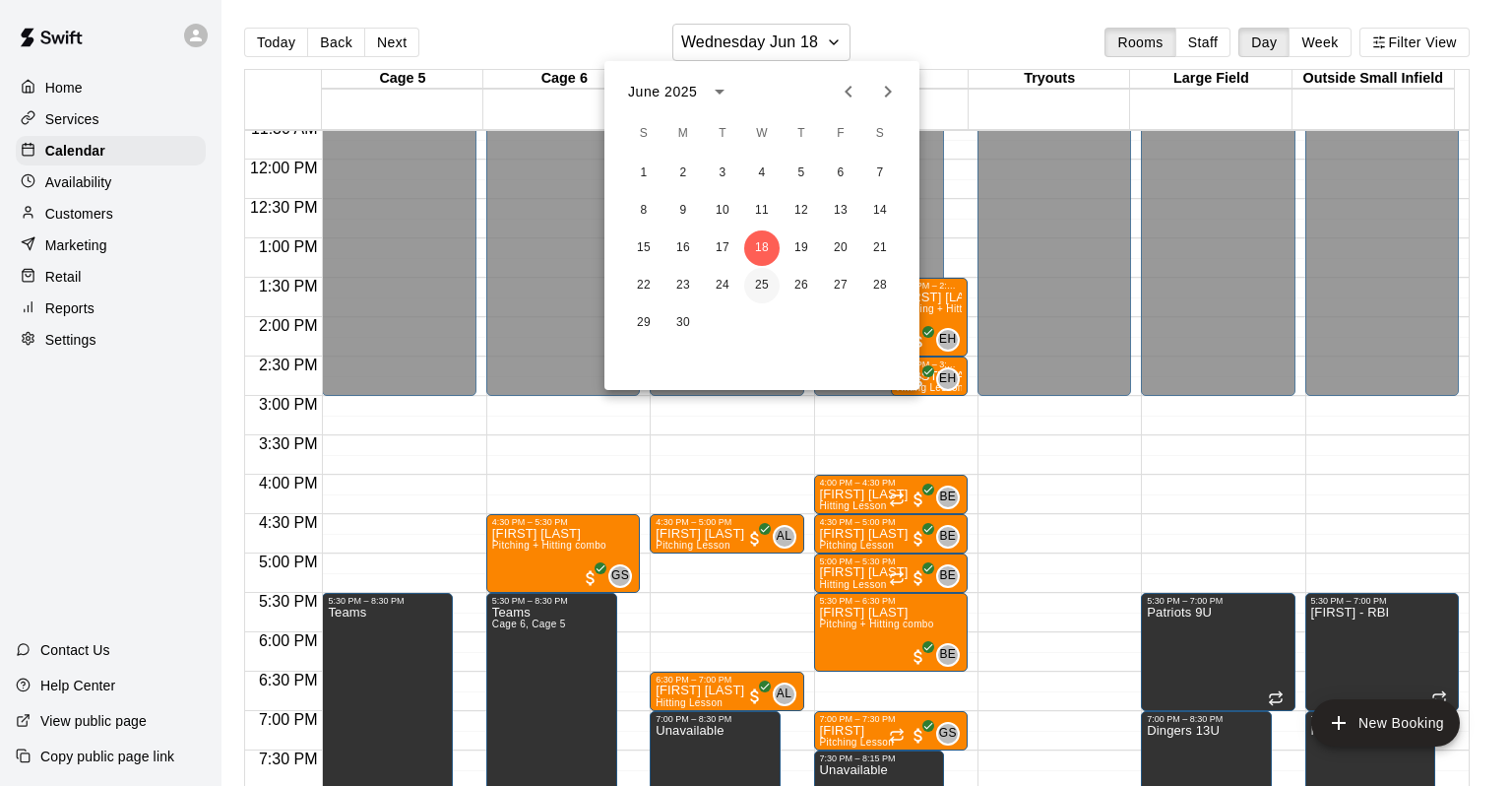 click on "25" at bounding box center (762, 286) 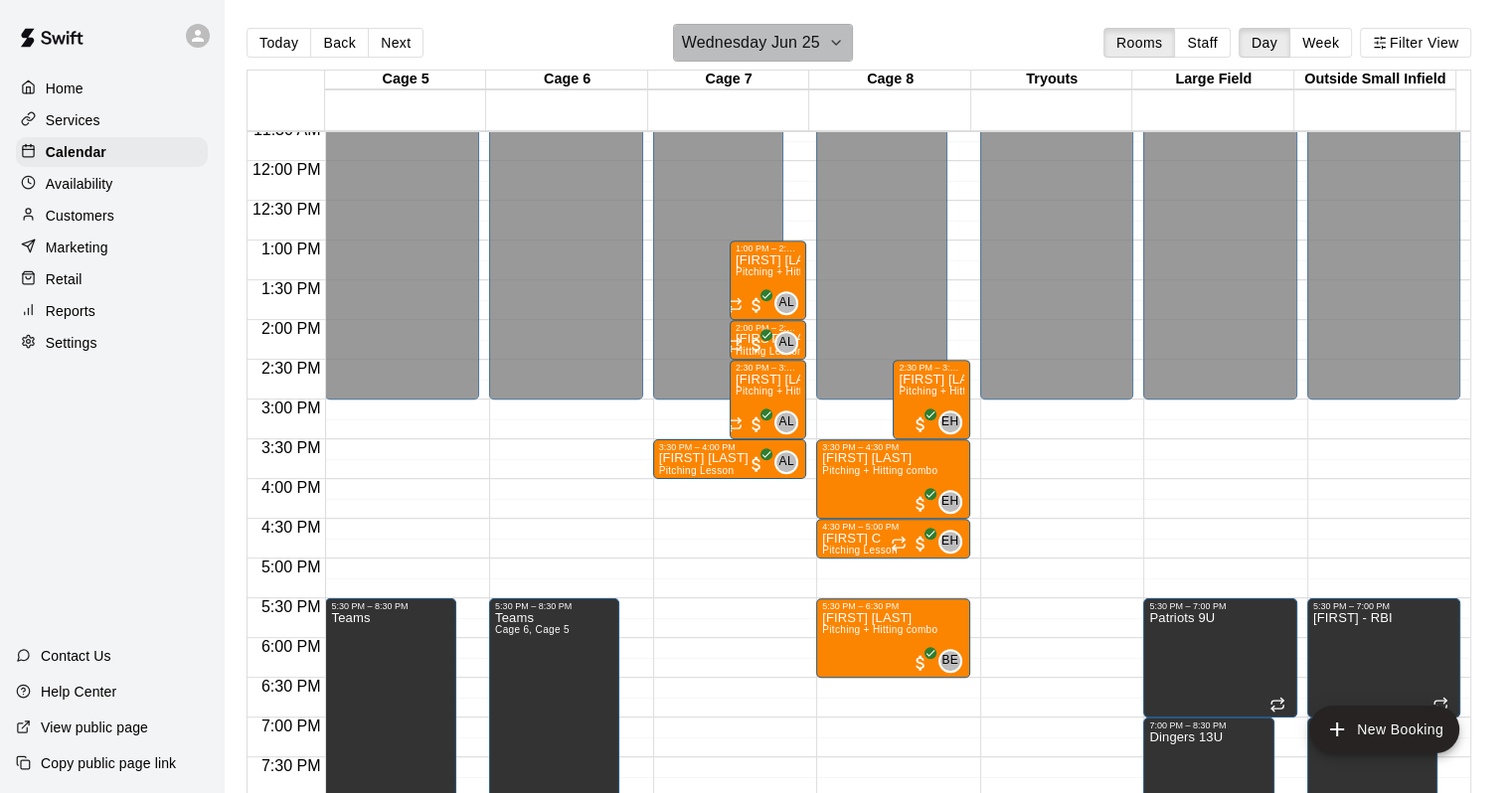click on "Wednesday Jun 25" at bounding box center (751, 43) 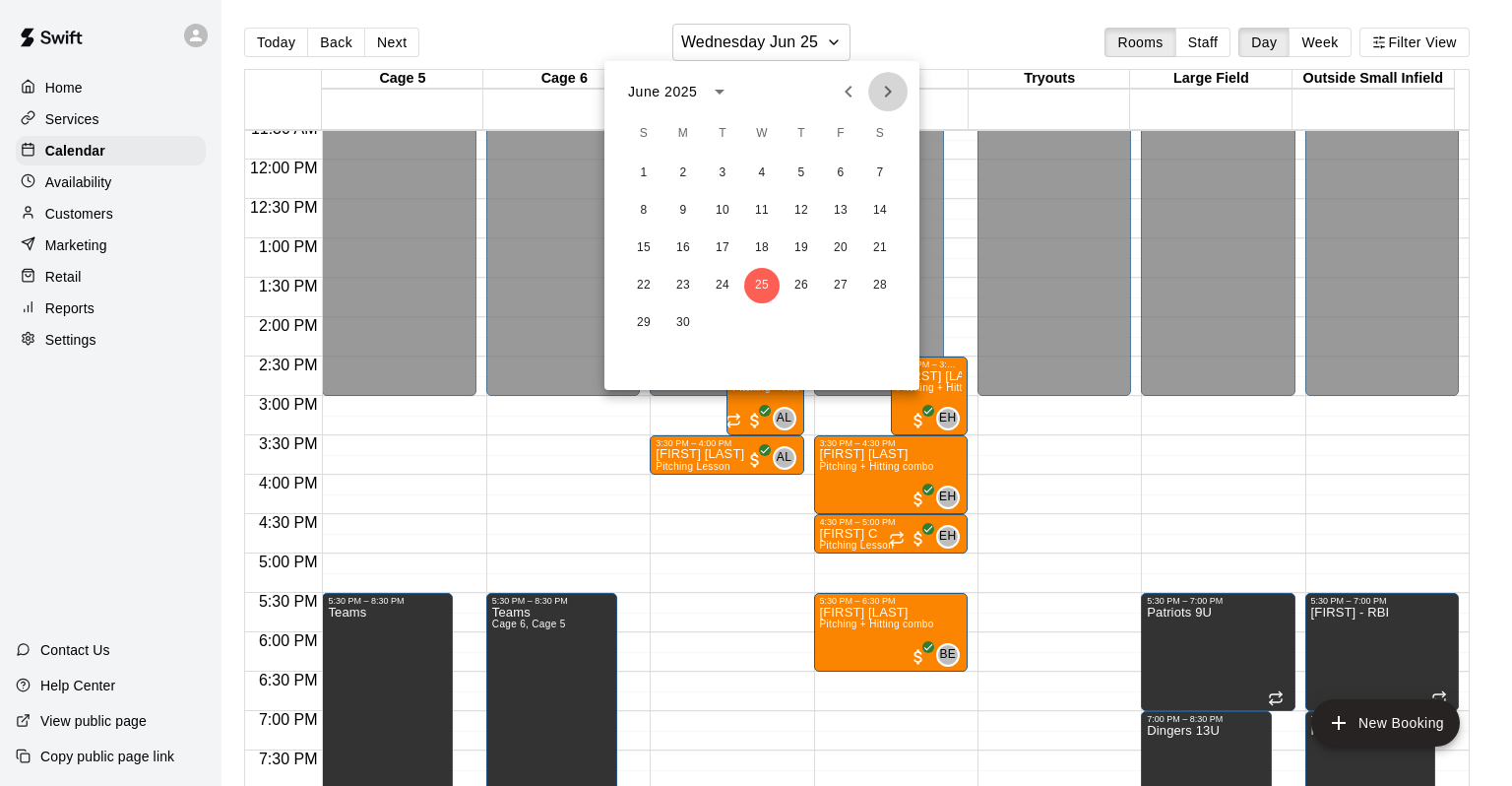 click 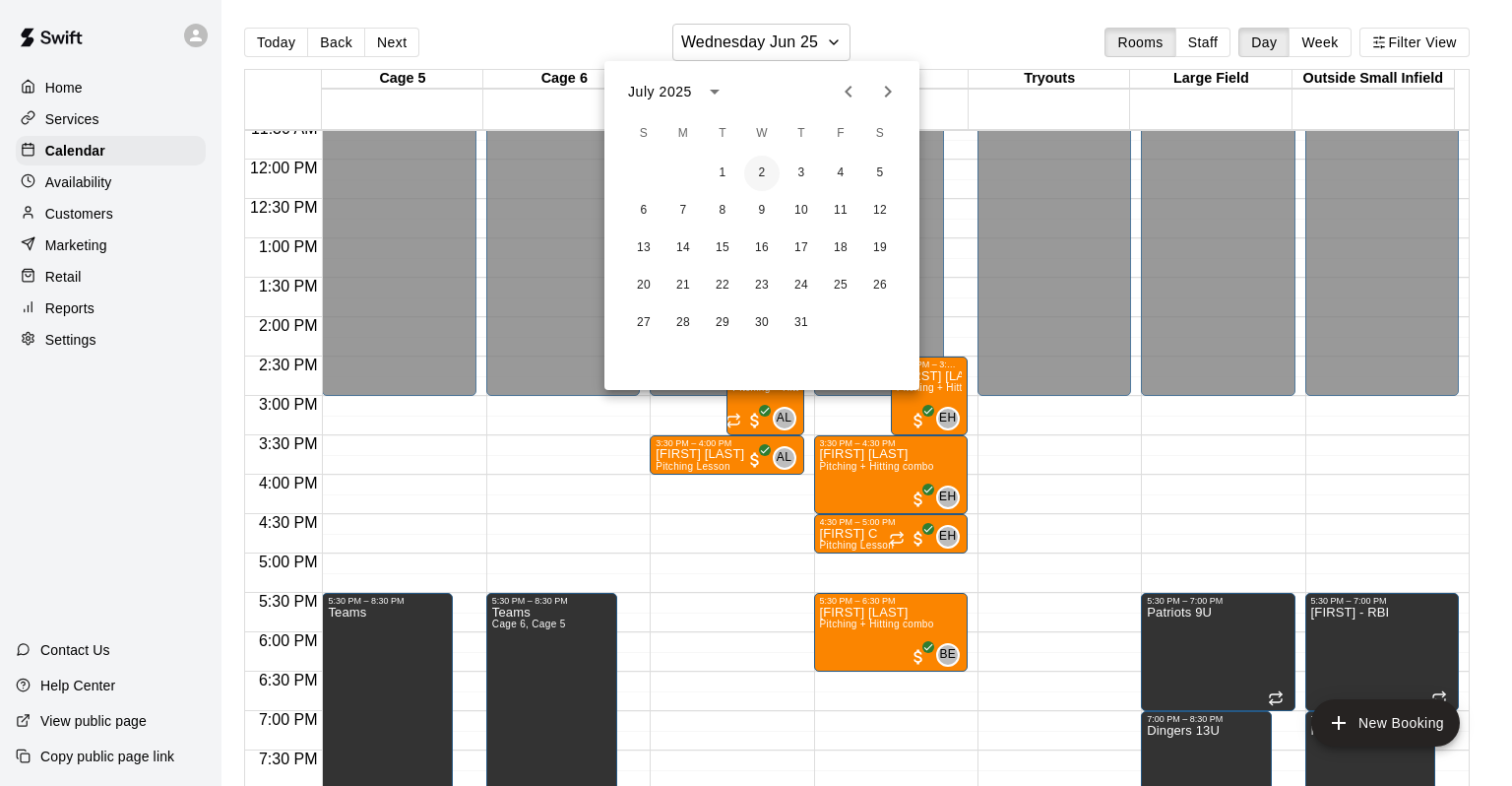 click on "2" at bounding box center (762, 173) 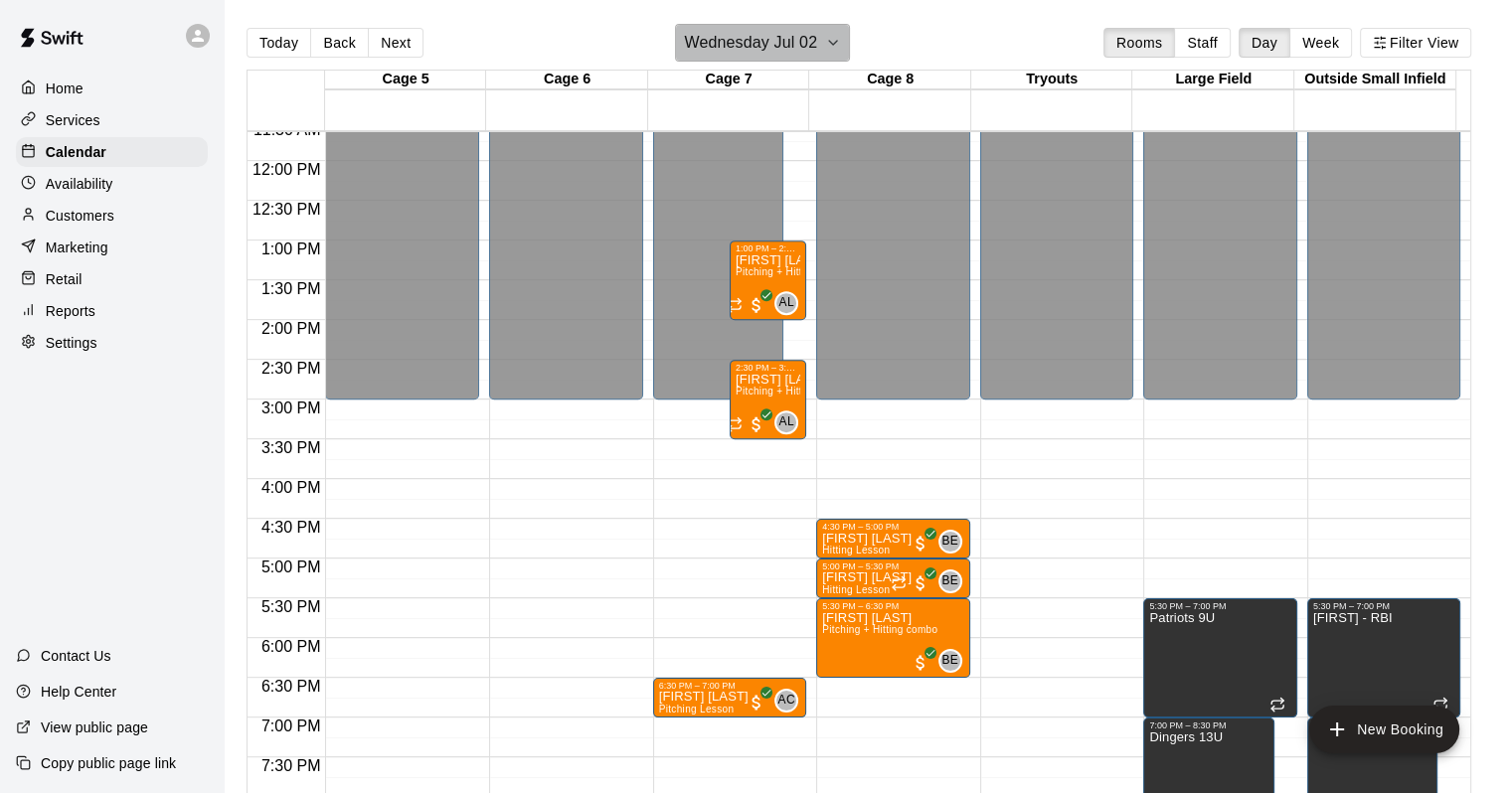 click on "Wednesday Jul 02" at bounding box center [751, 43] 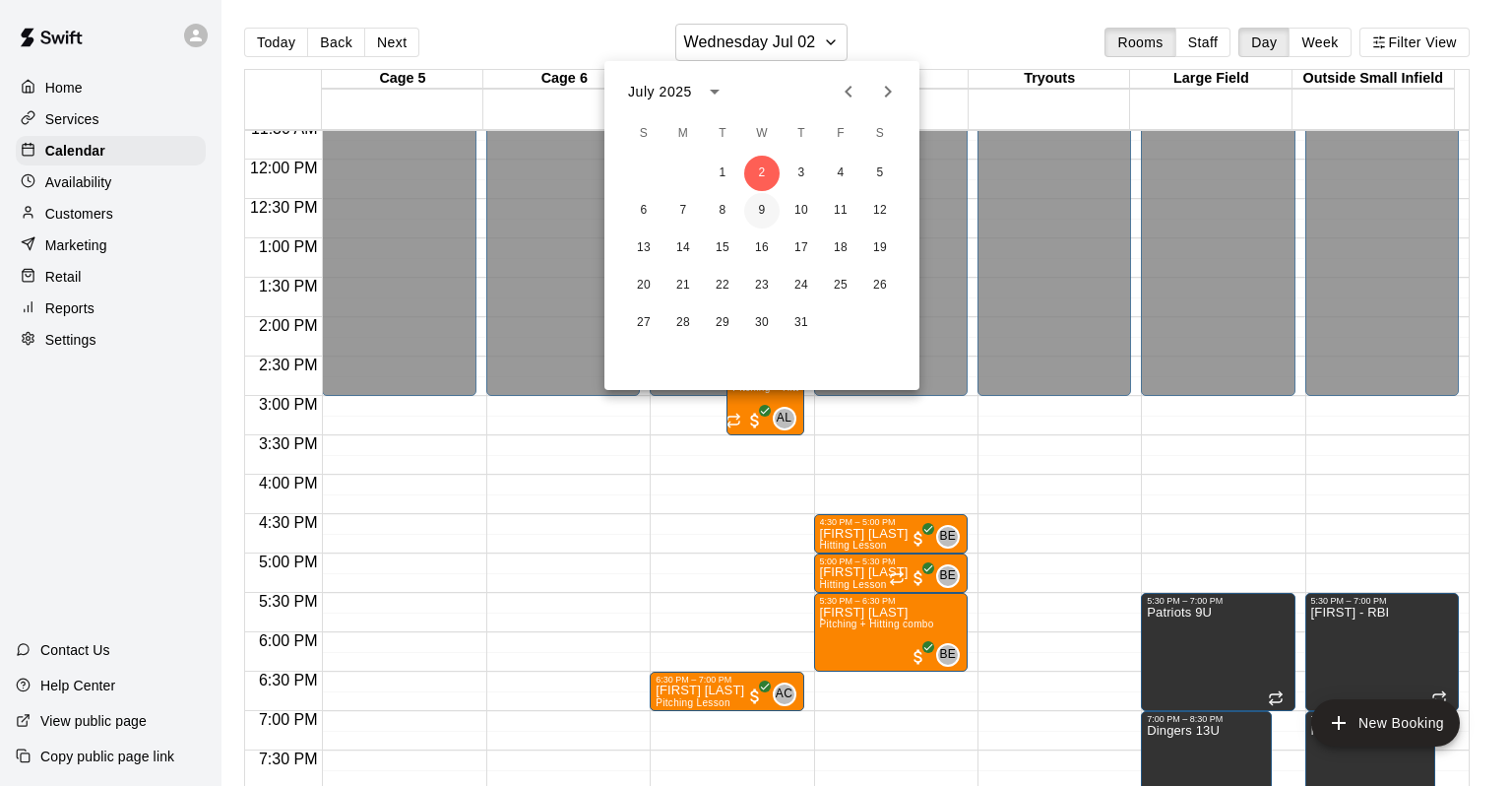click on "9" at bounding box center [762, 211] 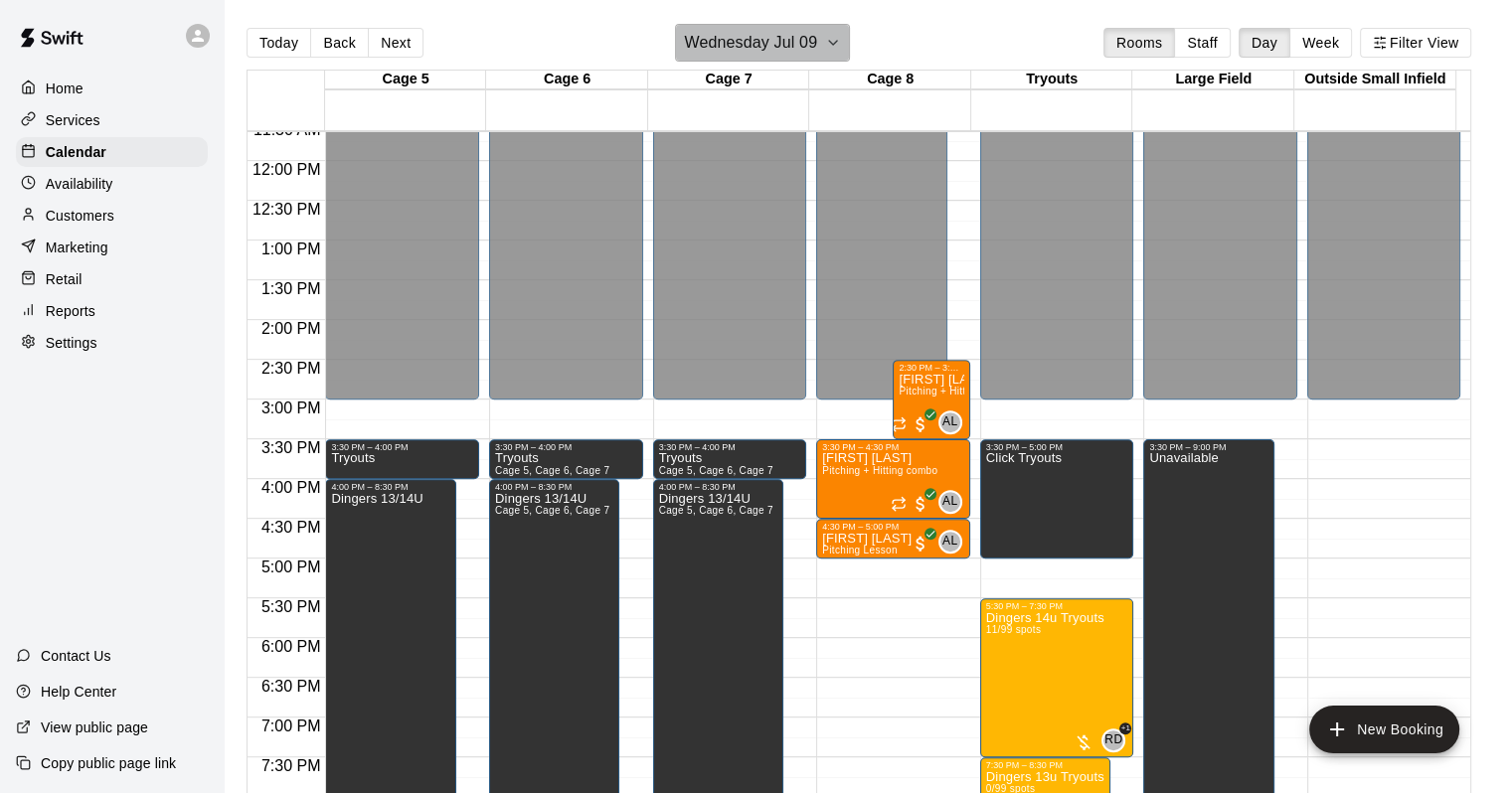 click on "Wednesday Jul 09" at bounding box center (751, 43) 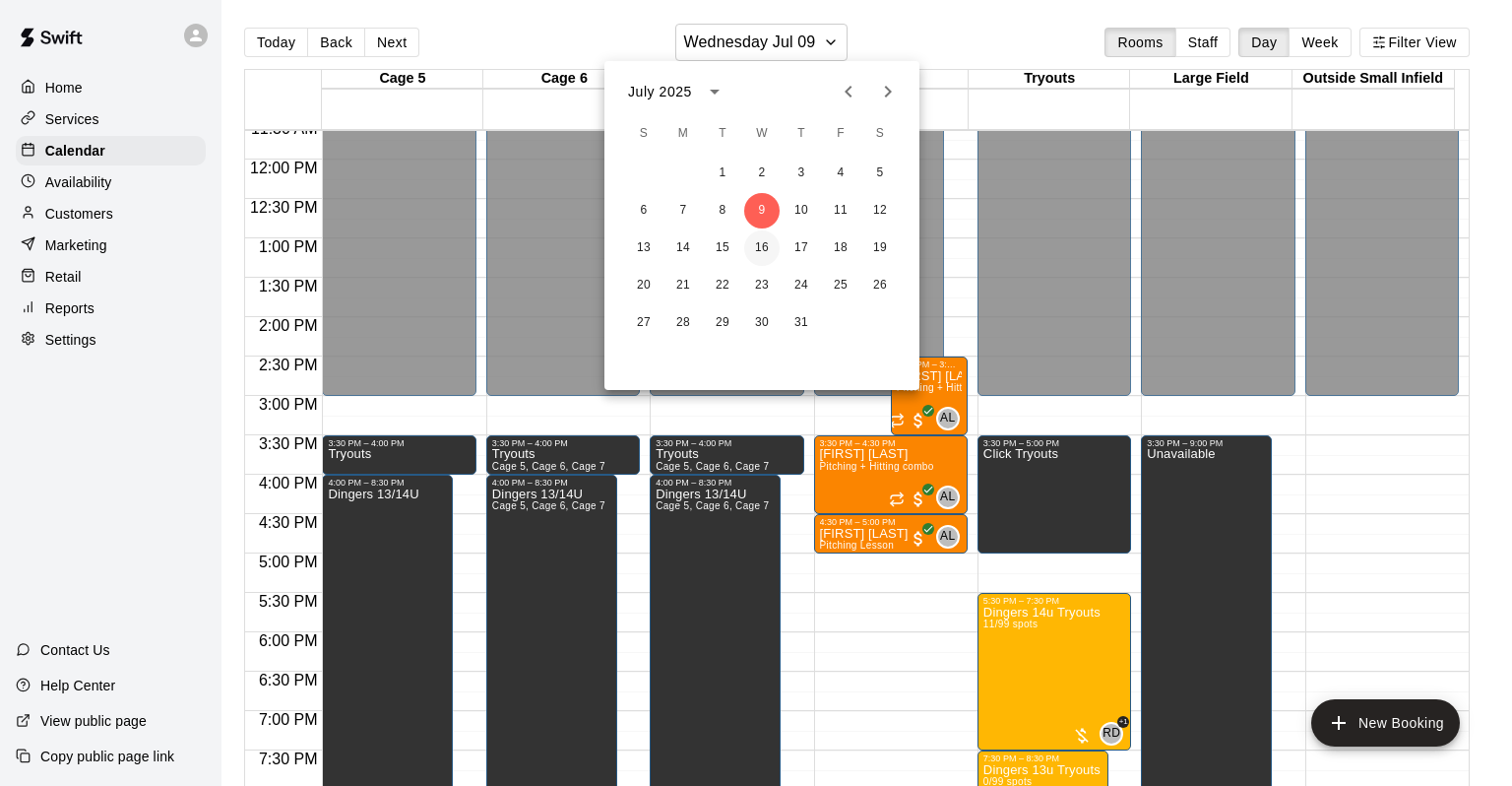 click on "16" at bounding box center [762, 248] 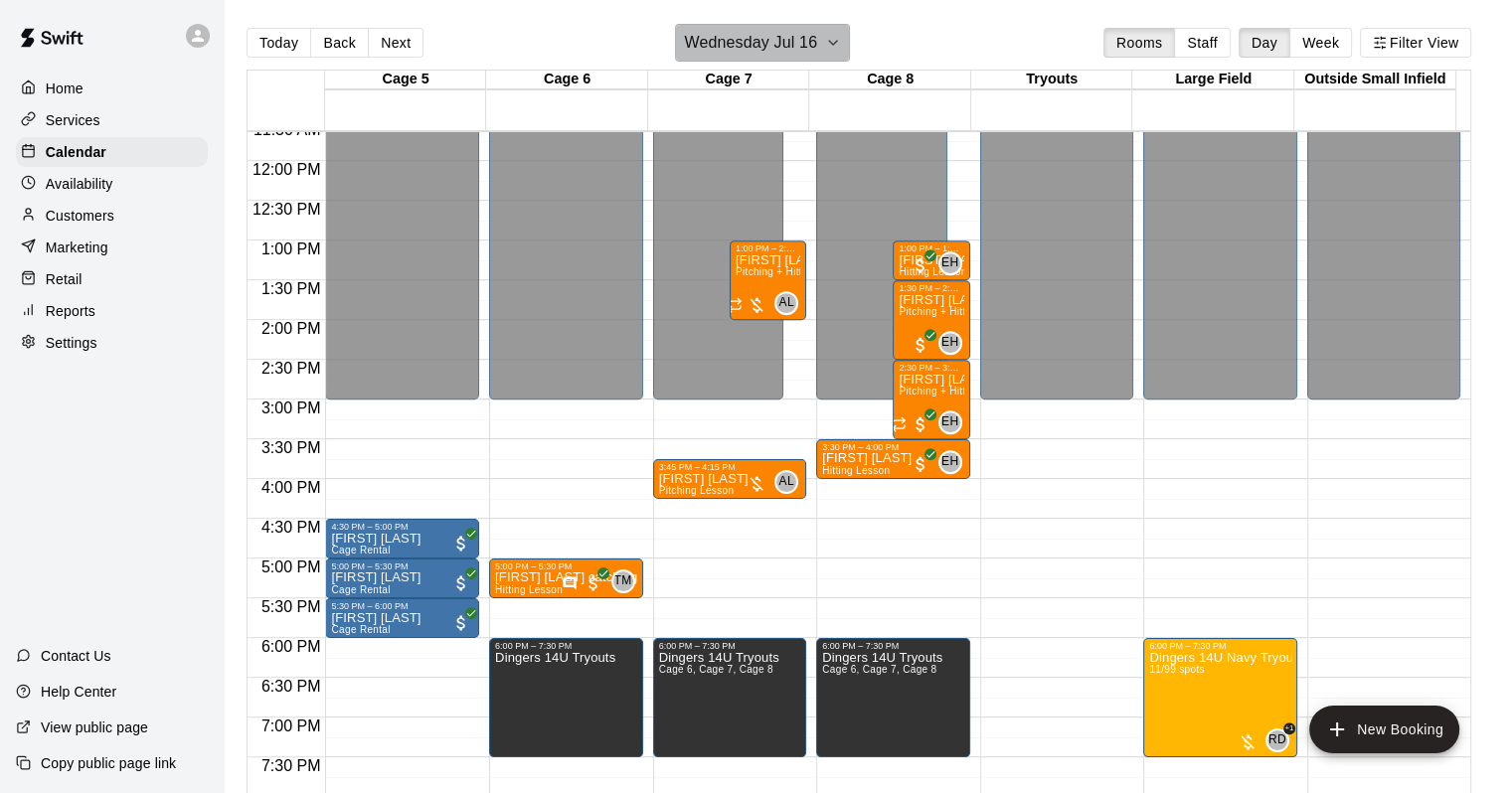 click on "Wednesday Jul 16" at bounding box center (762, 43) 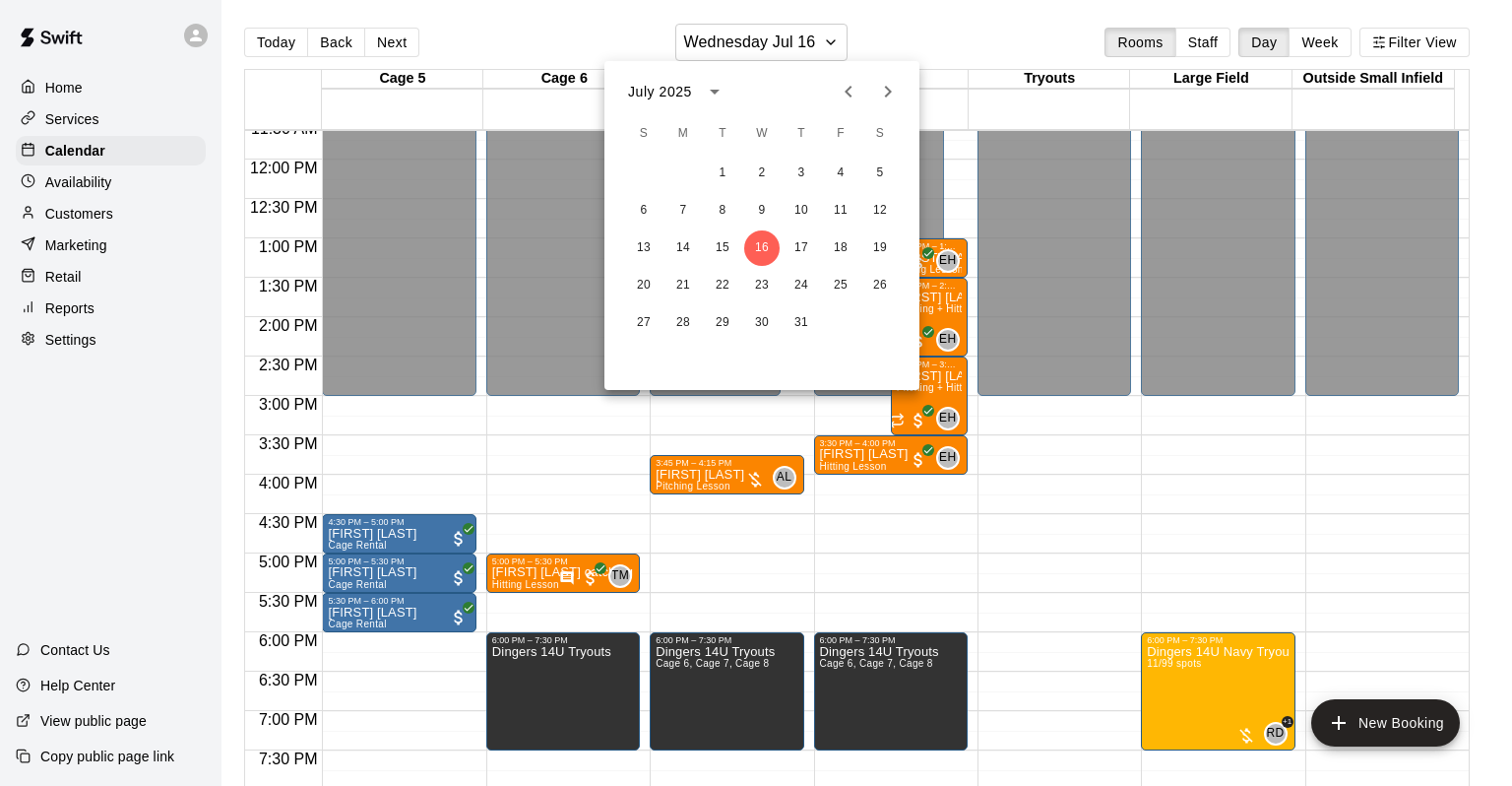 click at bounding box center (756, 393) 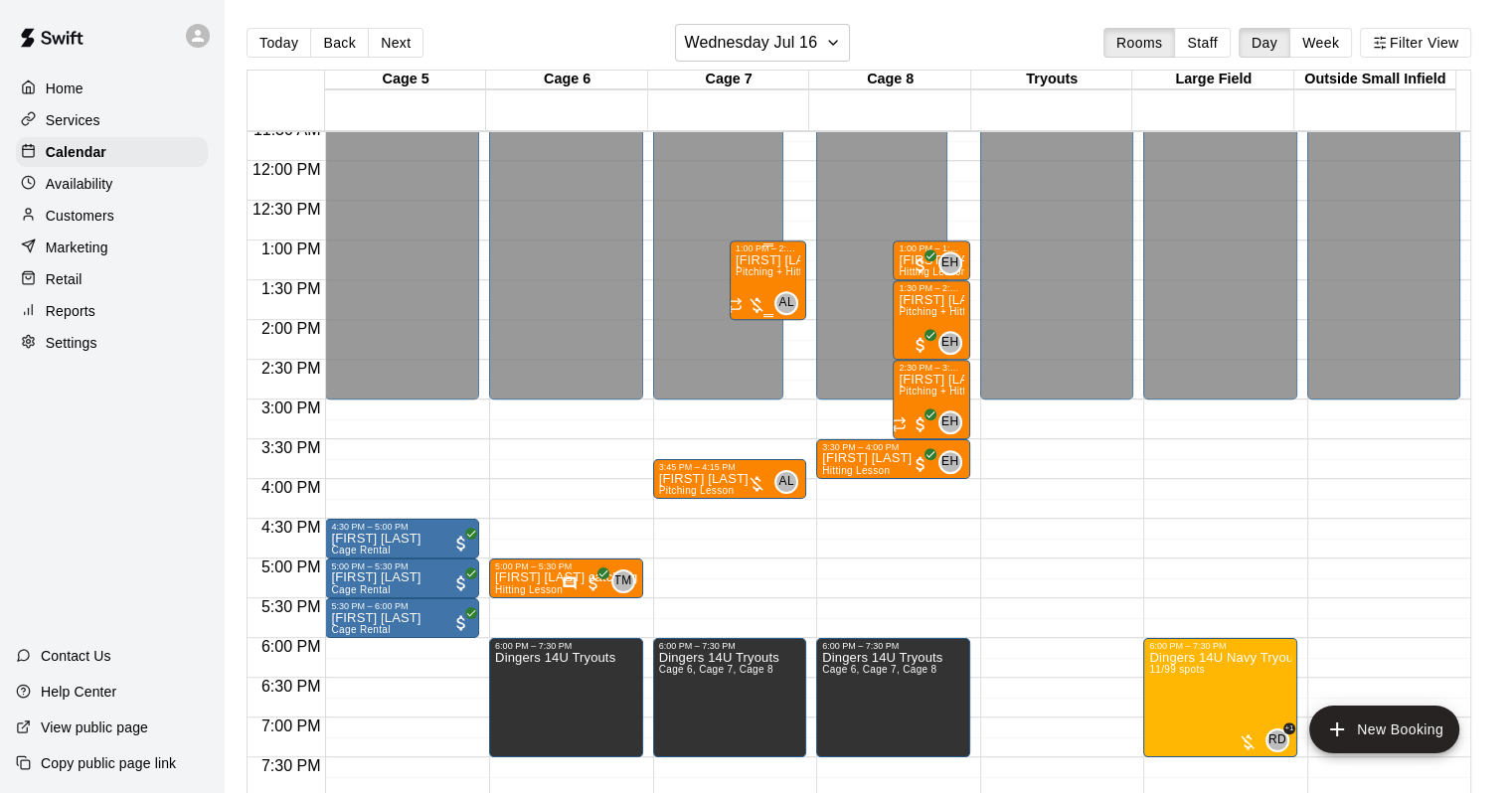 click at bounding box center [747, 305] 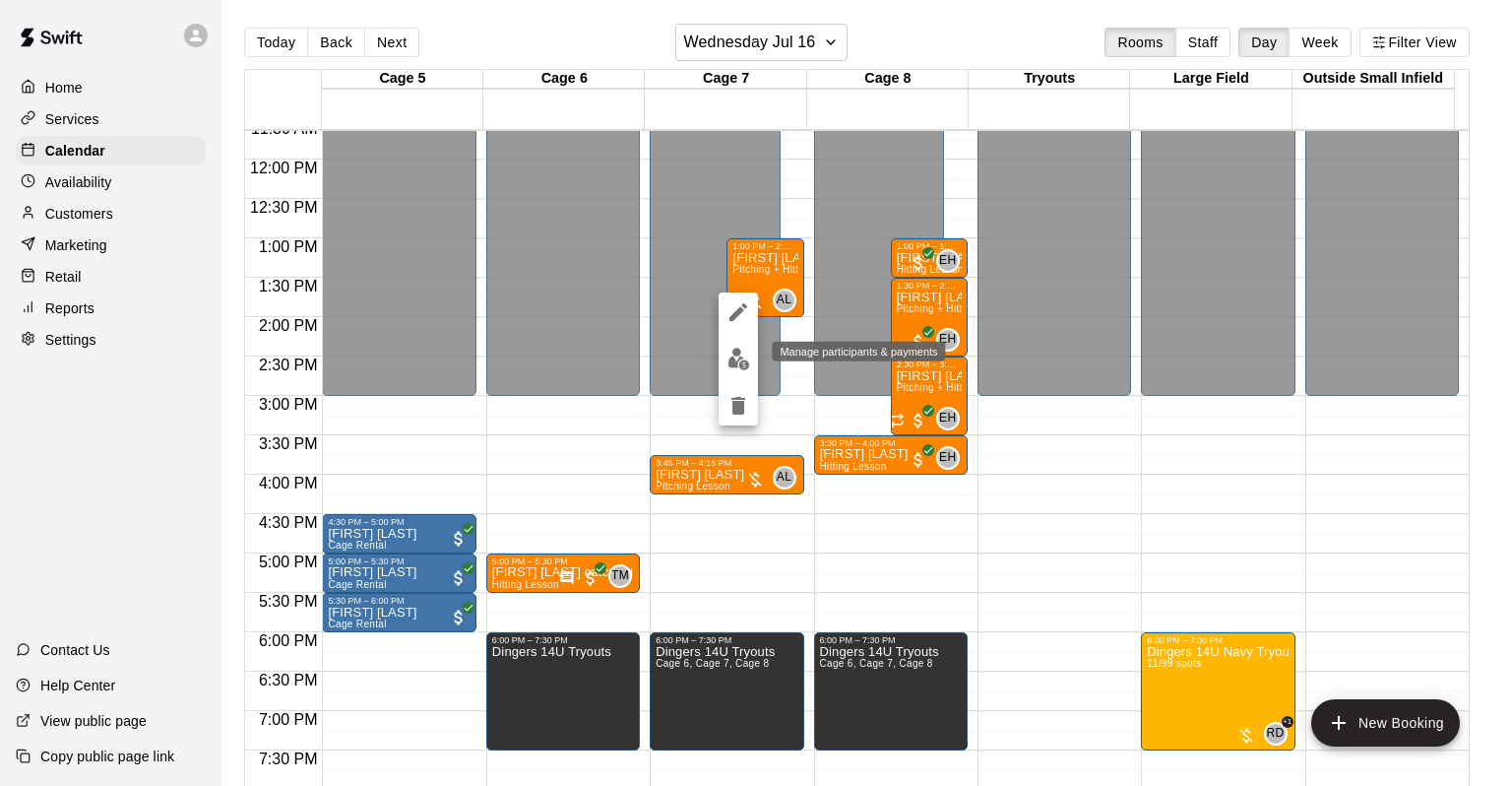 click at bounding box center [738, 359] 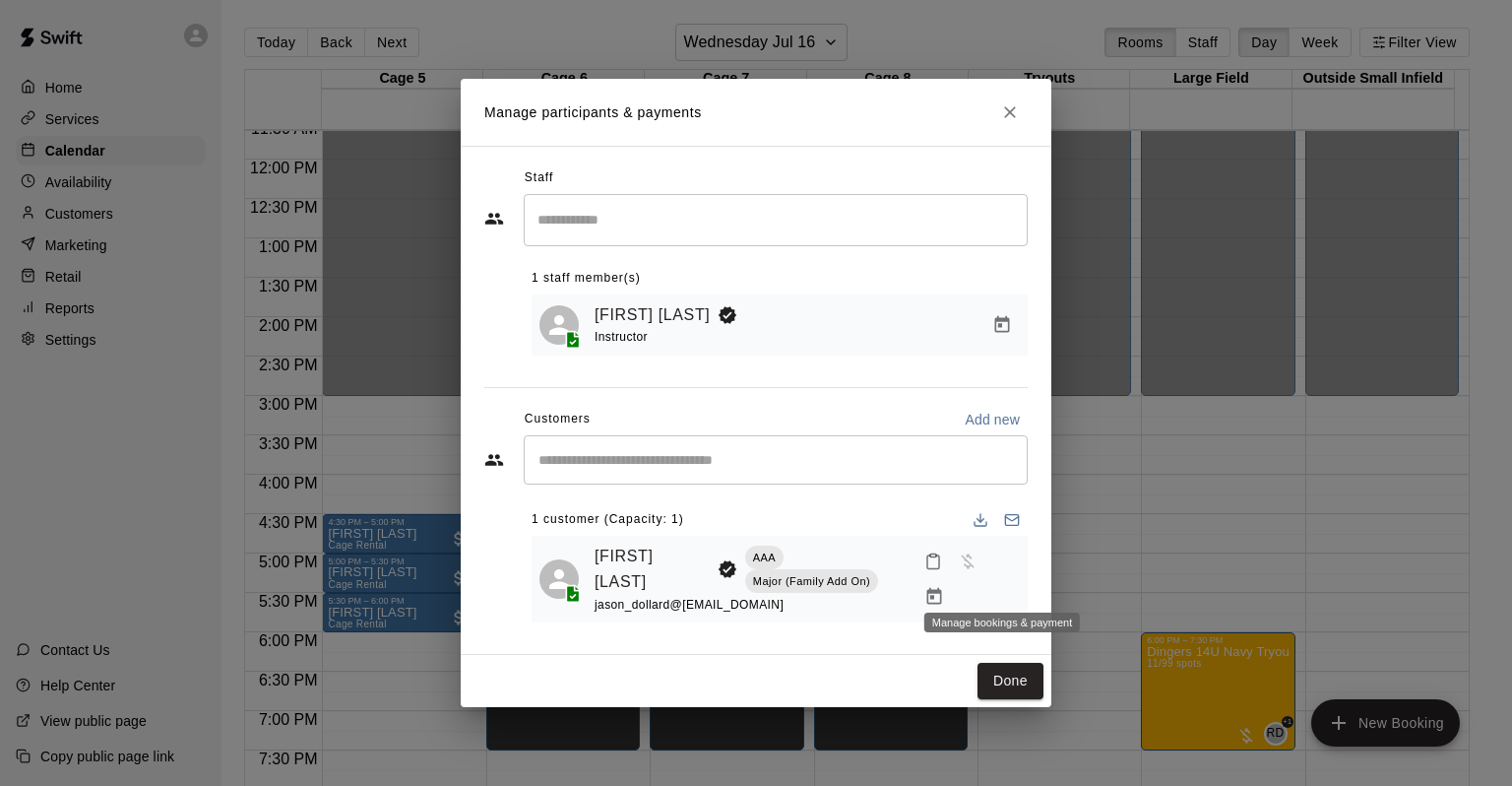 click at bounding box center (934, 597) 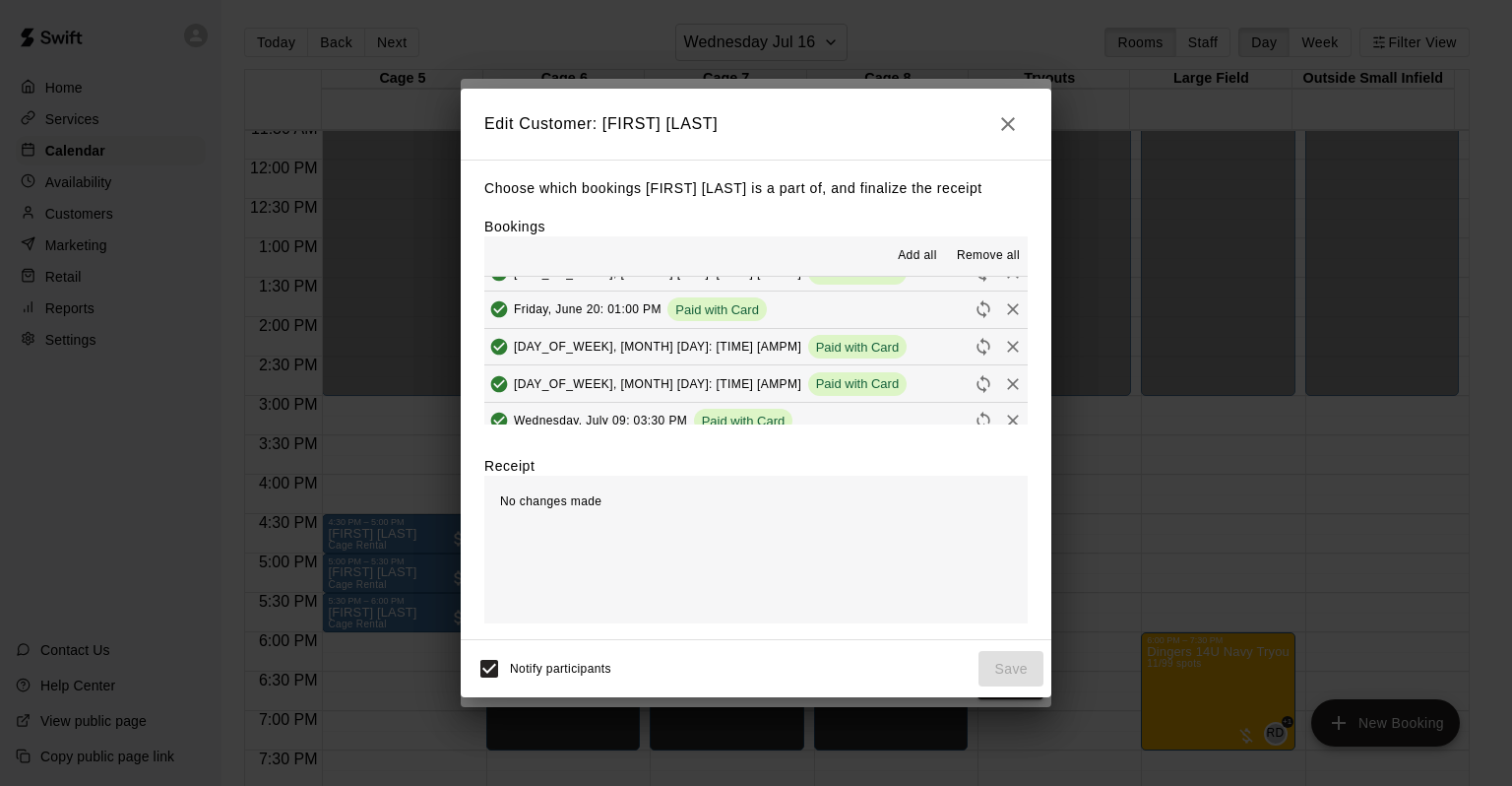 scroll, scrollTop: 110, scrollLeft: 0, axis: vertical 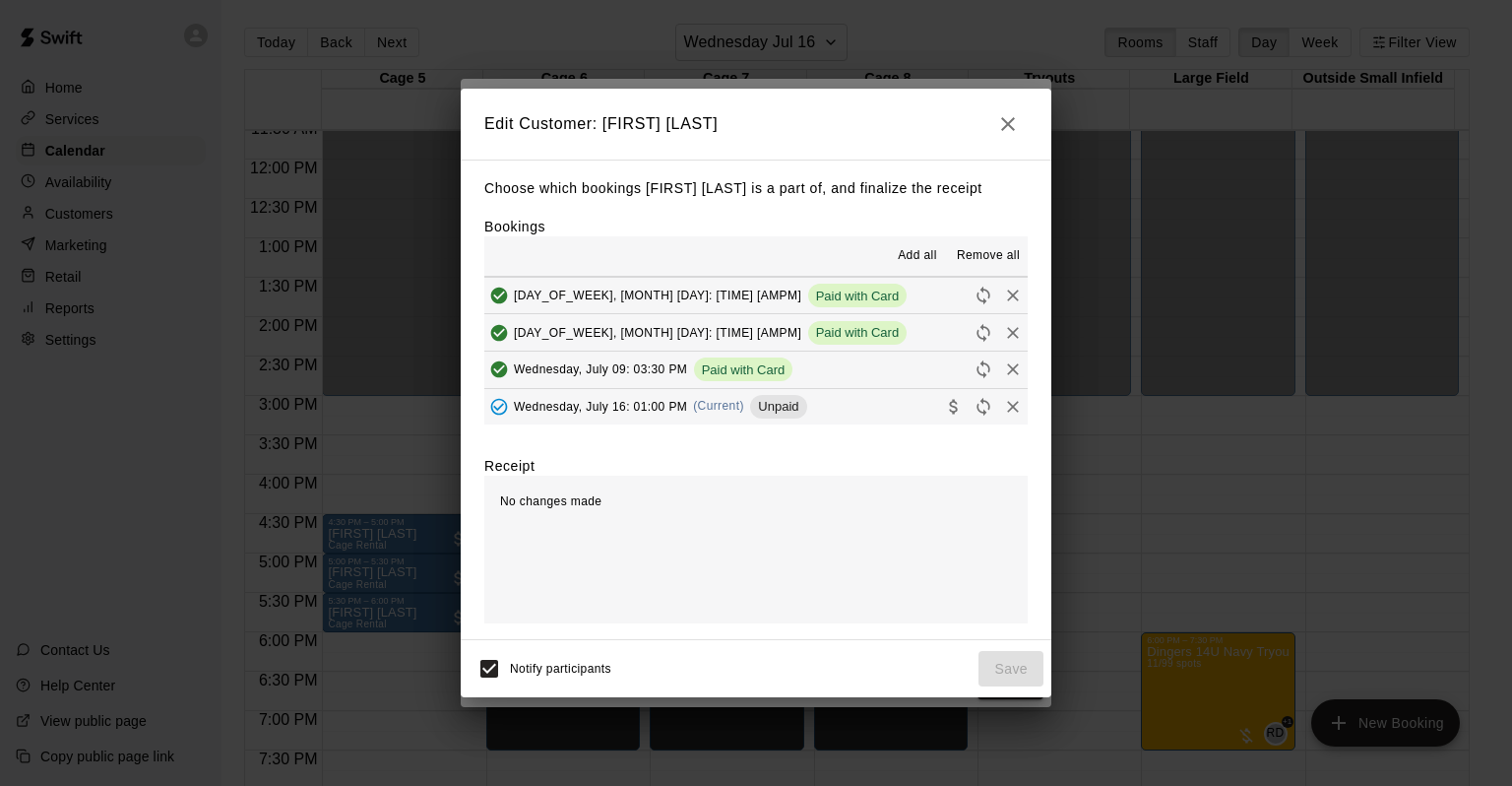click 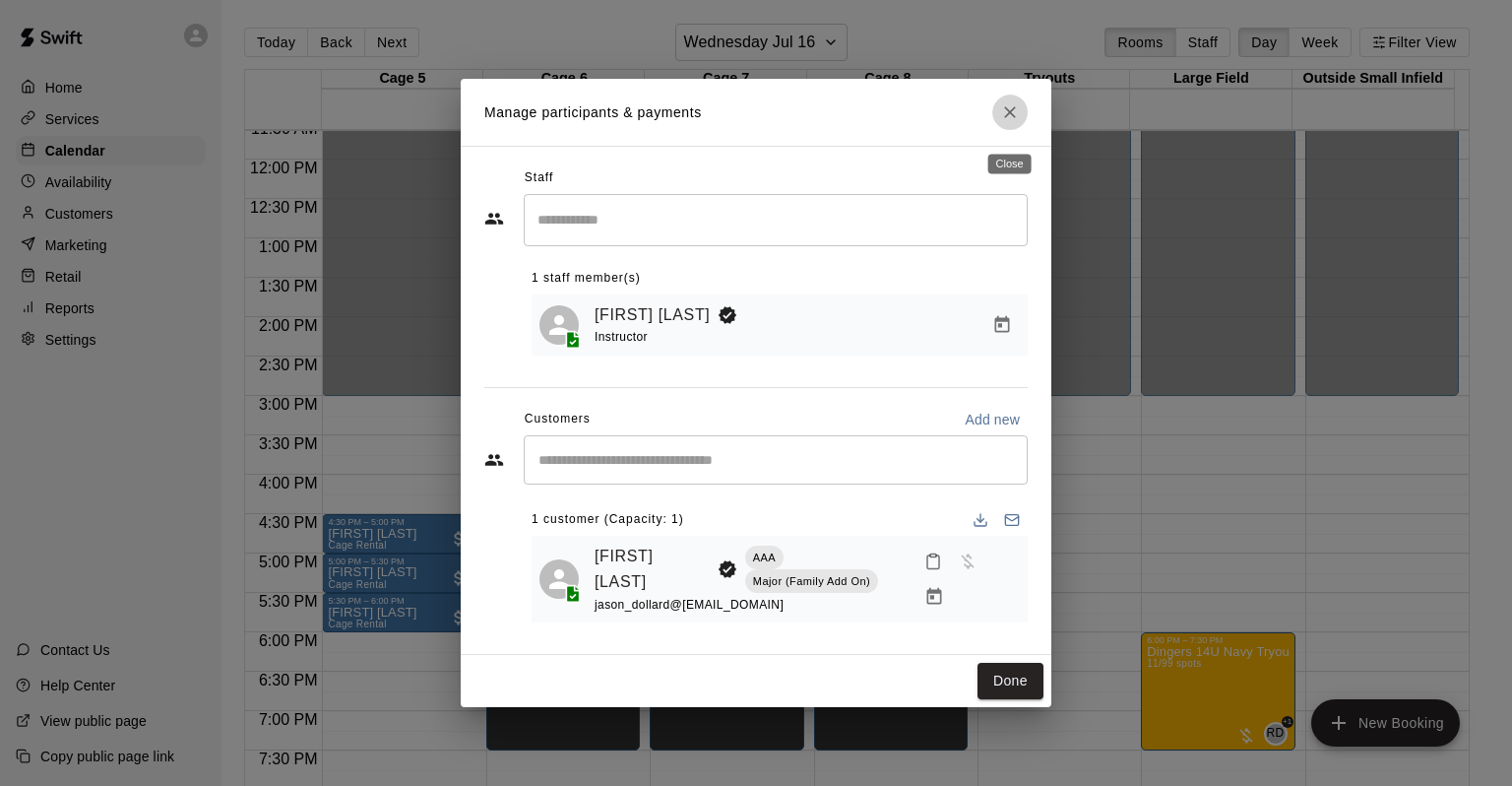 click at bounding box center [1010, 112] 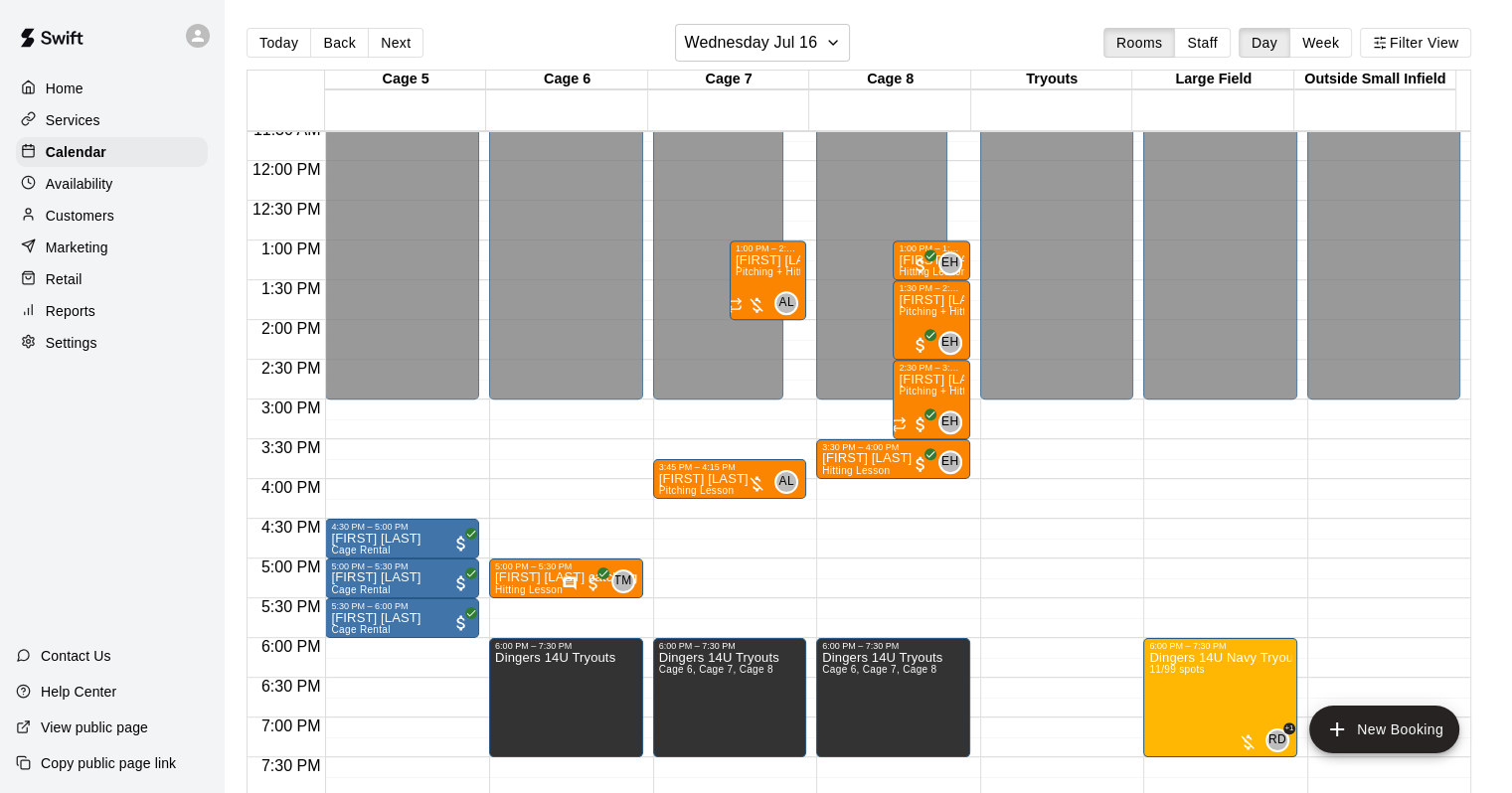 click on "Today Back Next Wednesday Jul 16 Rooms Staff Day Week Filter View Cage 5 16 Wed Cage 6 16 Wed Cage 7 16 Wed Cage 8 16 Wed Tryouts 16 Wed Large Field 16 Wed Outside Small Infield 16 Wed 12:00 AM 12:30 AM 1:00 AM 1:30 AM 2:00 AM 2:30 AM 3:00 AM 3:30 AM 4:00 AM 4:30 AM 5:00 AM 5:30 AM 6:00 AM 6:30 AM 7:00 AM 7:30 AM 8:00 AM 8:30 AM 9:00 AM 9:30 AM 10:00 AM 10:30 AM 11:00 AM 11:30 AM 12:00 PM 12:30 PM 1:00 PM 1:30 PM 2:00 PM 2:30 PM 3:00 PM 3:30 PM 4:00 PM 4:30 PM 5:00 PM 5:30 PM 6:00 PM 6:30 PM 7:00 PM 7:30 PM 8:00 PM 8:30 PM 9:00 PM 9:30 PM 10:00 PM 10:30 PM 11:00 PM 11:30 PM 12:00 AM – 3:00 PM Closed 4:30 PM – 5:00 PM [FIRST] [LAST] Cage Rental 5:00 PM – 5:30 PM [FIRST] [LAST] Cage Rental 5:30 PM – 6:00 PM [FIRST] [LAST] Cage Rental 8:00 PM – 11:59 PM Closed 12:00 AM – 3:00 PM Closed 5:00 PM – 5:30 PM [FIRST] [LAST] catching lesson Hitting Lesson TM 0 6:00 PM – 7:30 PM Dingers 14U Tryouts 8:00 PM – 11:59 PM Closed 12:00 AM – 3:00 PM Closed 3:45 PM – 4:15 PM [FIRST] [LAST] AL 0 AL 0 EH 0" at bounding box center [868, 412] 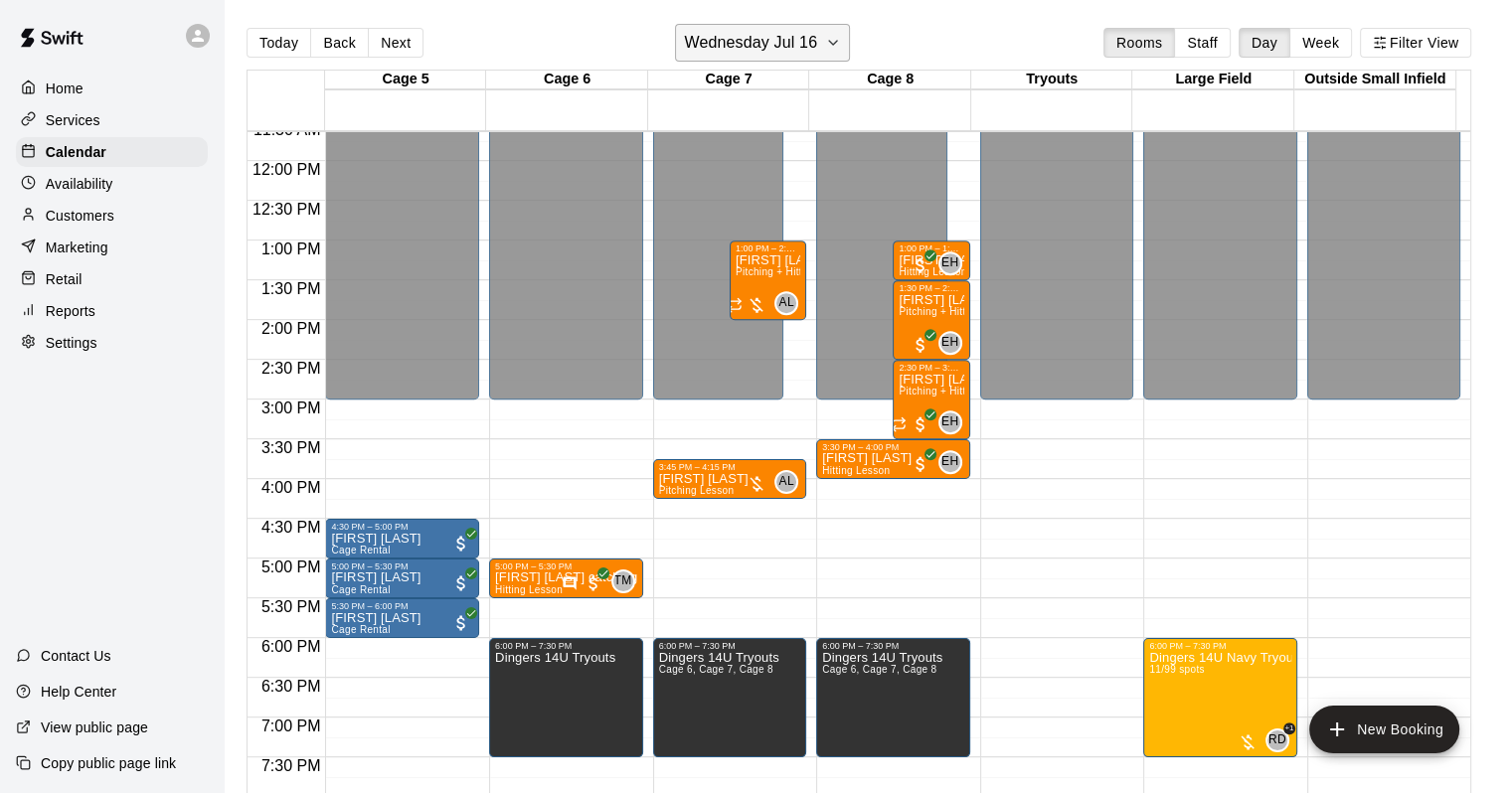 click on "Wednesday Jul 16" at bounding box center (751, 43) 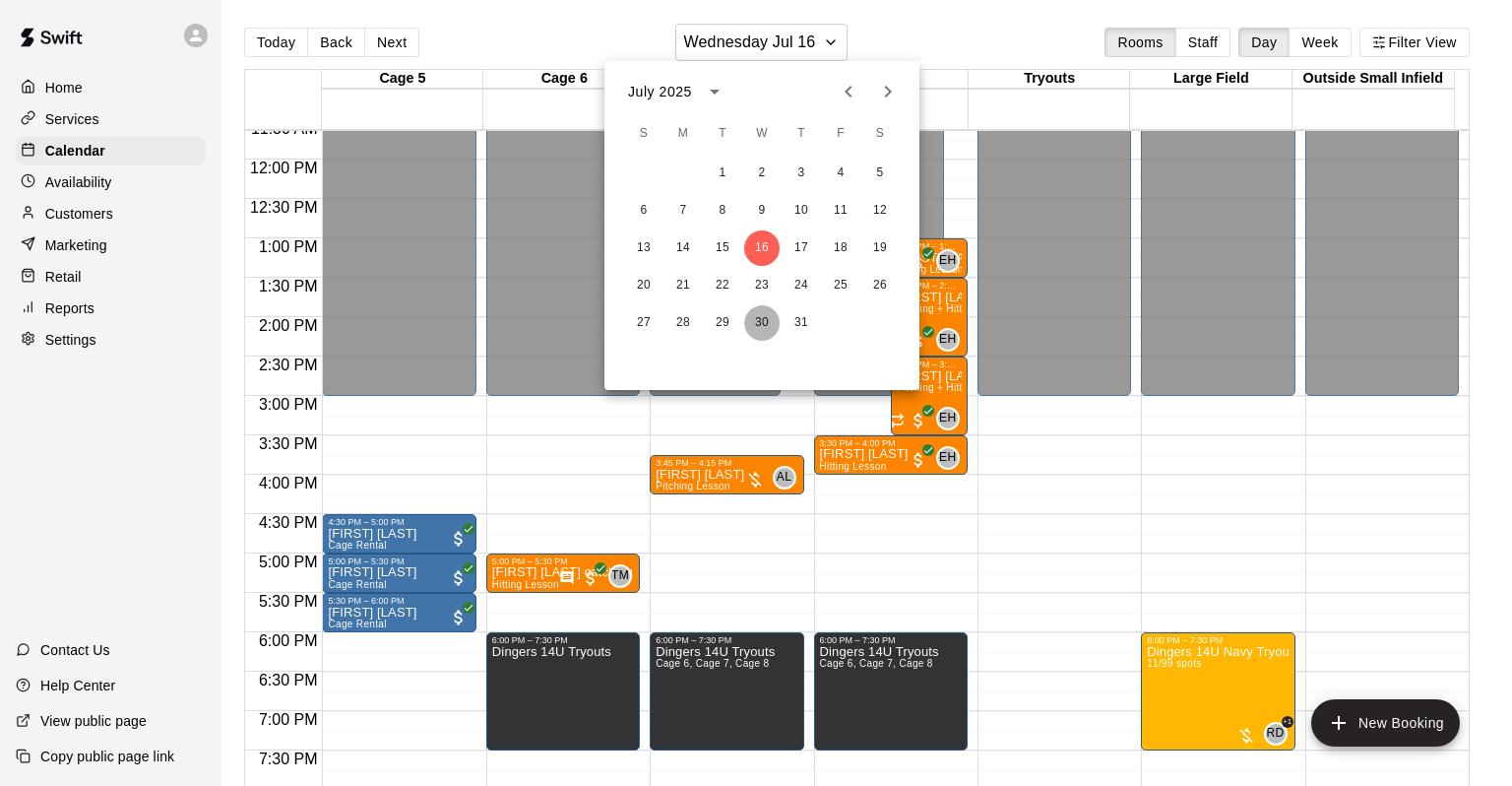 click on "30" at bounding box center (762, 323) 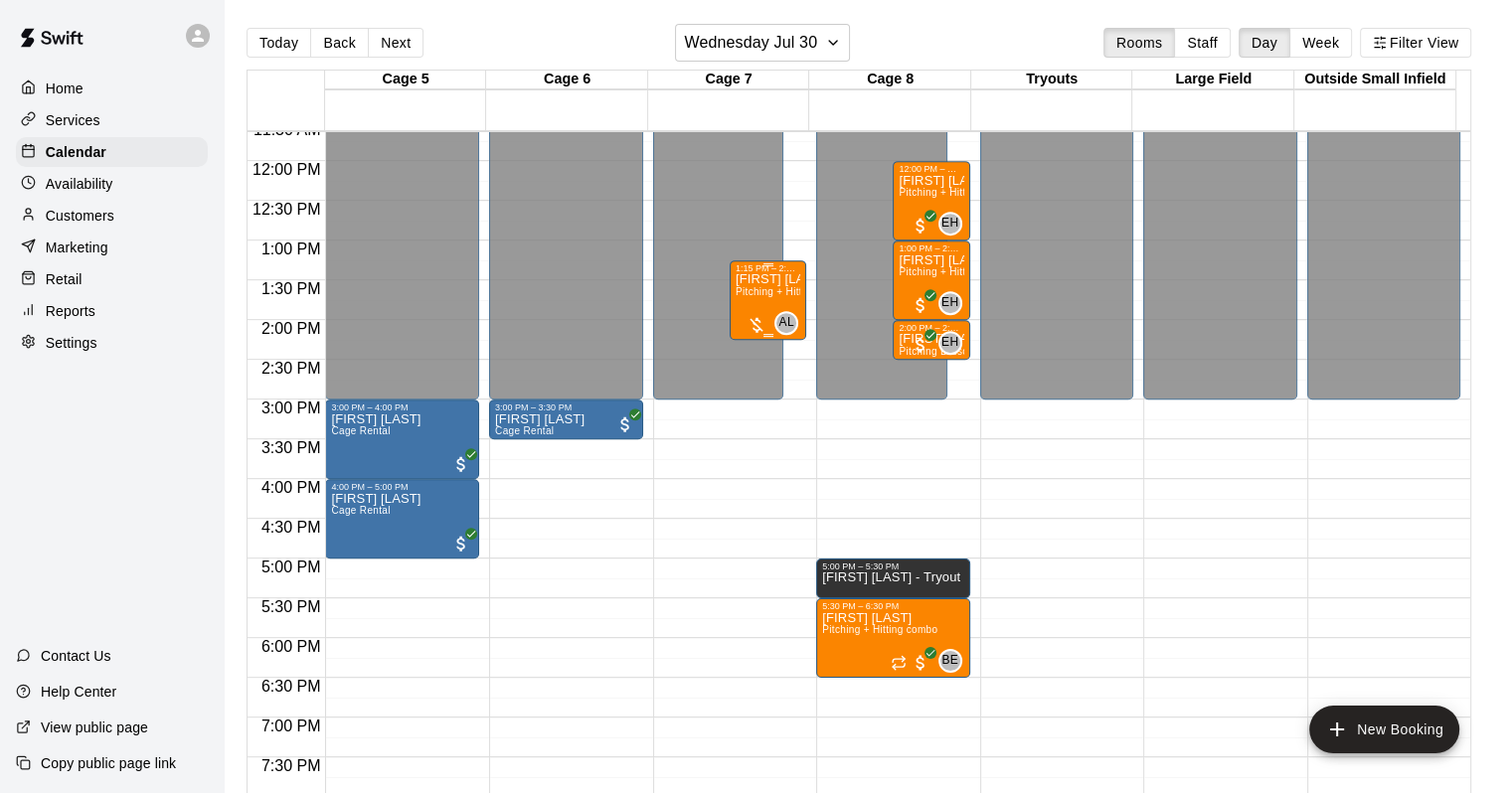 click at bounding box center [756, 325] 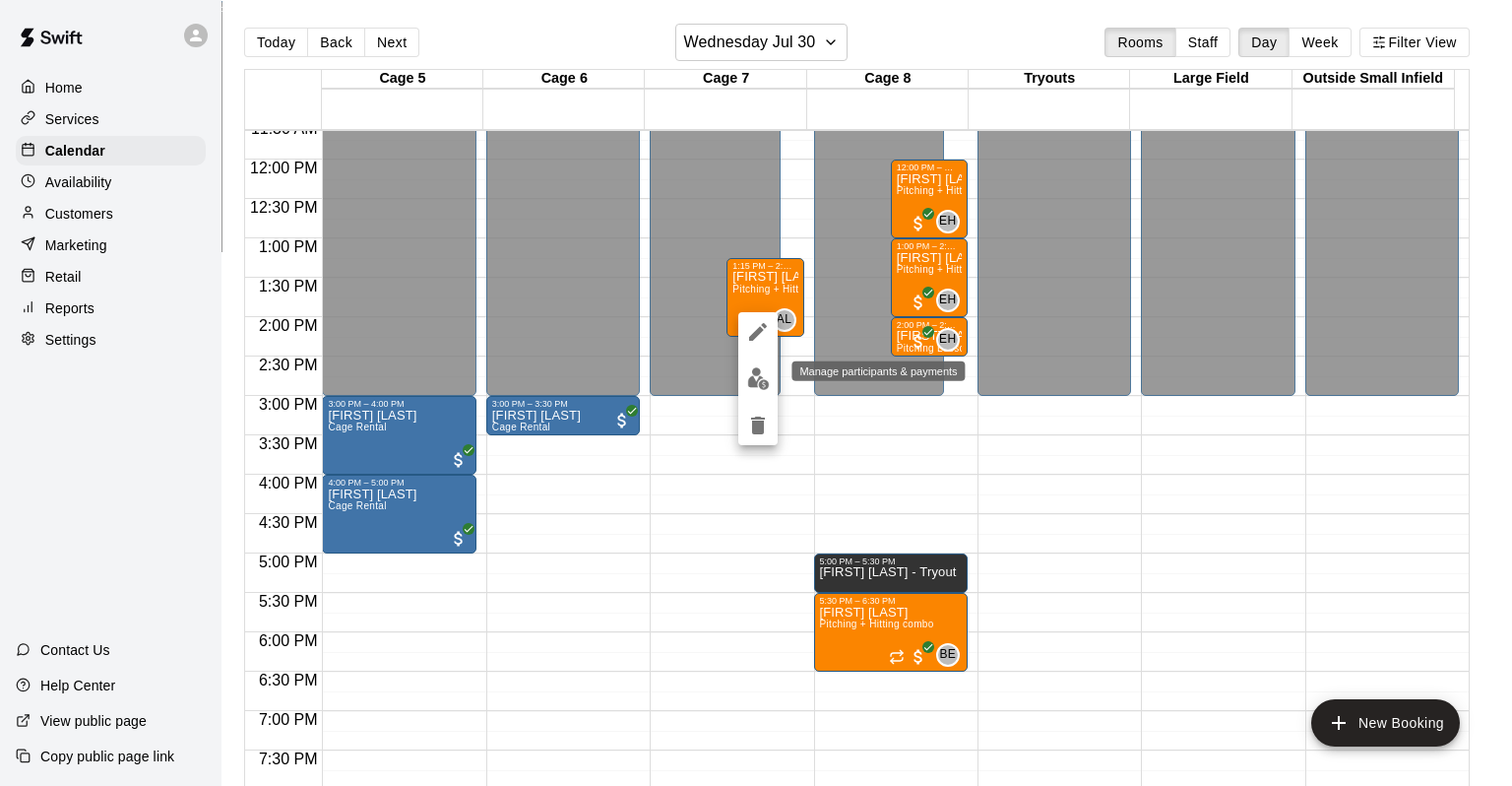 click at bounding box center (758, 378) 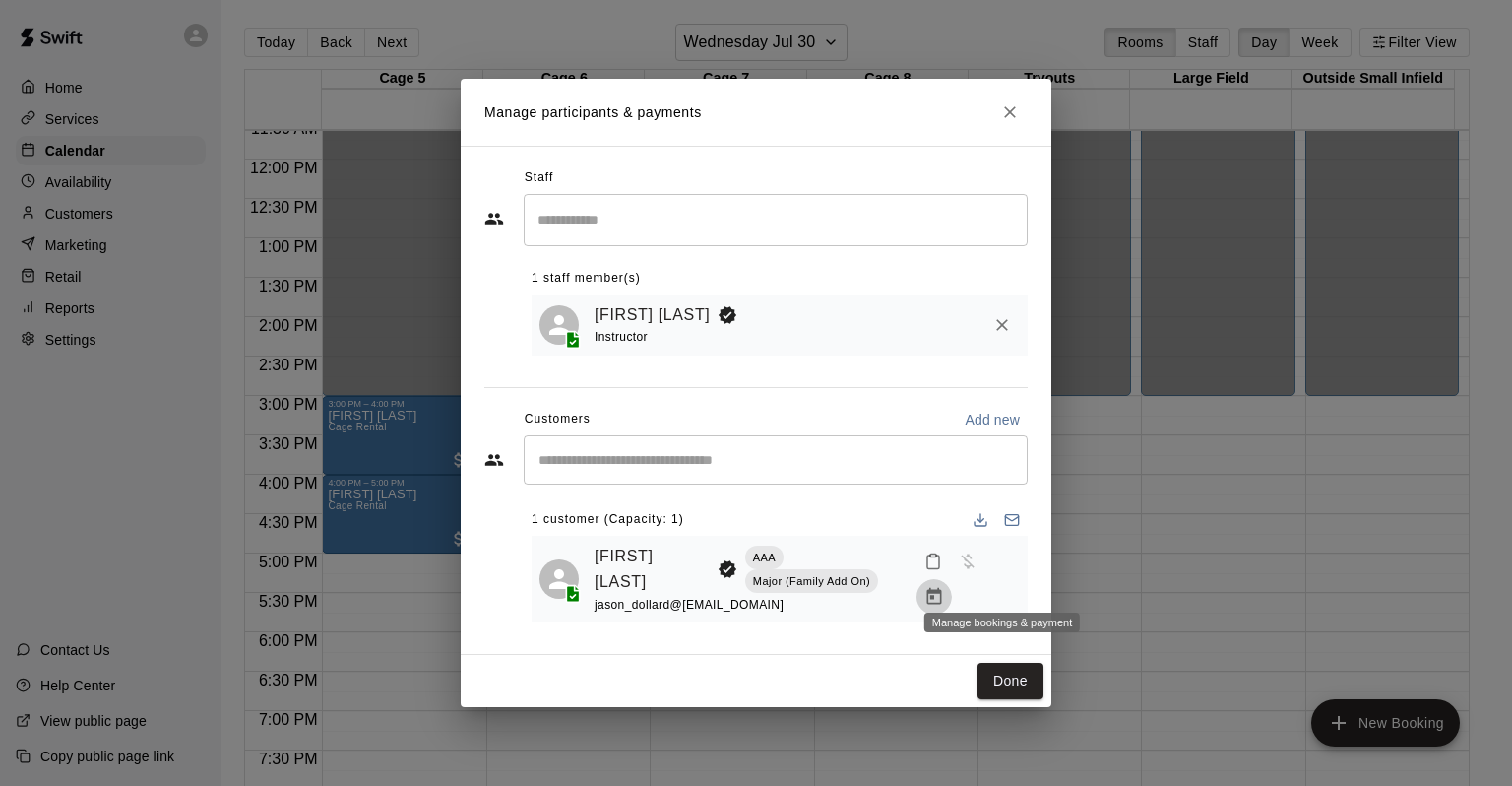 click at bounding box center [934, 597] 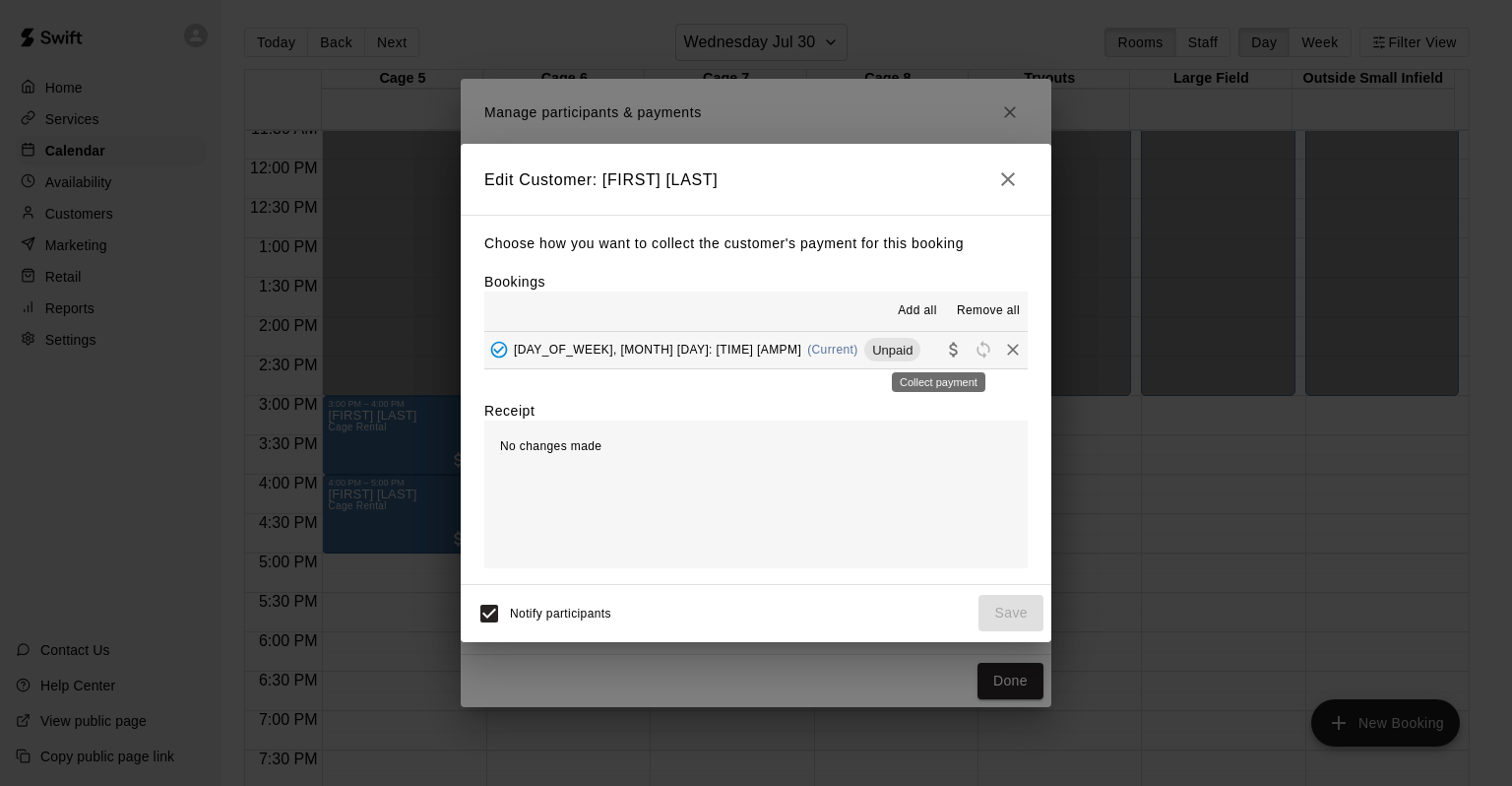 click 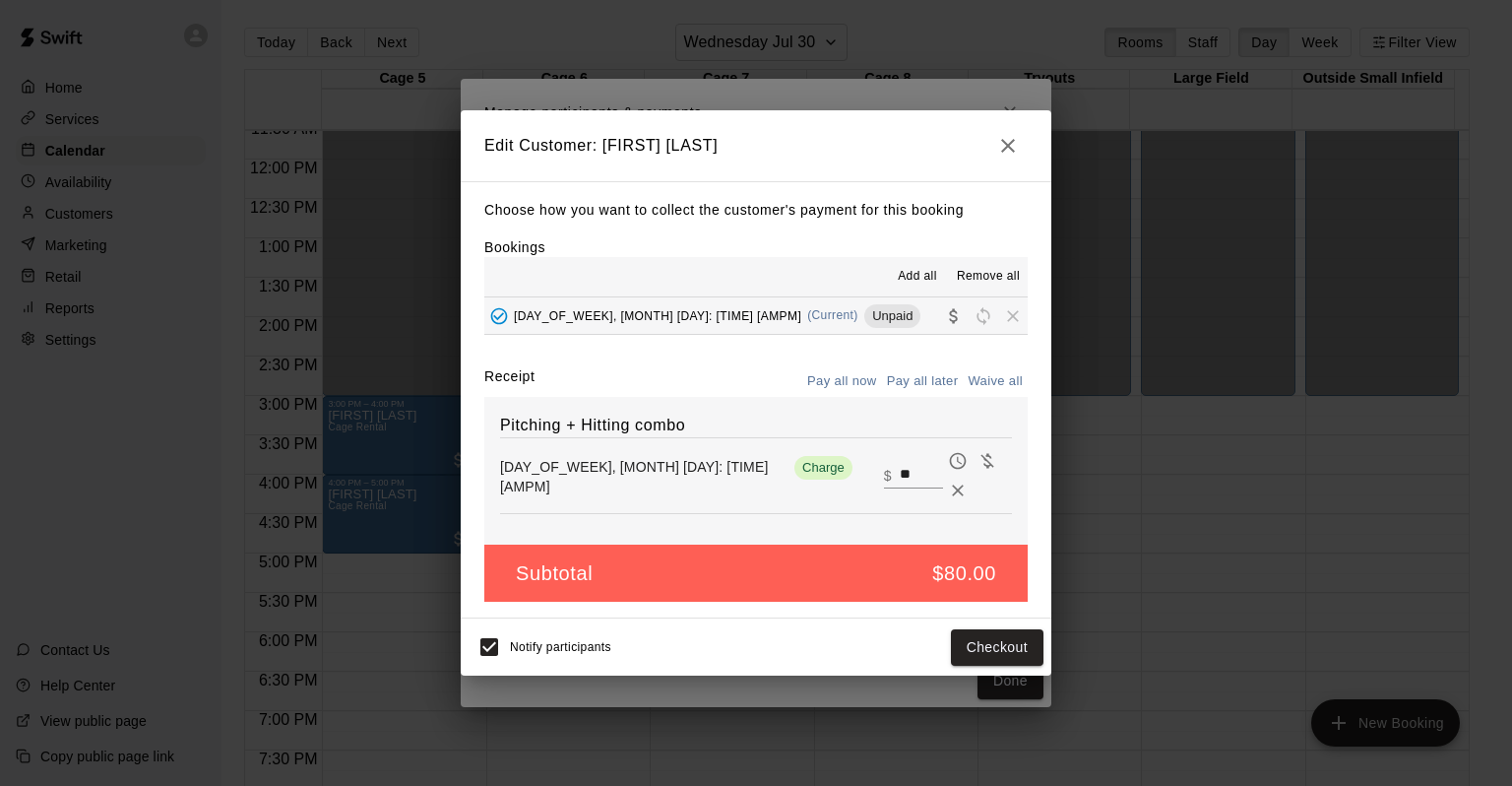 click 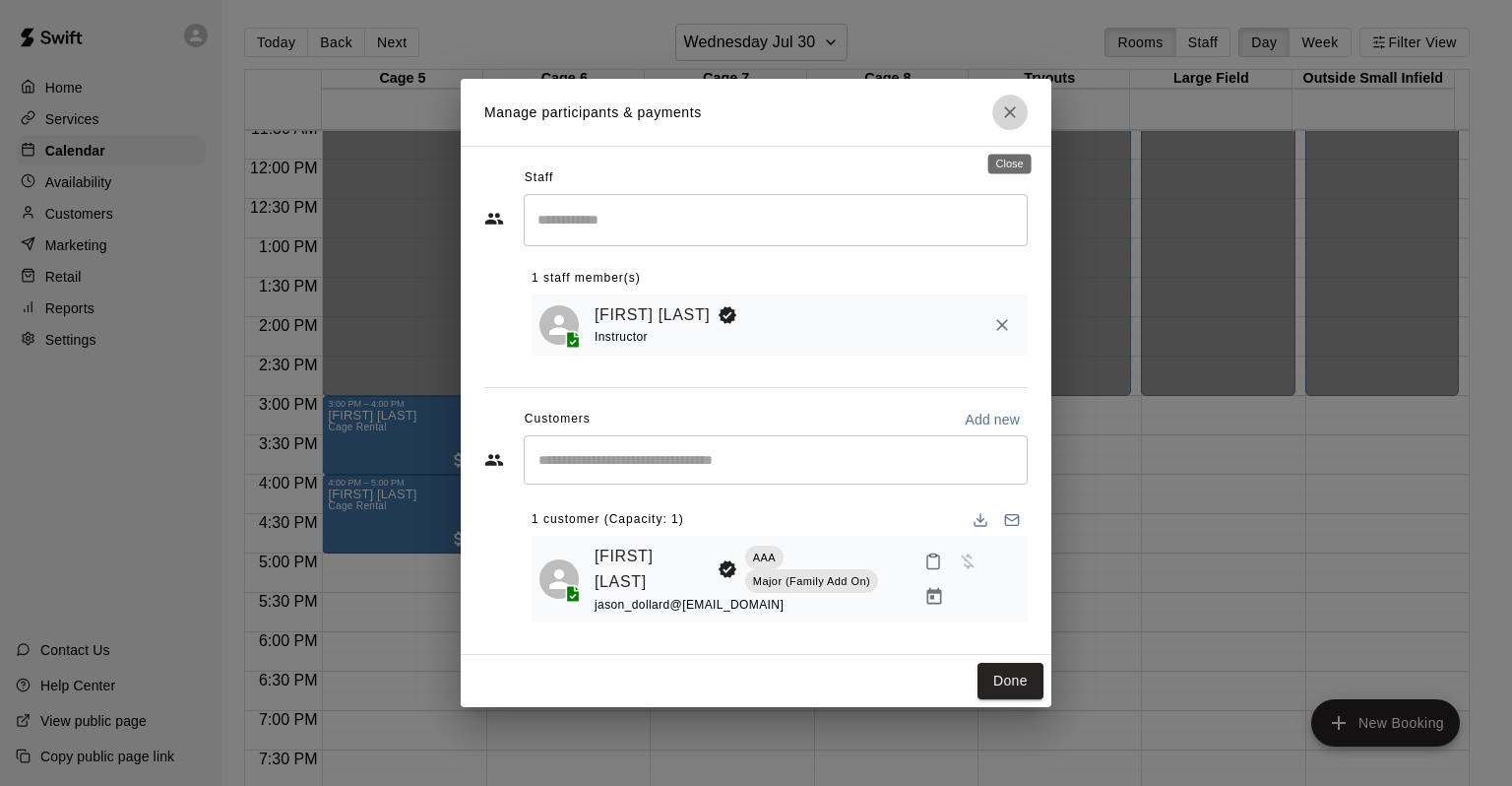 click at bounding box center (1010, 112) 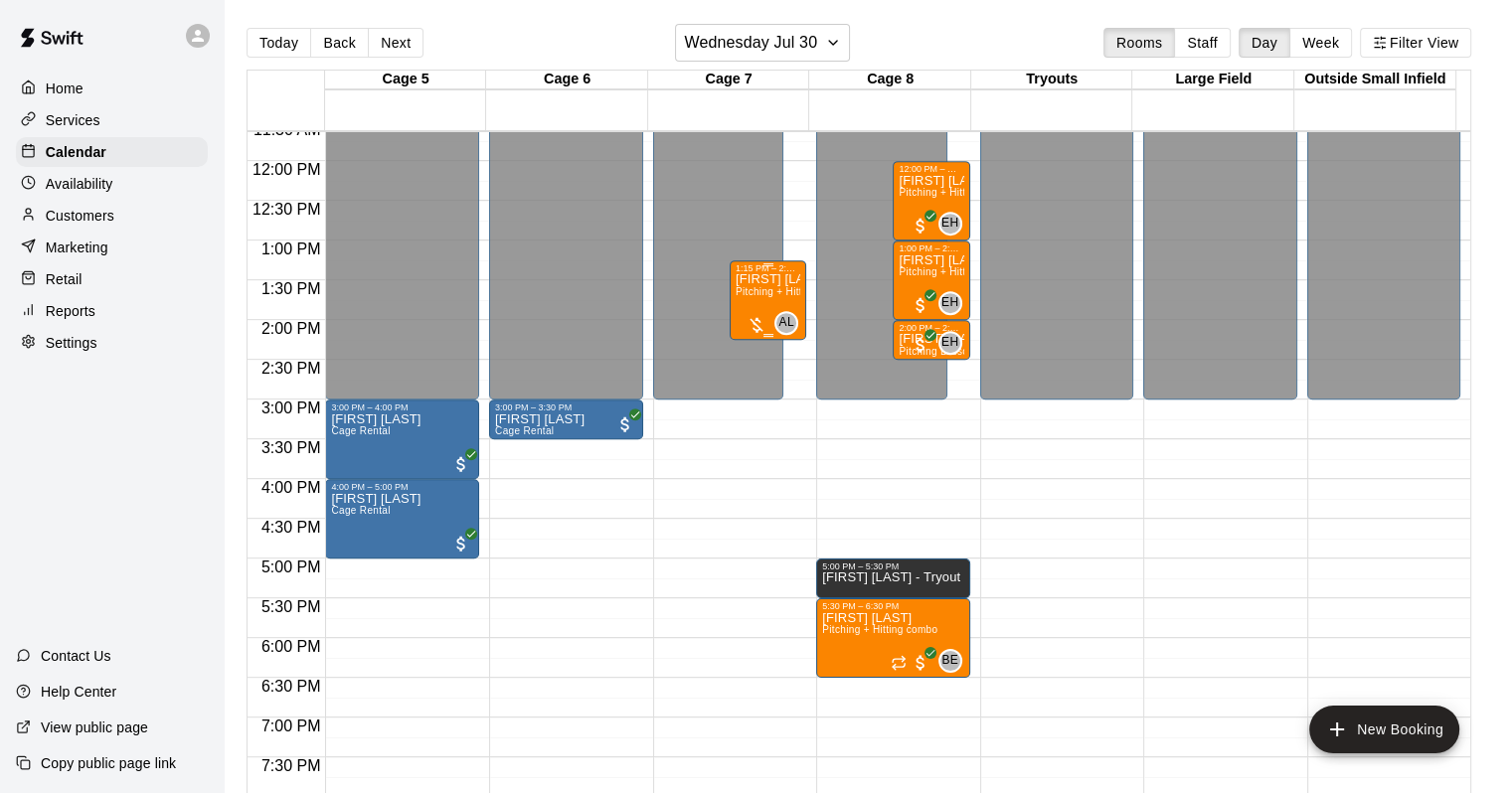 click at bounding box center (756, 325) 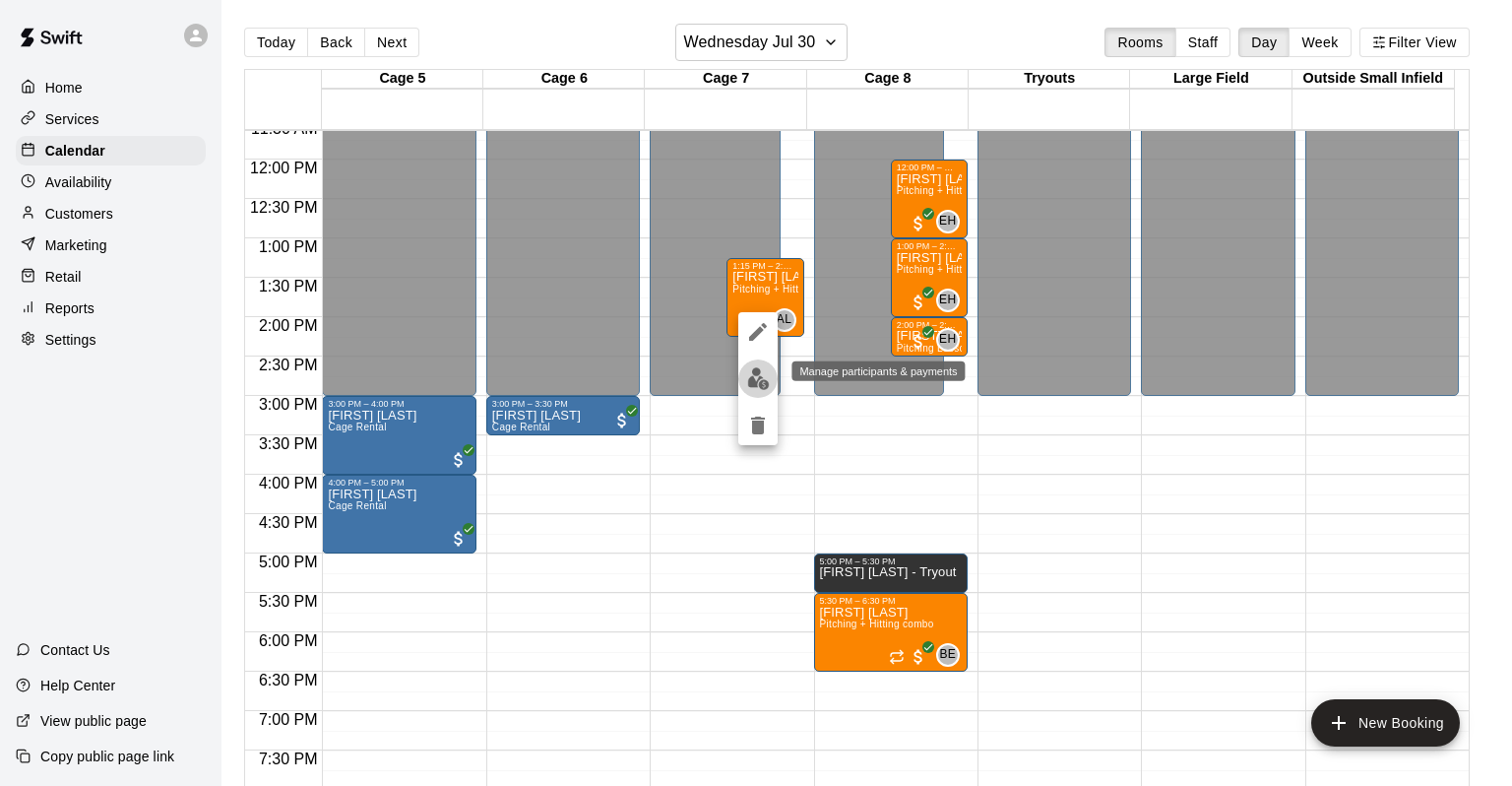 click at bounding box center (758, 378) 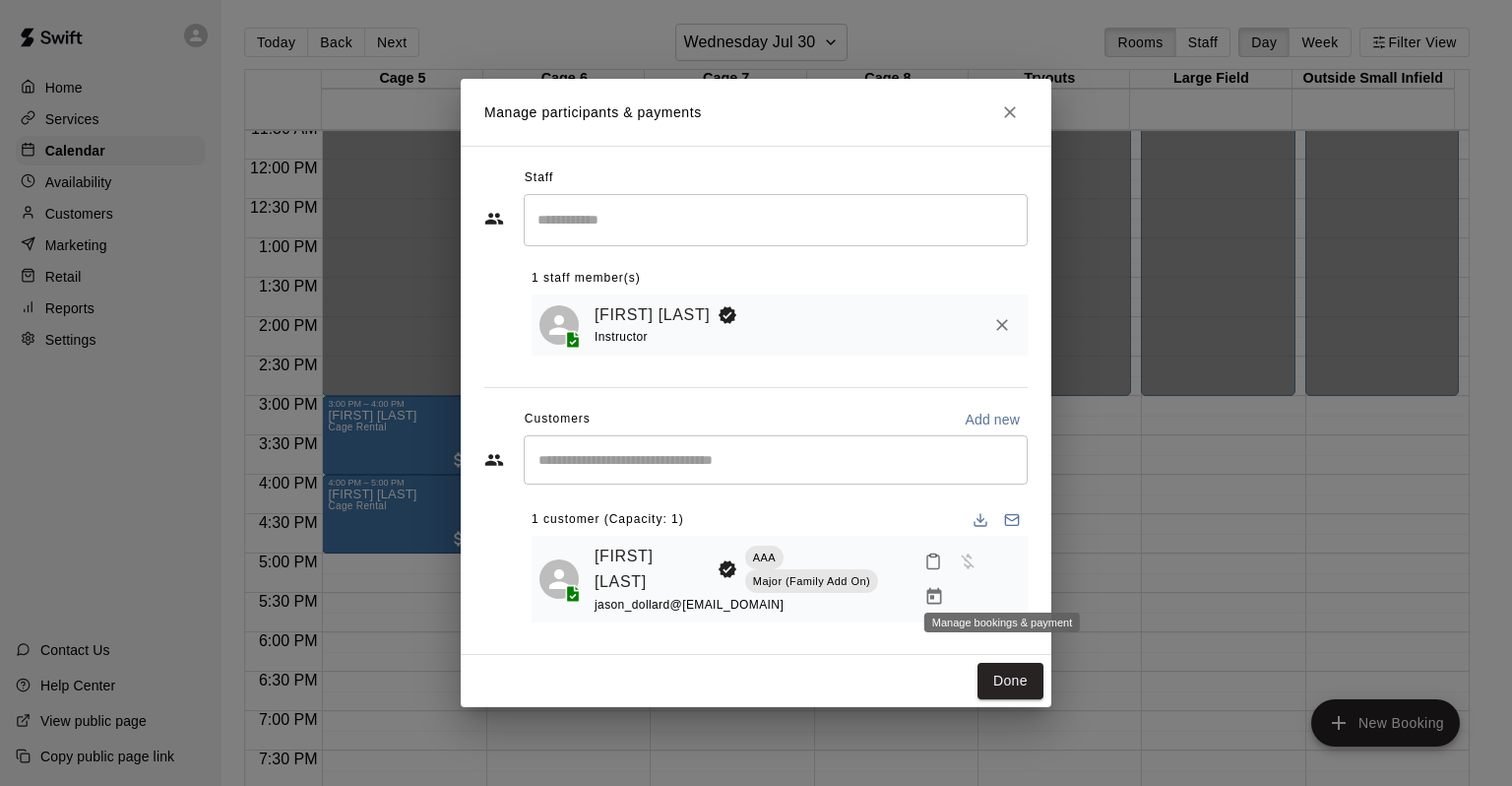 click at bounding box center [934, 597] 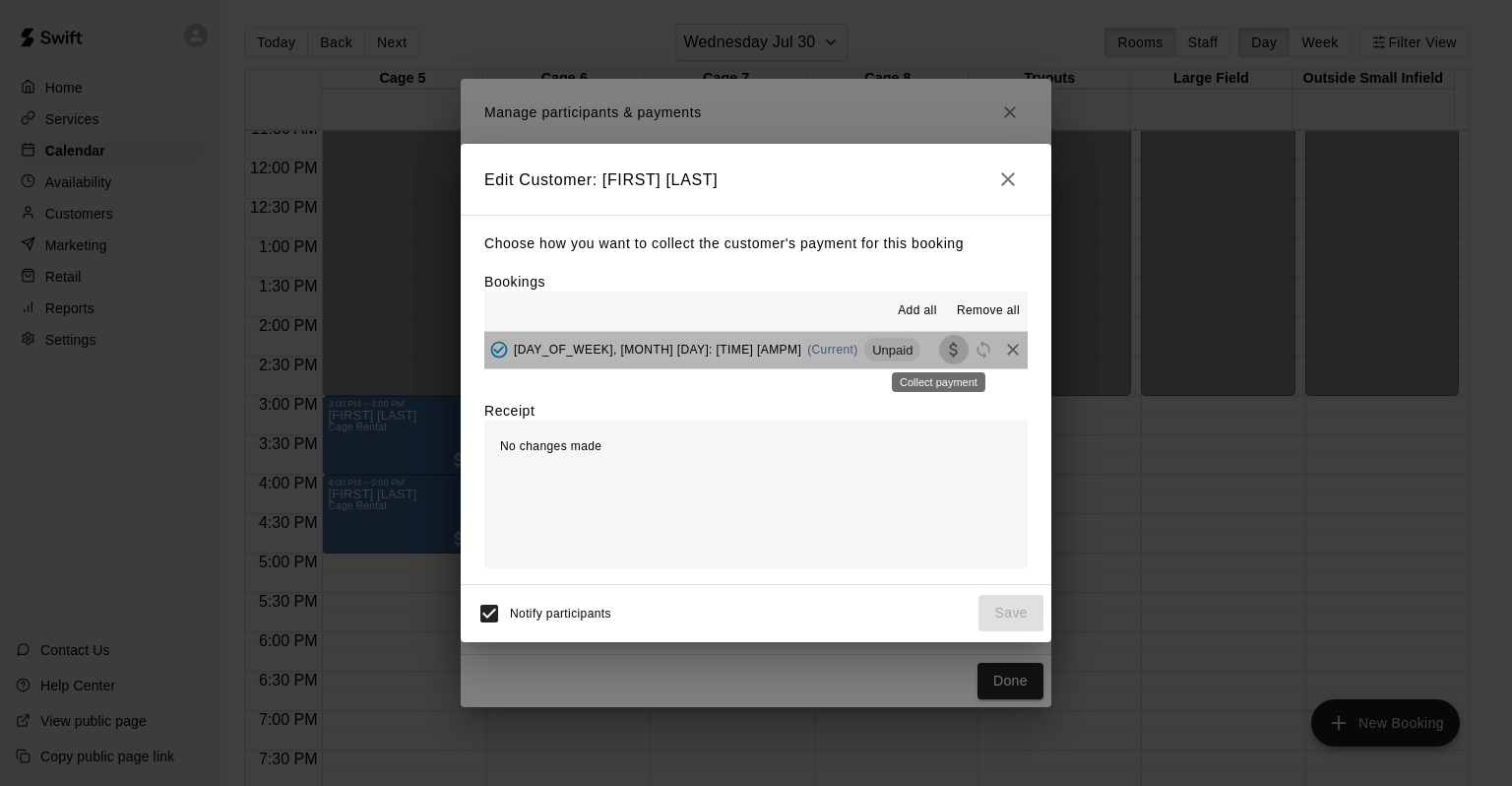 click 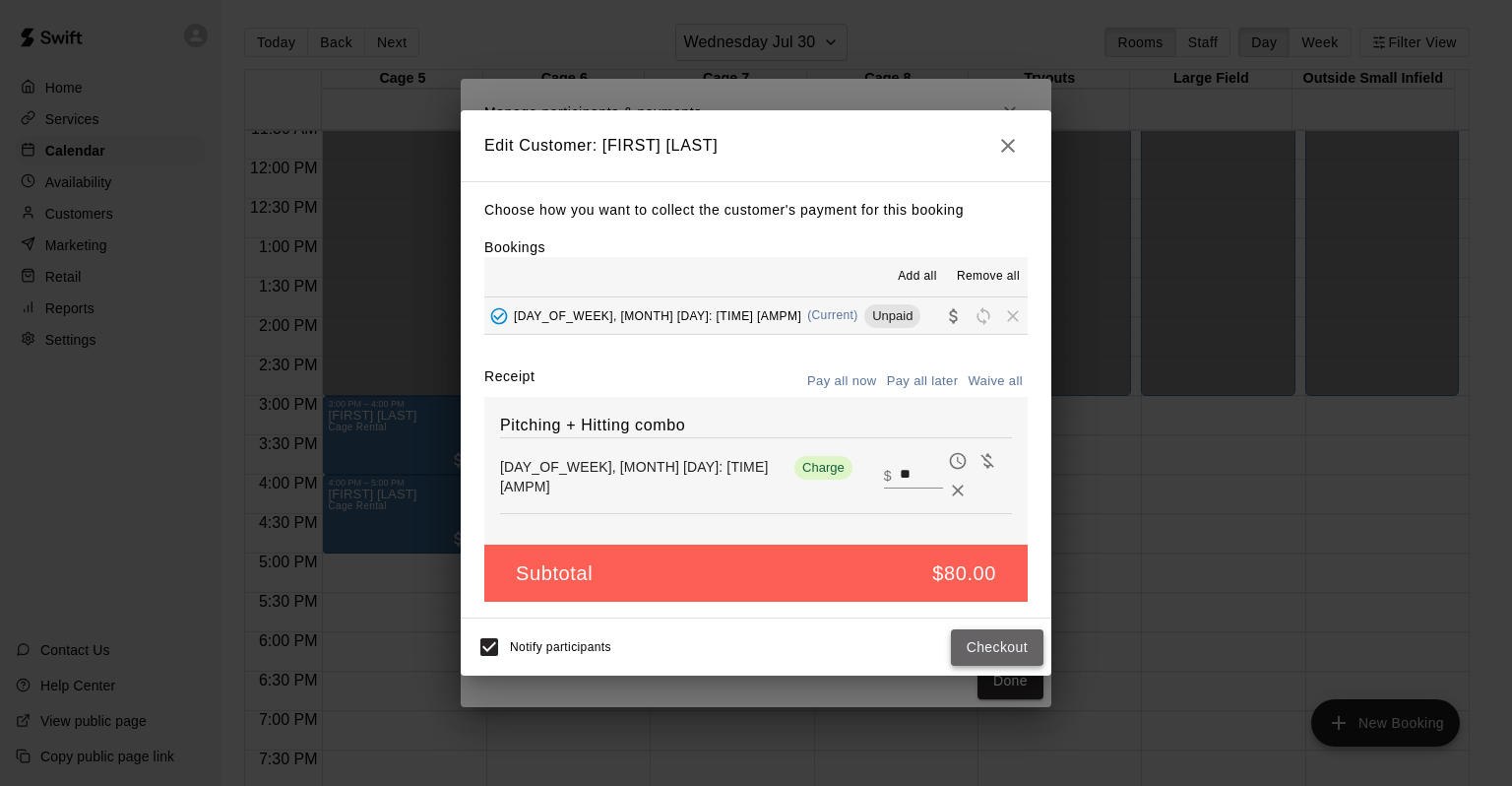 click on "Checkout" at bounding box center [997, 647] 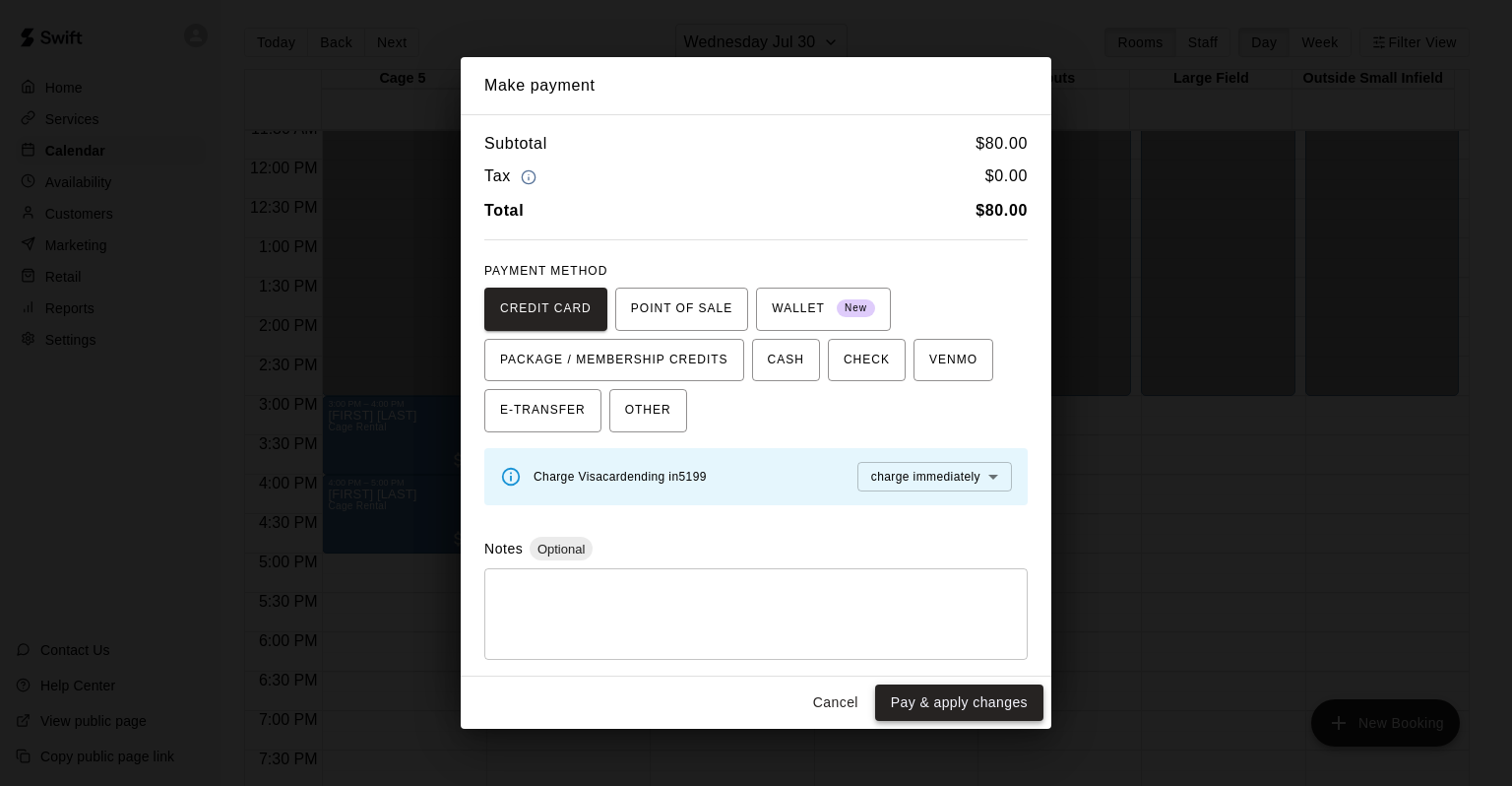 click on "Pay & apply changes" at bounding box center (959, 702) 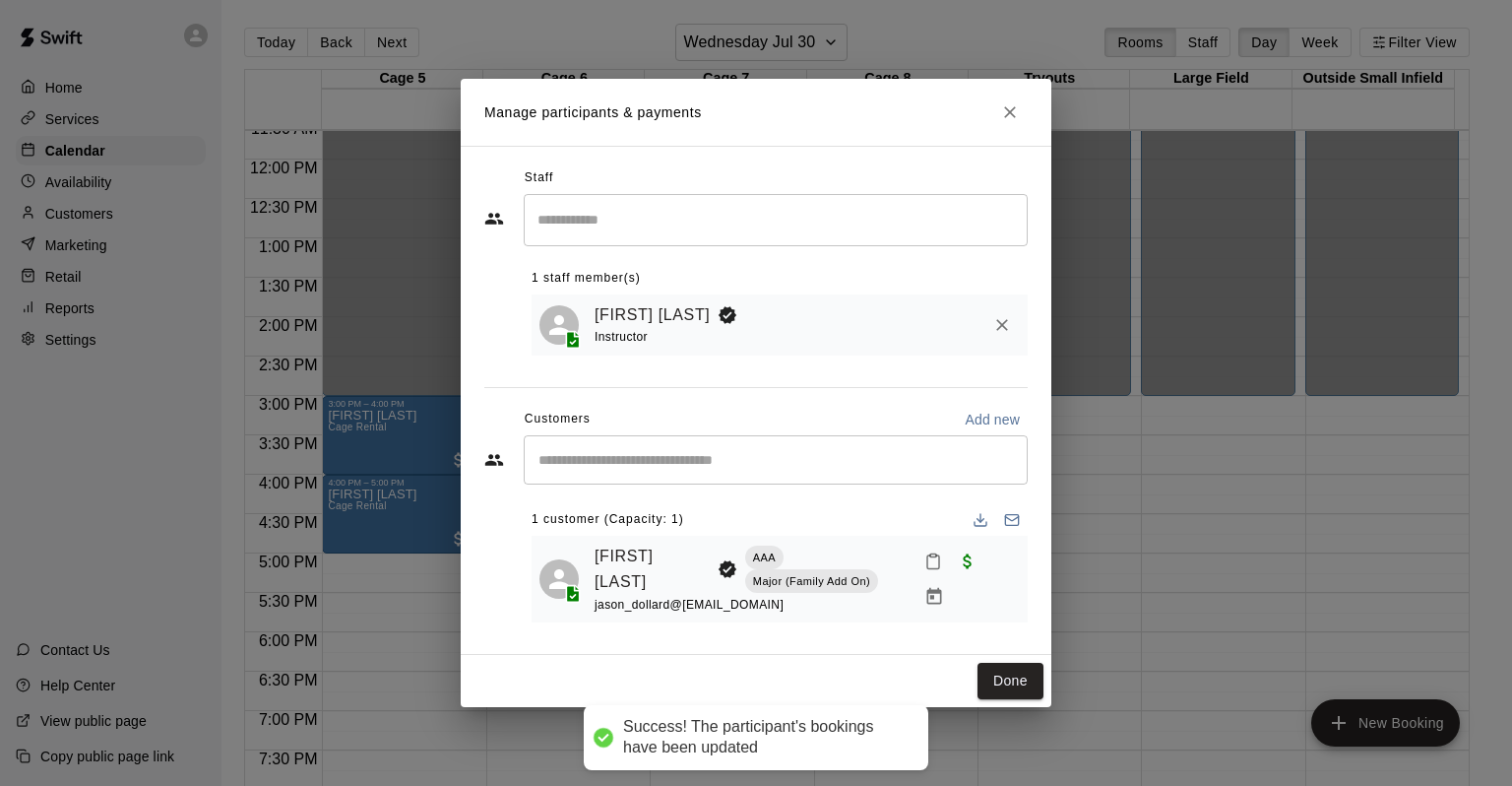 click on "Done" at bounding box center (756, 681) 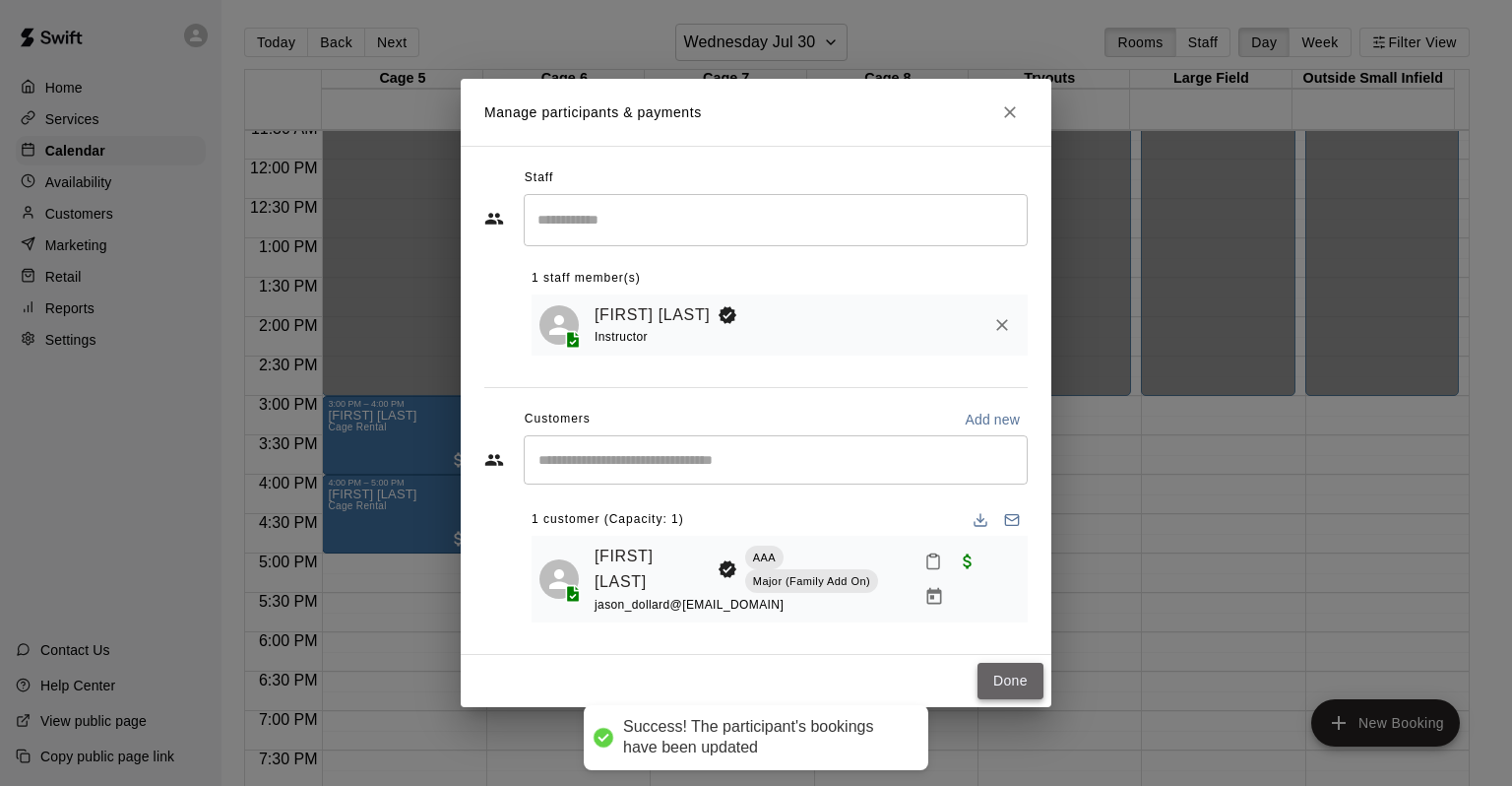 click on "Done" at bounding box center [1010, 681] 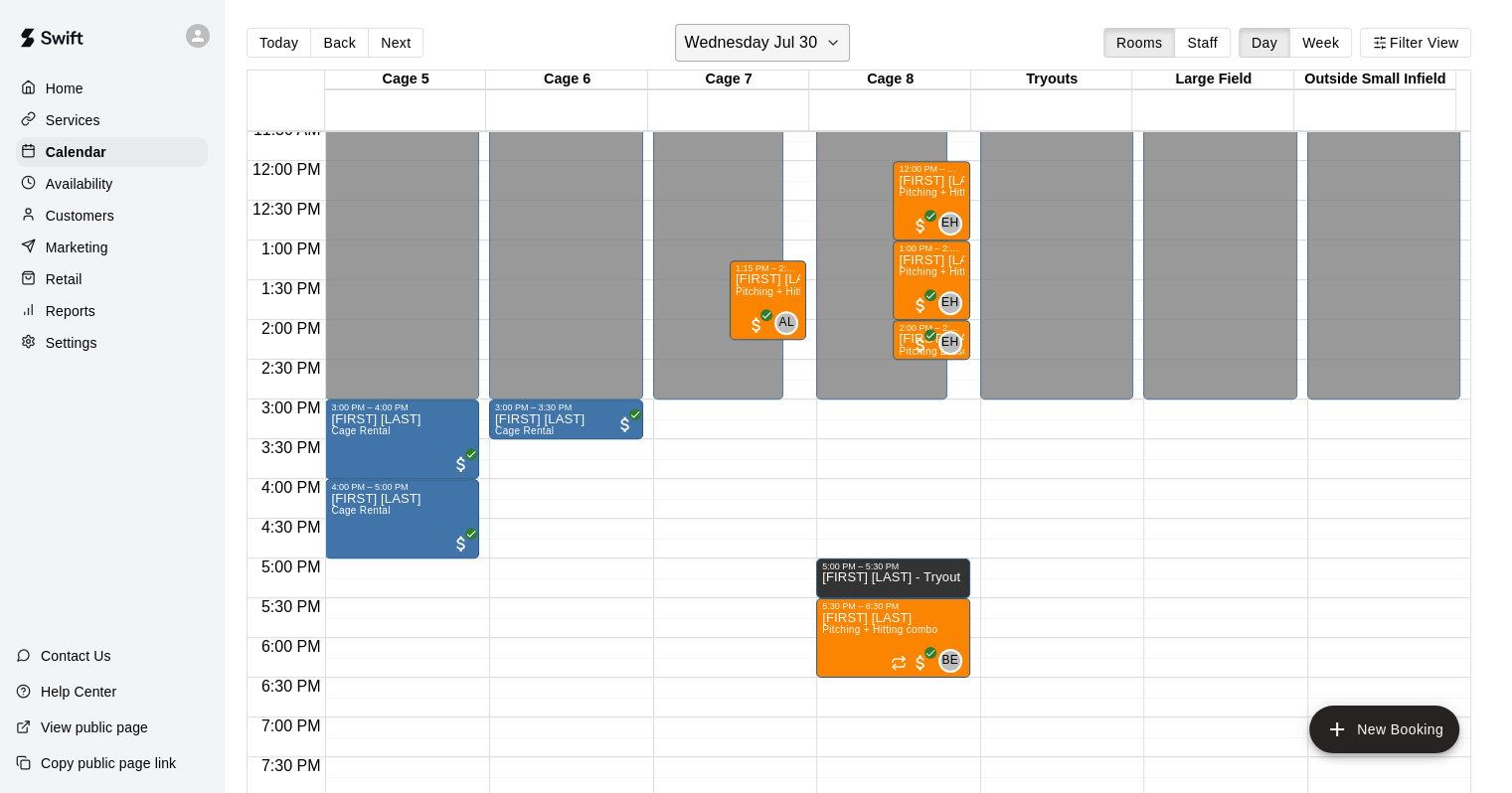 click on "Wednesday Jul 30" at bounding box center (751, 43) 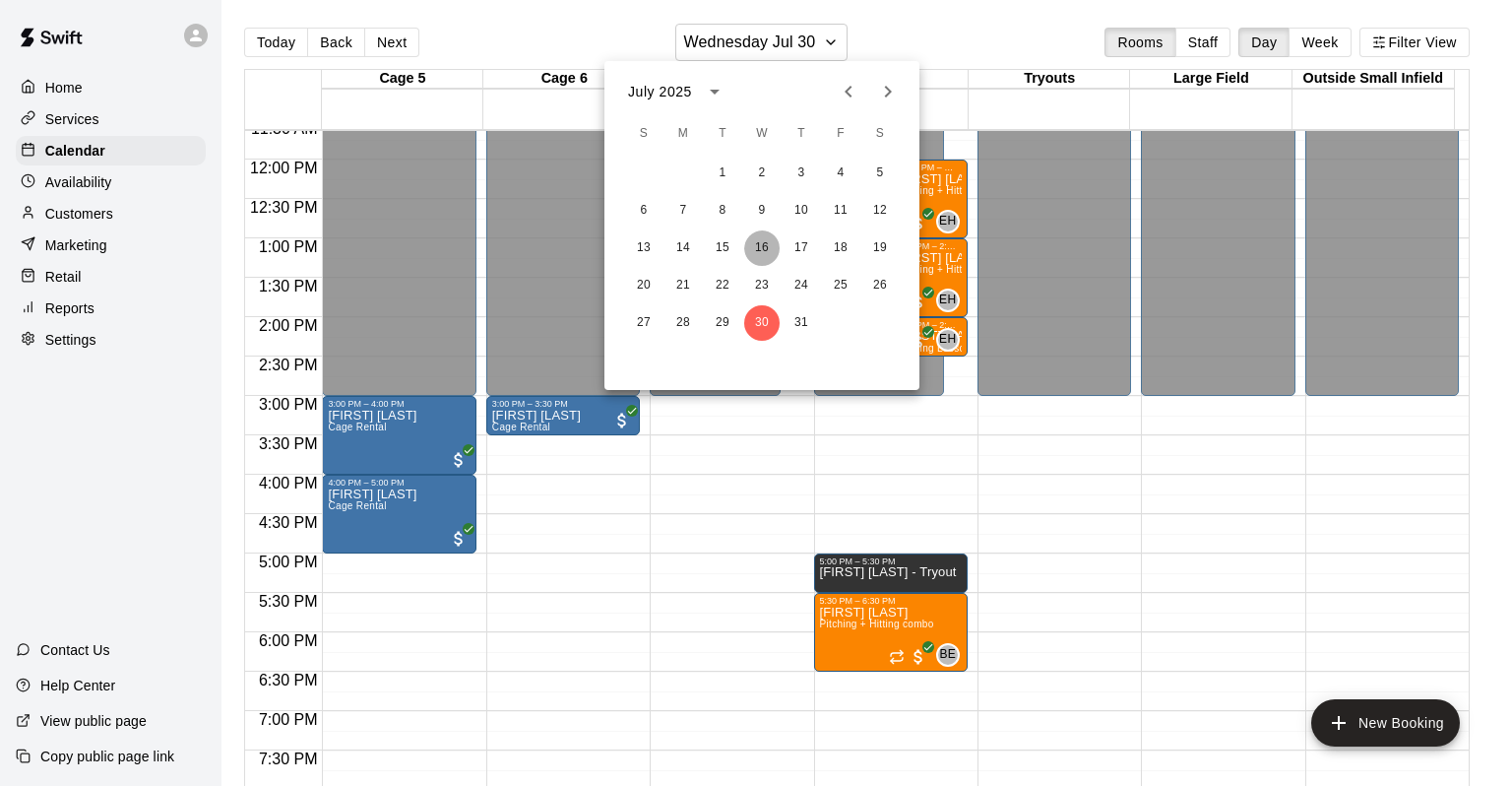 click on "16" at bounding box center [762, 248] 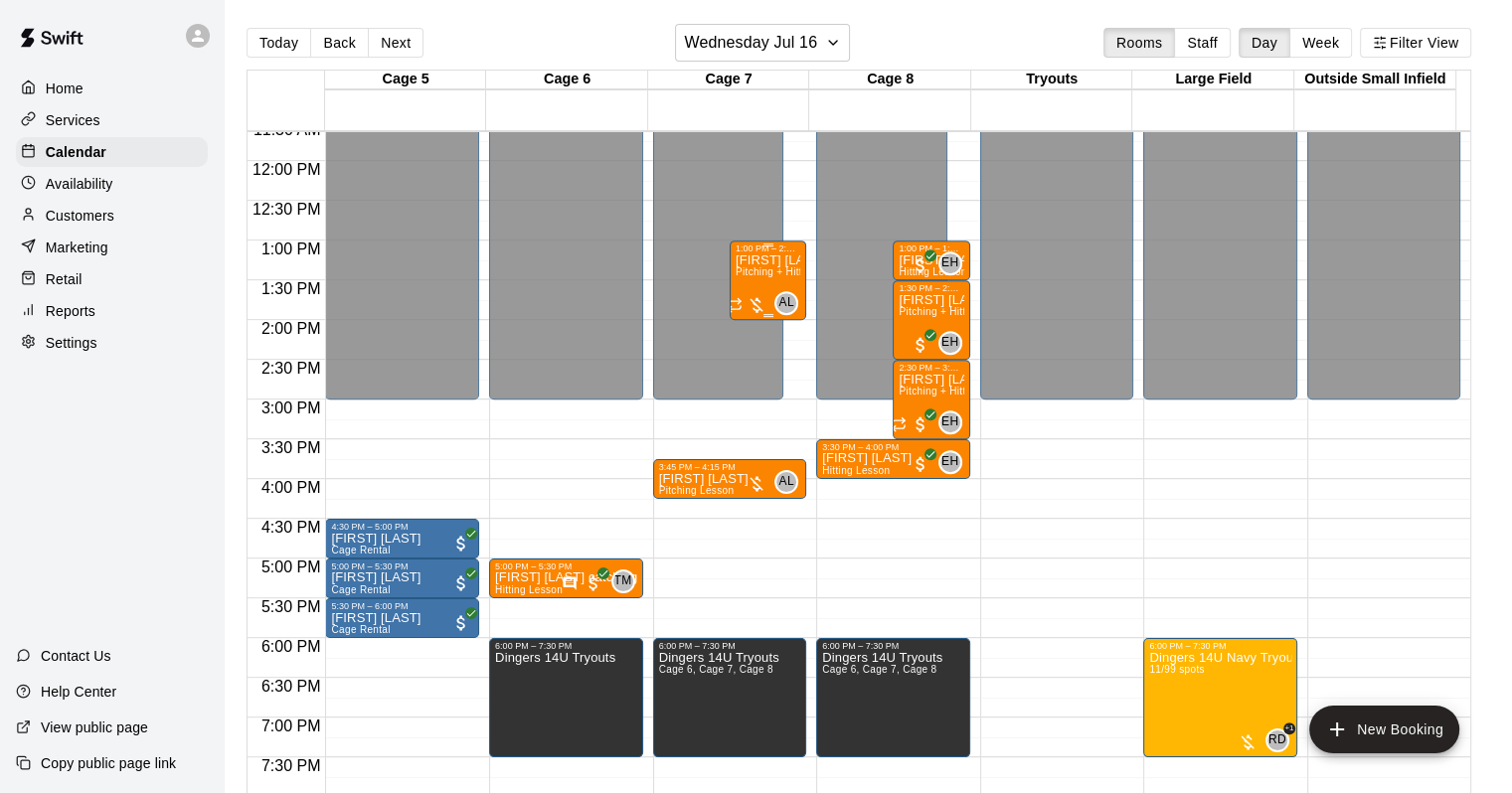 click at bounding box center (747, 305) 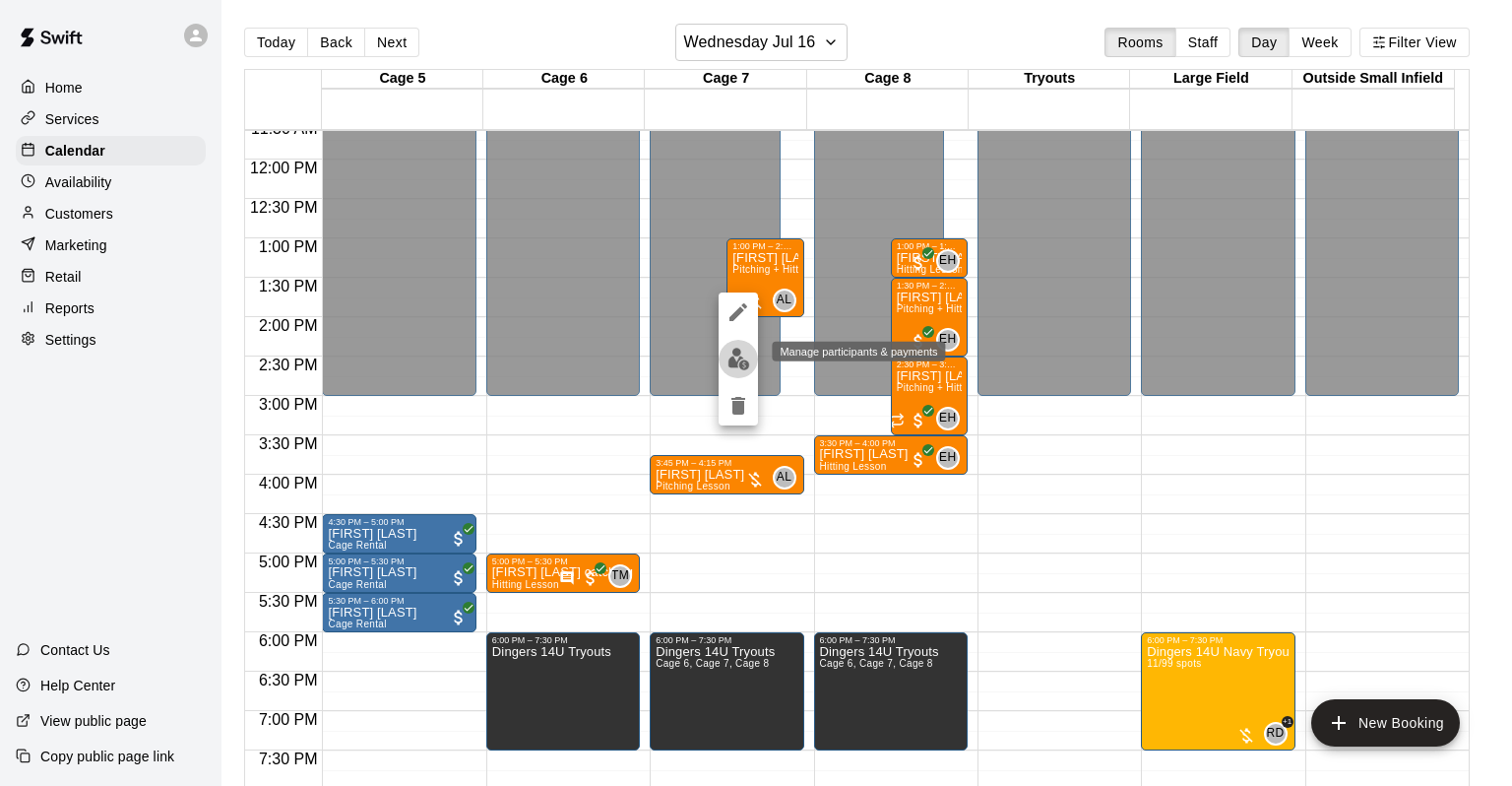 click at bounding box center (738, 359) 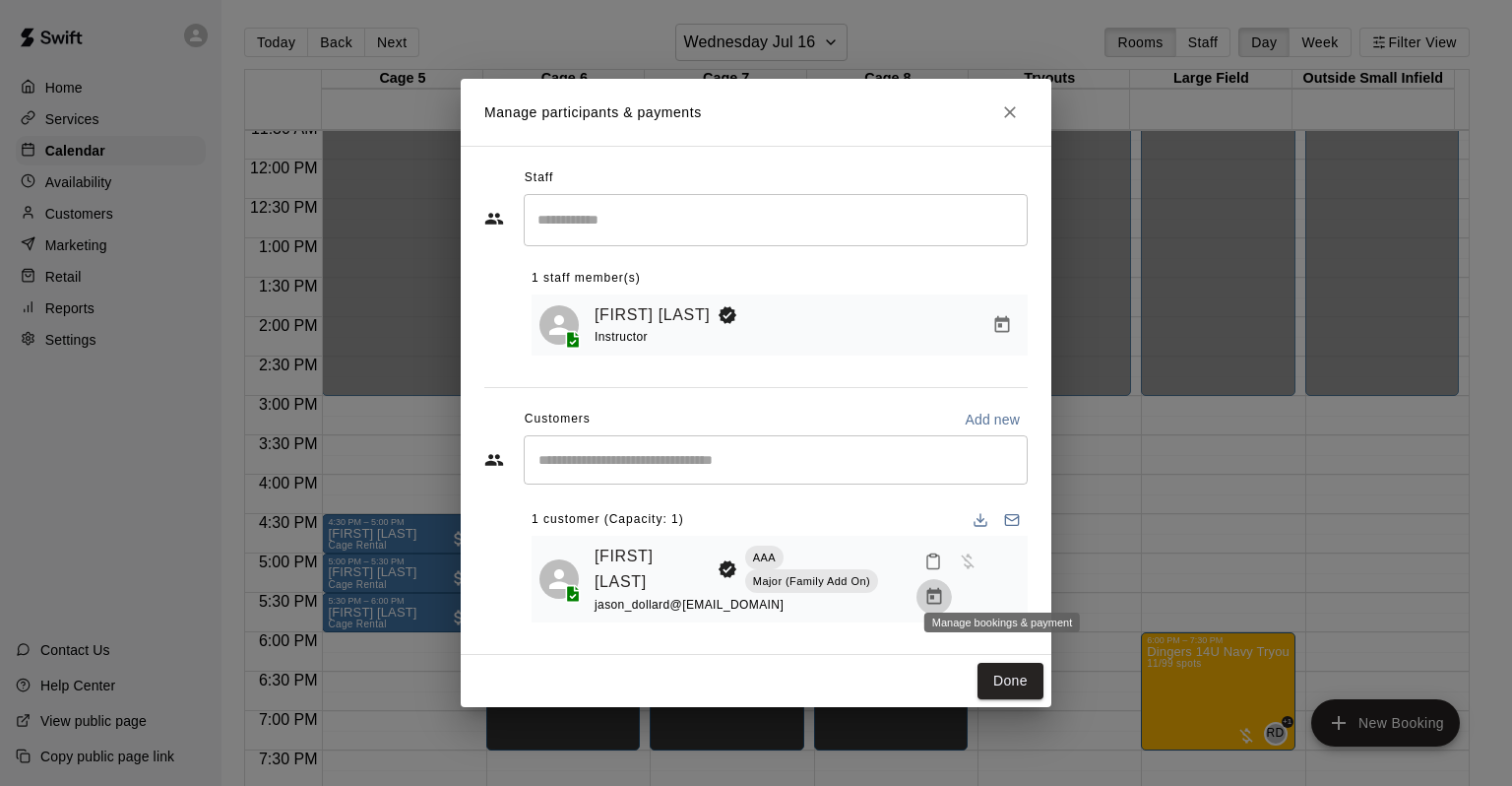 click 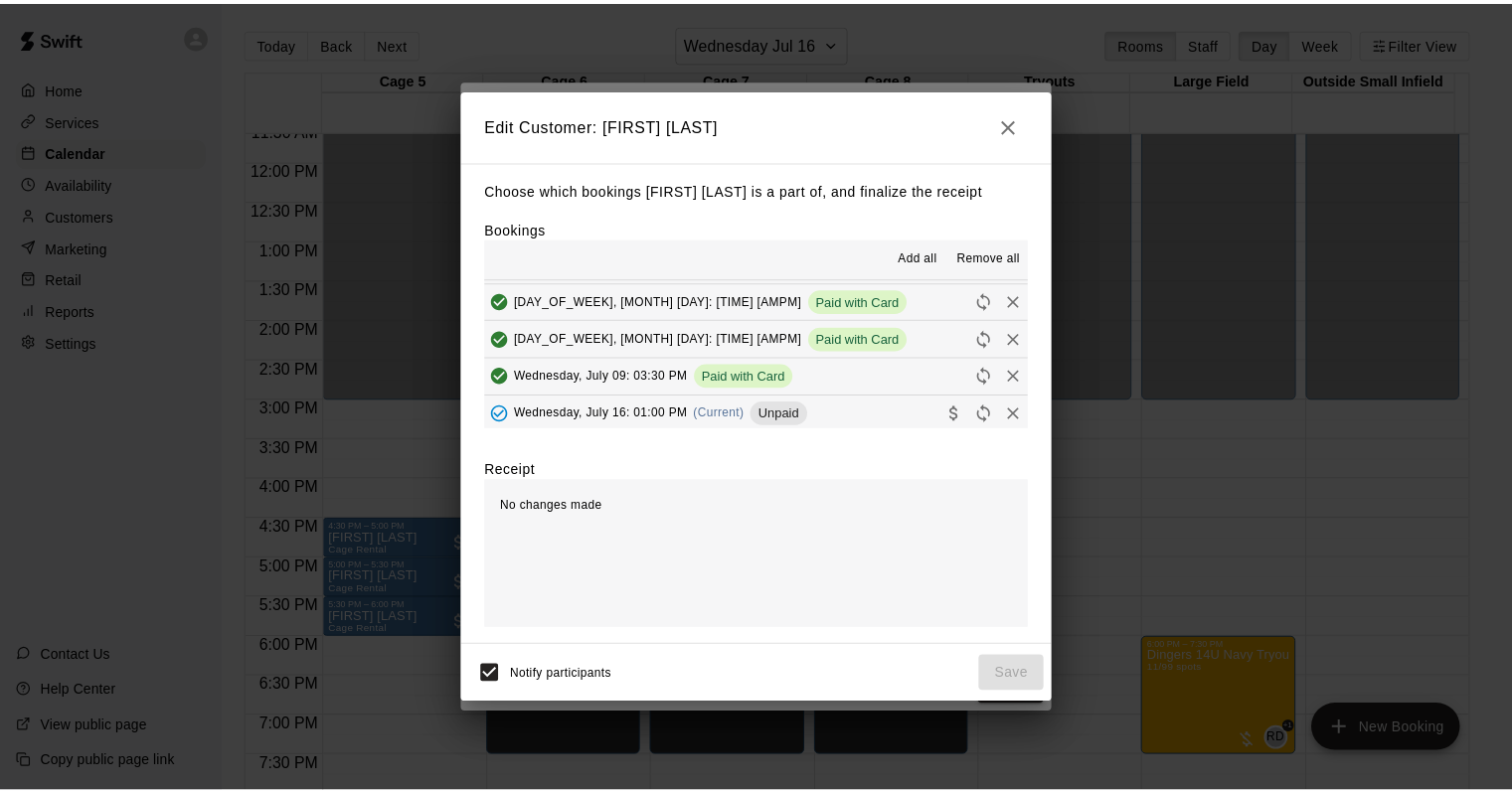 scroll, scrollTop: 111, scrollLeft: 0, axis: vertical 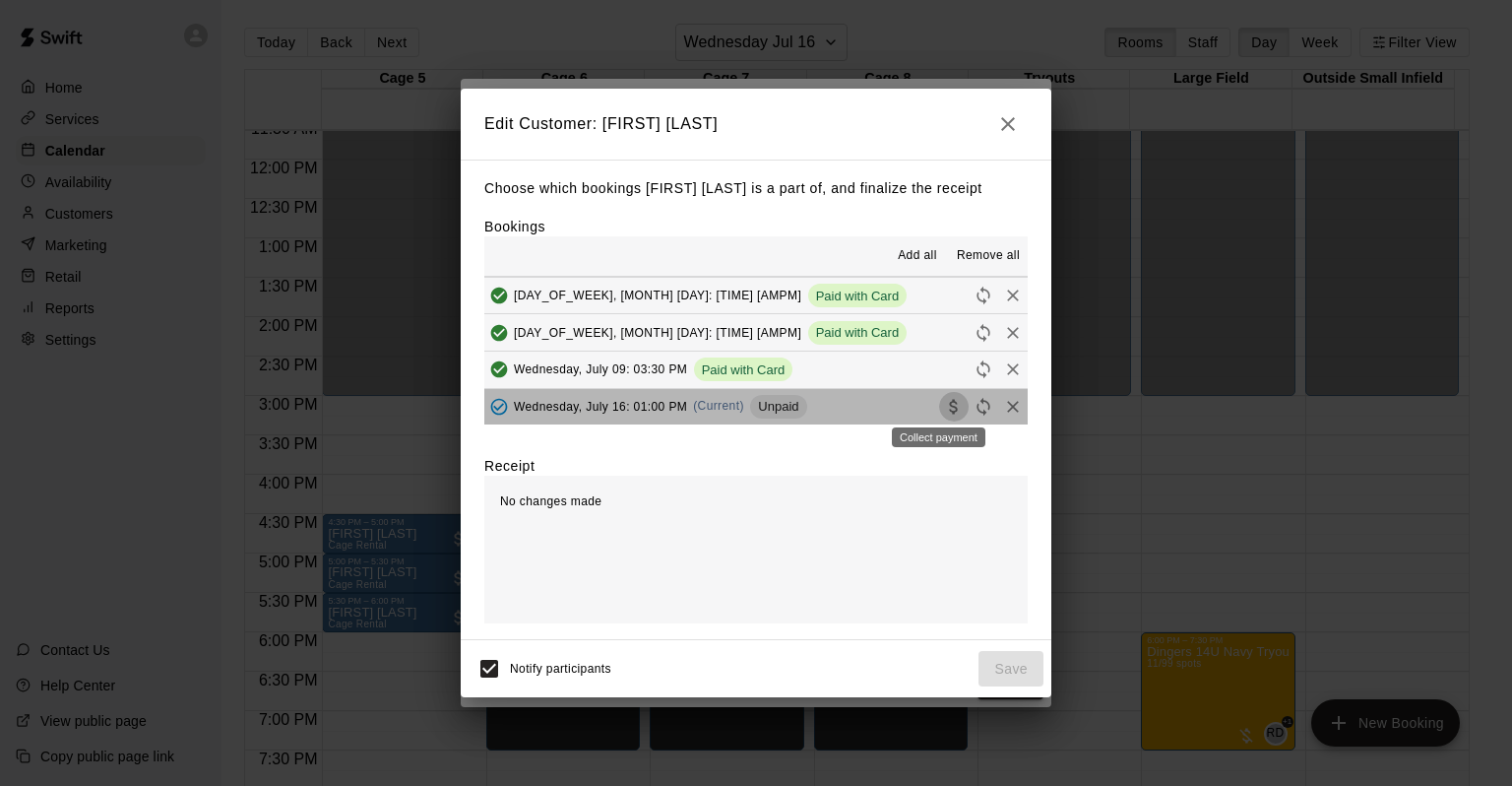 click 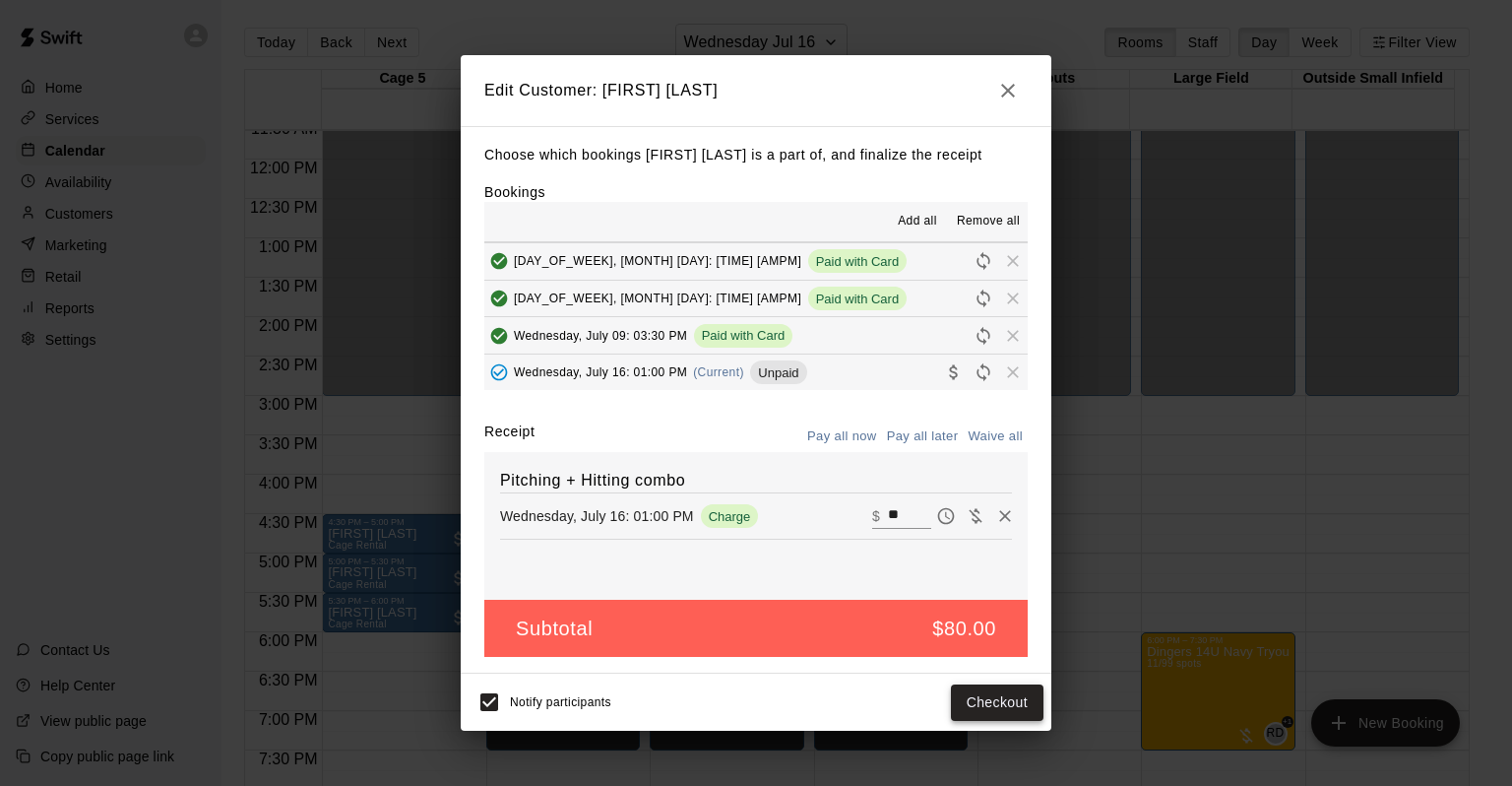 click on "Checkout" at bounding box center [997, 702] 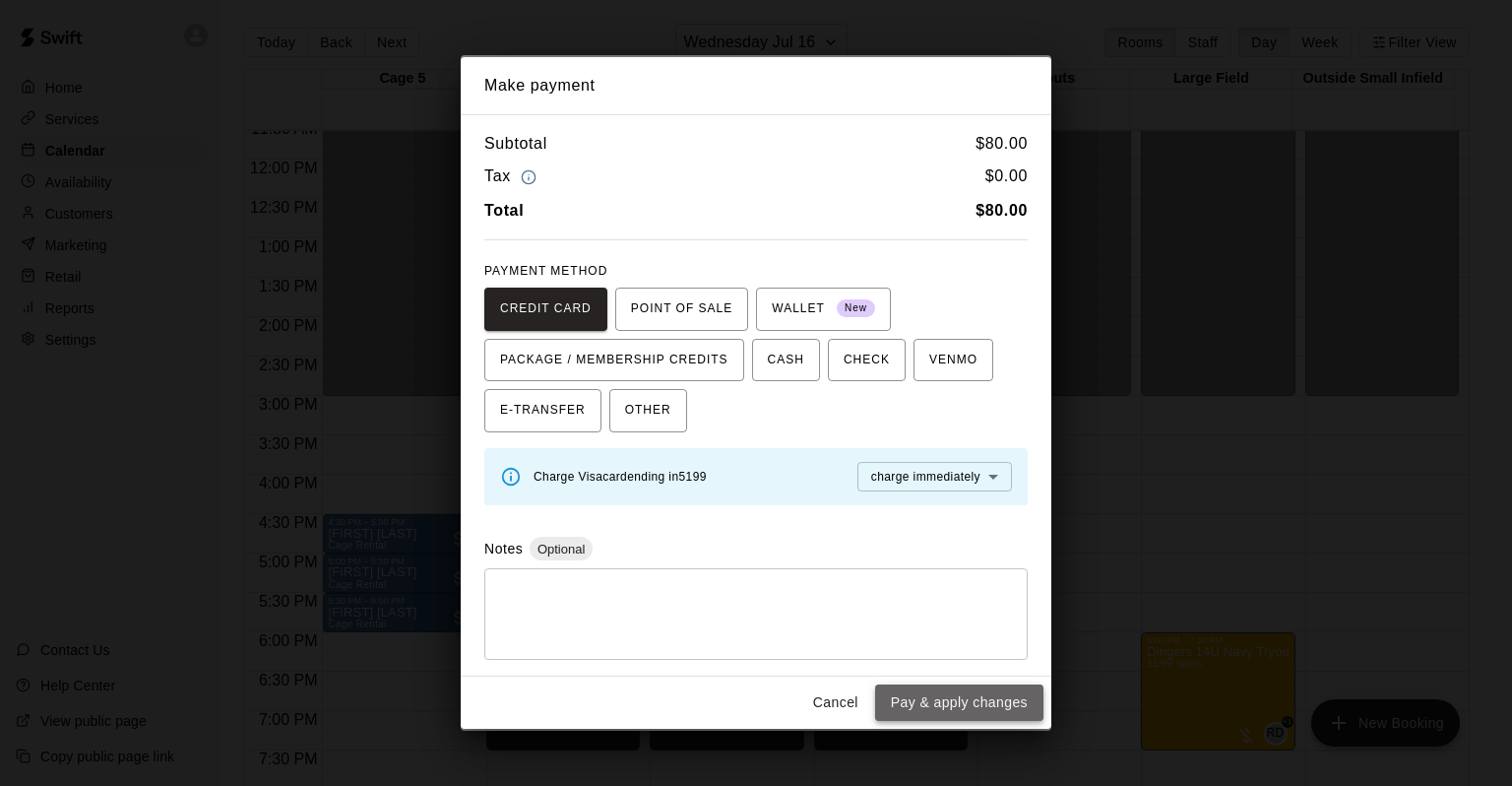 click on "Pay & apply changes" at bounding box center [959, 702] 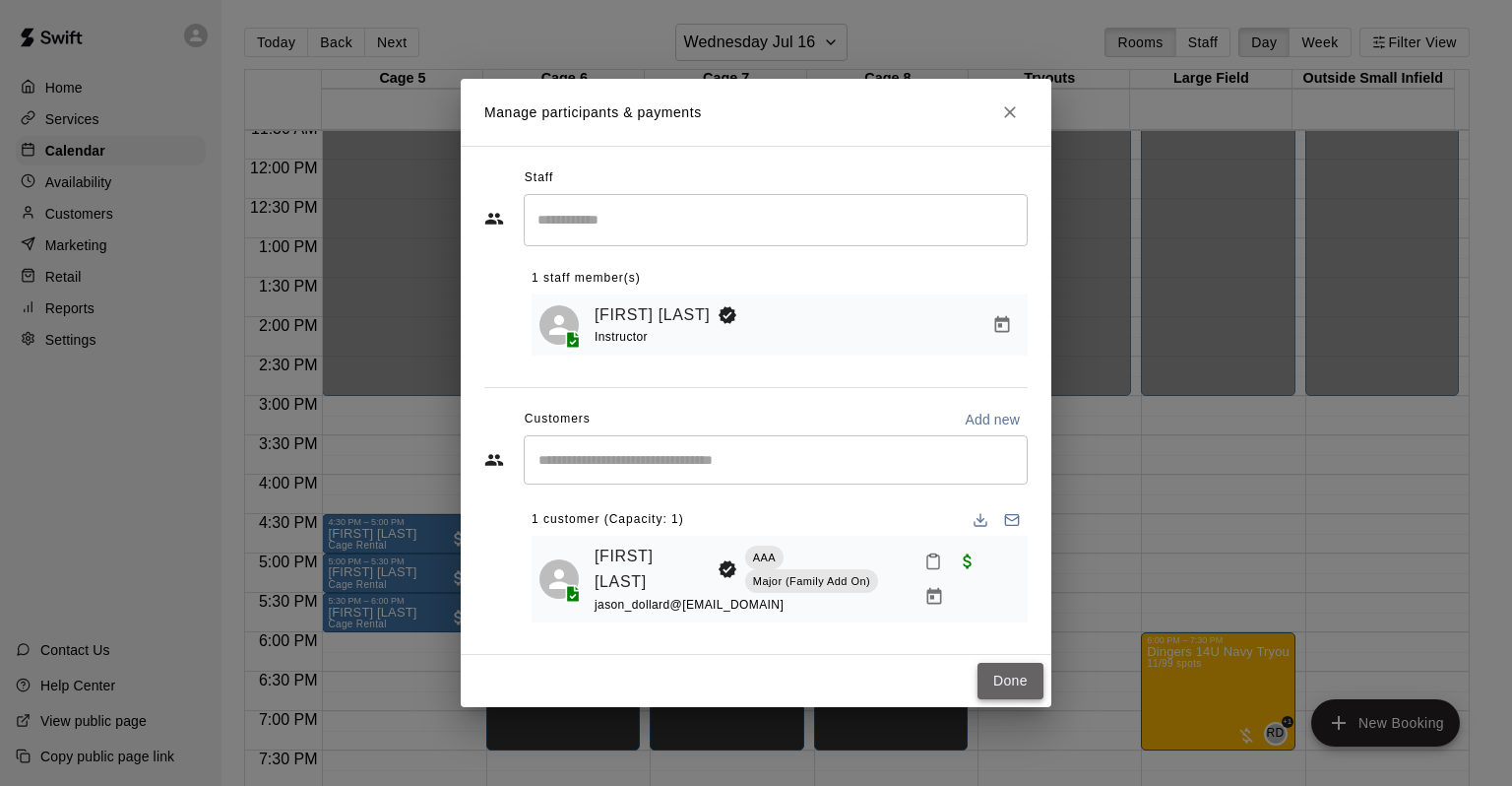 click on "Done" at bounding box center [1010, 681] 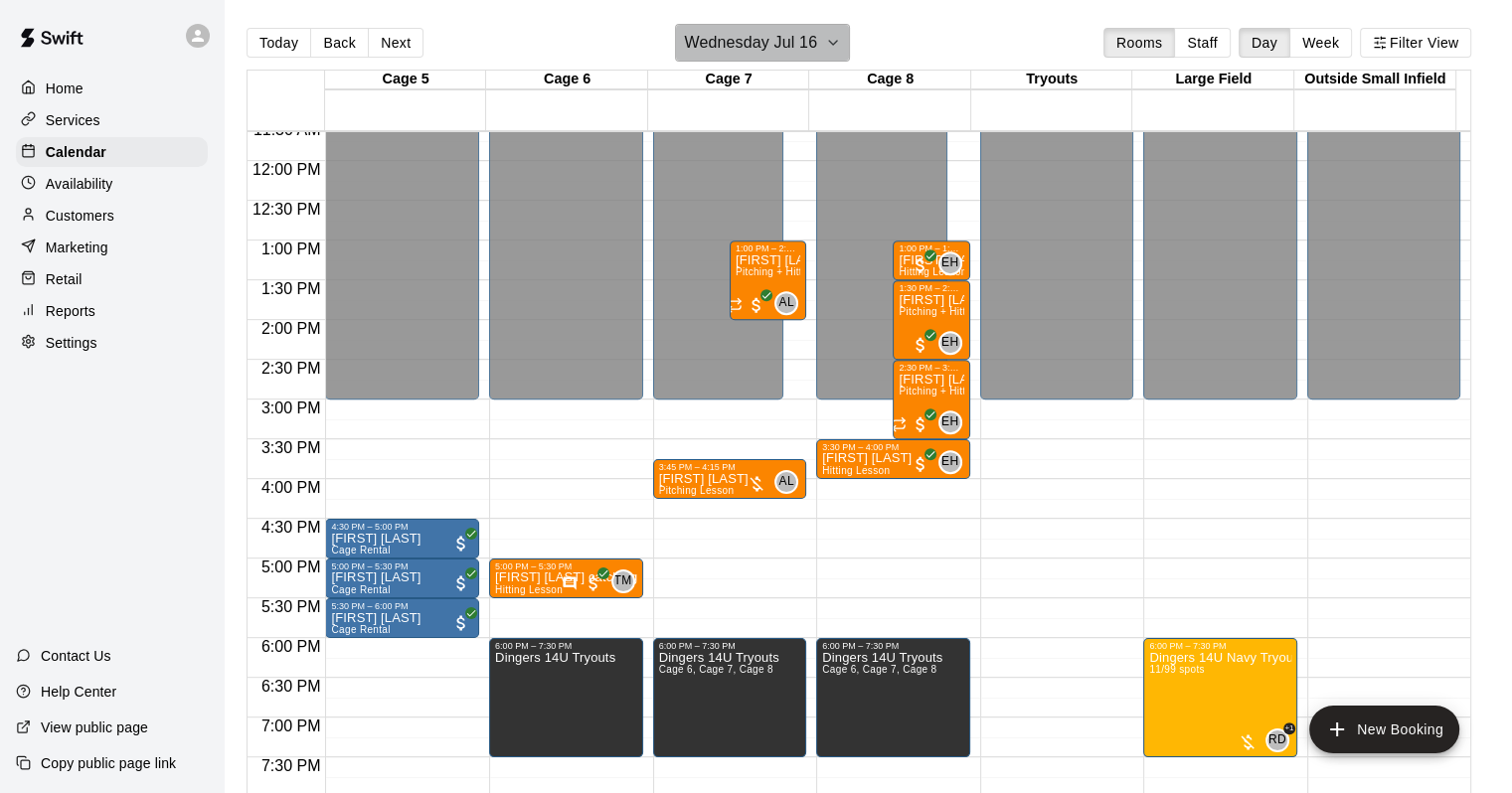click on "Wednesday Jul 16" at bounding box center [751, 43] 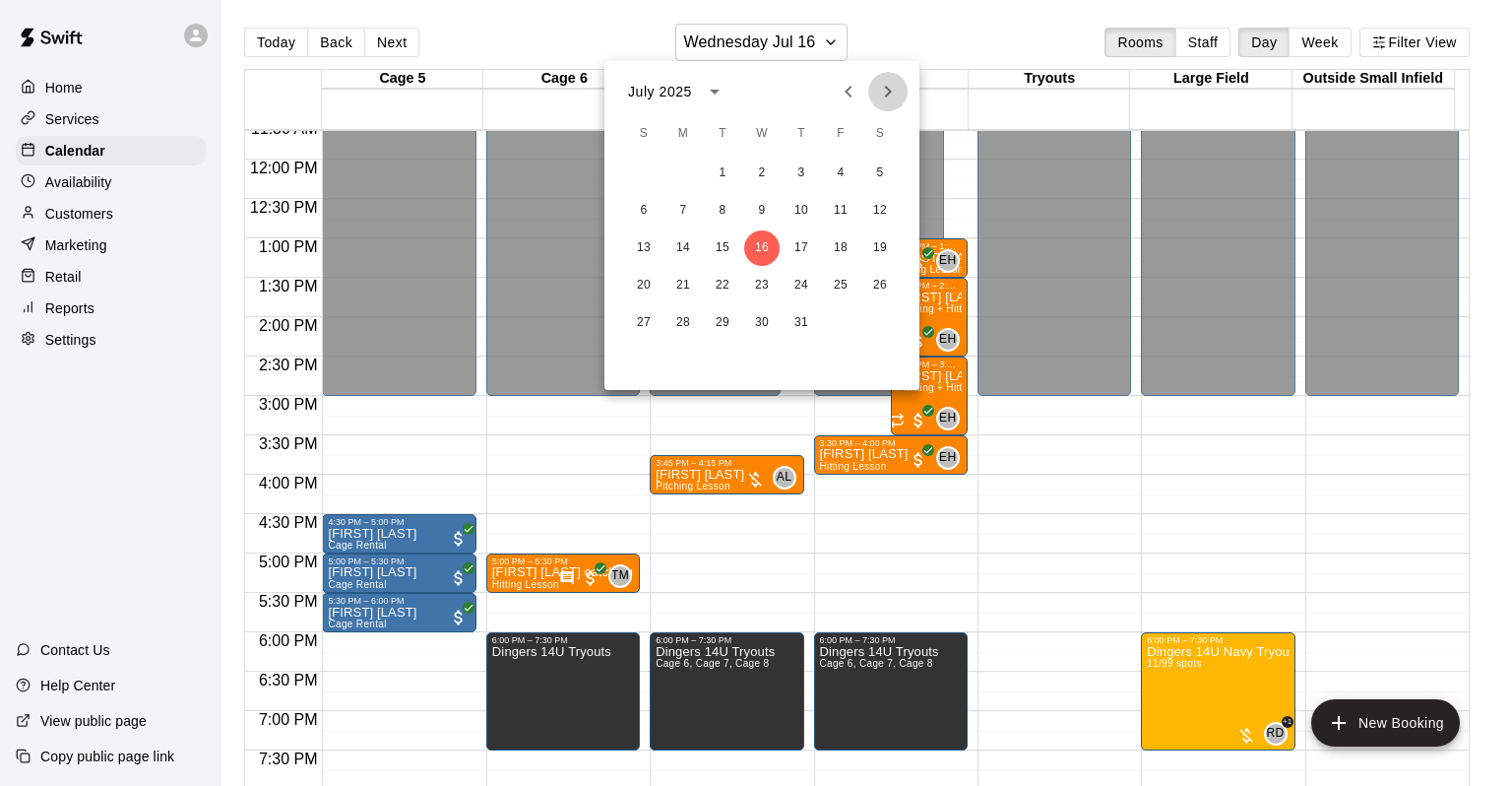 click at bounding box center (888, 92) 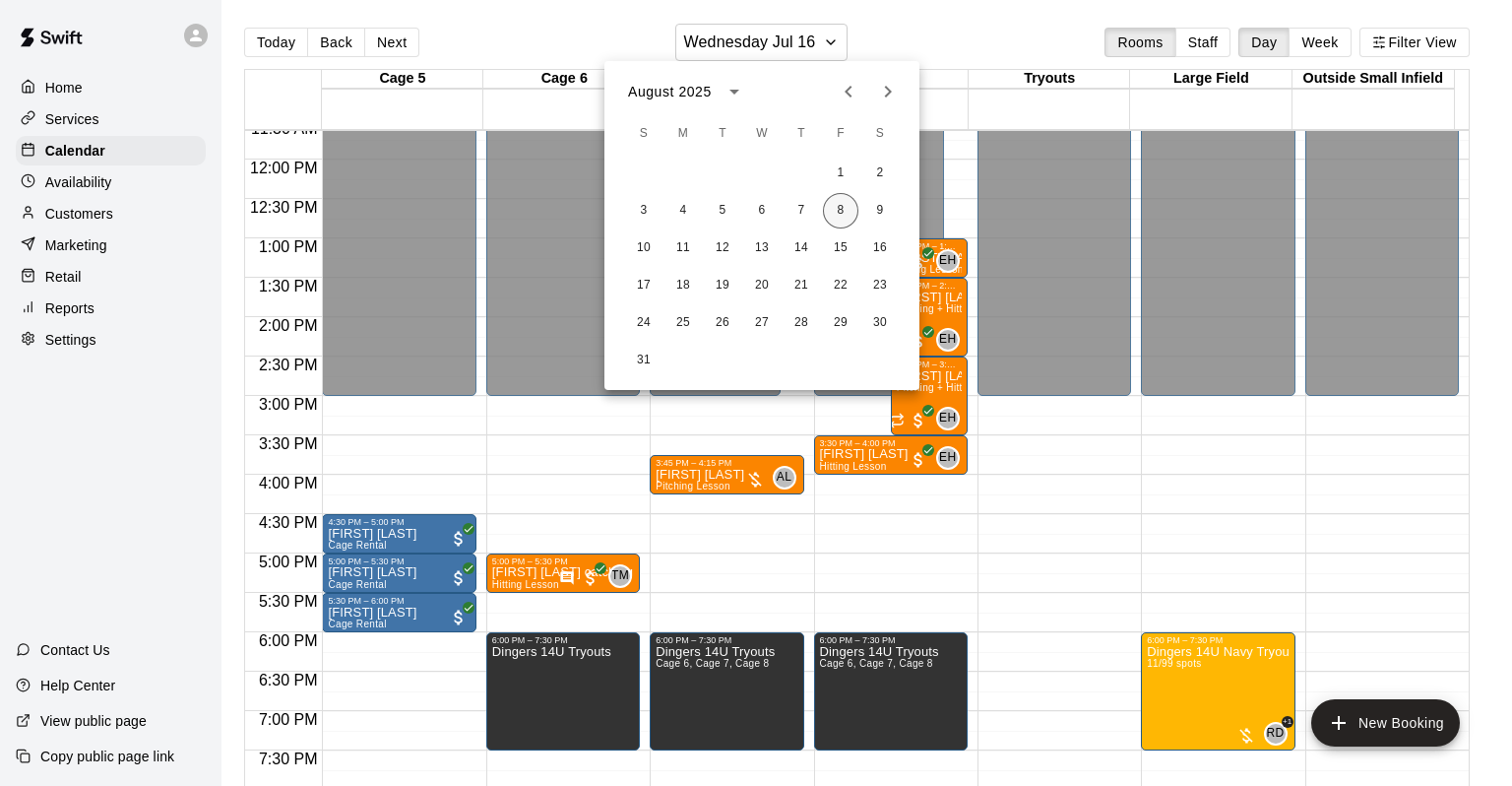 click on "8" at bounding box center (841, 211) 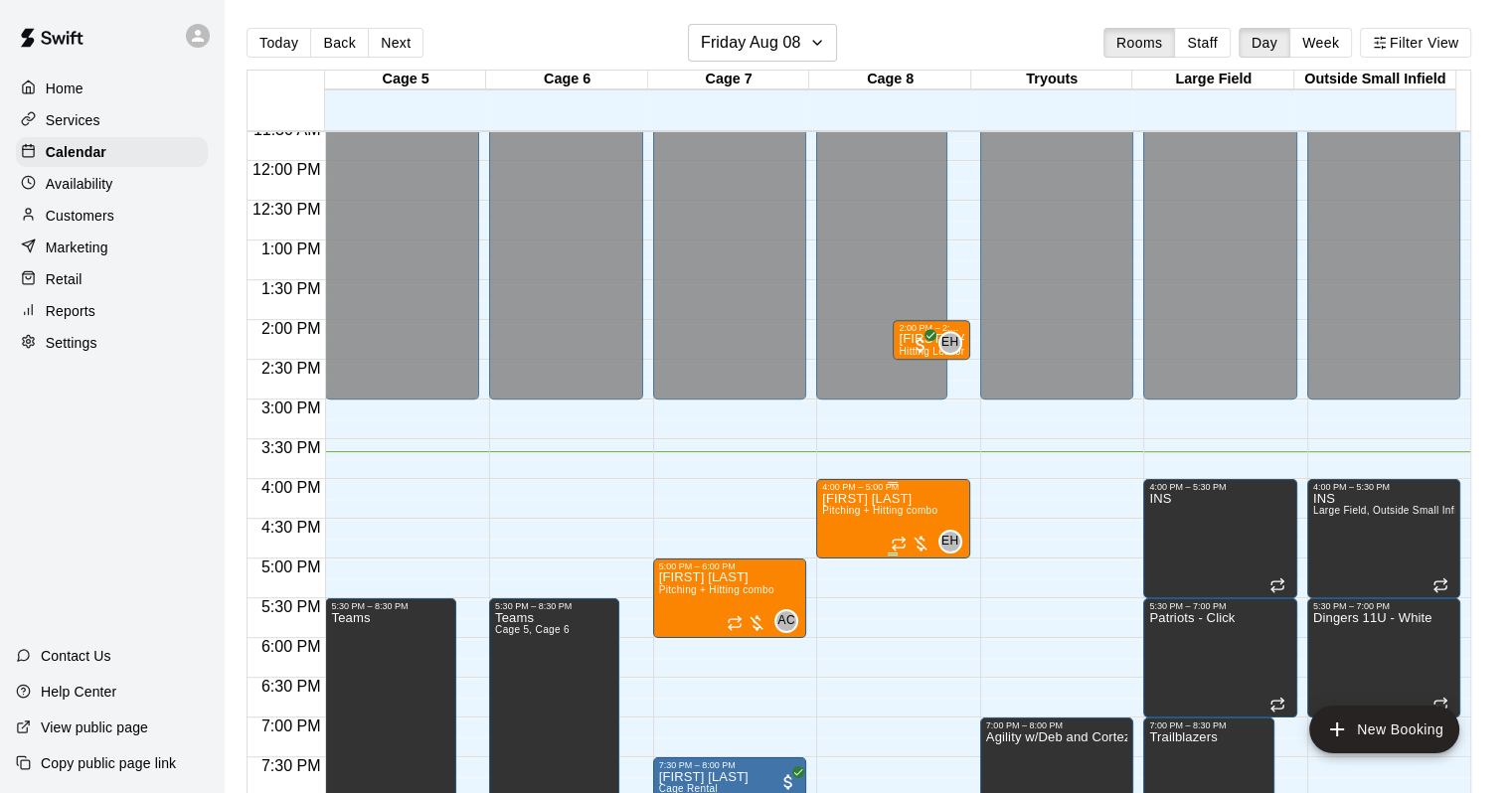 drag, startPoint x: 875, startPoint y: 497, endPoint x: 822, endPoint y: 532, distance: 63.51378 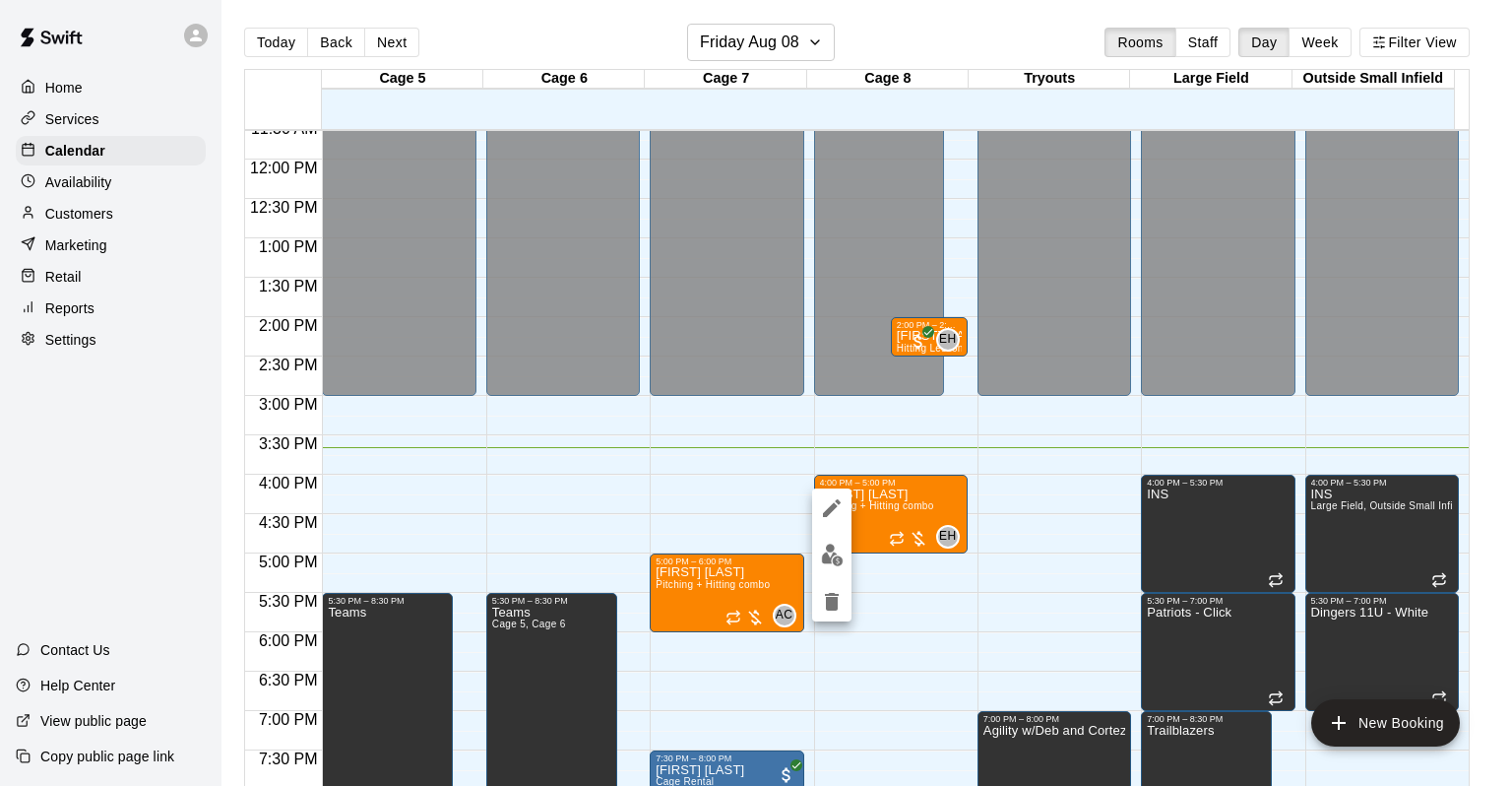 click at bounding box center [756, 393] 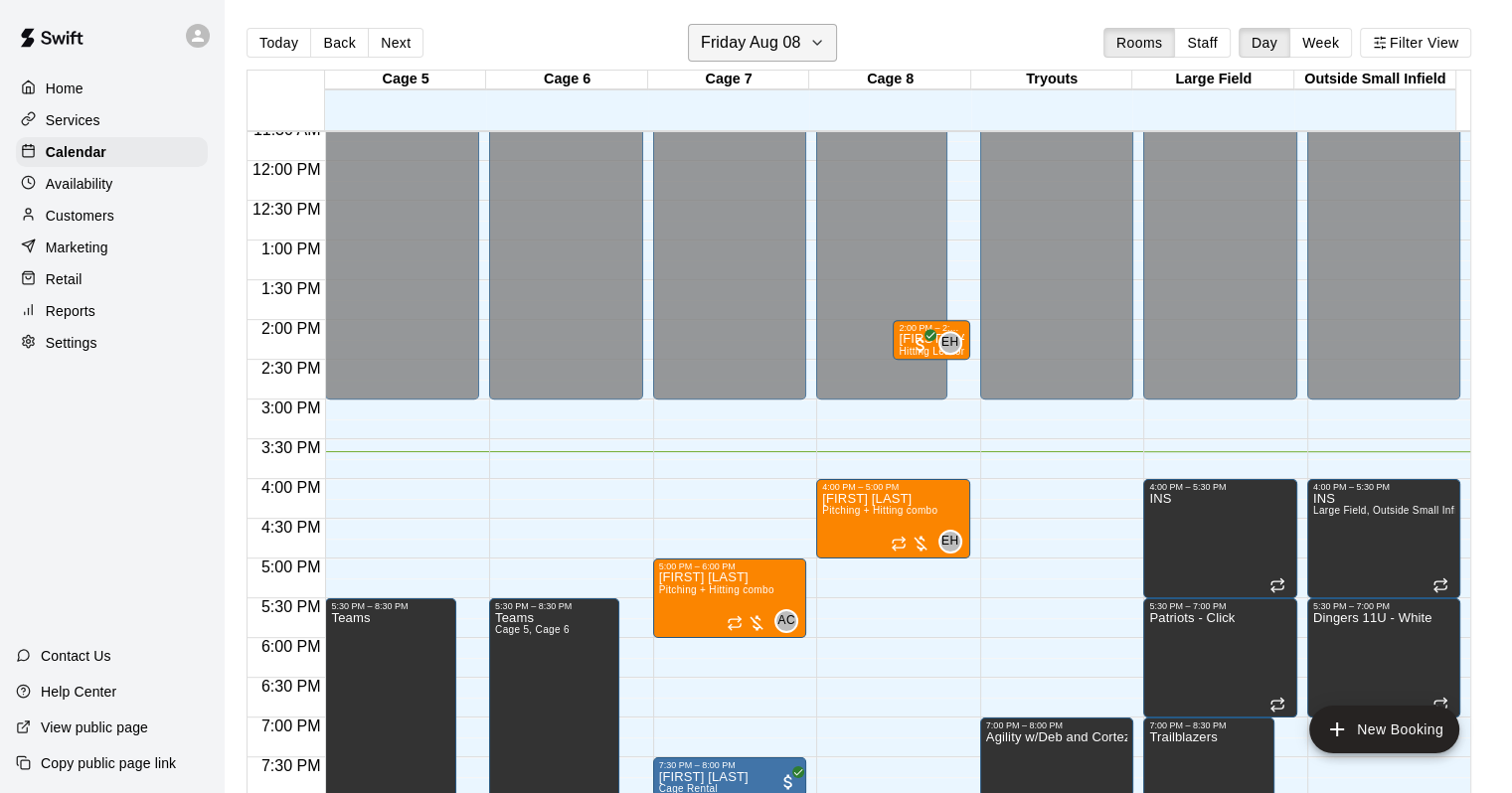 click on "Friday Aug 08" at bounding box center [751, 43] 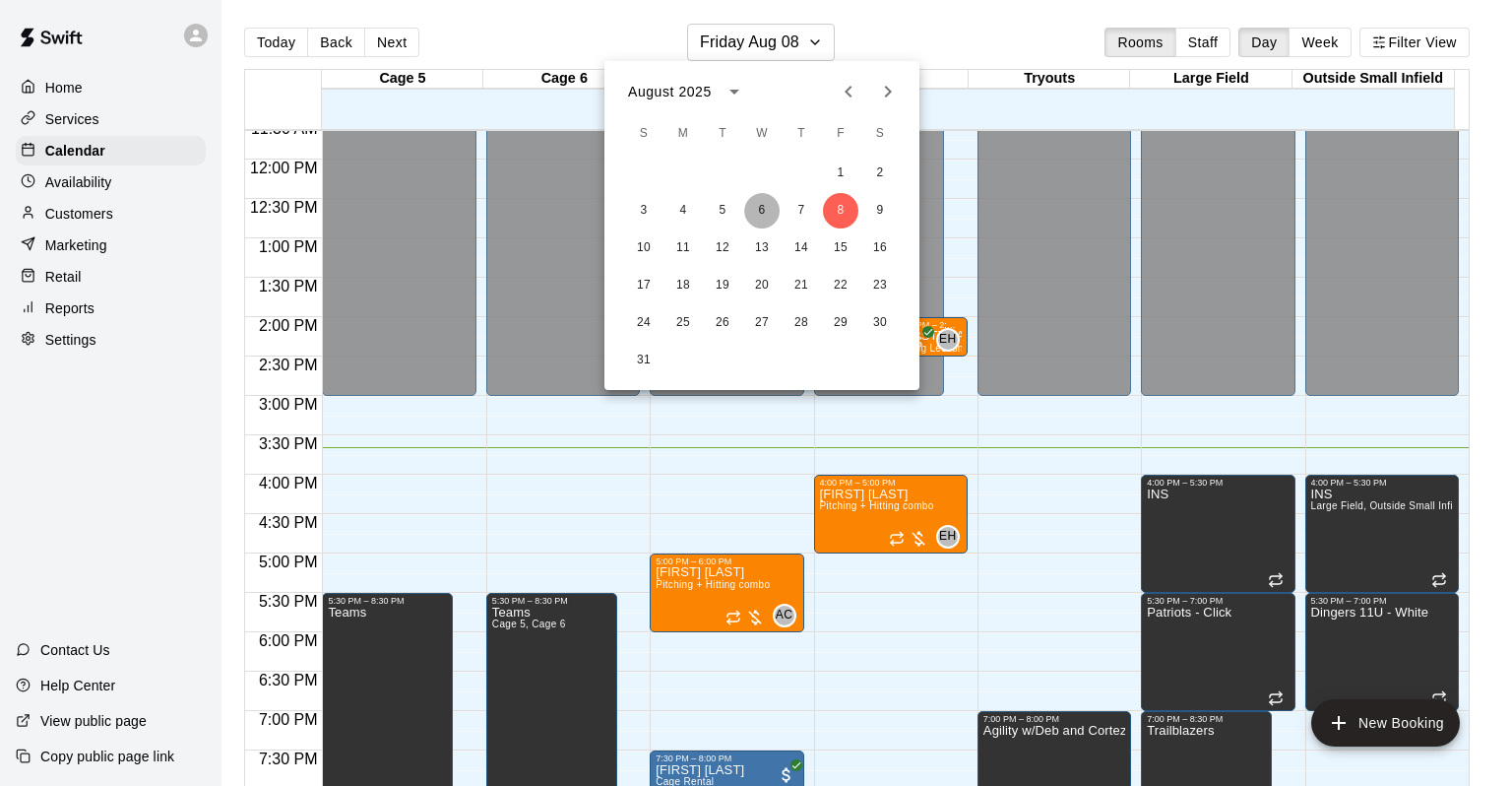 click on "6" at bounding box center [762, 211] 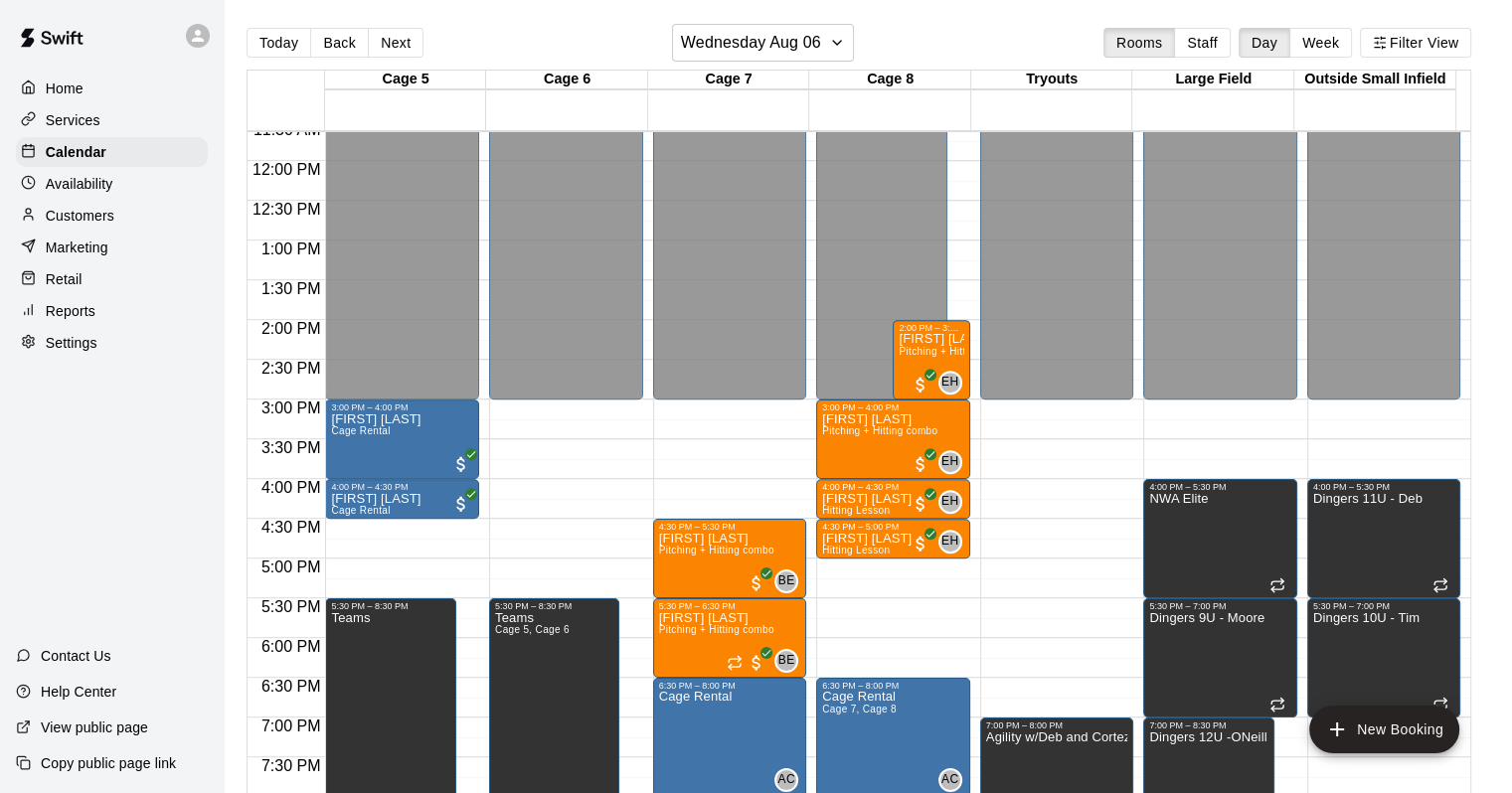 click on "Today Back Next Wednesday Aug 06 Rooms Staff Day Week Filter View Cage 5 06 Wed Cage 6 06 Wed Cage 7 06 Wed Cage 8 06 Wed Tryouts 06 Wed Large Field 06 Wed Outside Small Infield 06 Wed 12:00 AM 12:30 AM 1:00 AM 1:30 AM 2:00 AM 2:30 AM 3:00 AM 3:30 AM 4:00 AM 4:30 AM 5:00 AM 5:30 AM 6:00 AM 6:30 AM 7:00 AM 7:30 AM 8:00 AM 8:30 AM 9:00 AM 9:30 AM 10:00 AM 10:30 AM 11:00 AM 11:30 AM 12:00 PM 12:30 PM 1:00 PM 1:30 PM 2:00 PM 2:30 PM 3:00 PM 3:30 PM 4:00 PM 4:30 PM 5:00 PM 5:30 PM 6:00 PM 6:30 PM 7:00 PM 7:30 PM 8:00 PM 8:30 PM 9:00 PM 9:30 PM 10:00 PM 10:30 PM 11:00 PM 11:30 PM 12:00 AM – 3:00 PM Closed 3:00 PM – 4:00 PM [FIRST] [LAST] Cage Rental 4:00 PM – 4:30 PM [FIRST] [LAST] Cage Rental 5:30 PM – 8:30 PM Teams 8:00 PM – 11:59 PM Closed 12:00 AM – 3:00 PM Closed 5:30 PM – 8:30 PM Teams Cage 5, Cage 6 8:00 PM – 11:59 PM Closed 12:00 AM – 3:00 PM Closed 4:30 PM – 5:30 PM [FIRST] [LAST] Pitching + Hitting combo BE 0 5:30 PM – 6:30 PM [FIRST] [LAST] Pitching + Hitting combo BE 0 Cage Rental AC 0" at bounding box center [868, 412] 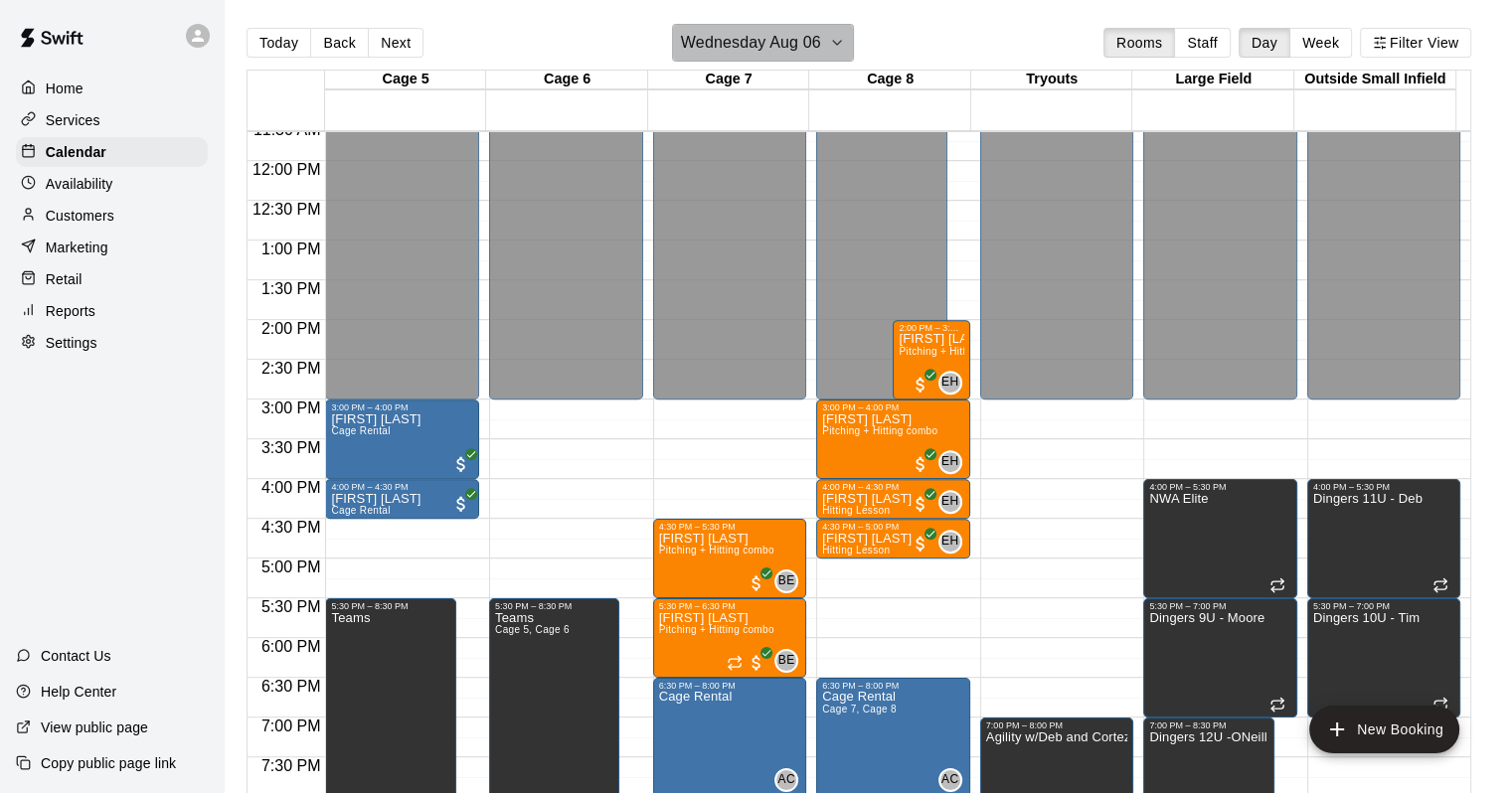 click on "Wednesday Aug 06" at bounding box center (762, 43) 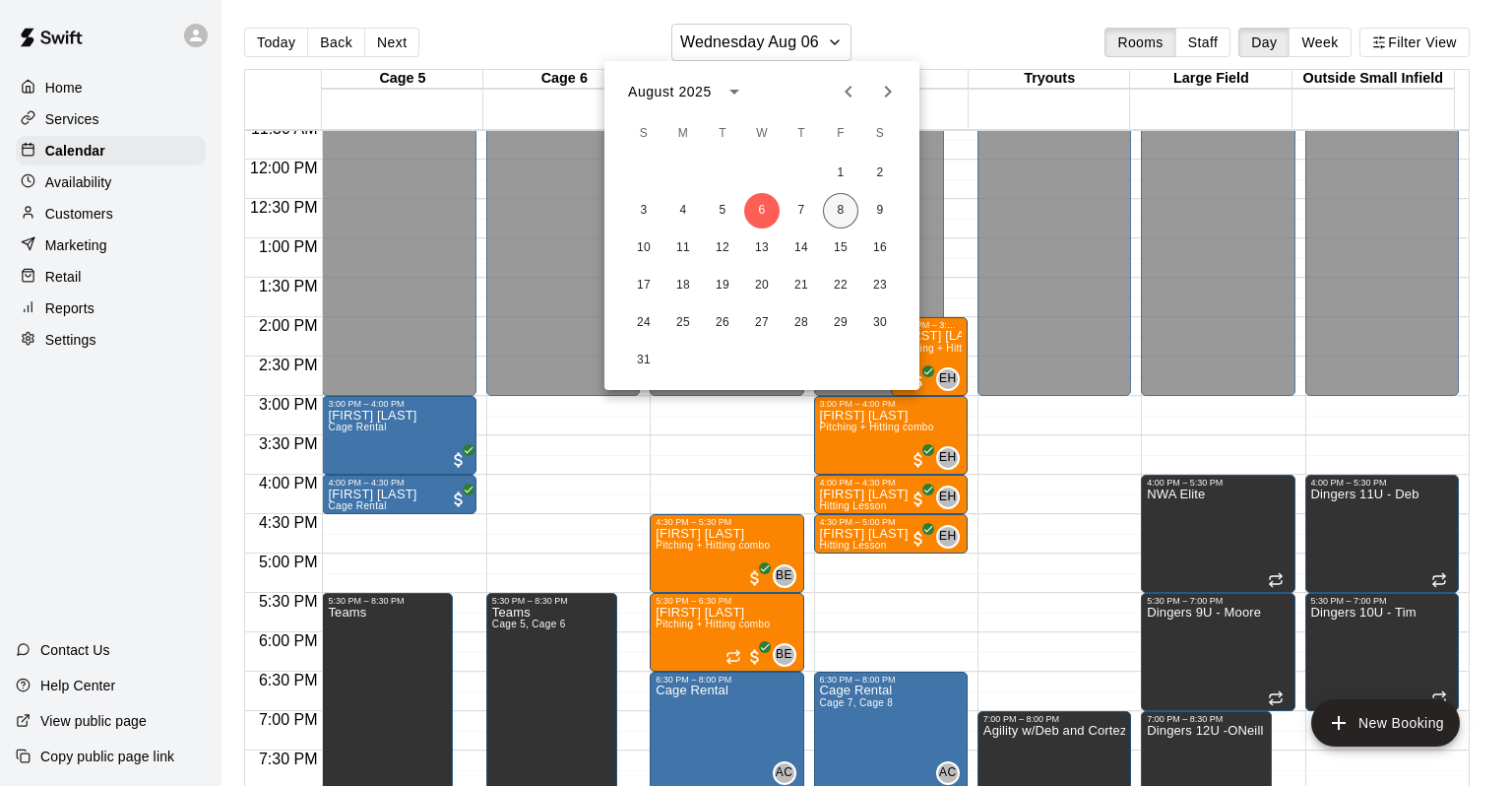 click on "8" at bounding box center (841, 211) 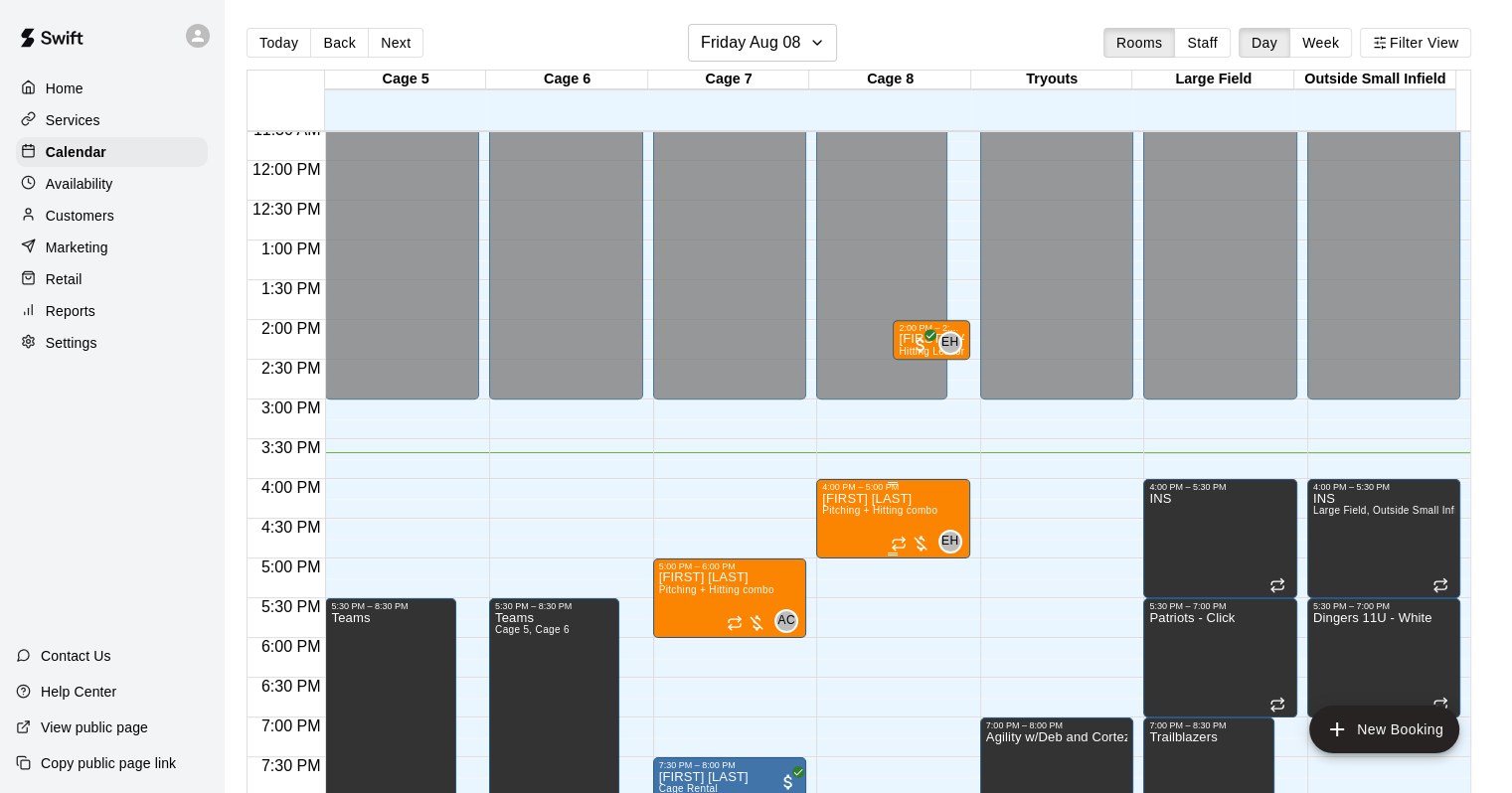 click on "[FIRST] [LAST] Pitching + Hitting combo" at bounding box center (880, 888) 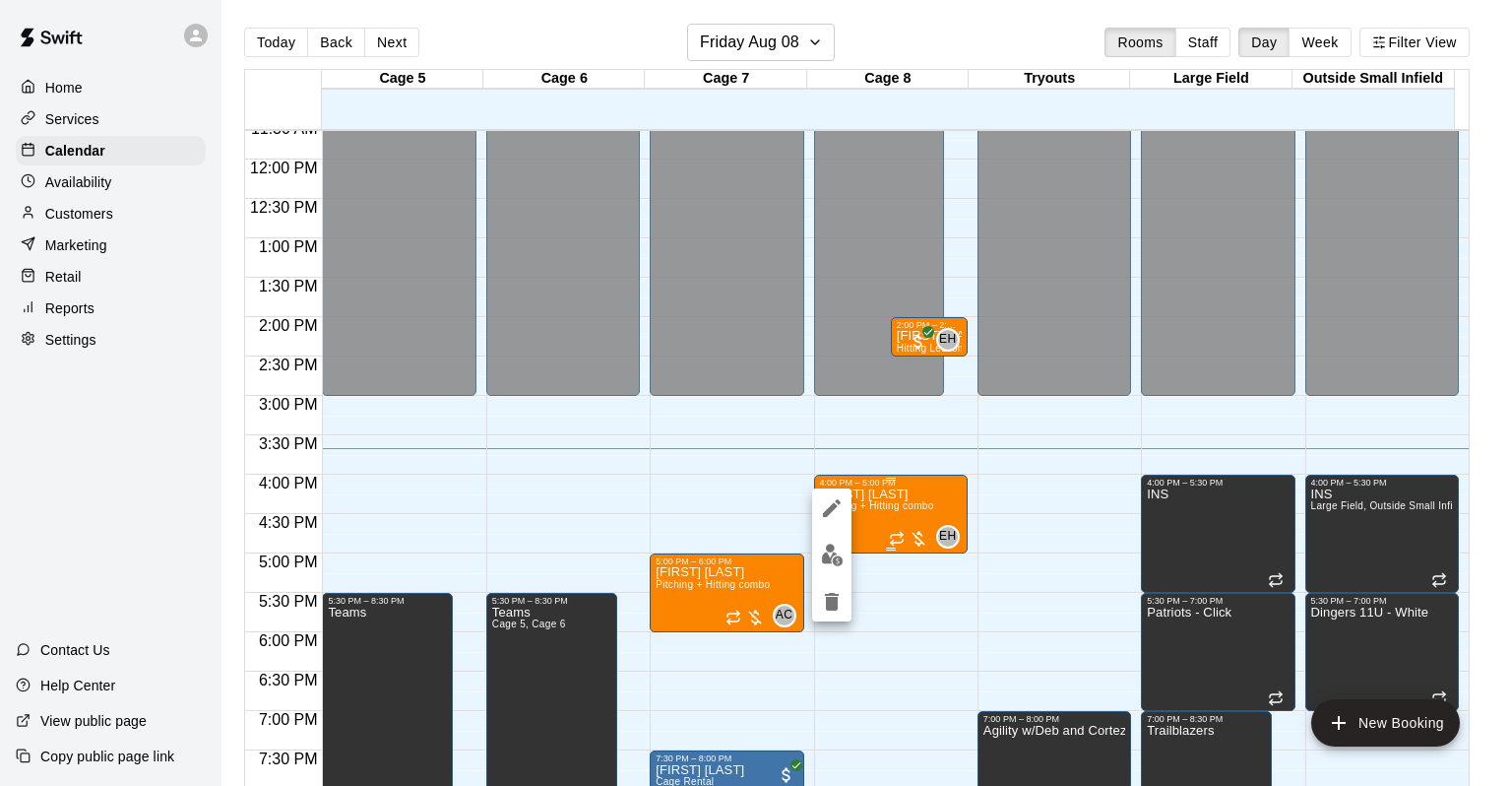 click at bounding box center [756, 393] 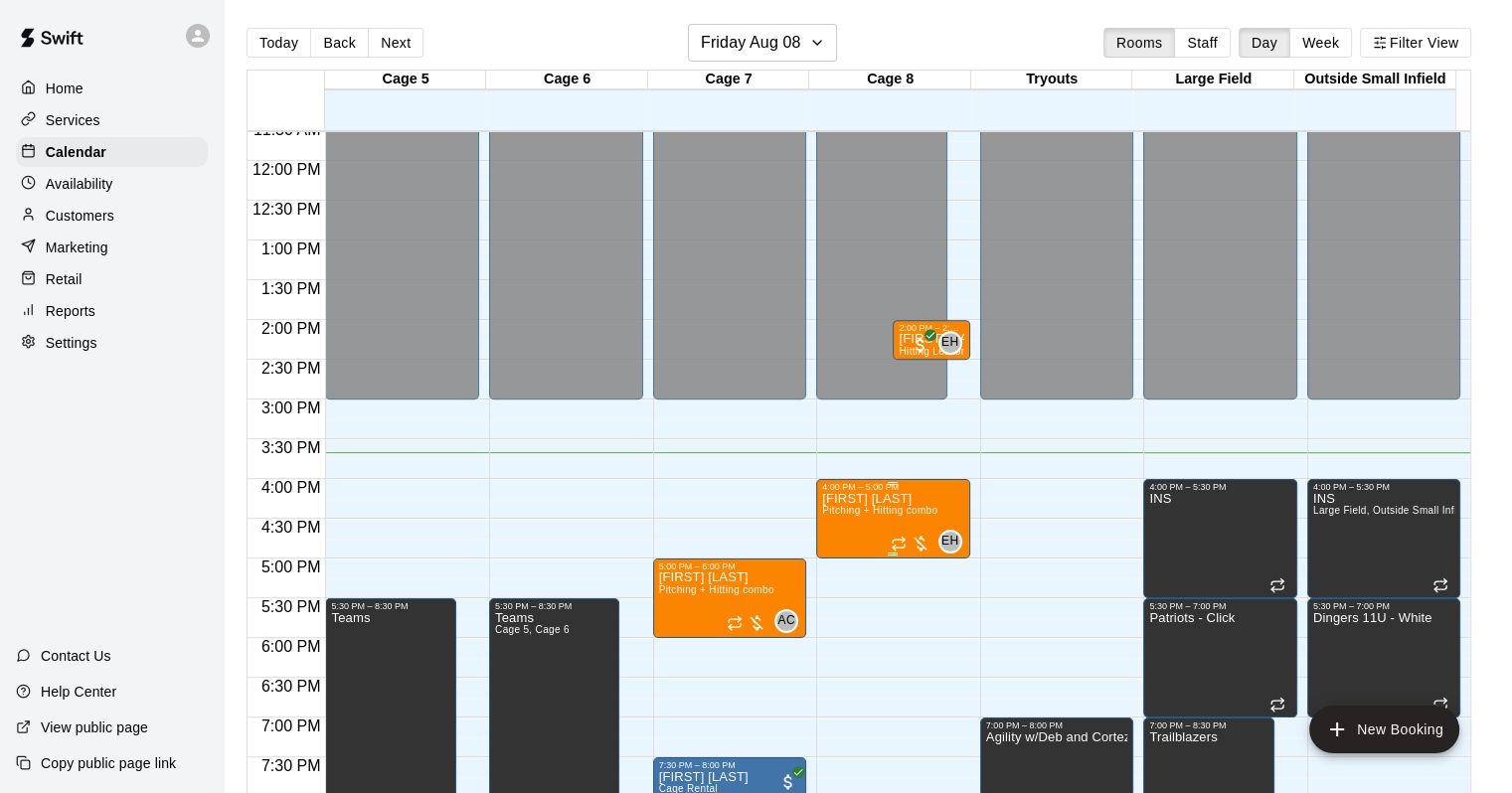 click on "[FIRST] [LAST] Pitching + Hitting combo" at bounding box center (880, 888) 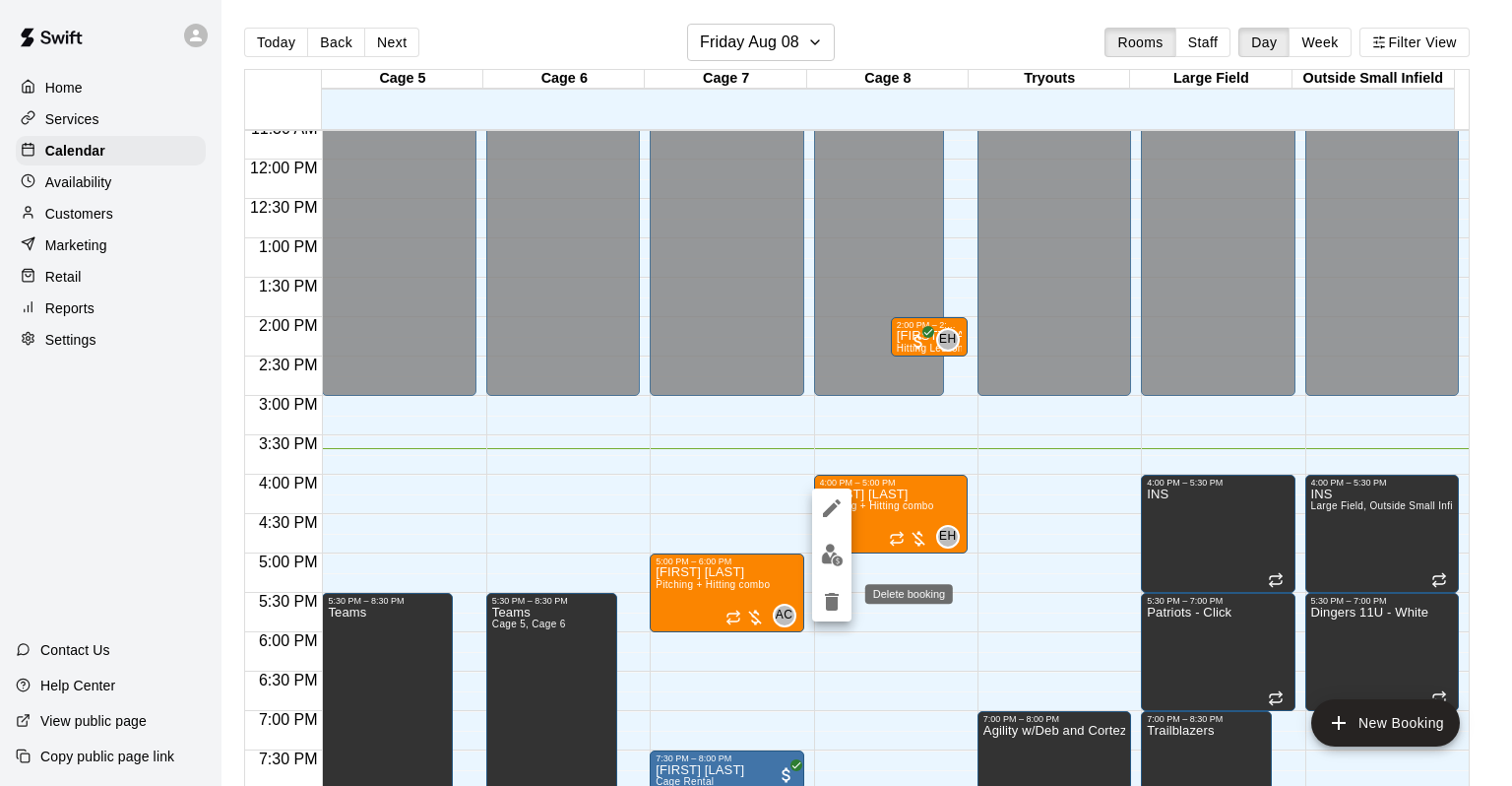 click 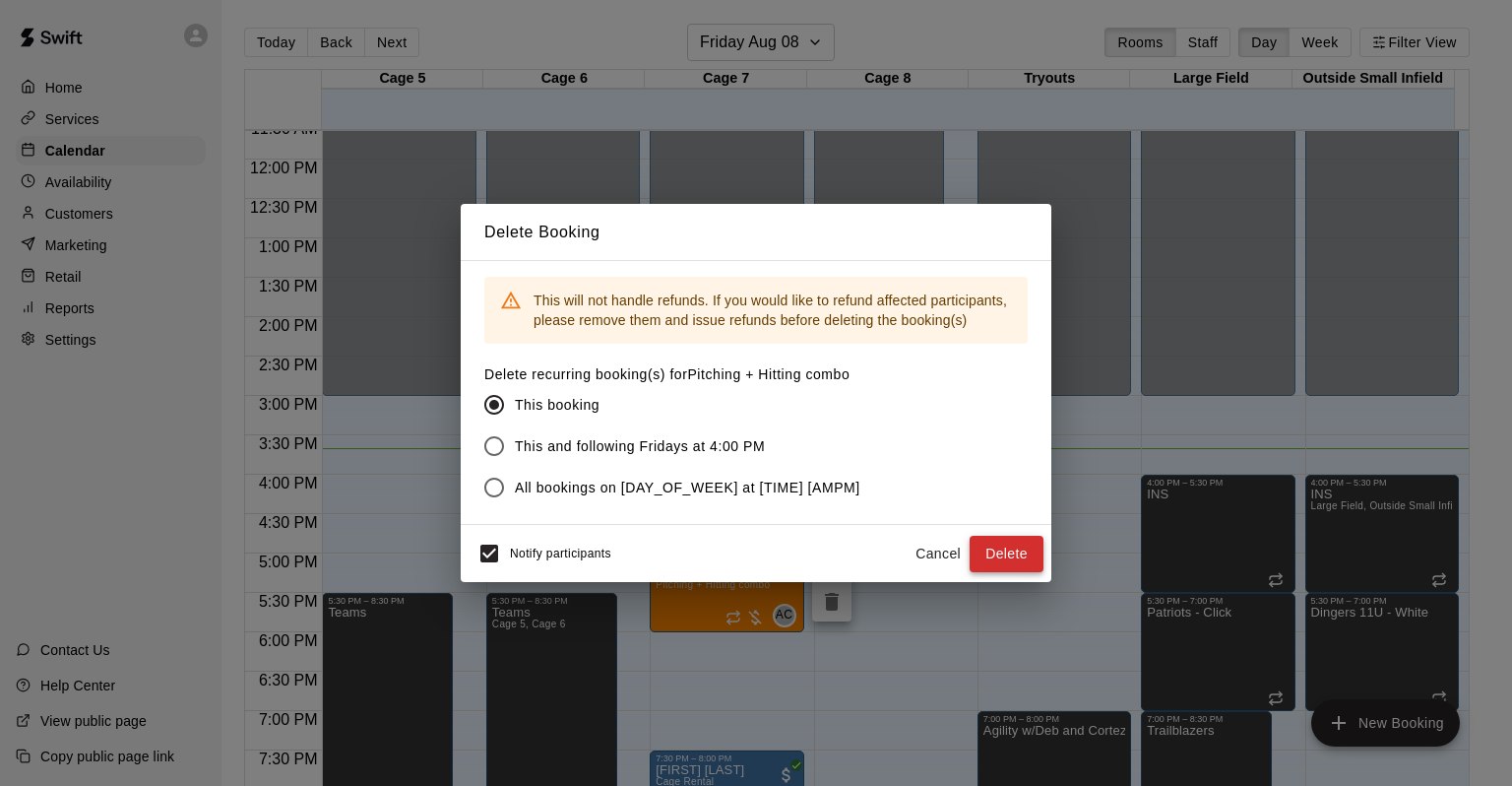 click on "Delete" at bounding box center (1006, 554) 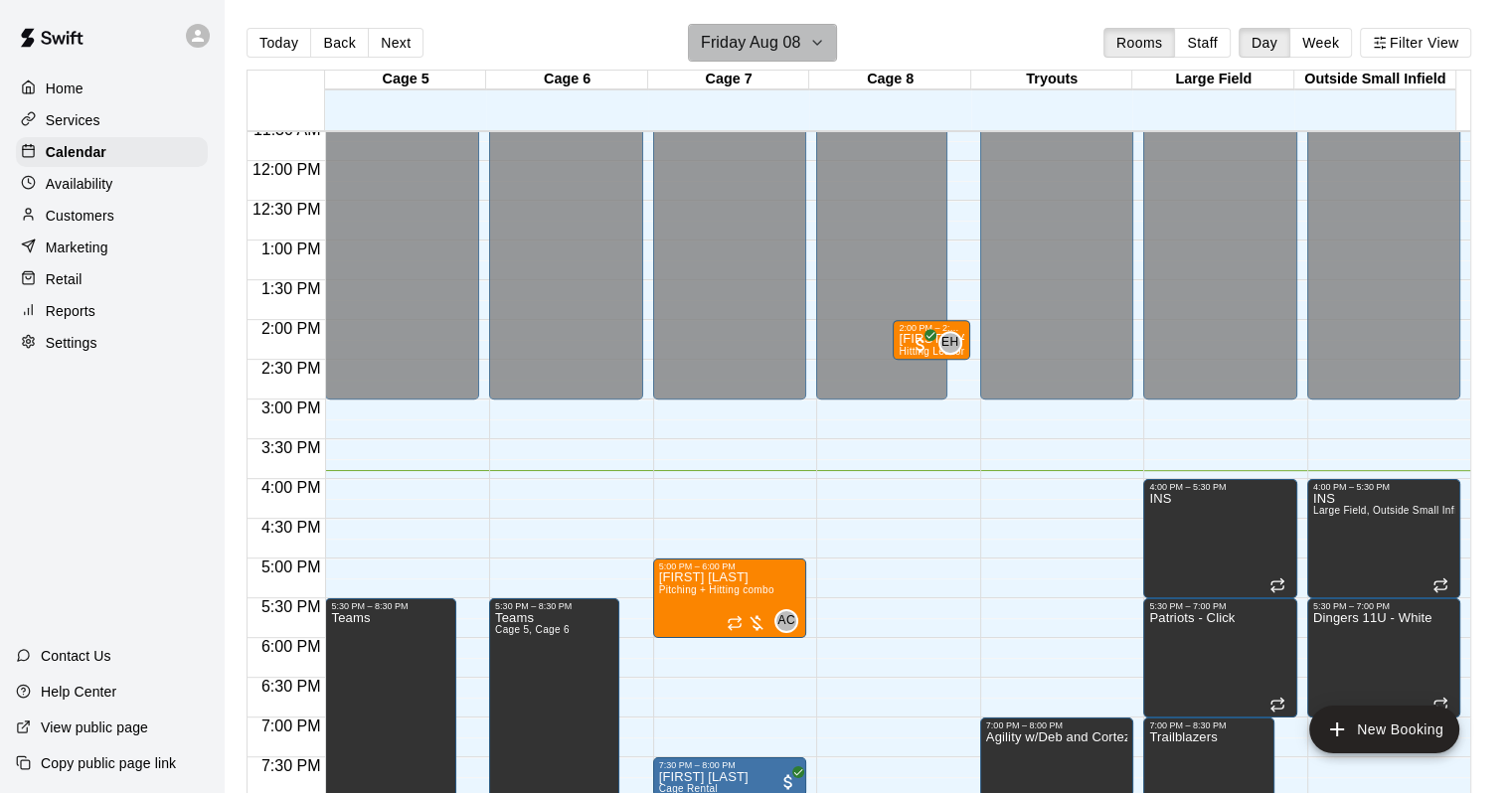 click on "Friday Aug 08" at bounding box center (751, 43) 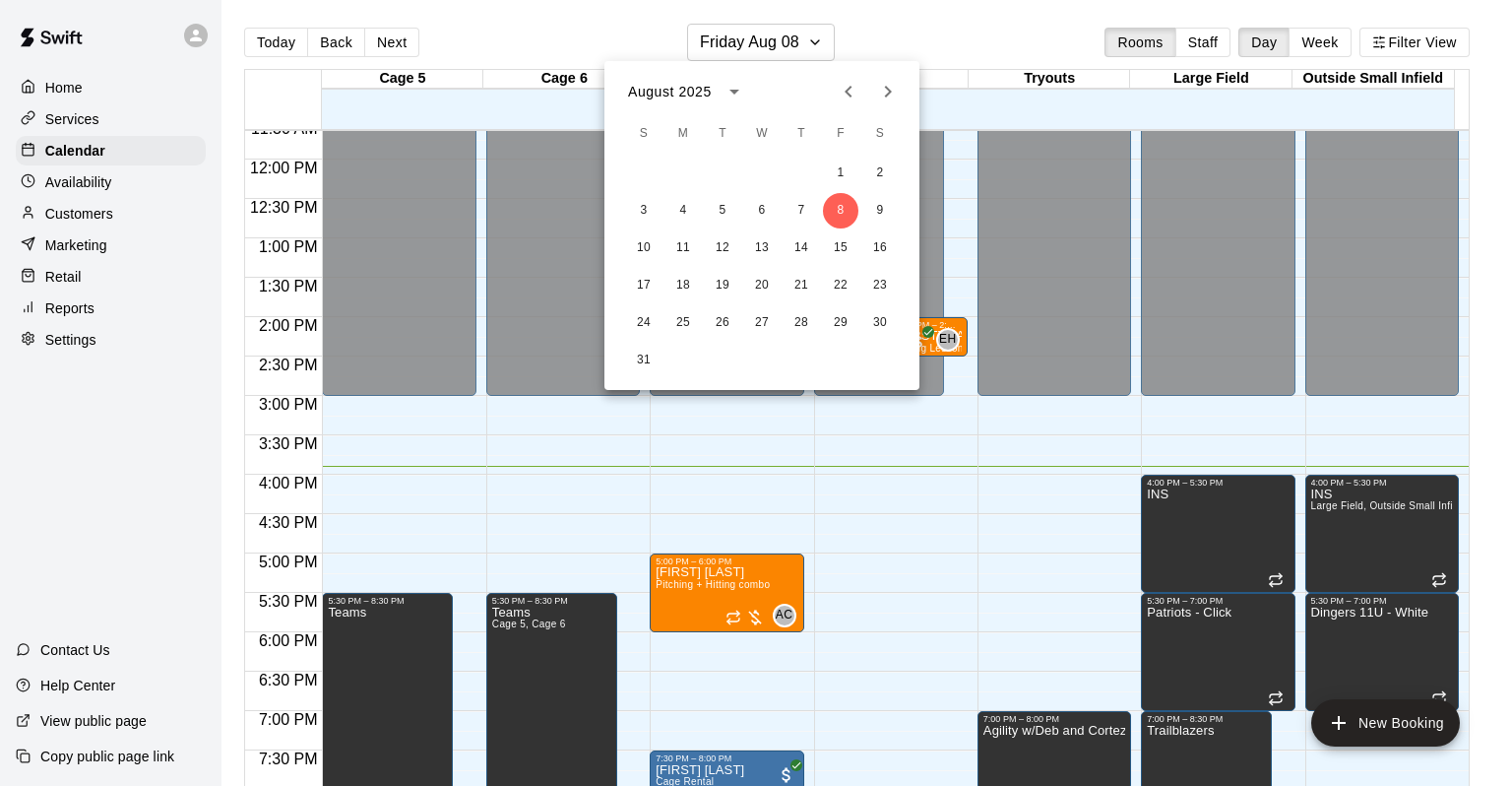 click on "10 11 12 13 14 15 16" at bounding box center (762, 248) 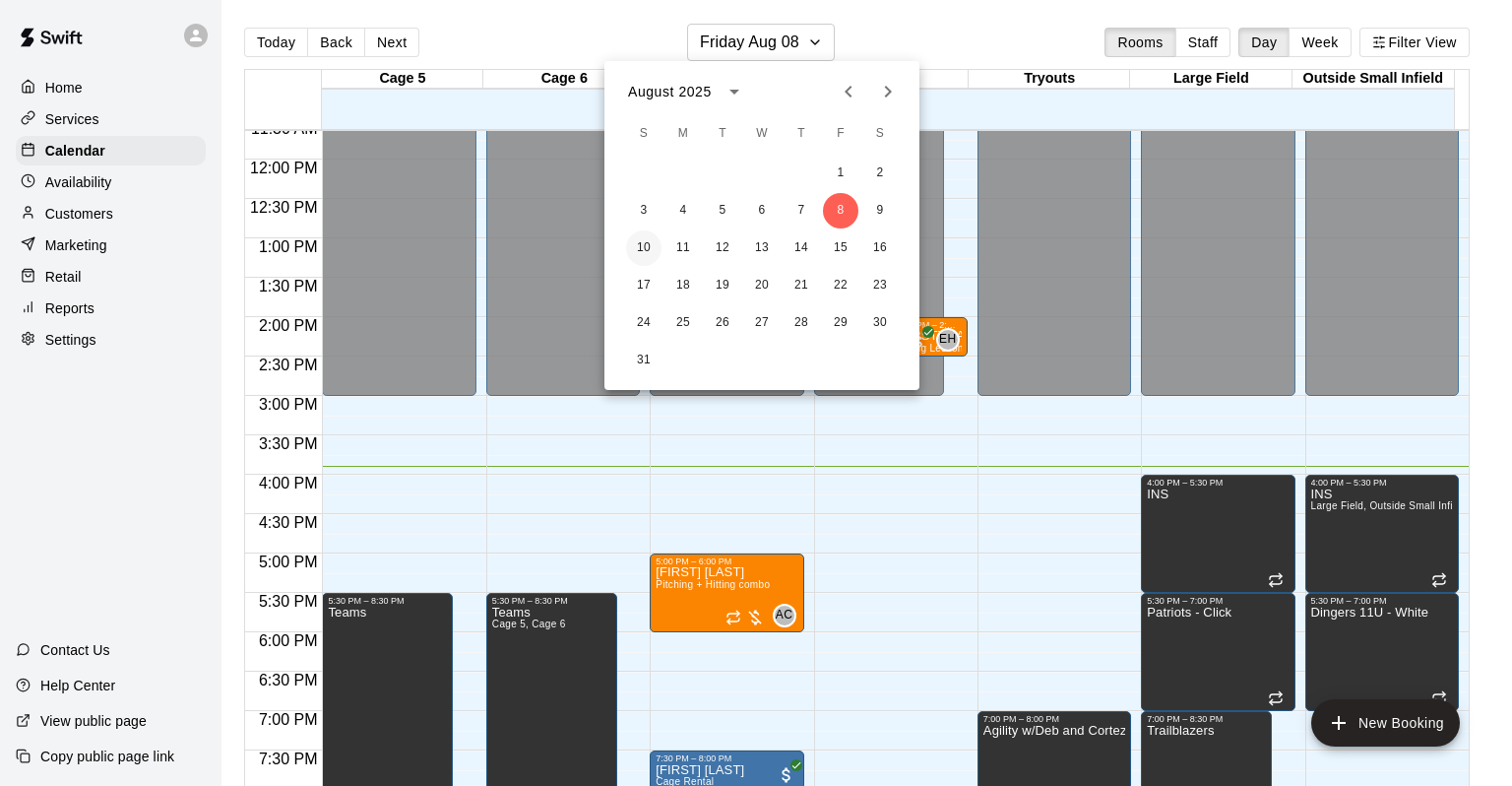 click on "10" at bounding box center (644, 248) 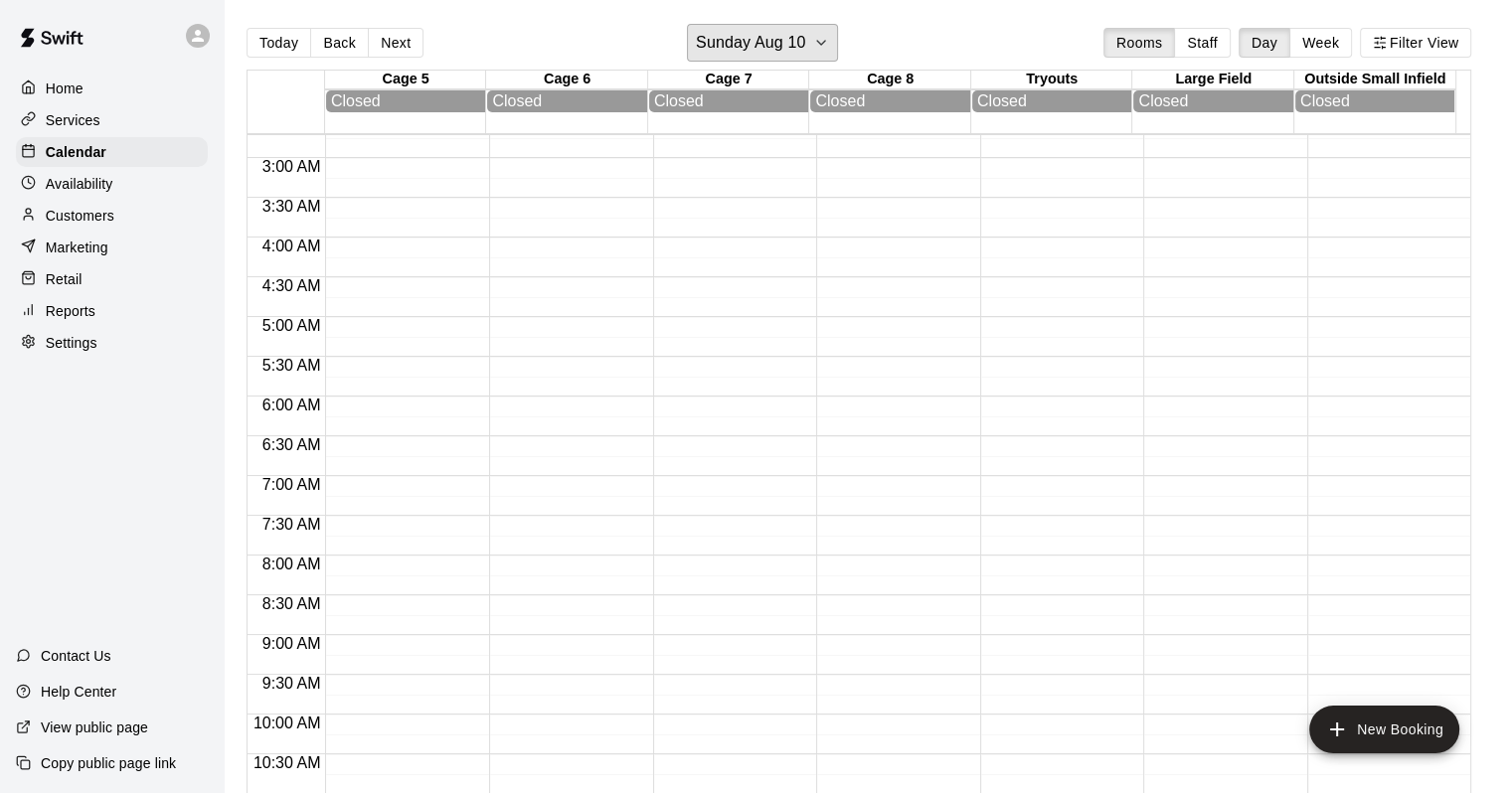scroll, scrollTop: 0, scrollLeft: 0, axis: both 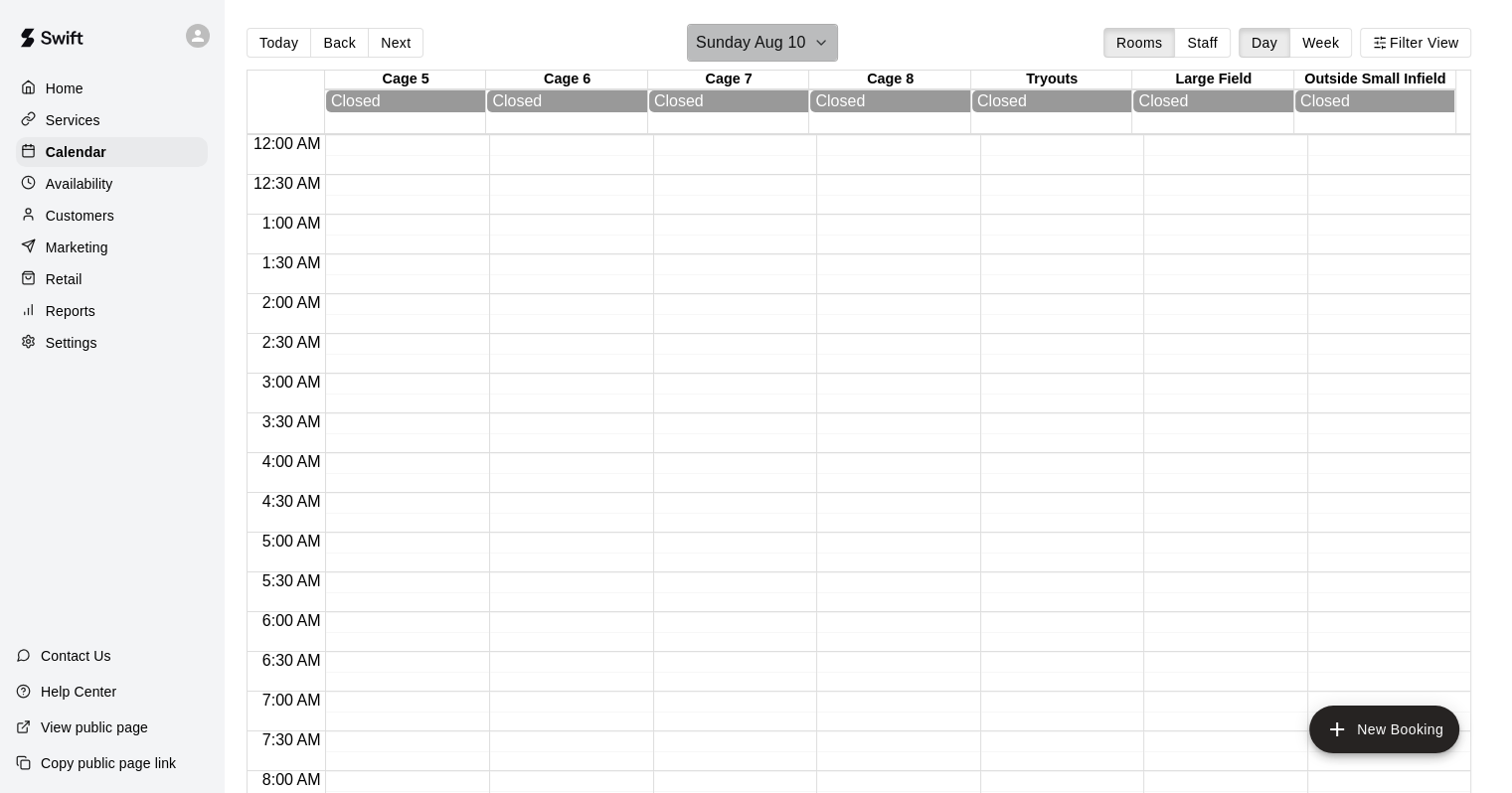 click on "Sunday Aug 10" at bounding box center [751, 43] 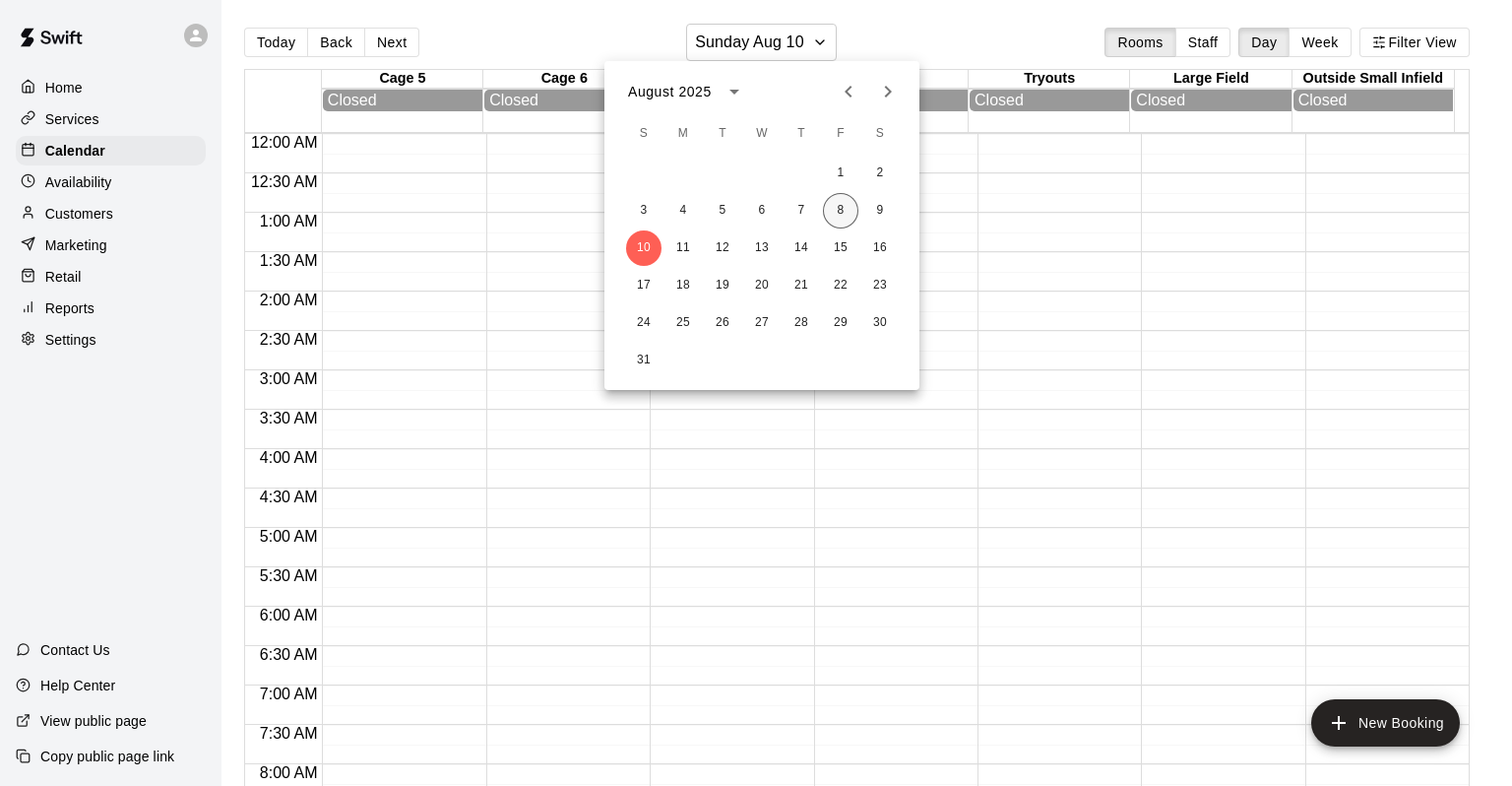 click on "8" at bounding box center [841, 211] 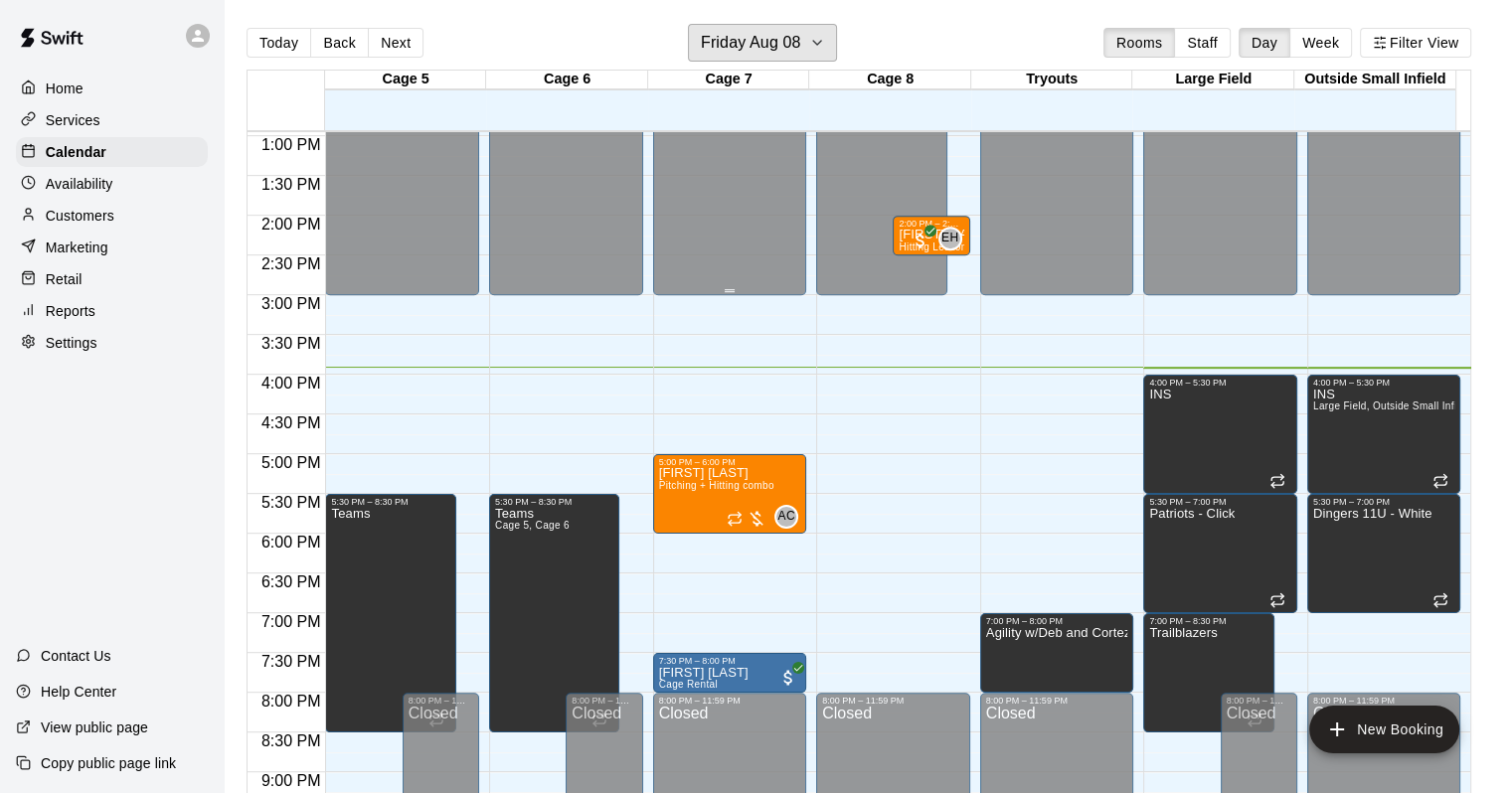 scroll, scrollTop: 1018, scrollLeft: 0, axis: vertical 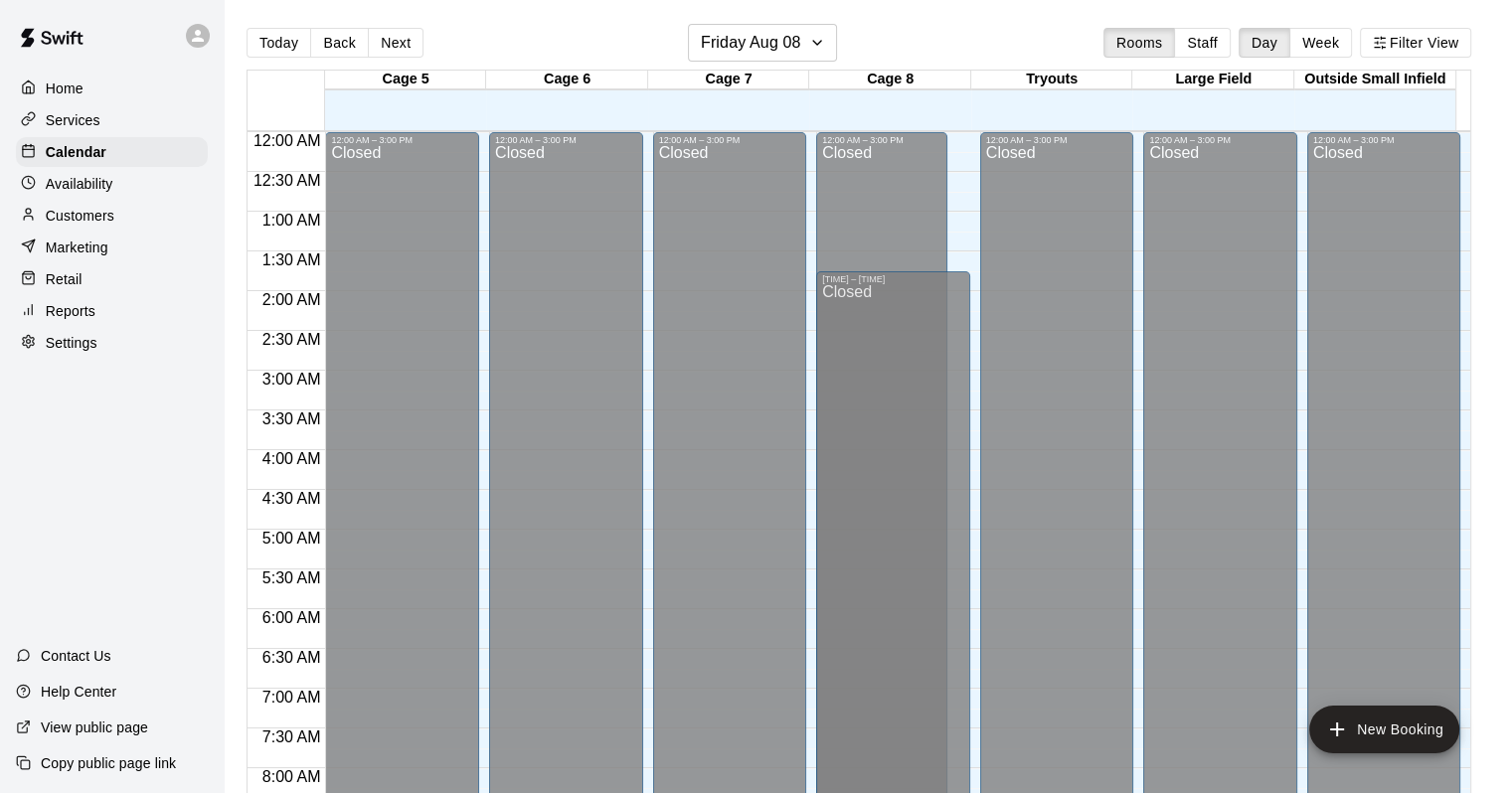 drag, startPoint x: 850, startPoint y: 372, endPoint x: 851, endPoint y: 416, distance: 44.01136 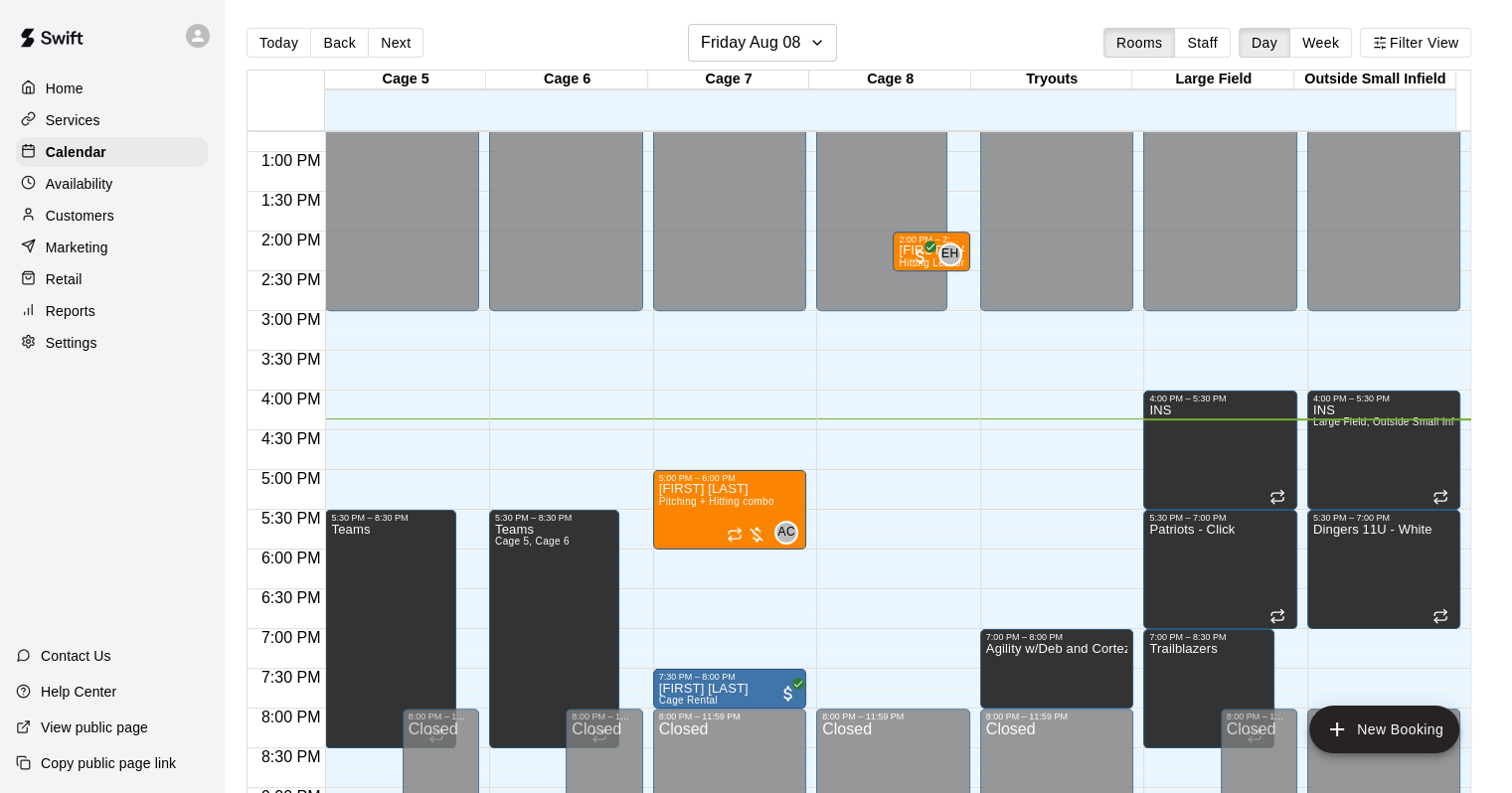 scroll, scrollTop: 1026, scrollLeft: 0, axis: vertical 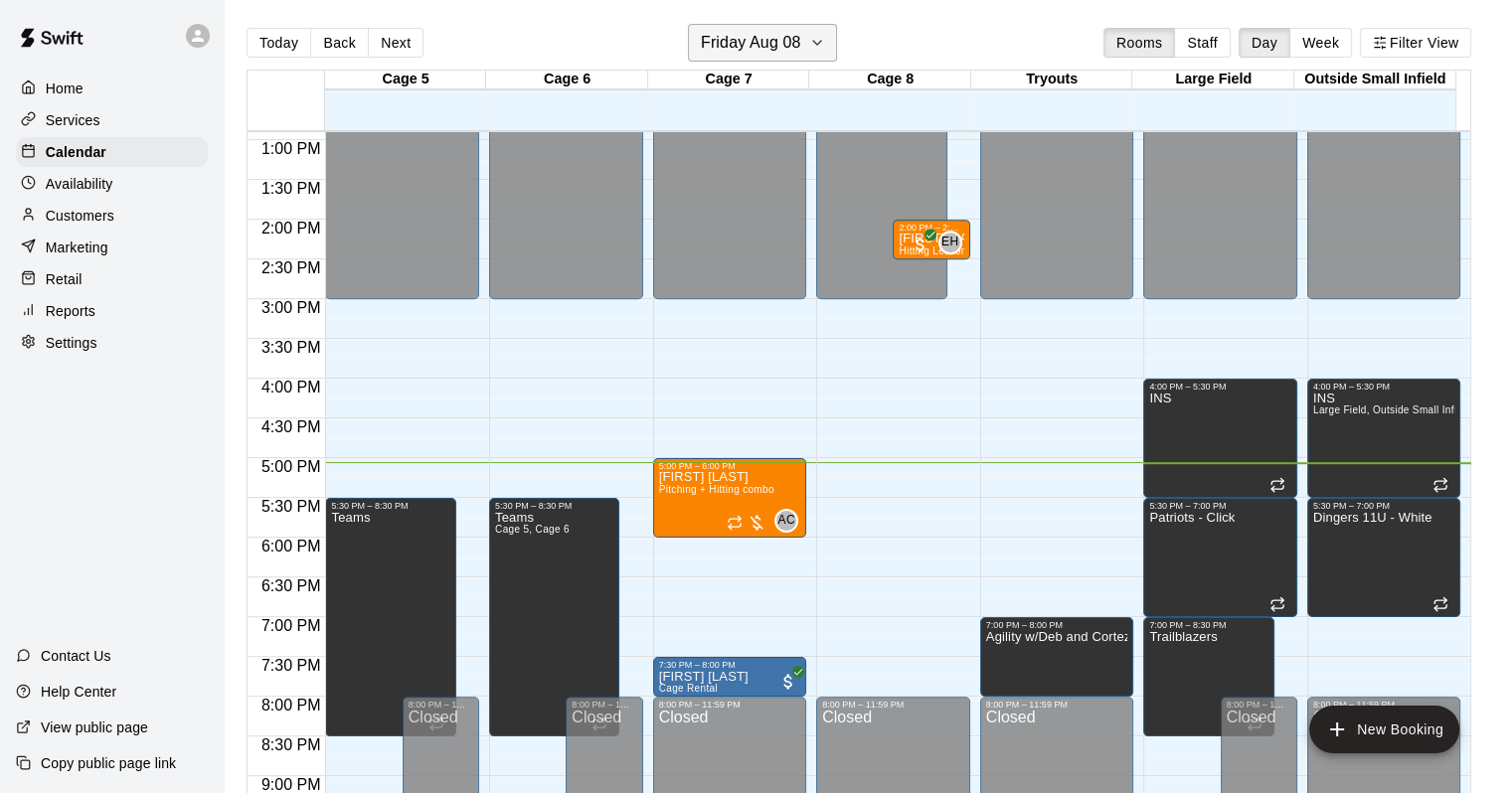 click on "Friday Aug 08" at bounding box center [751, 43] 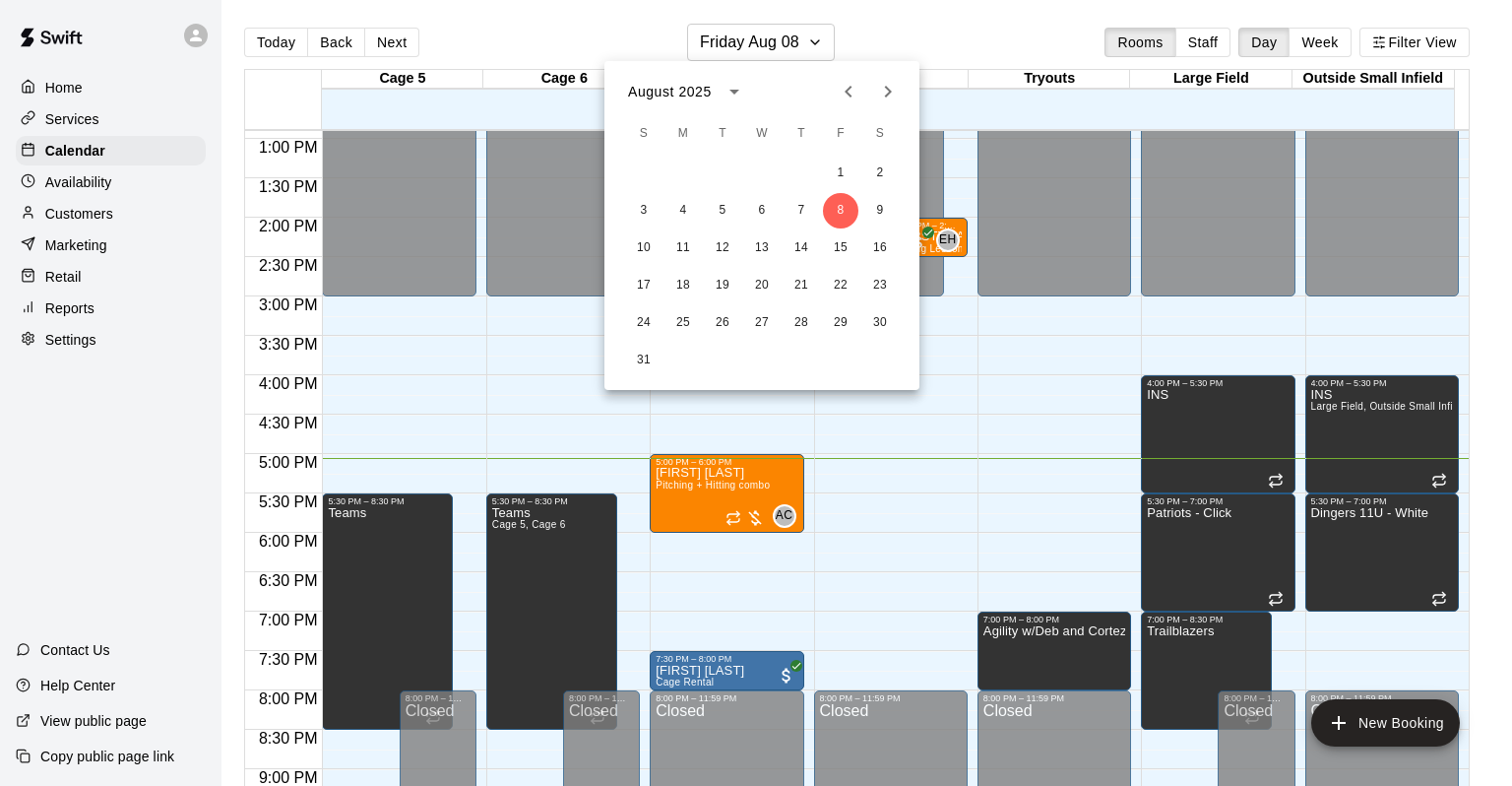 click at bounding box center [756, 393] 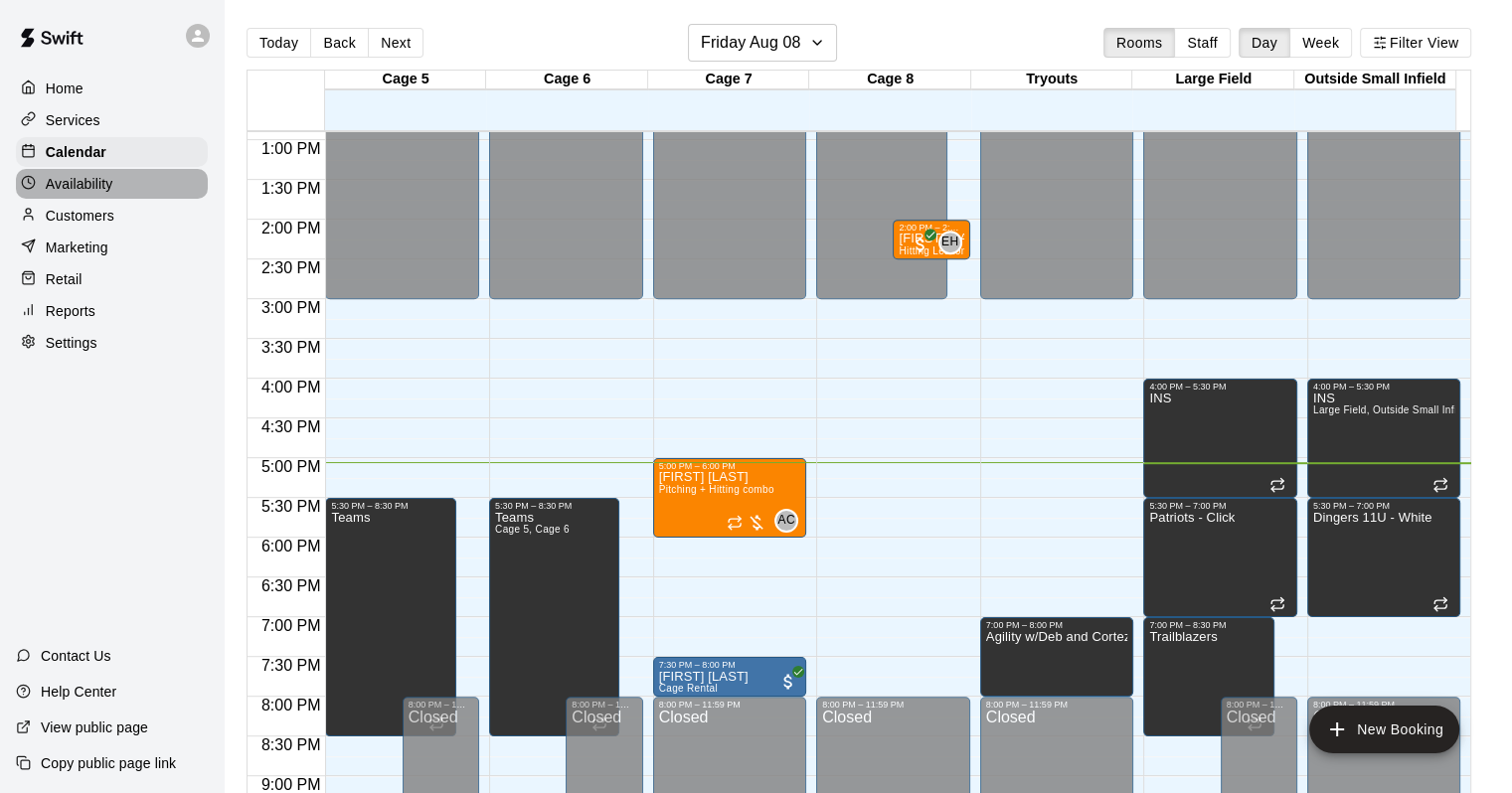 click on "Availability" at bounding box center [80, 184] 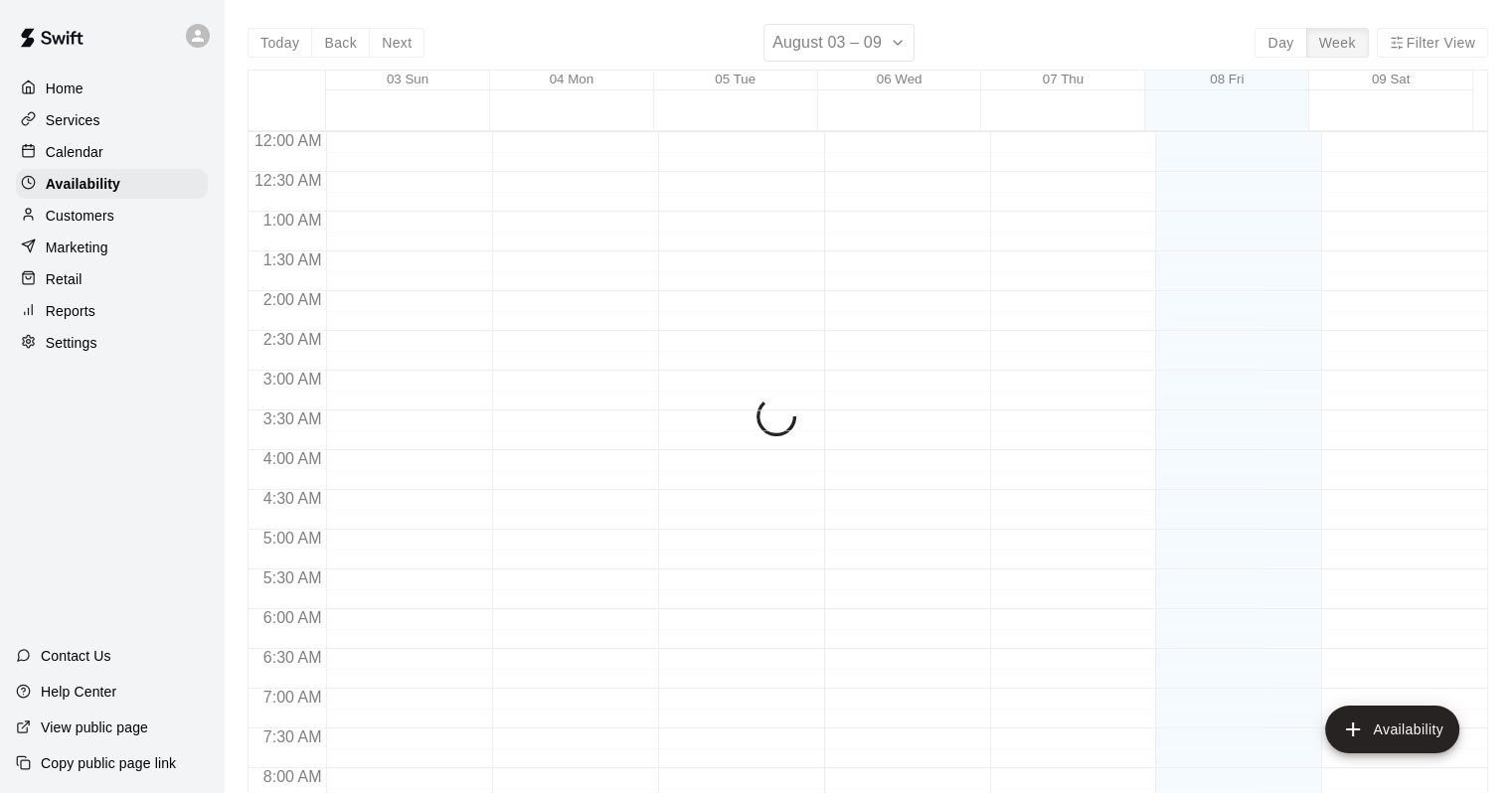 scroll, scrollTop: 1222, scrollLeft: 0, axis: vertical 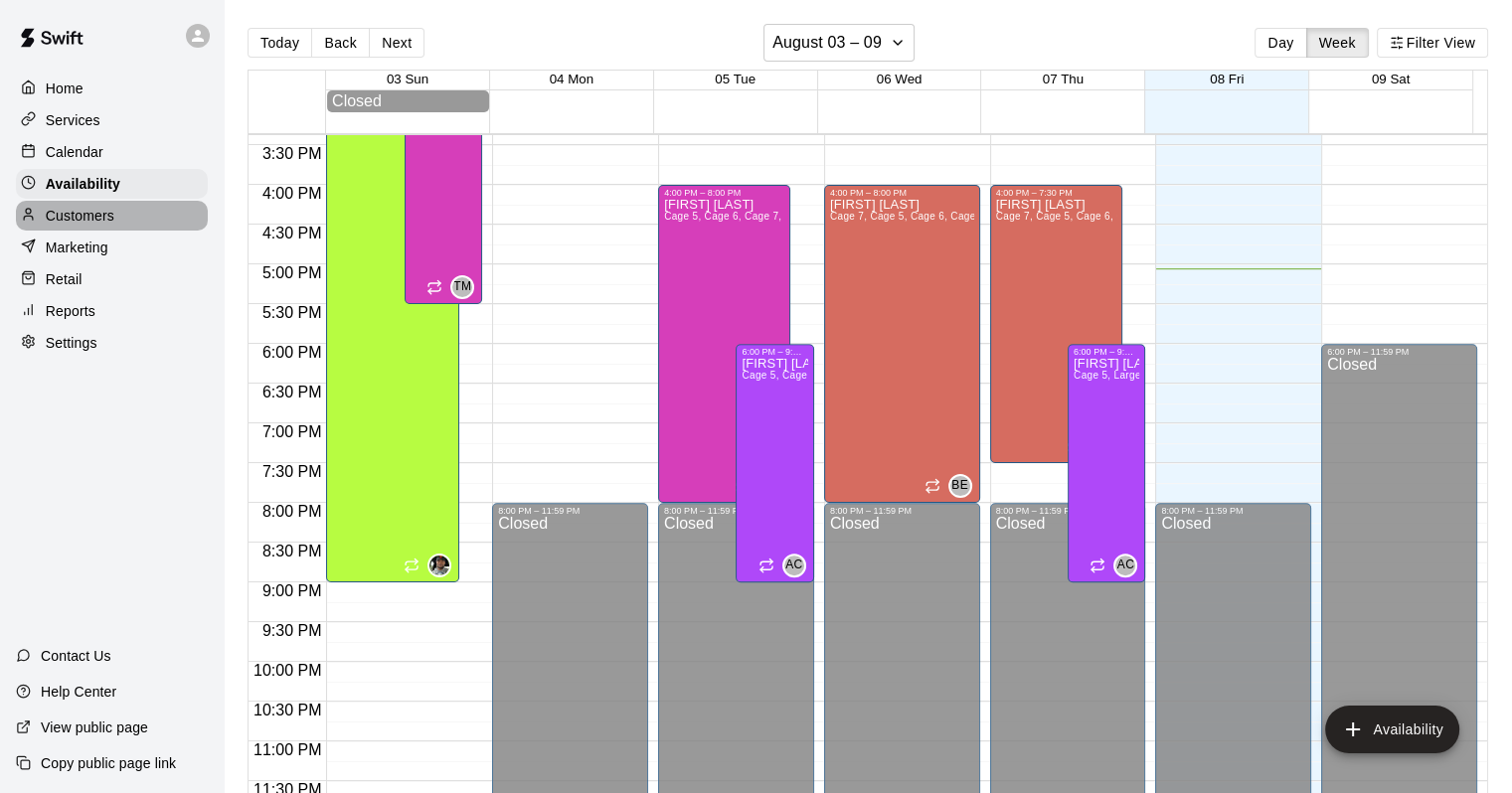 click on "Customers" at bounding box center [80, 216] 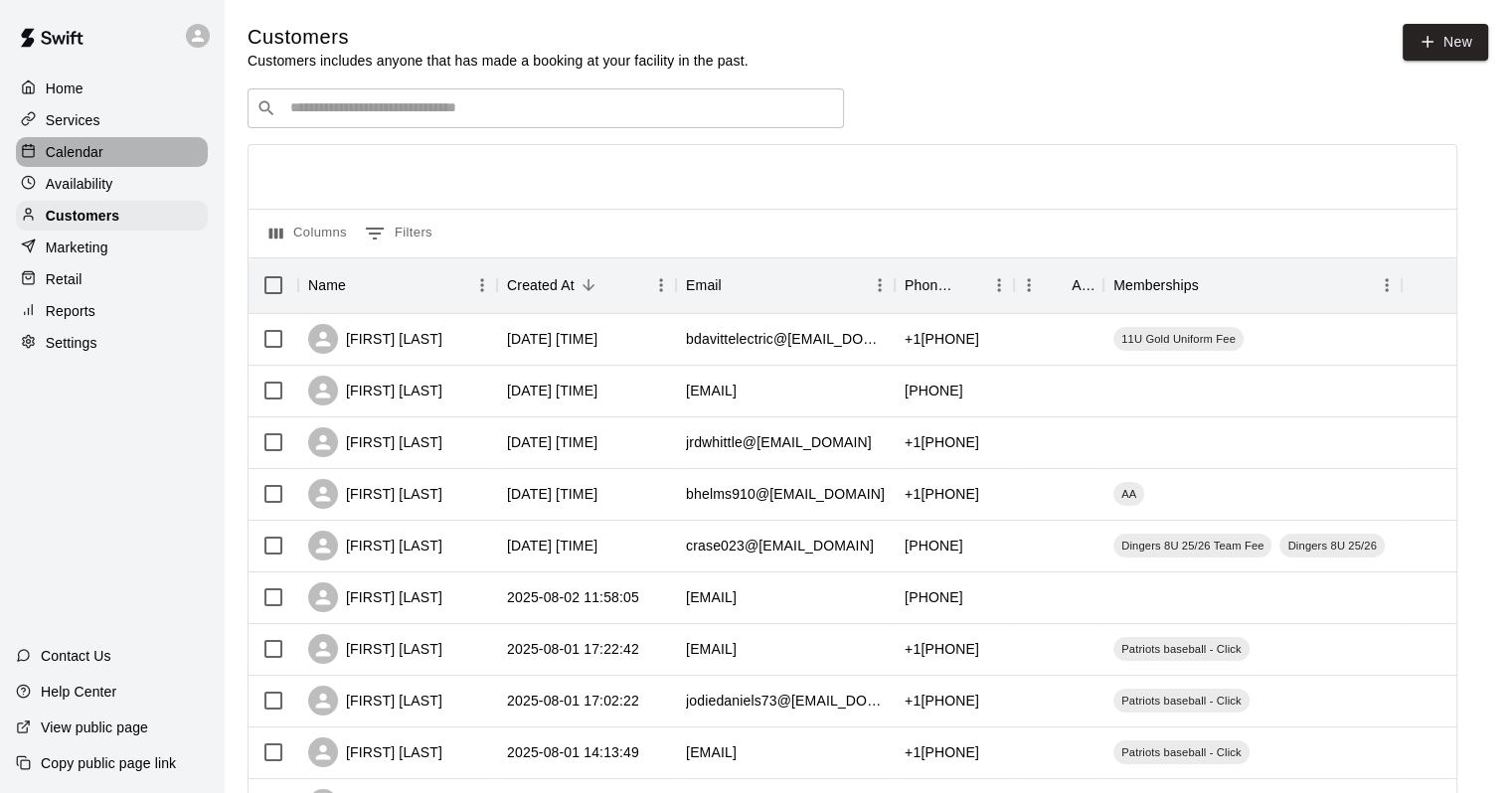click on "Calendar" at bounding box center (75, 152) 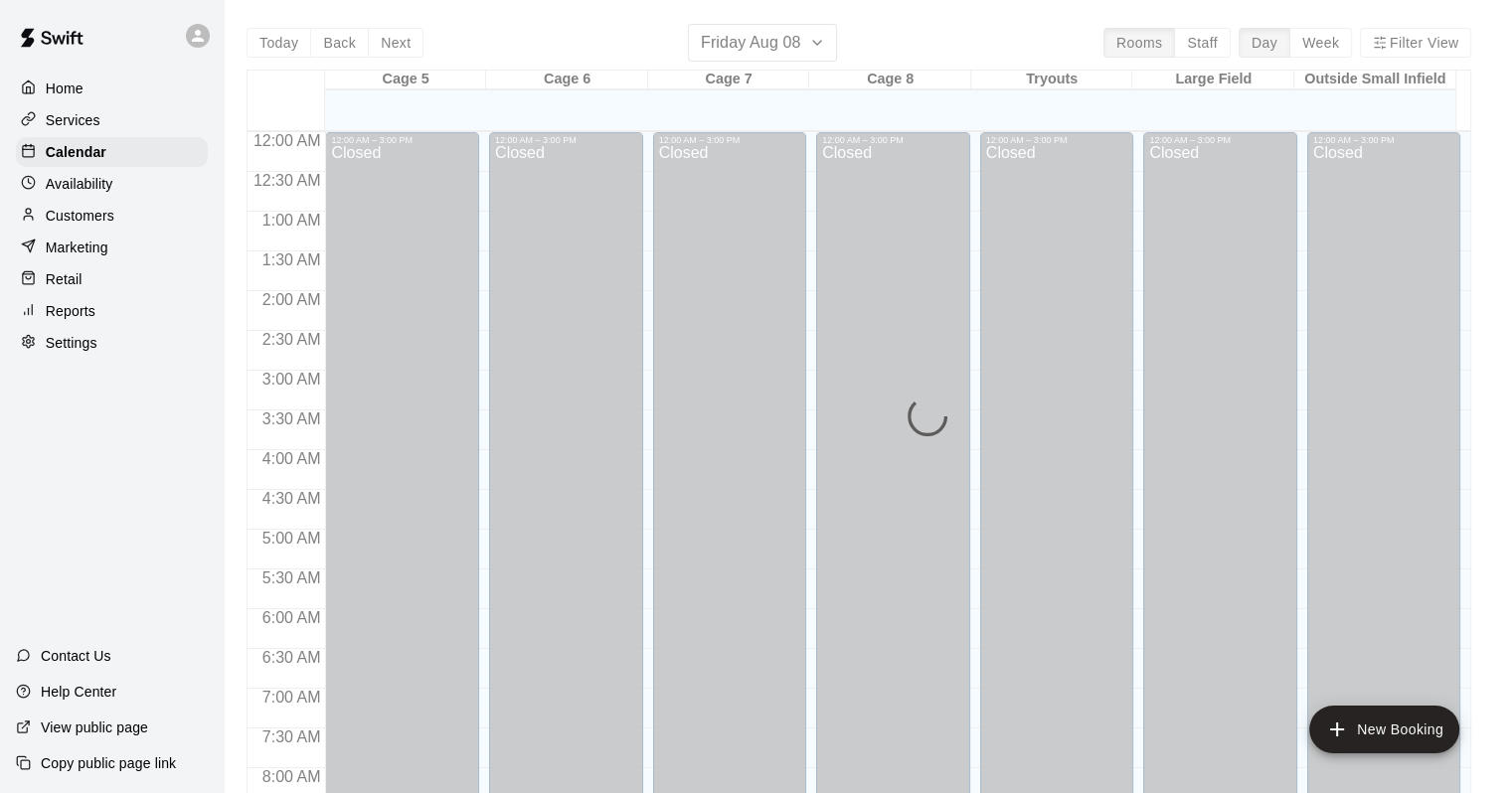 scroll, scrollTop: 1163, scrollLeft: 0, axis: vertical 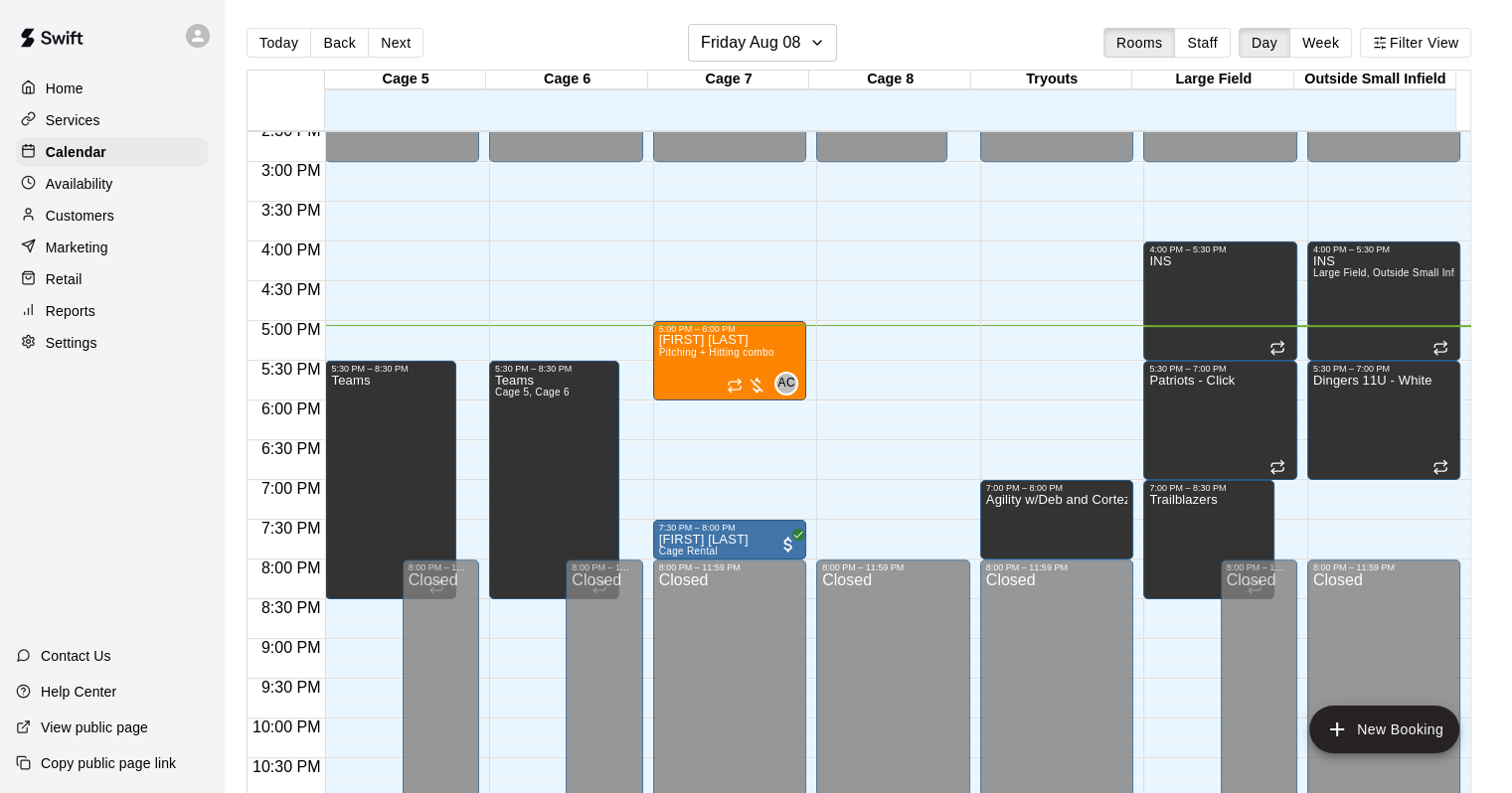 click on "Customers" at bounding box center [111, 216] 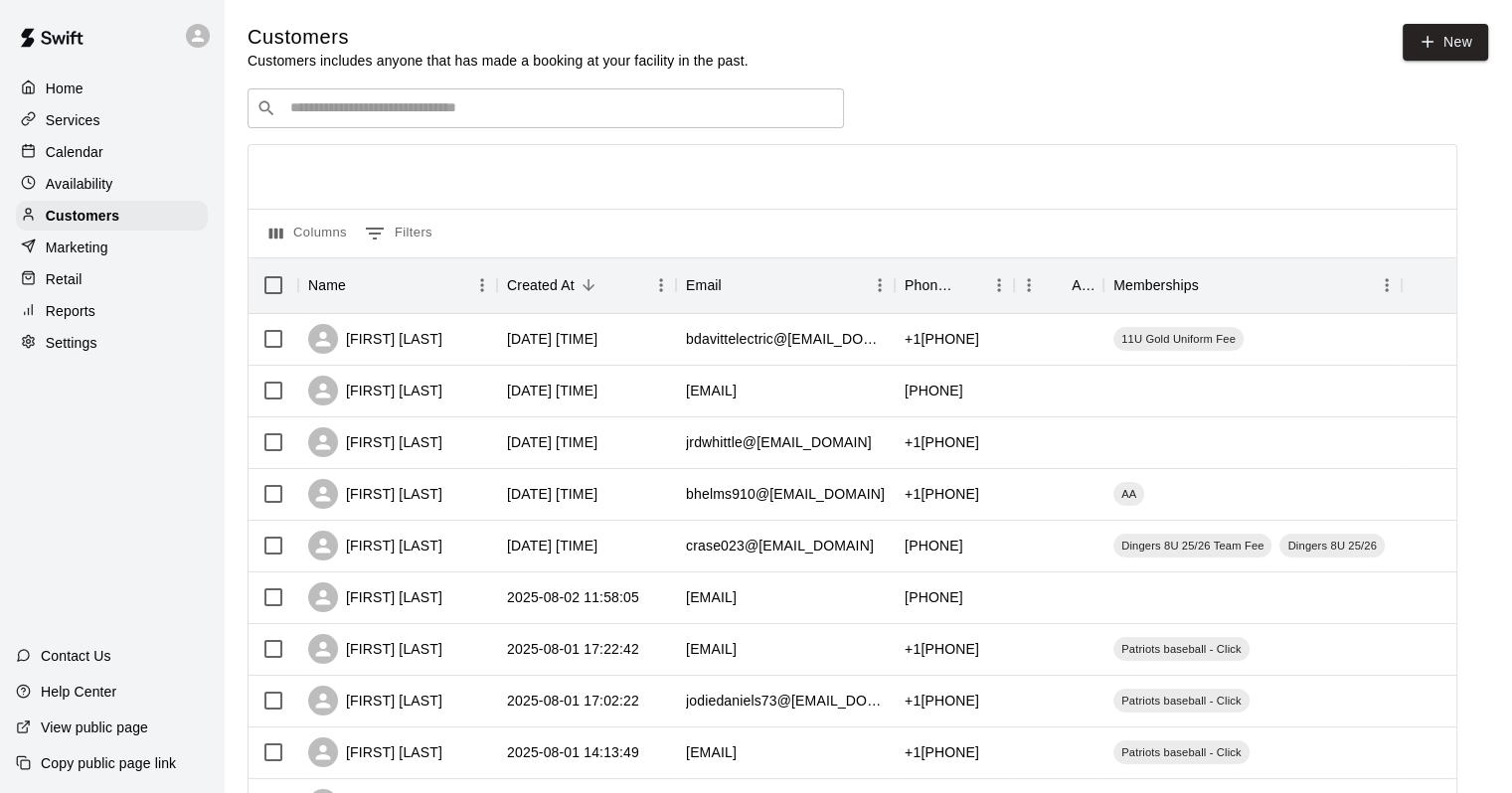 click at bounding box center (560, 108) 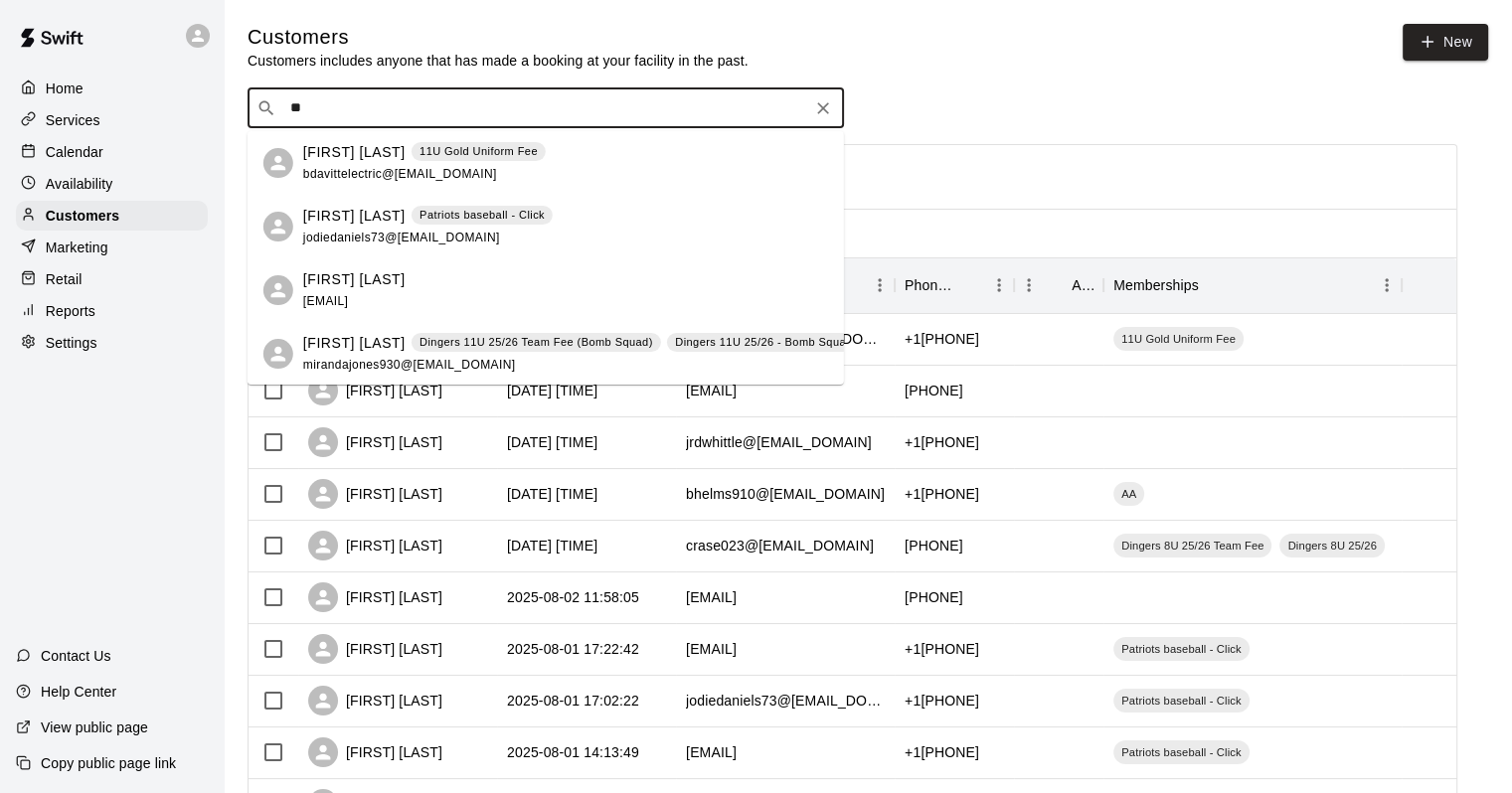 type on "**" 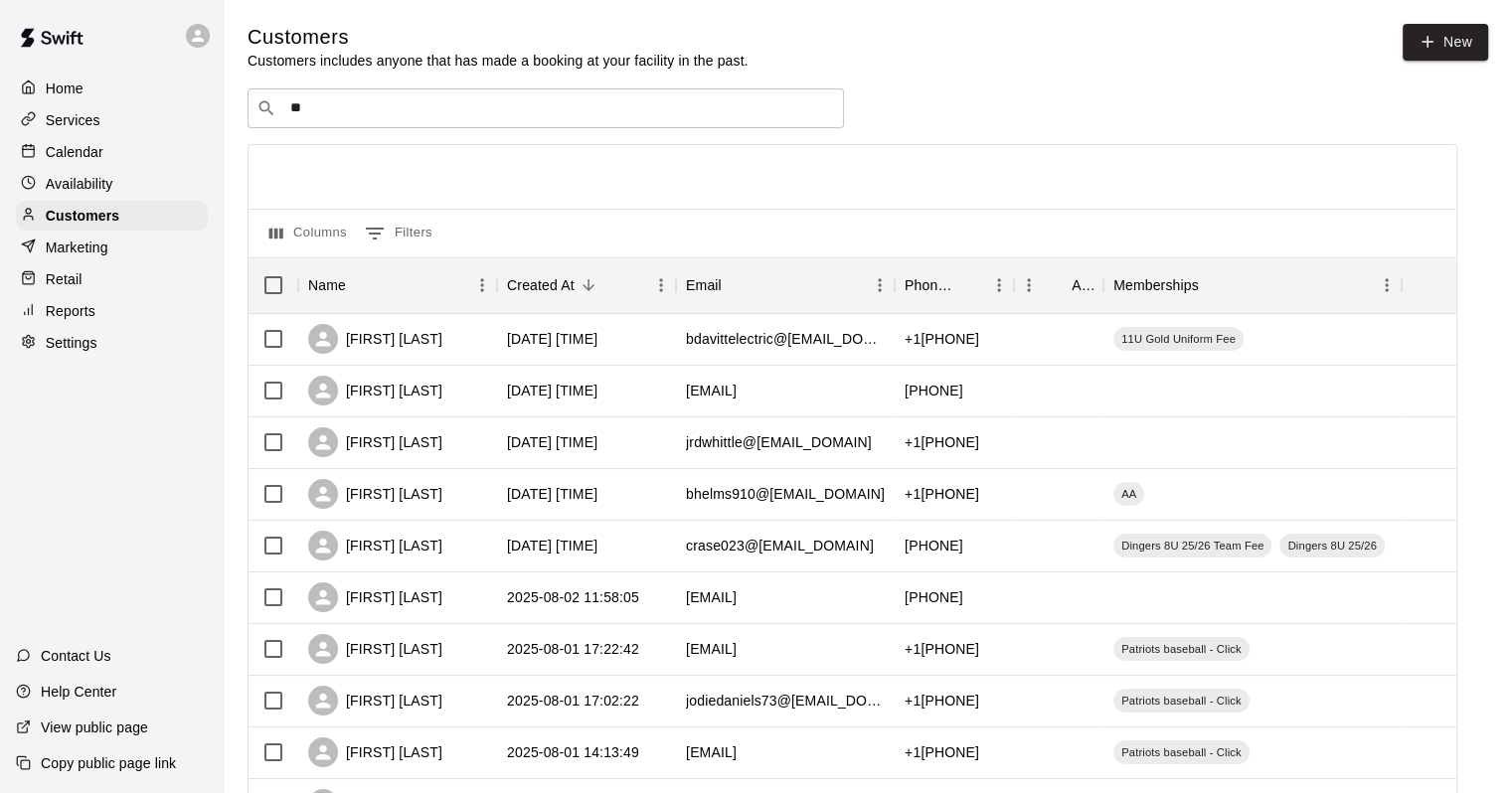 click on "​ ** ​" at bounding box center (852, 108) 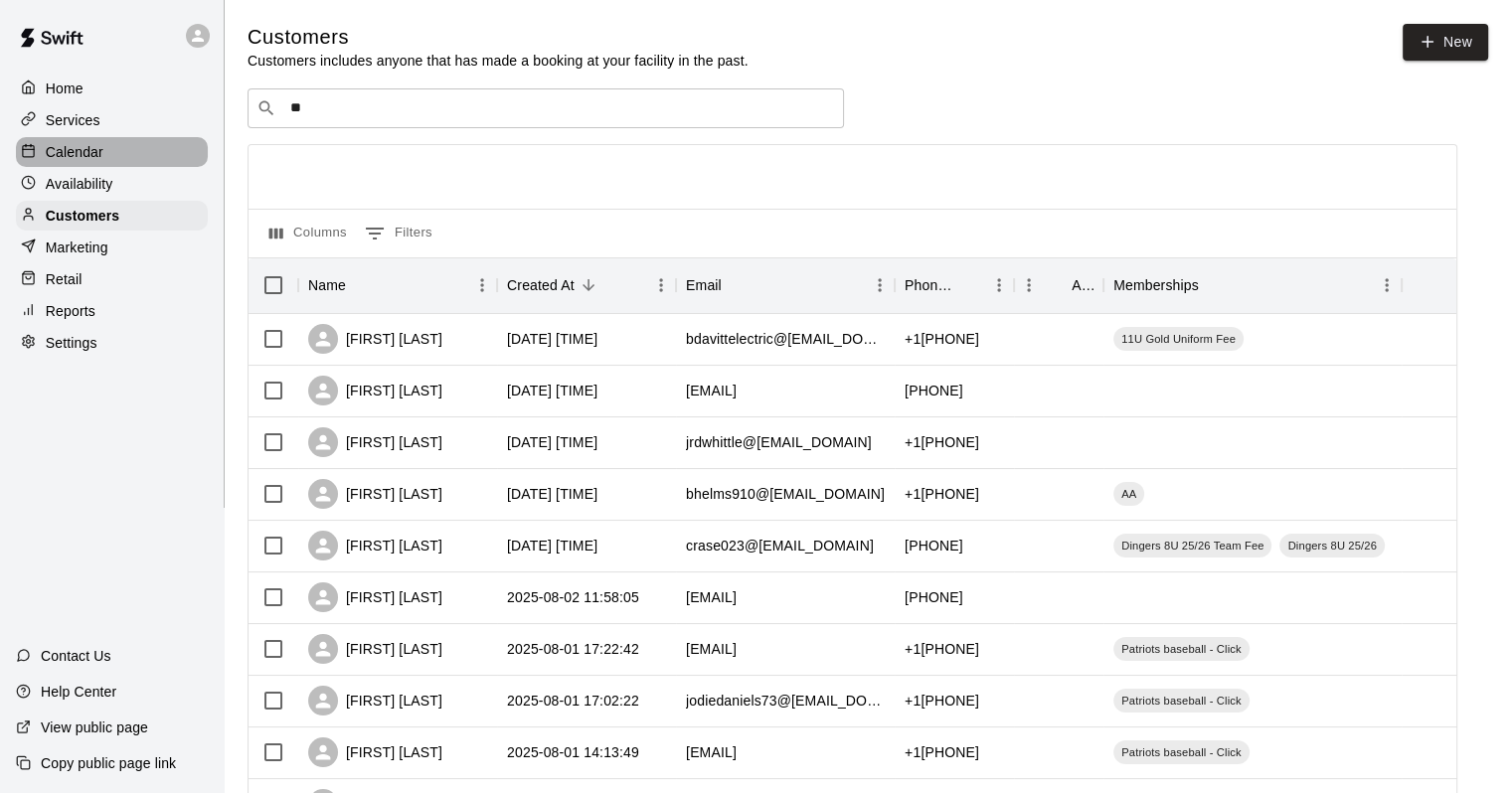 click on "Calendar" at bounding box center [111, 152] 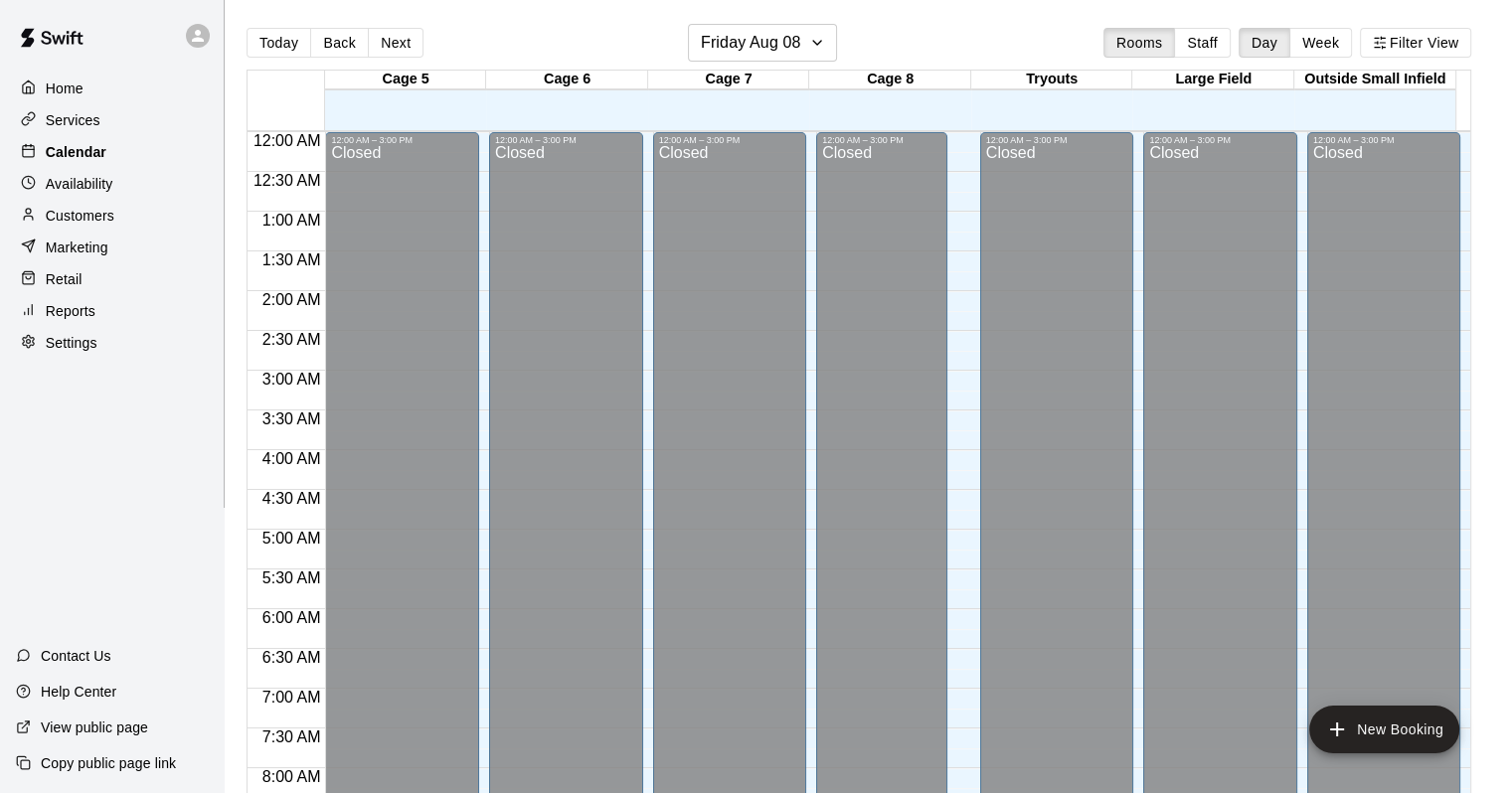 scroll, scrollTop: 1163, scrollLeft: 0, axis: vertical 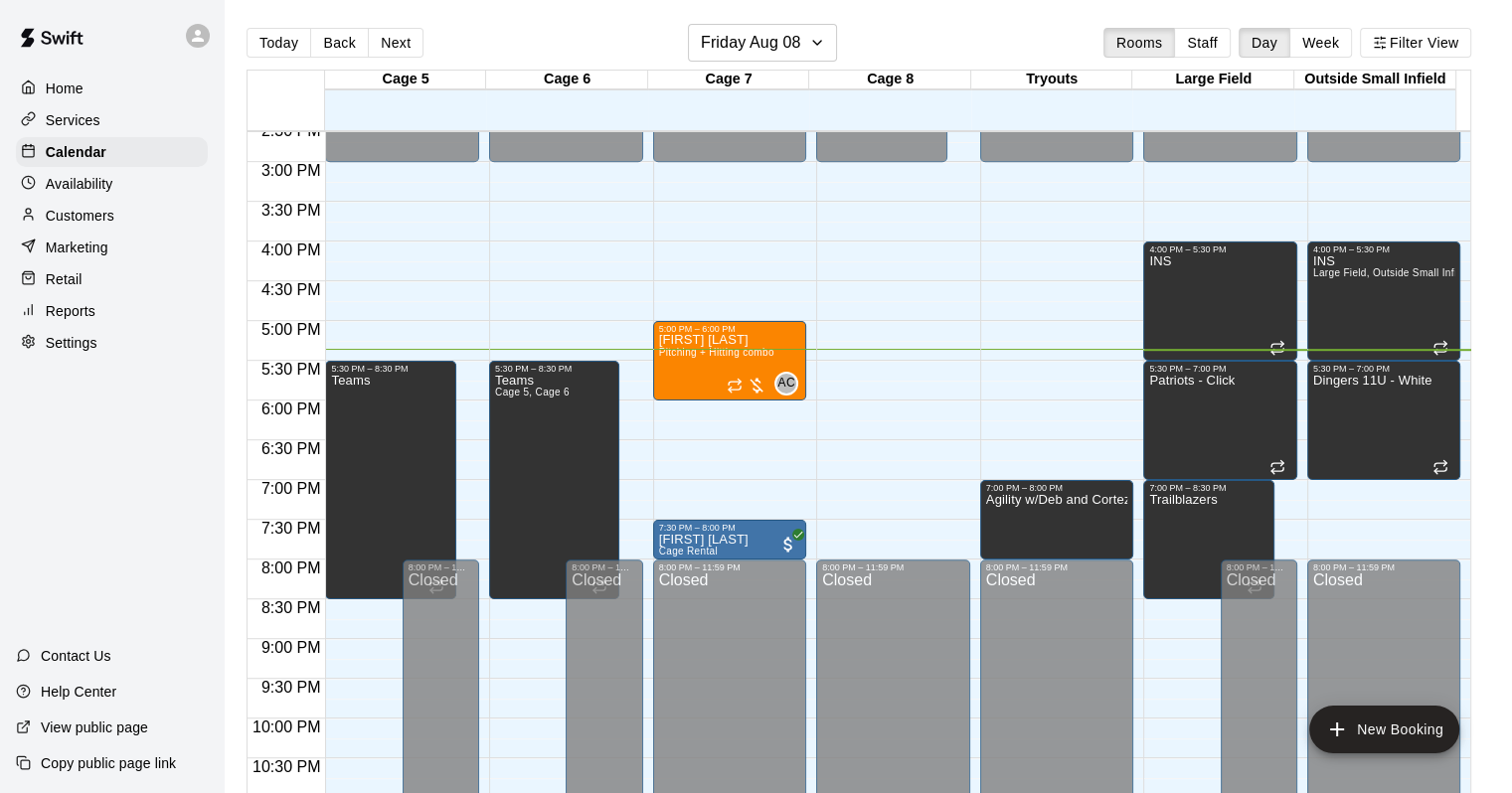 click on "Customers" at bounding box center [111, 216] 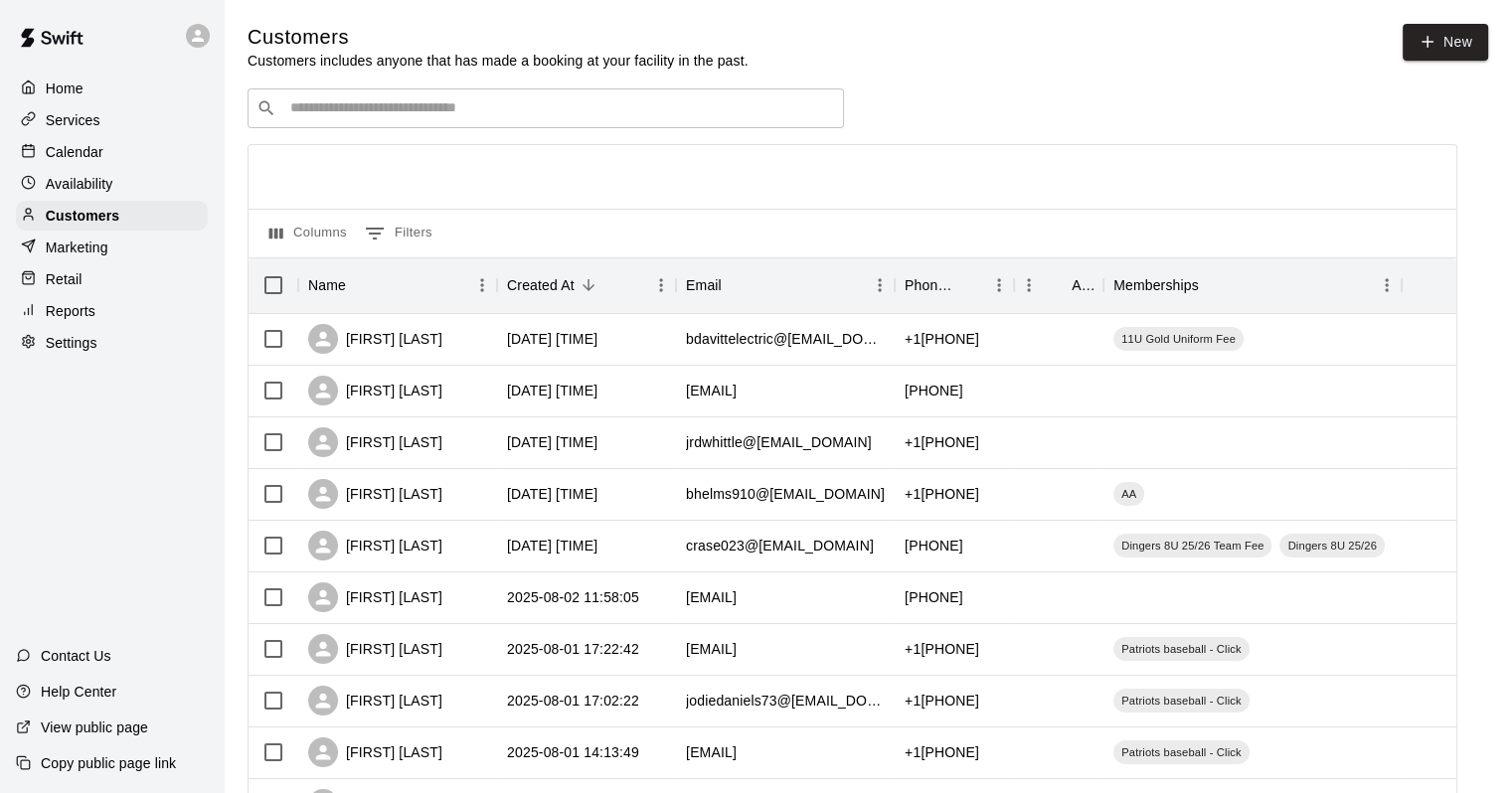click at bounding box center [560, 108] 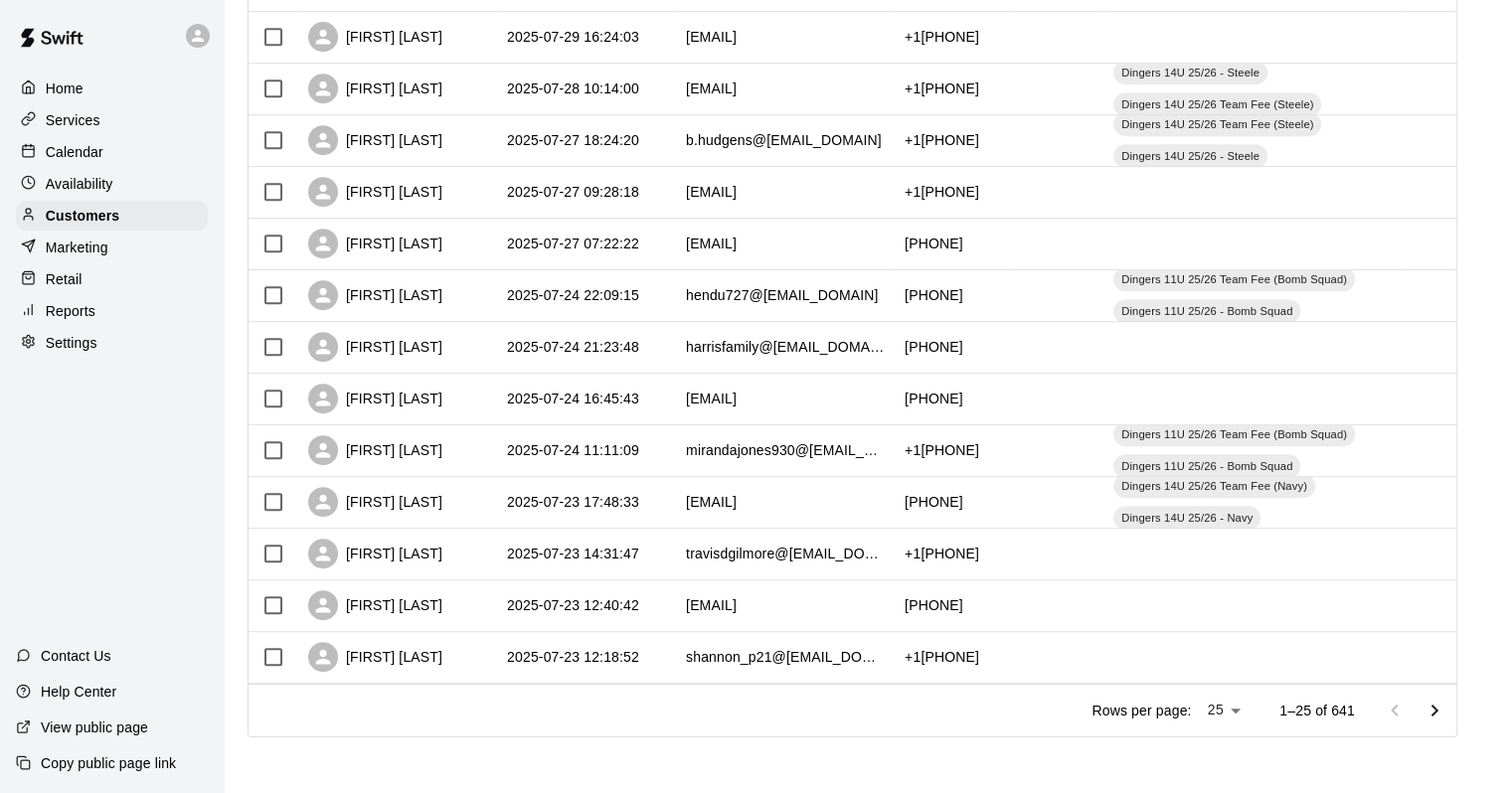 scroll, scrollTop: 0, scrollLeft: 0, axis: both 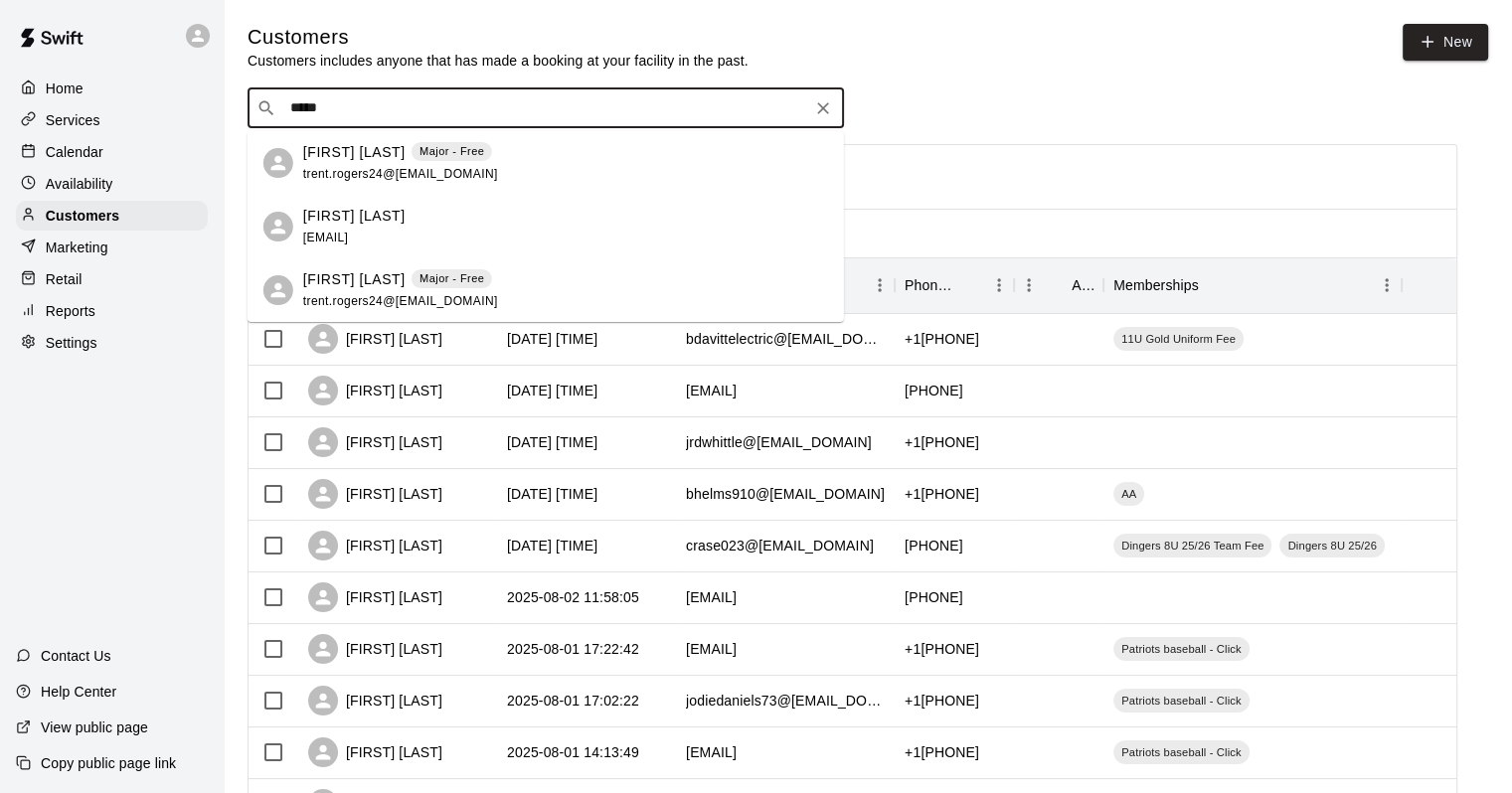type on "*****" 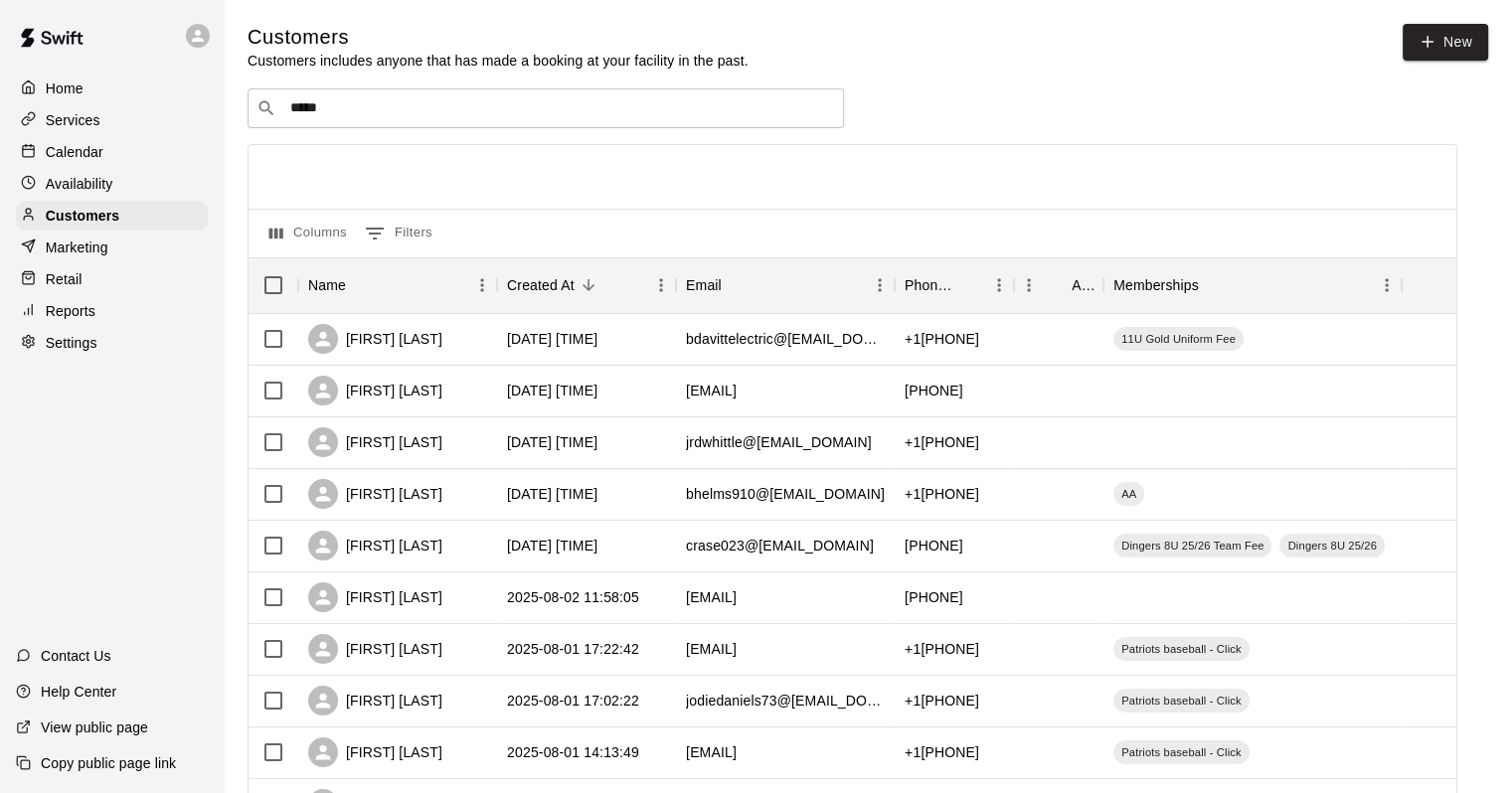 click on "​ ***** ​" at bounding box center [852, 108] 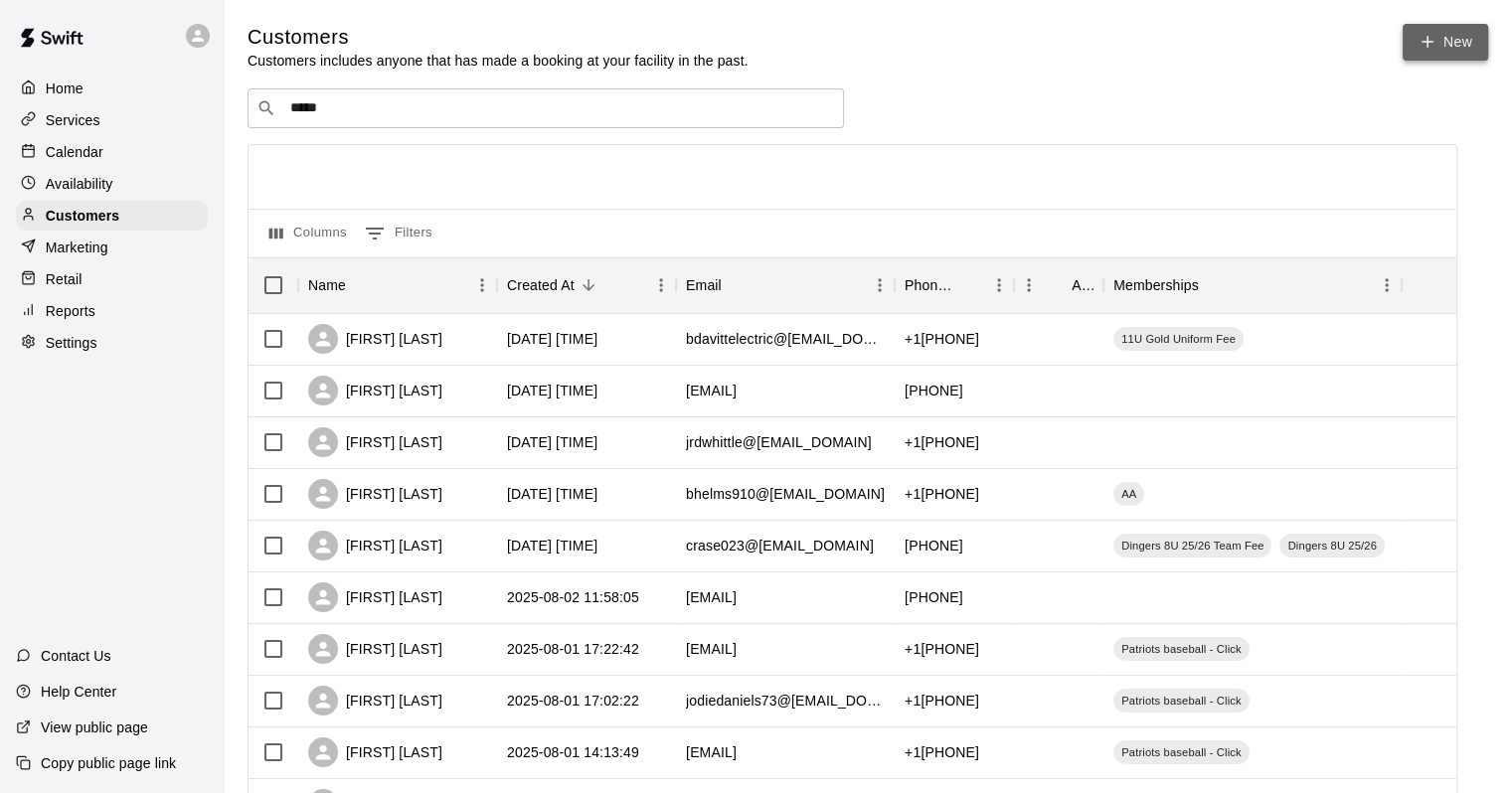 click on "New" at bounding box center (1445, 42) 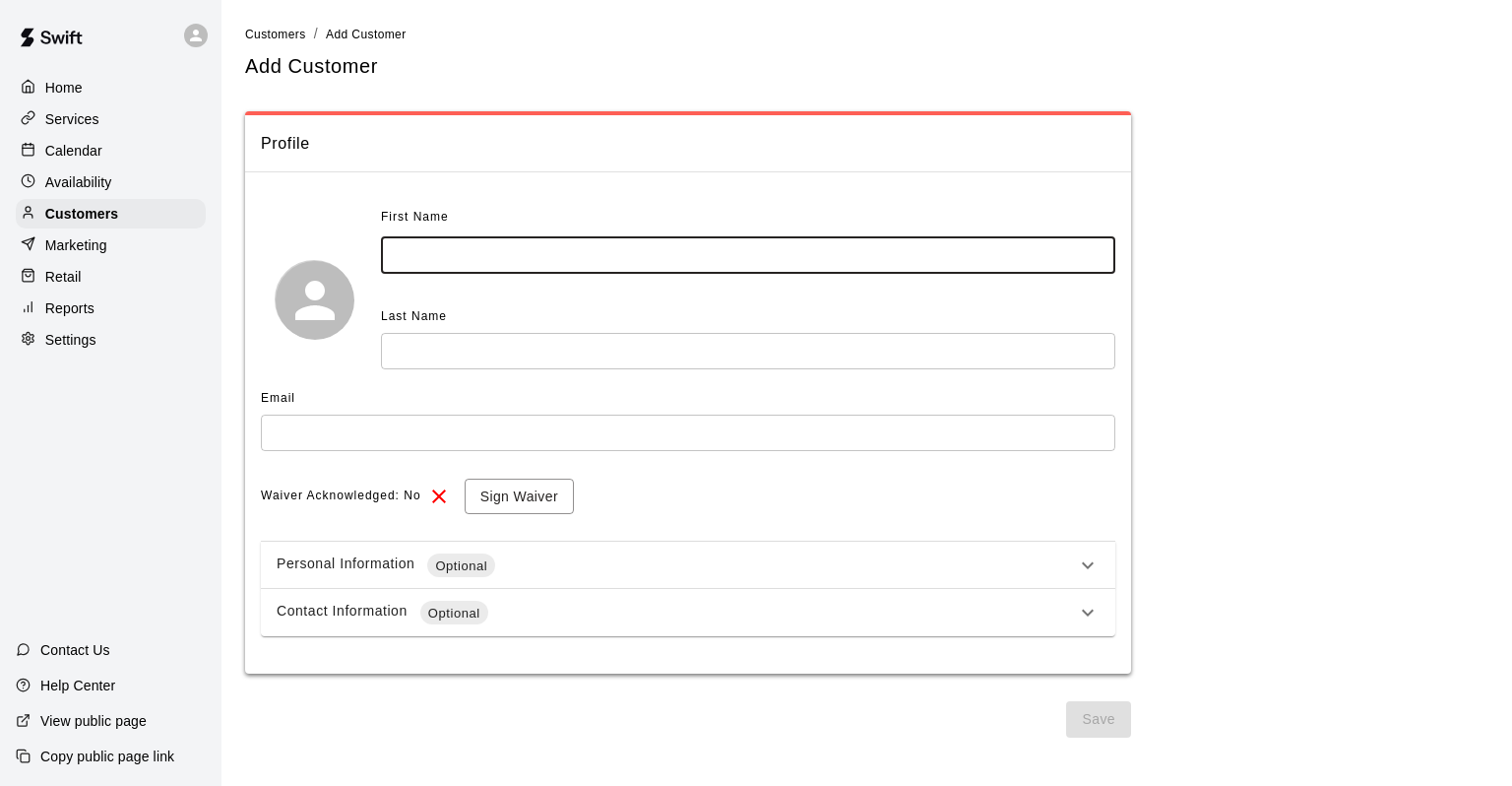 drag, startPoint x: 587, startPoint y: 266, endPoint x: 509, endPoint y: 254, distance: 78.9177 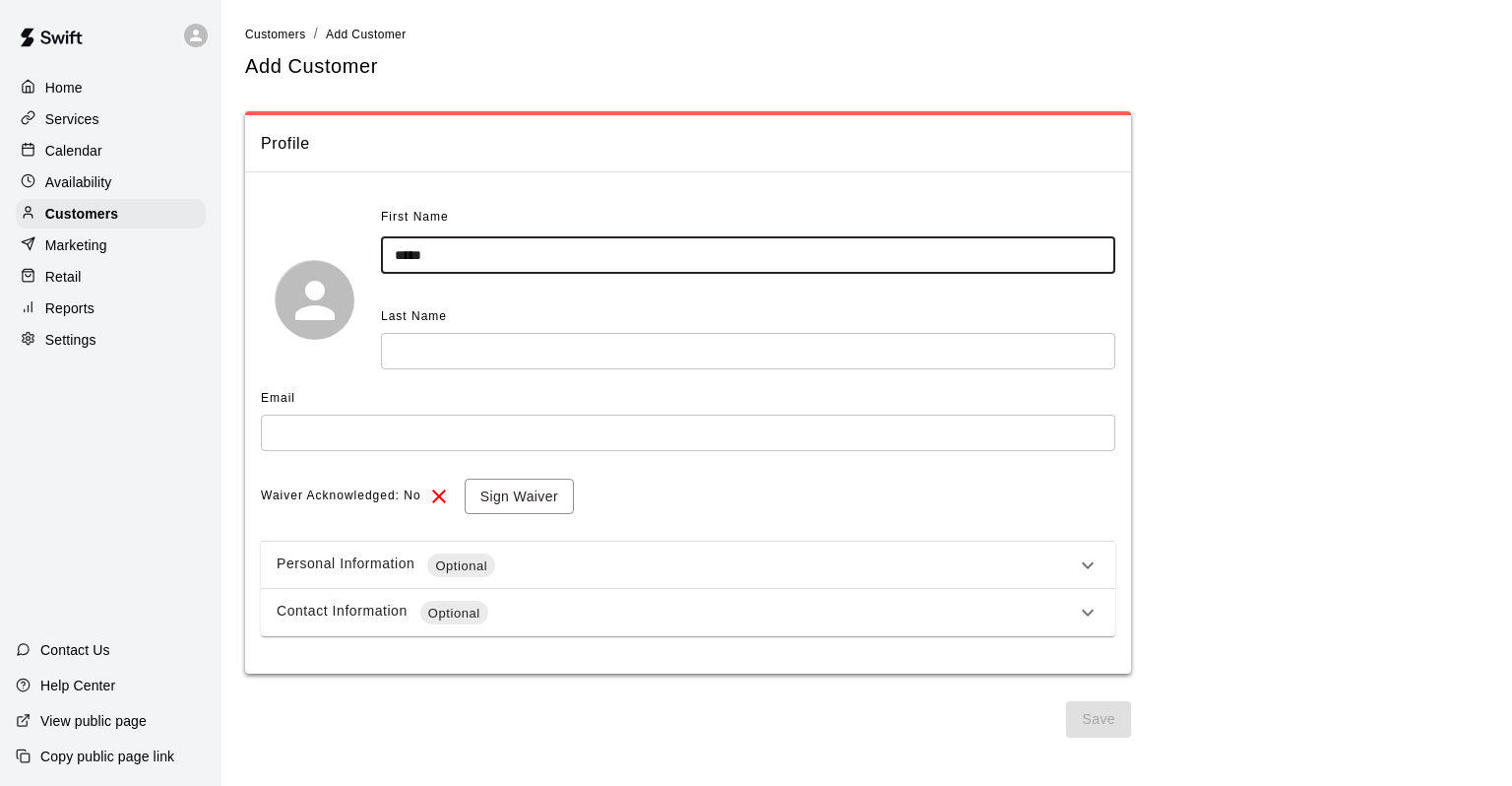 type on "*****" 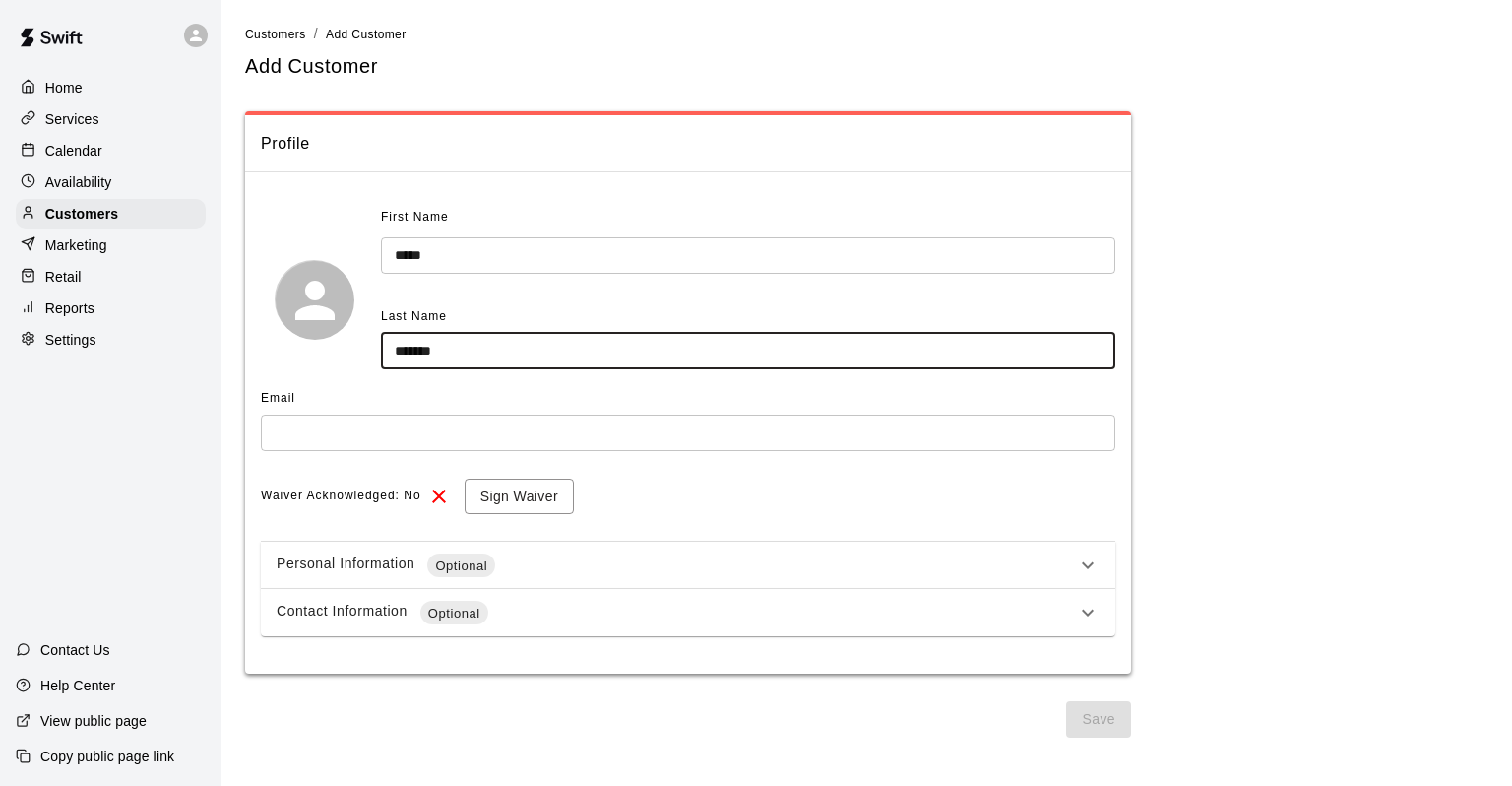 type on "*******" 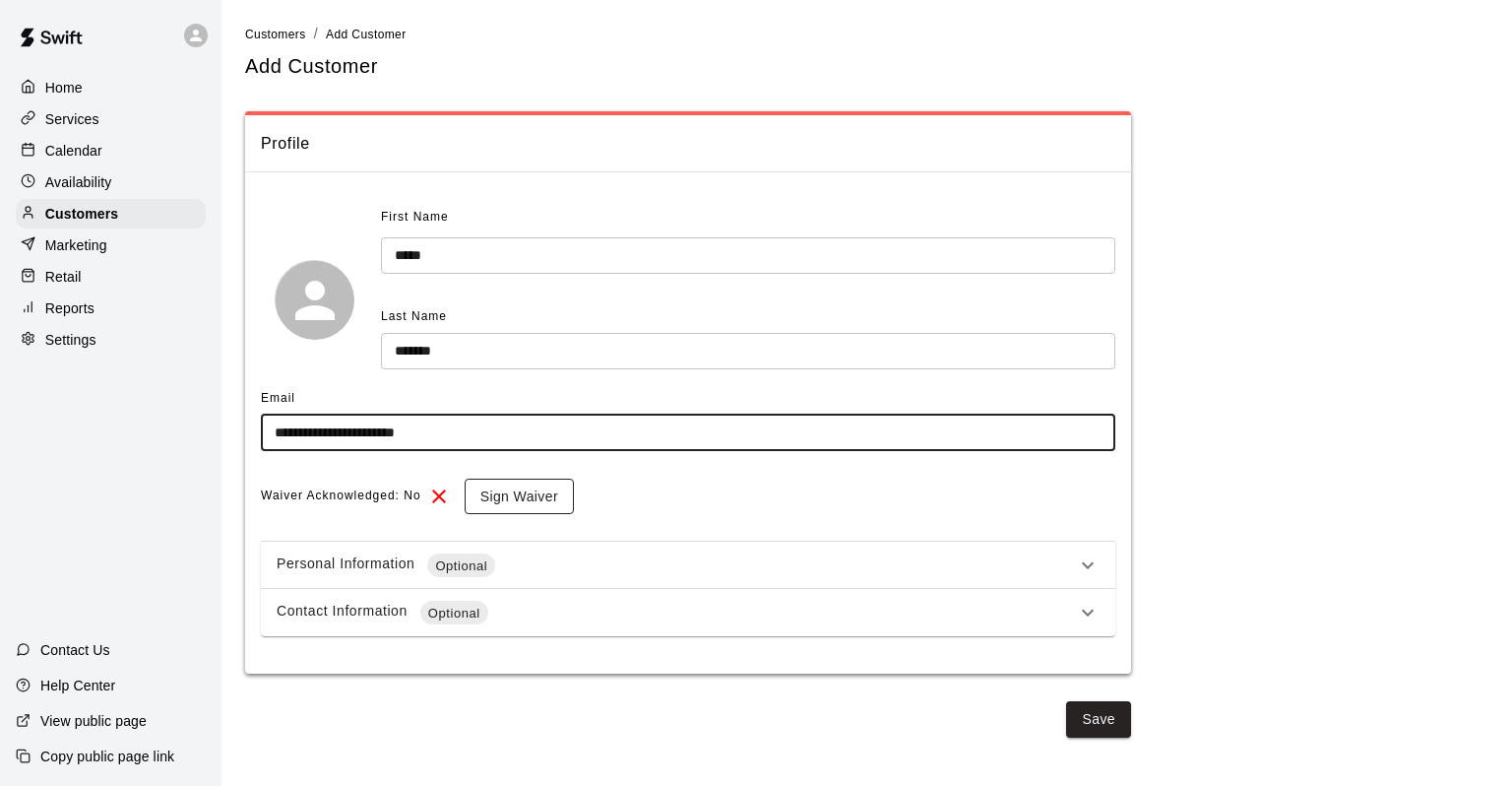 type on "**********" 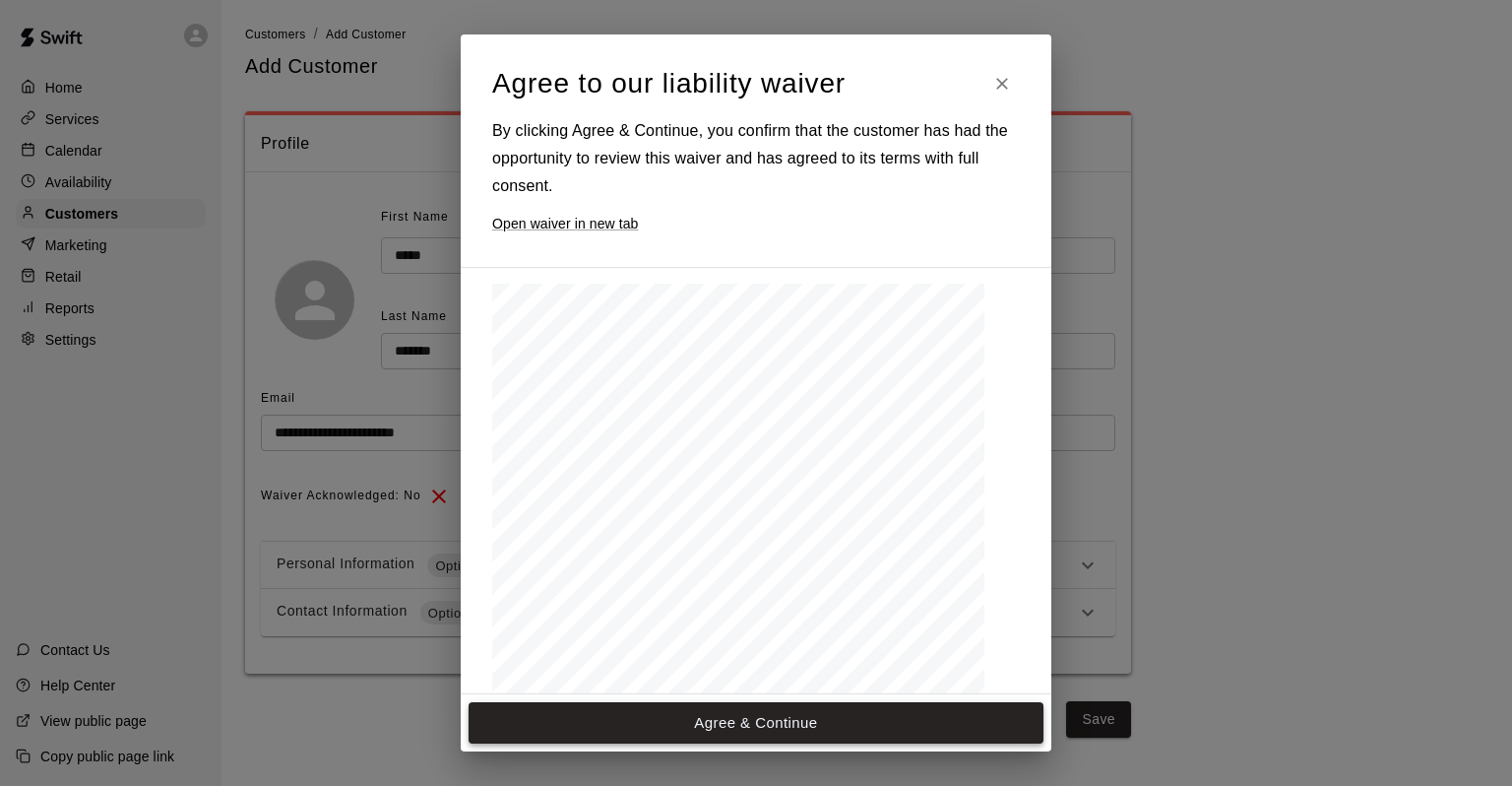 click on "Agree & Continue" at bounding box center [756, 723] 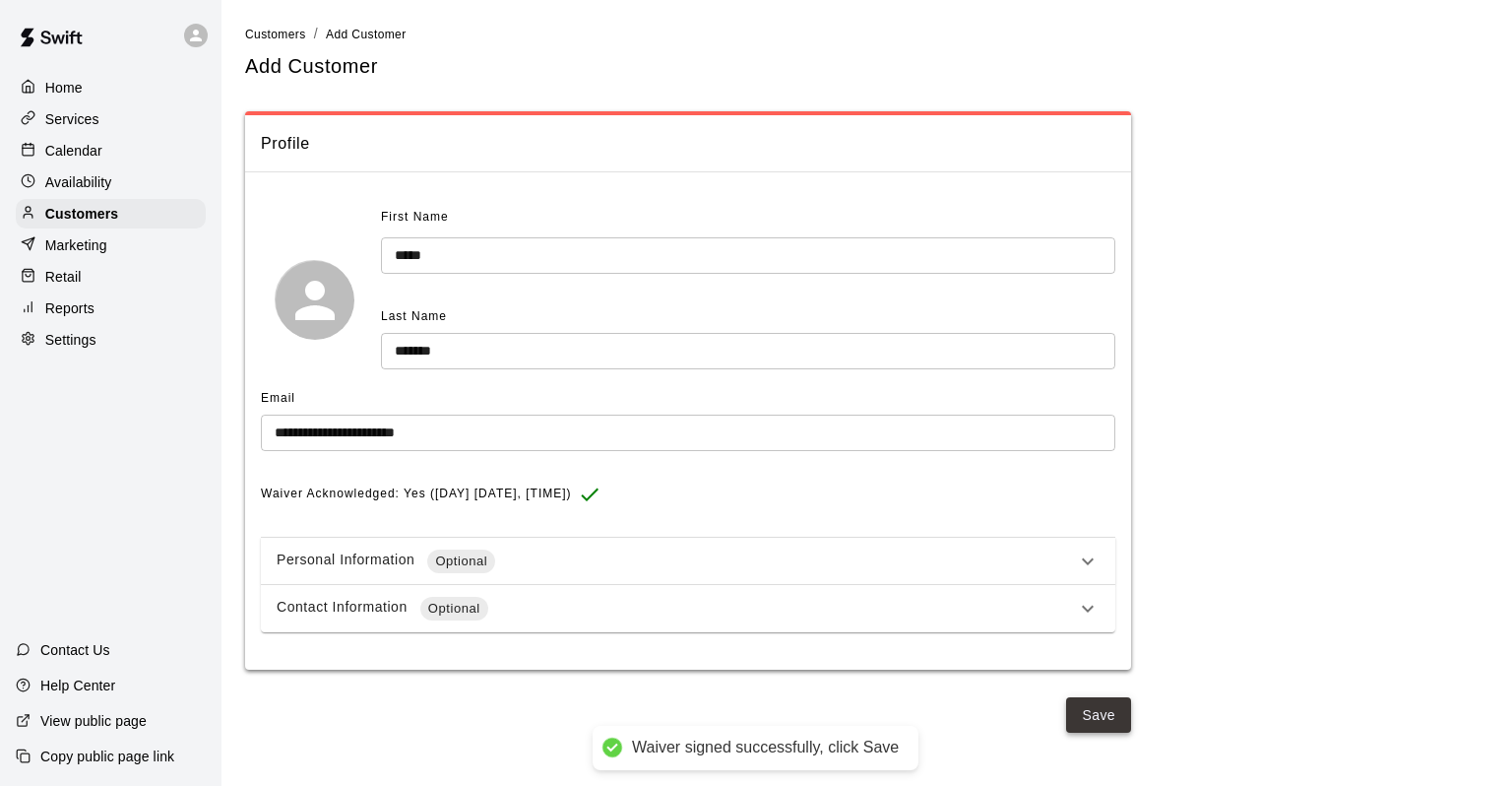 click on "Save" at bounding box center [1099, 715] 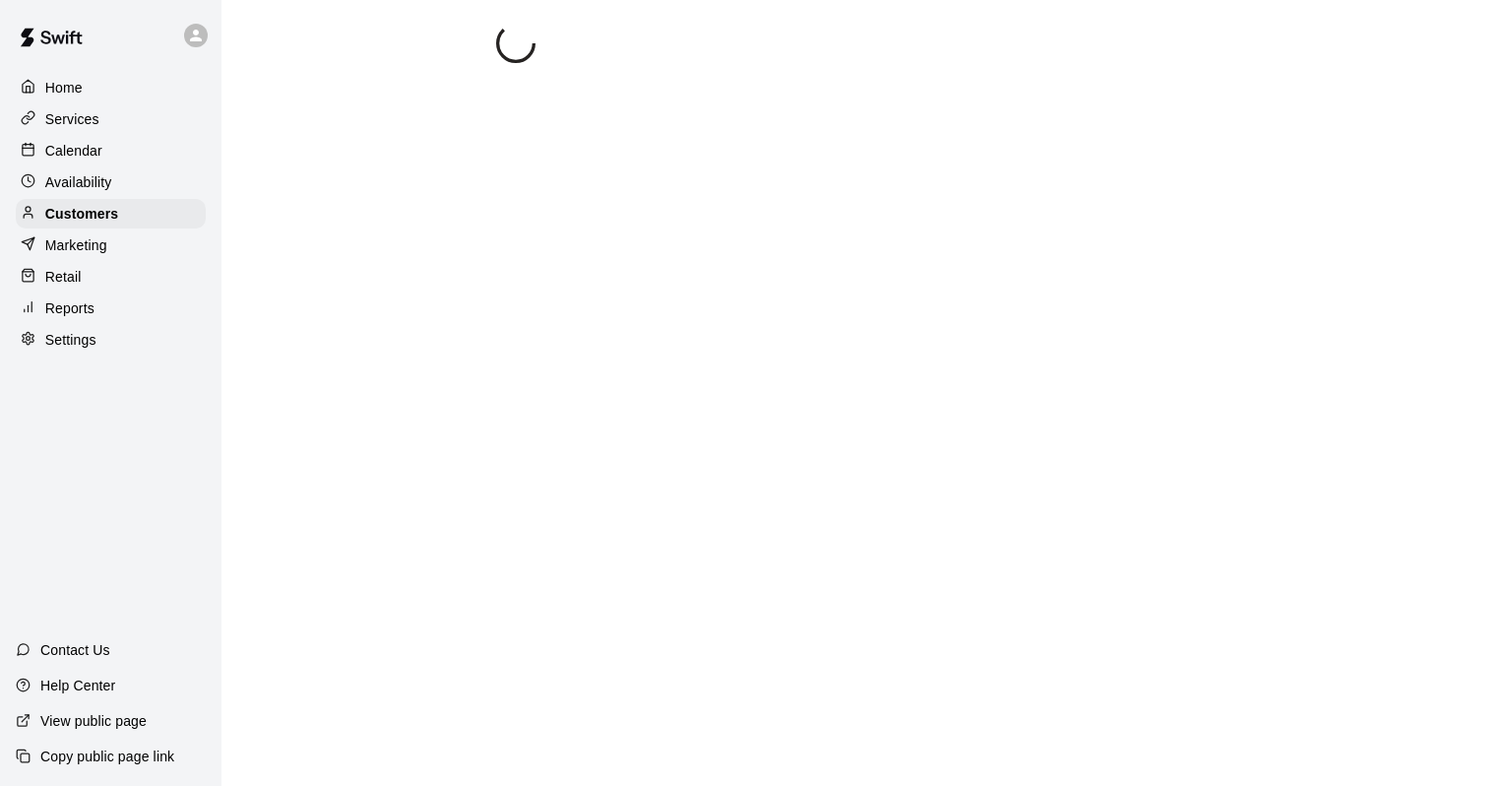 select on "**" 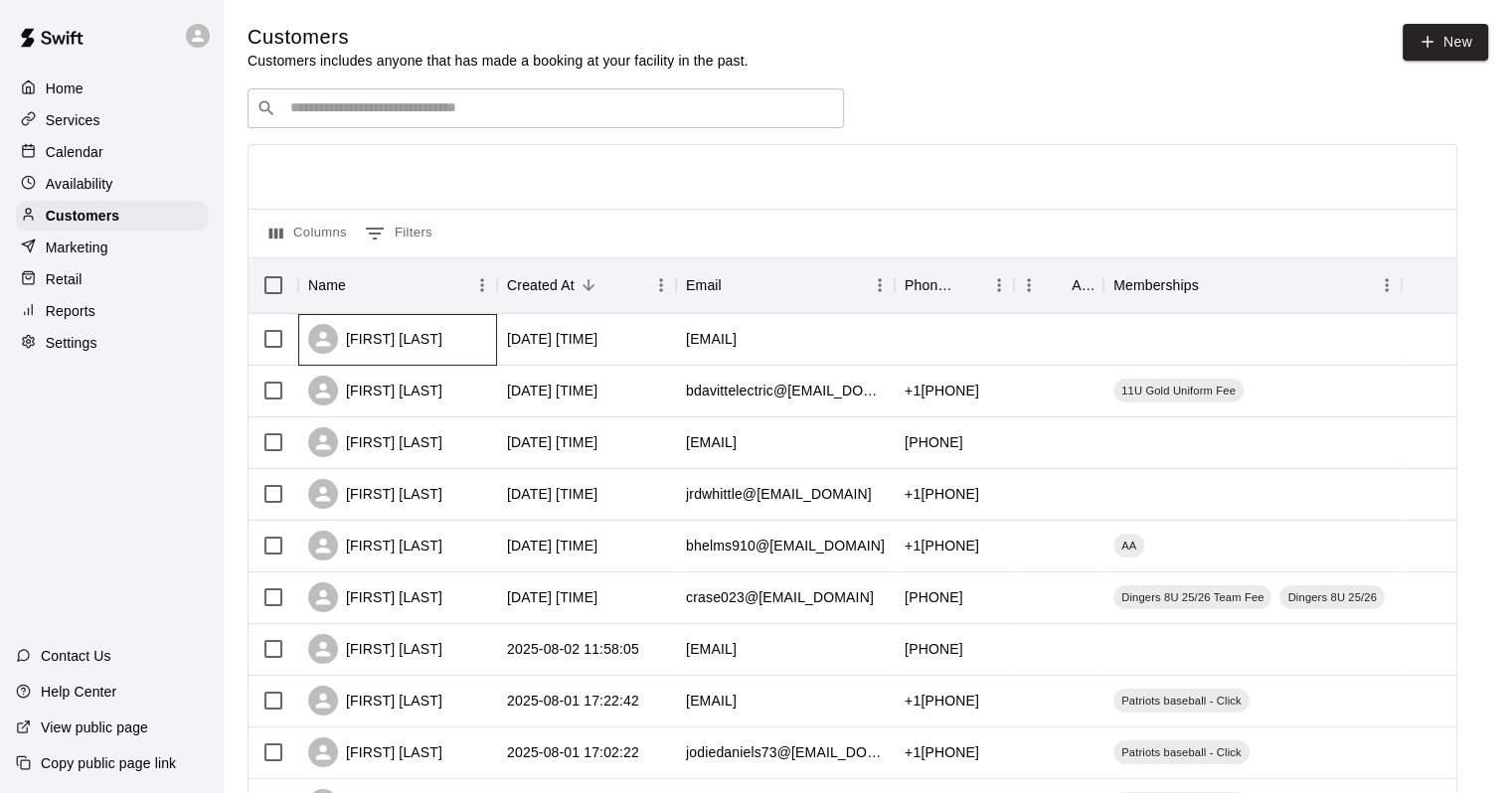 click on "[FIRST] [LAST]" at bounding box center (398, 340) 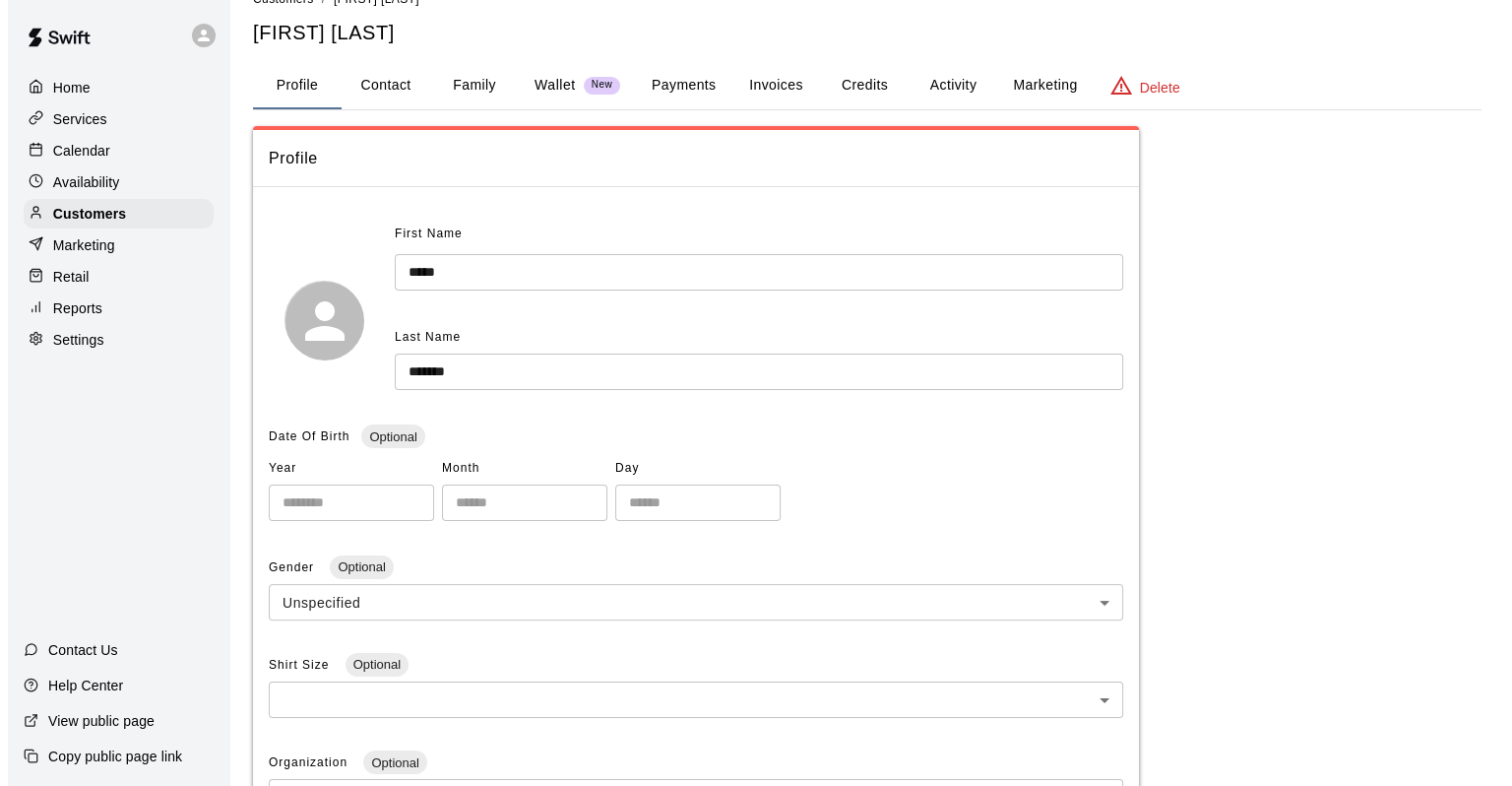 scroll, scrollTop: 0, scrollLeft: 0, axis: both 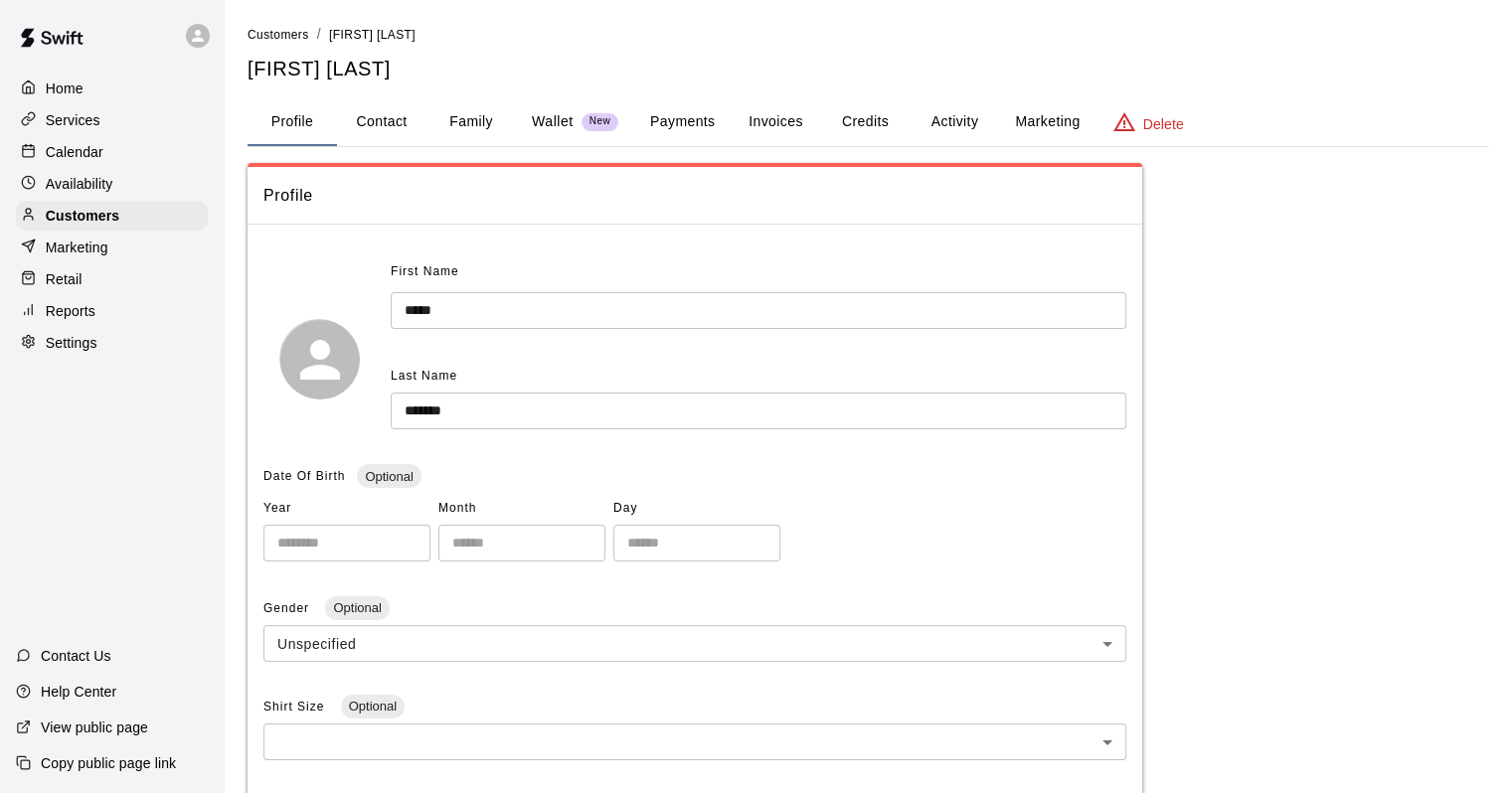 click on "Contact" at bounding box center [382, 122] 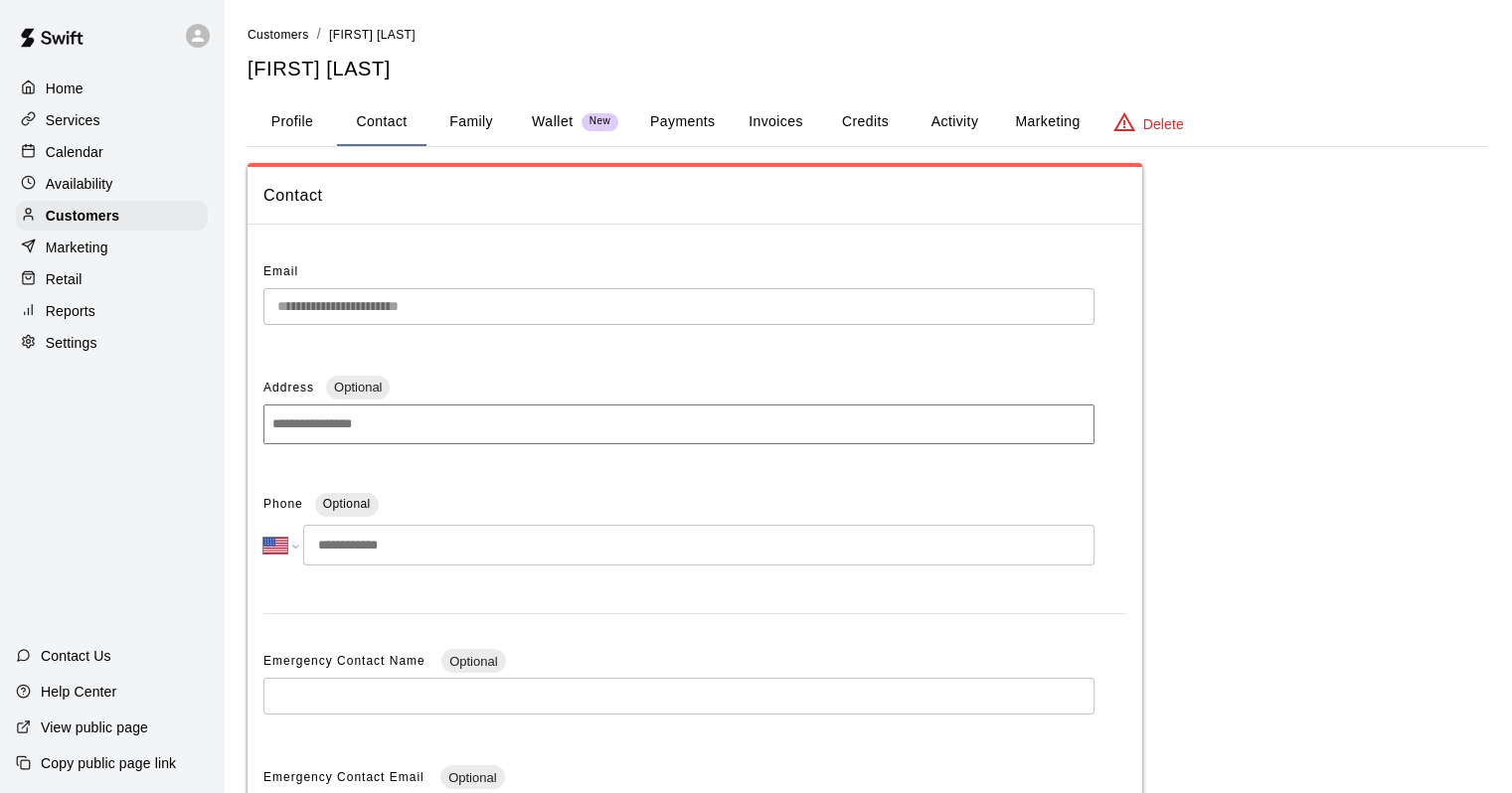 click on "Family" at bounding box center (471, 122) 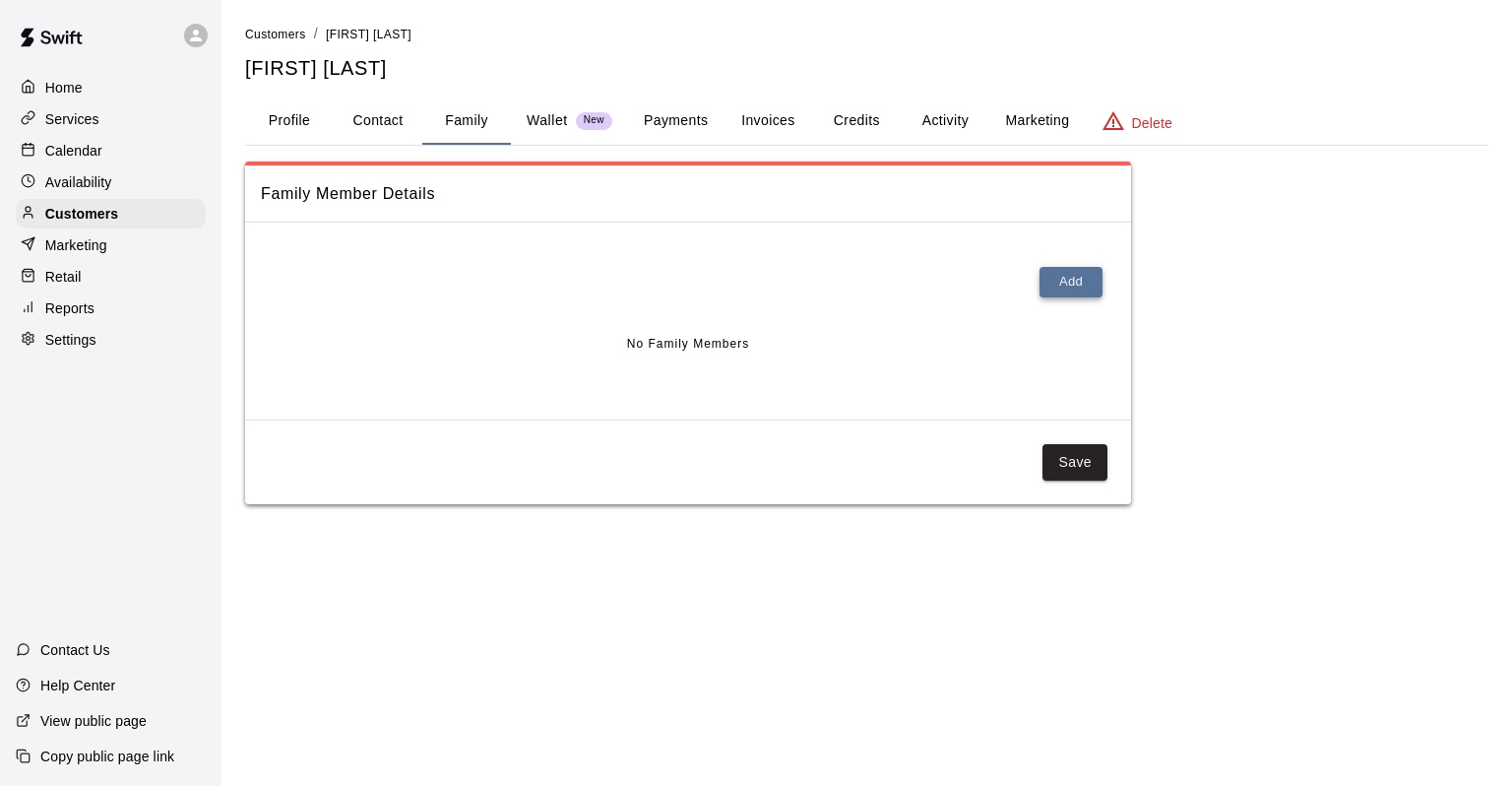 click on "Add" at bounding box center (1071, 282) 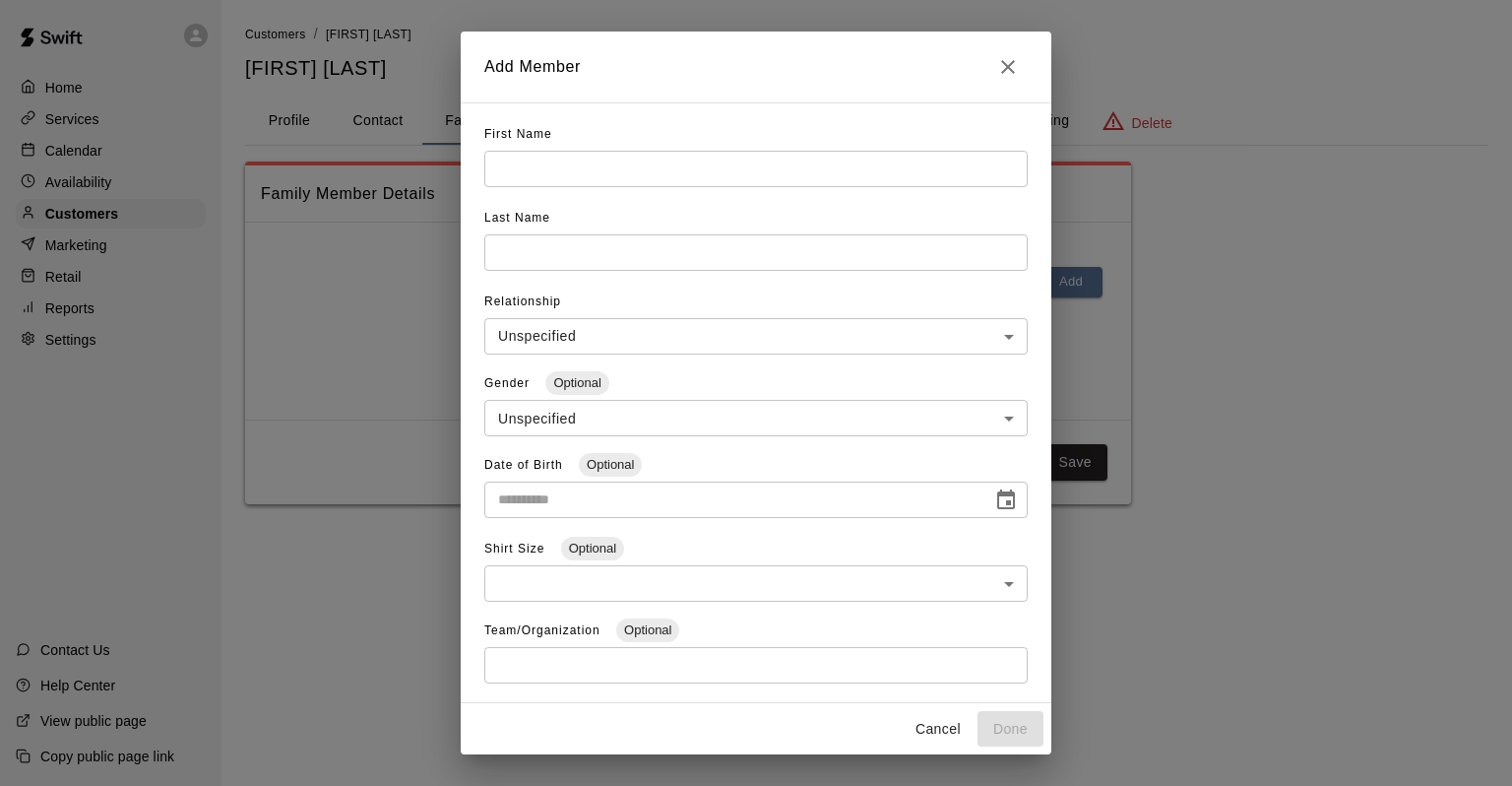 click at bounding box center (756, 168) 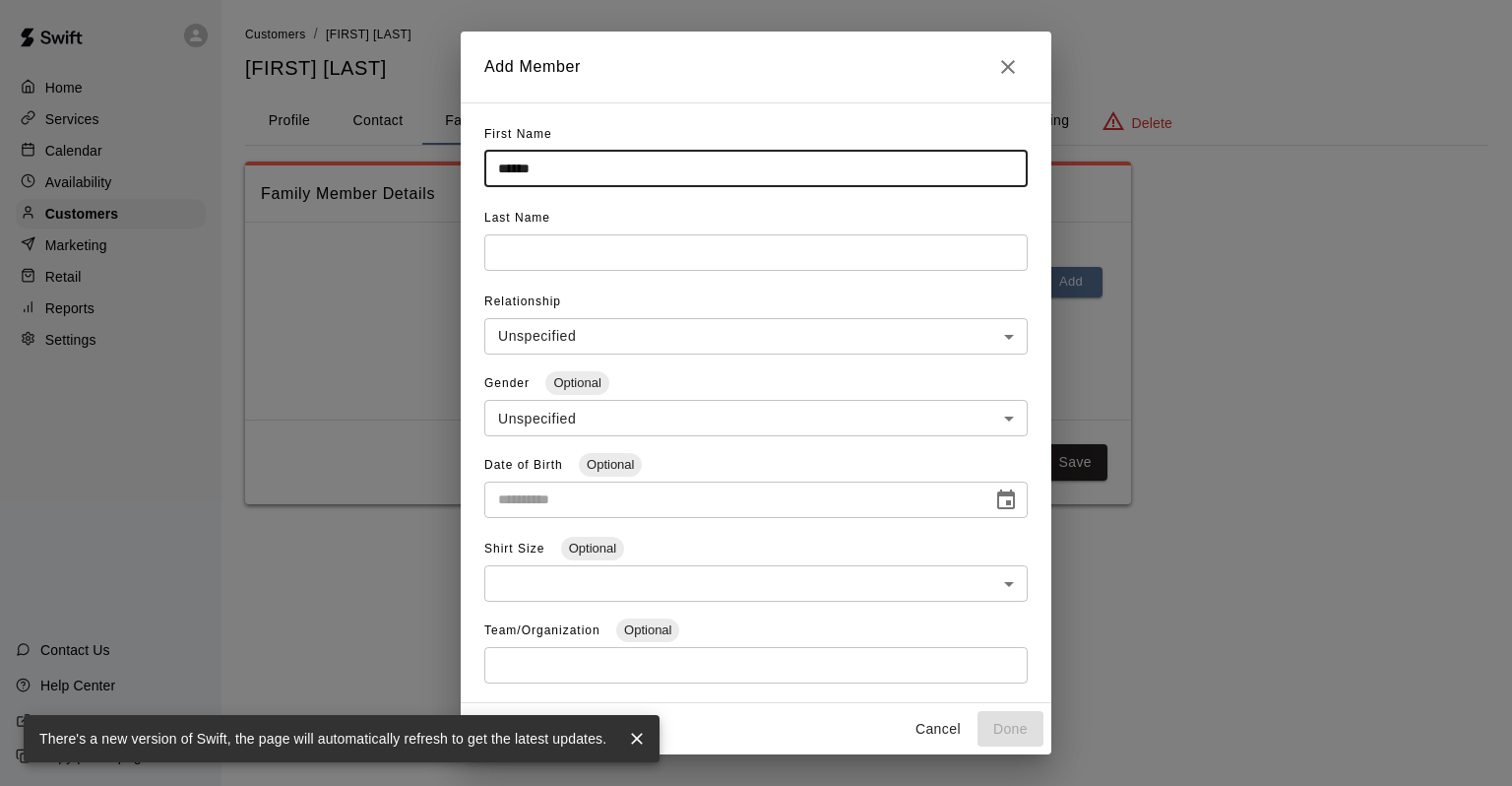 type on "******" 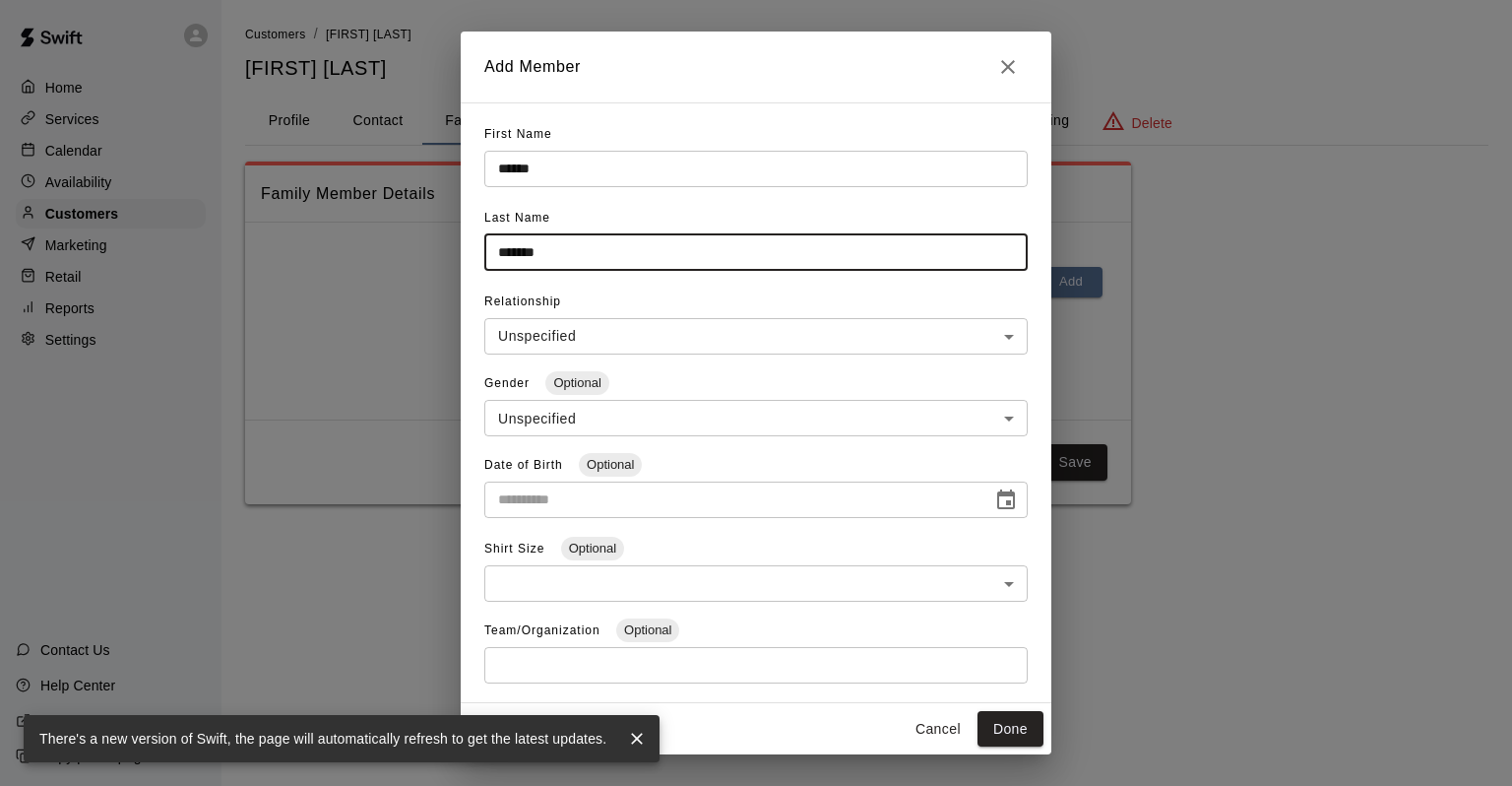 type on "*******" 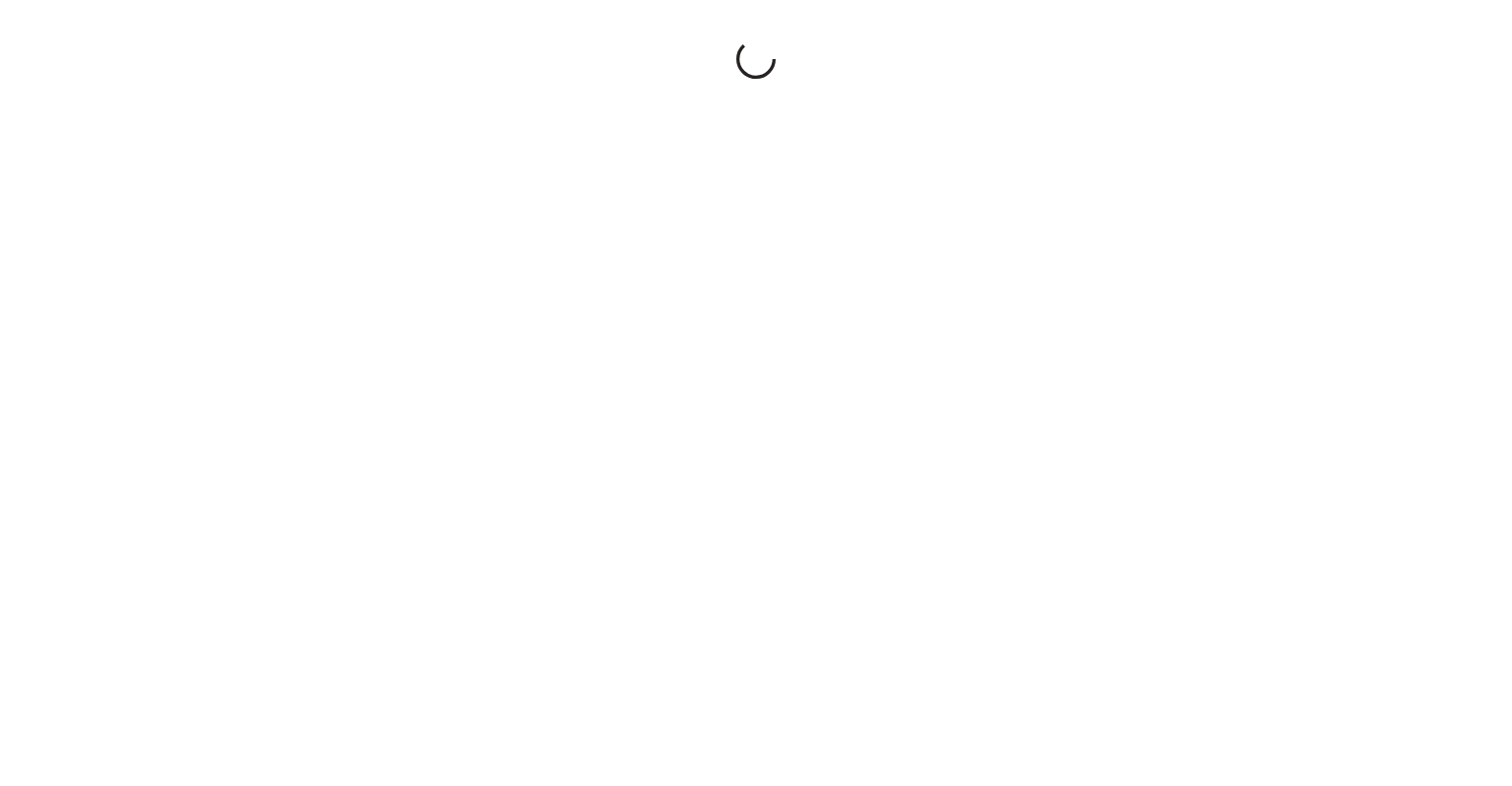 scroll, scrollTop: 0, scrollLeft: 0, axis: both 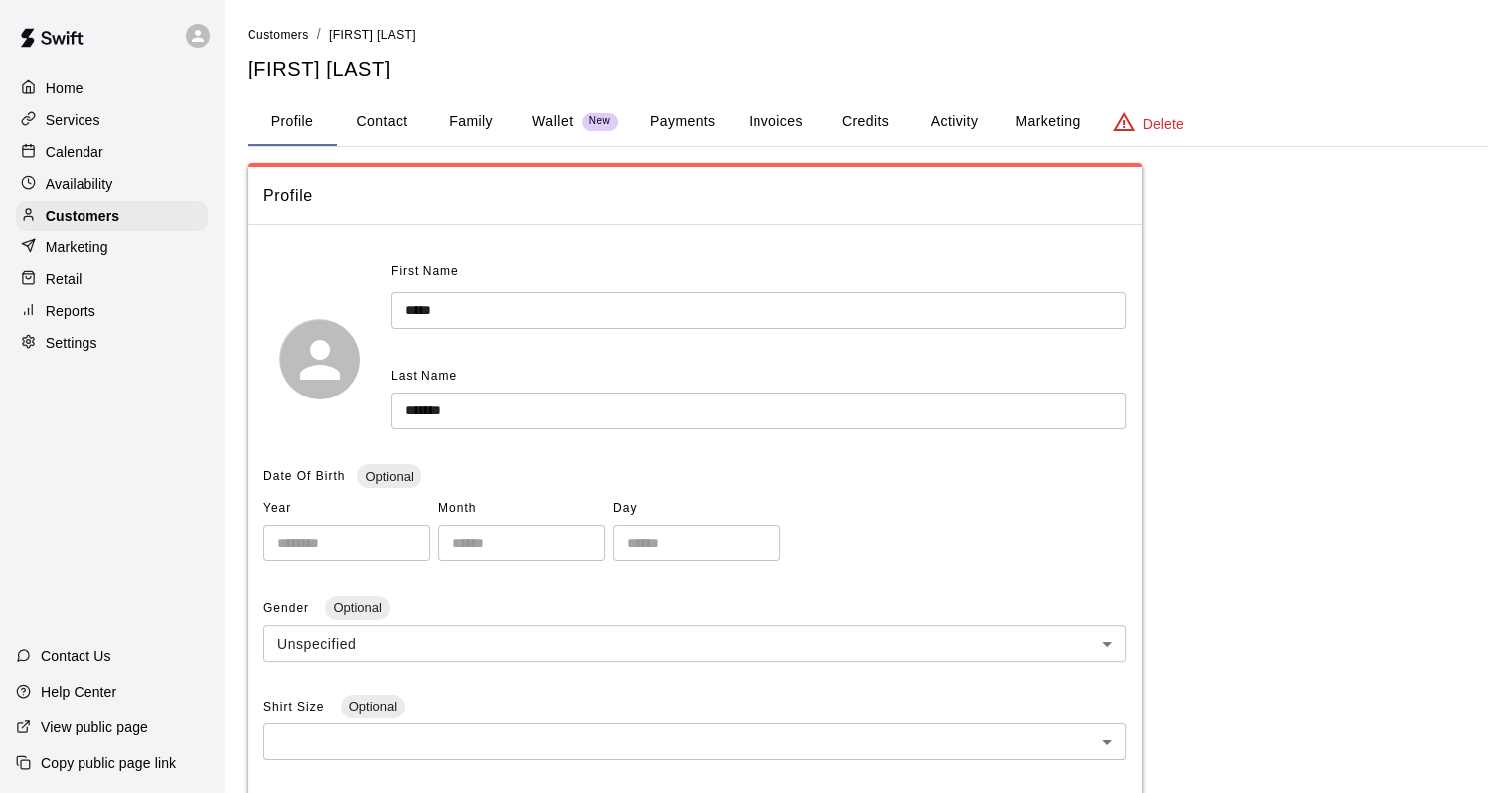 click on "Family" at bounding box center [471, 122] 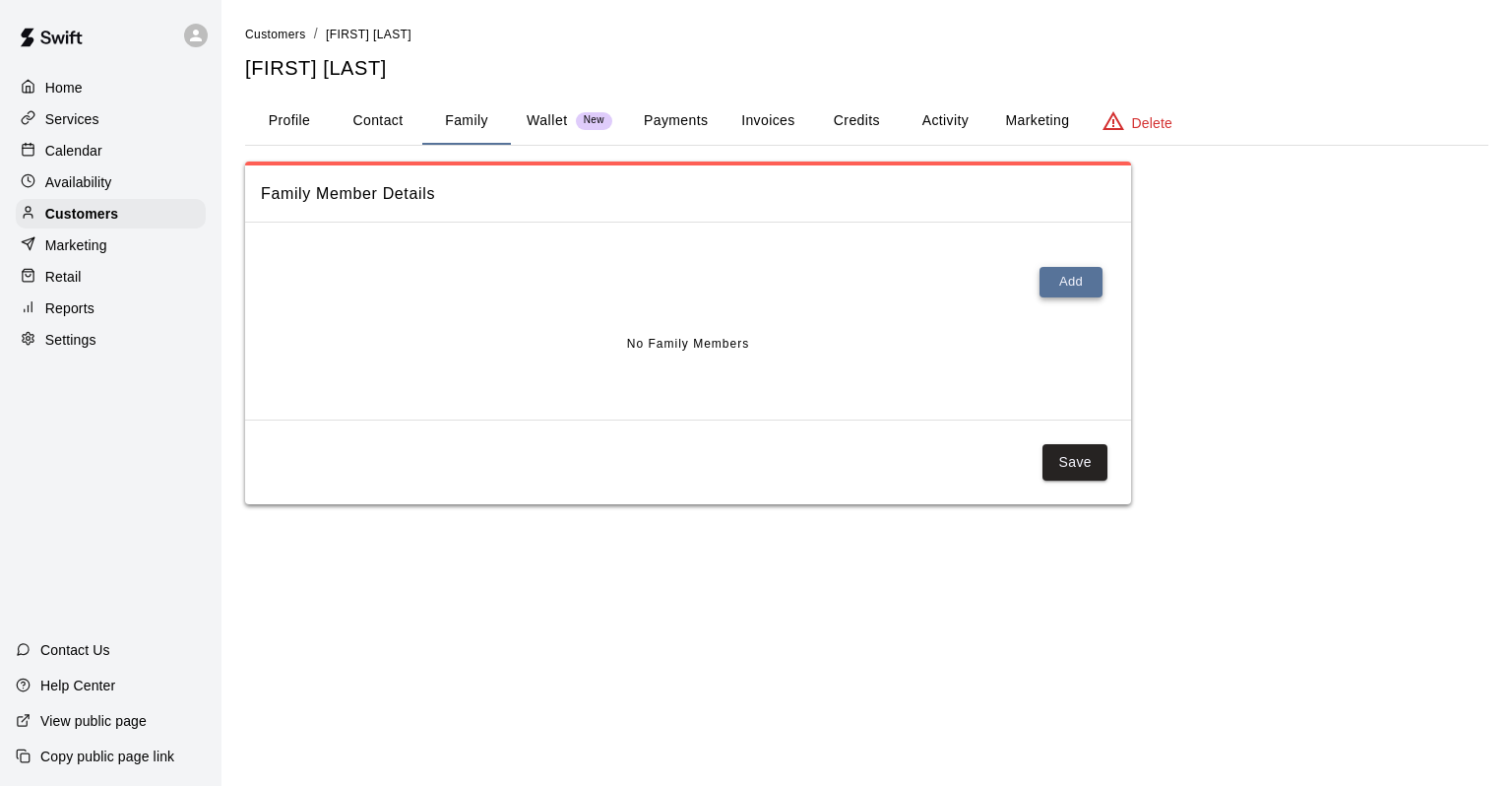 click on "Add" at bounding box center (1071, 282) 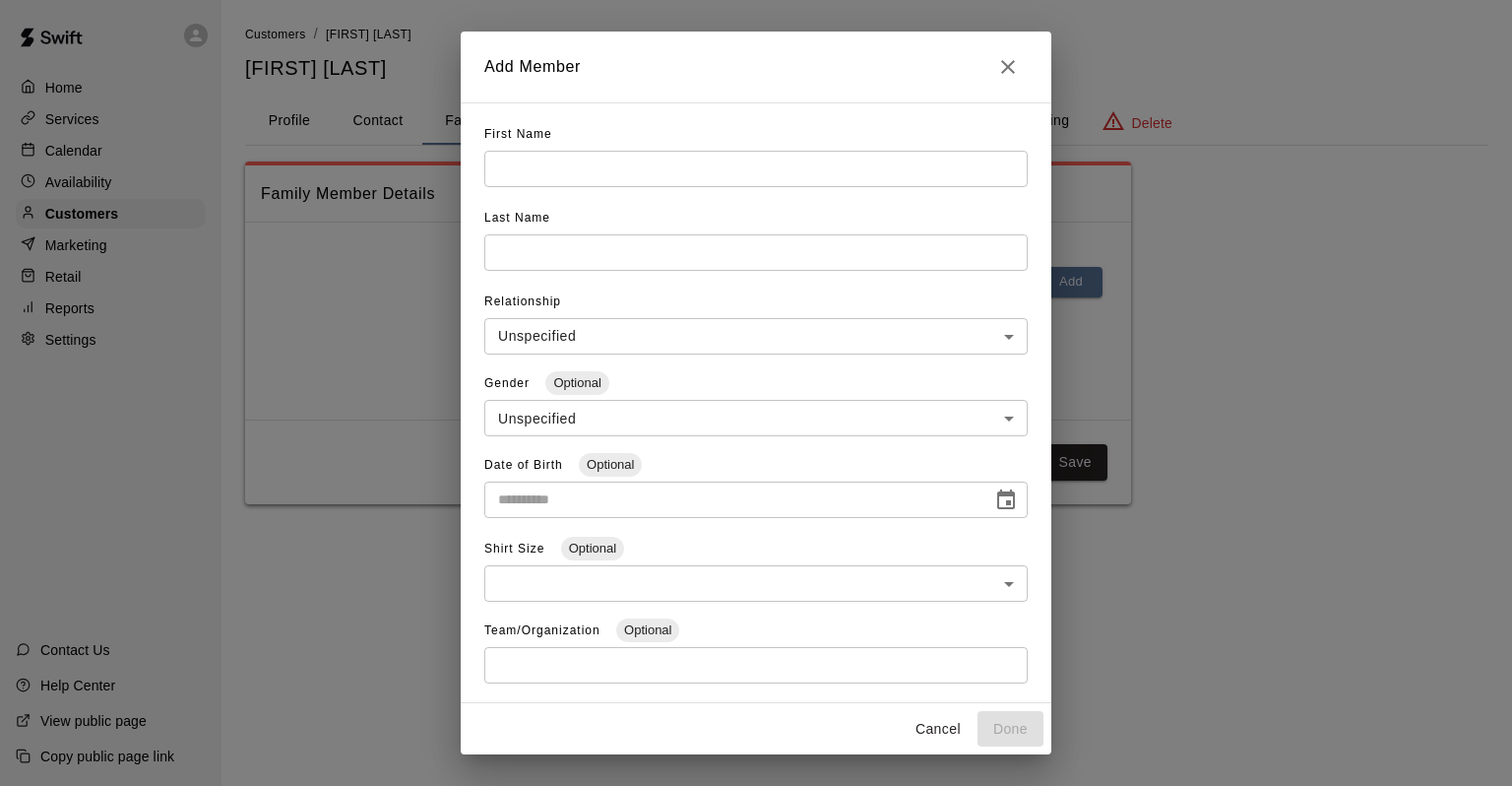 click at bounding box center (756, 168) 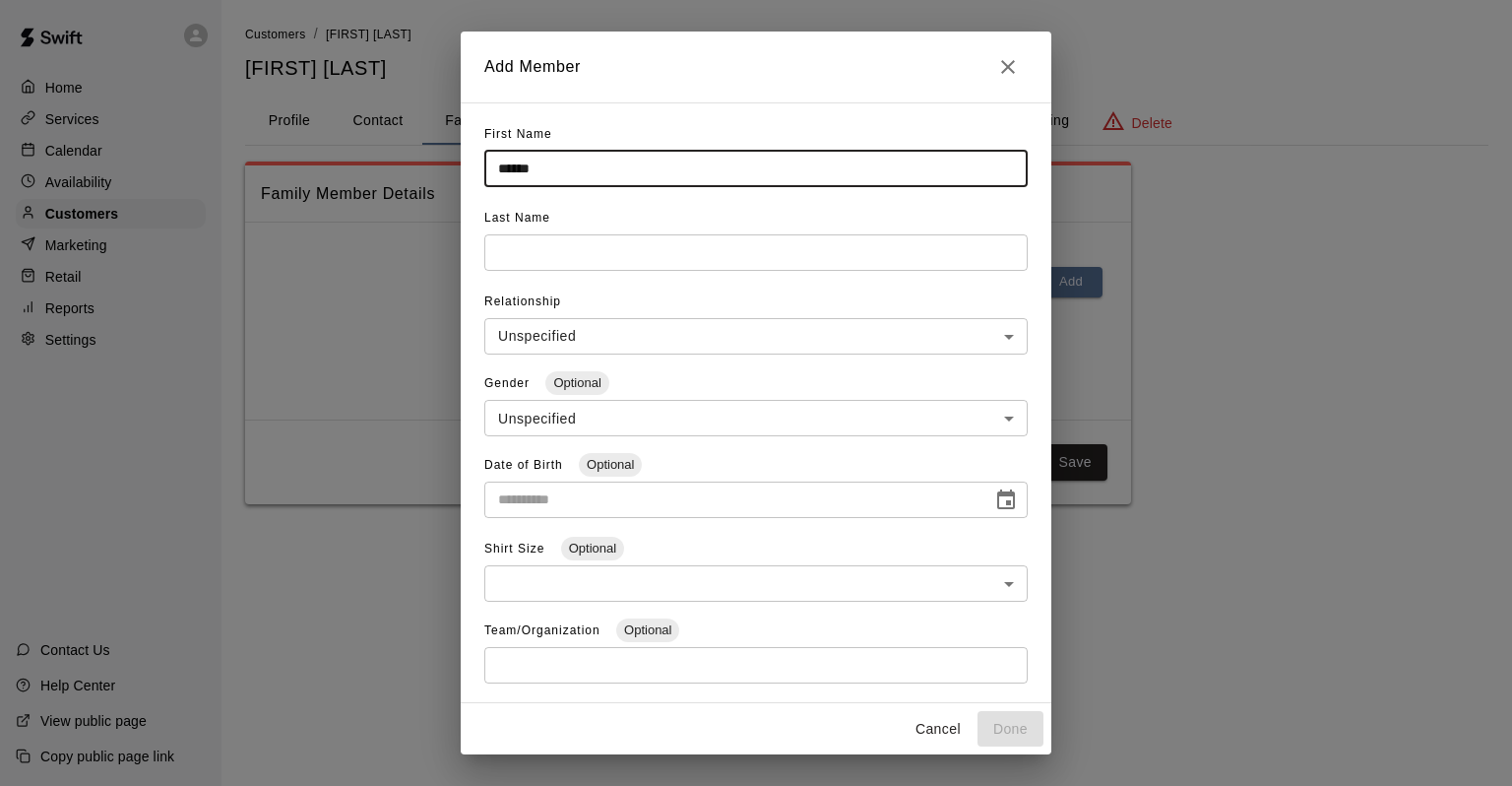 type on "******" 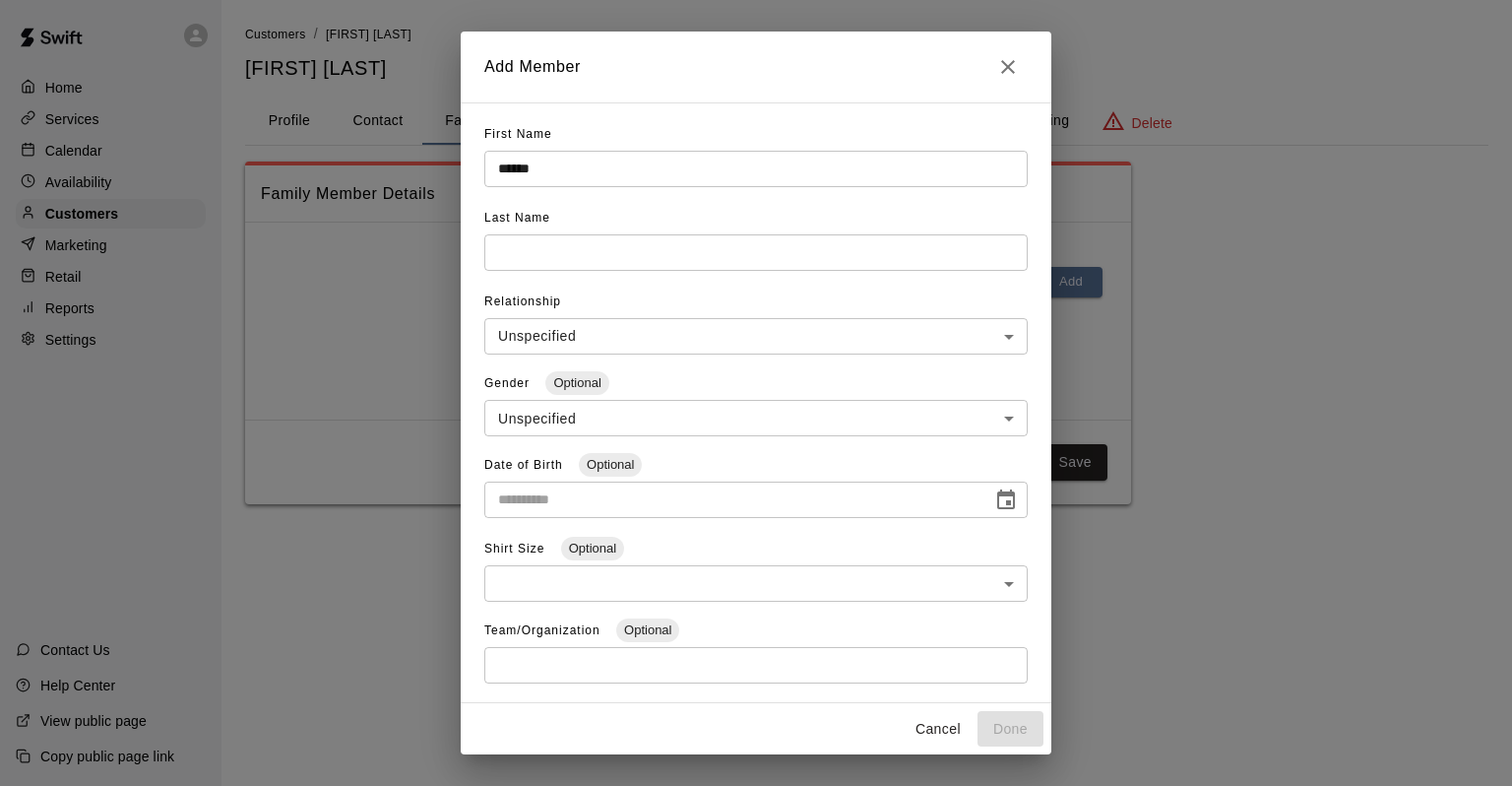 click at bounding box center [756, 168] 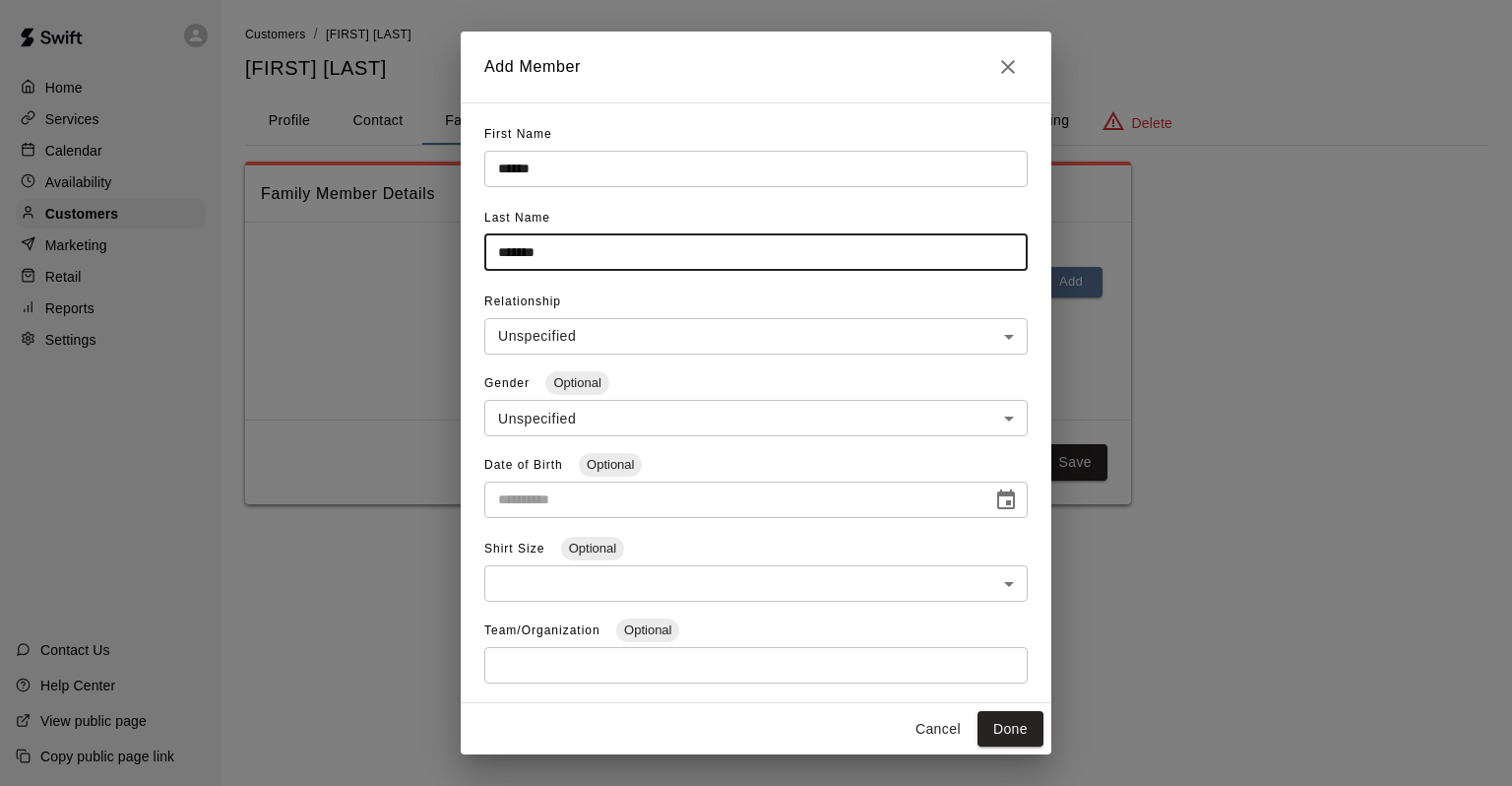 type on "*******" 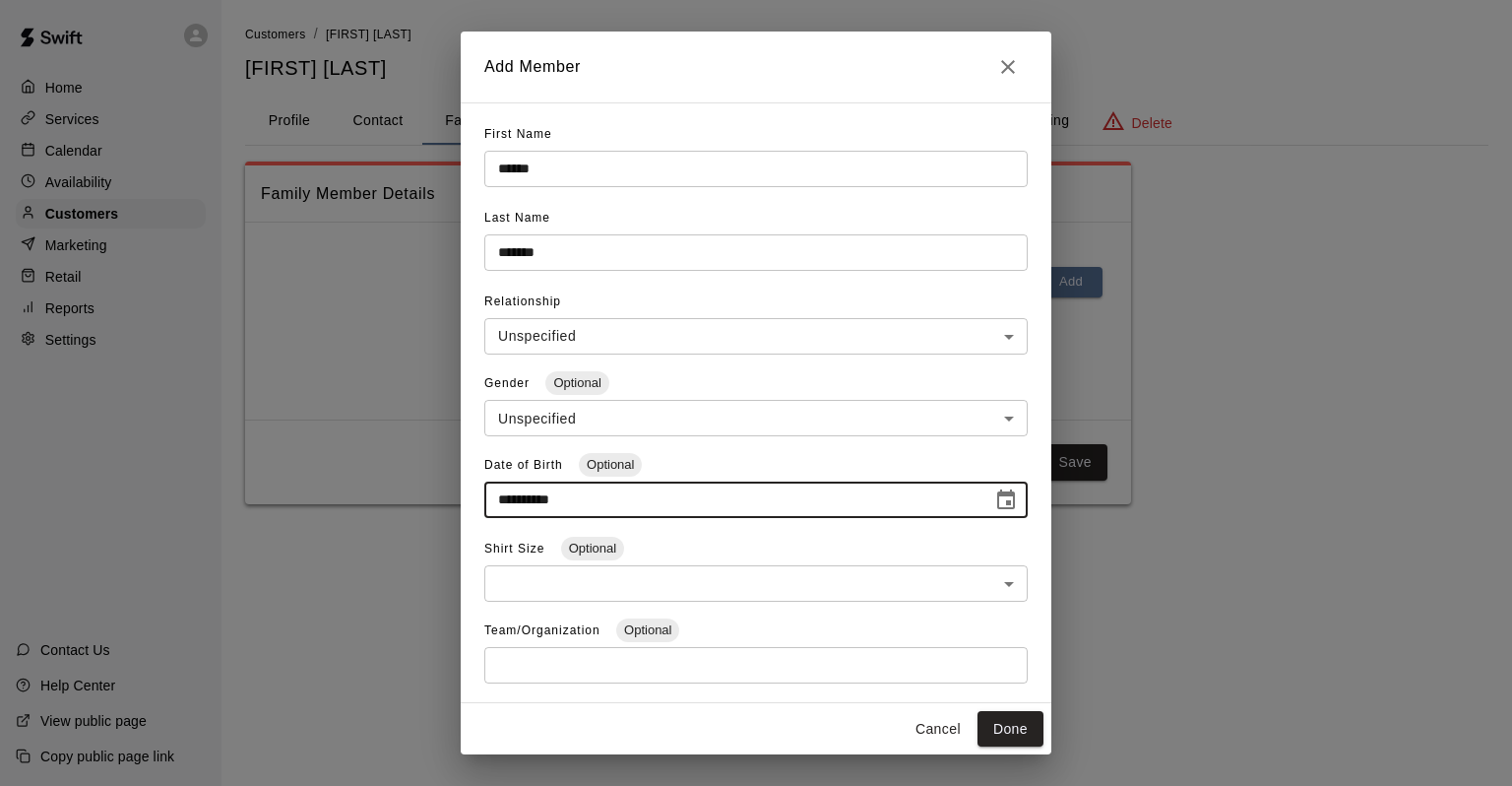 click on "**********" at bounding box center [731, 499] 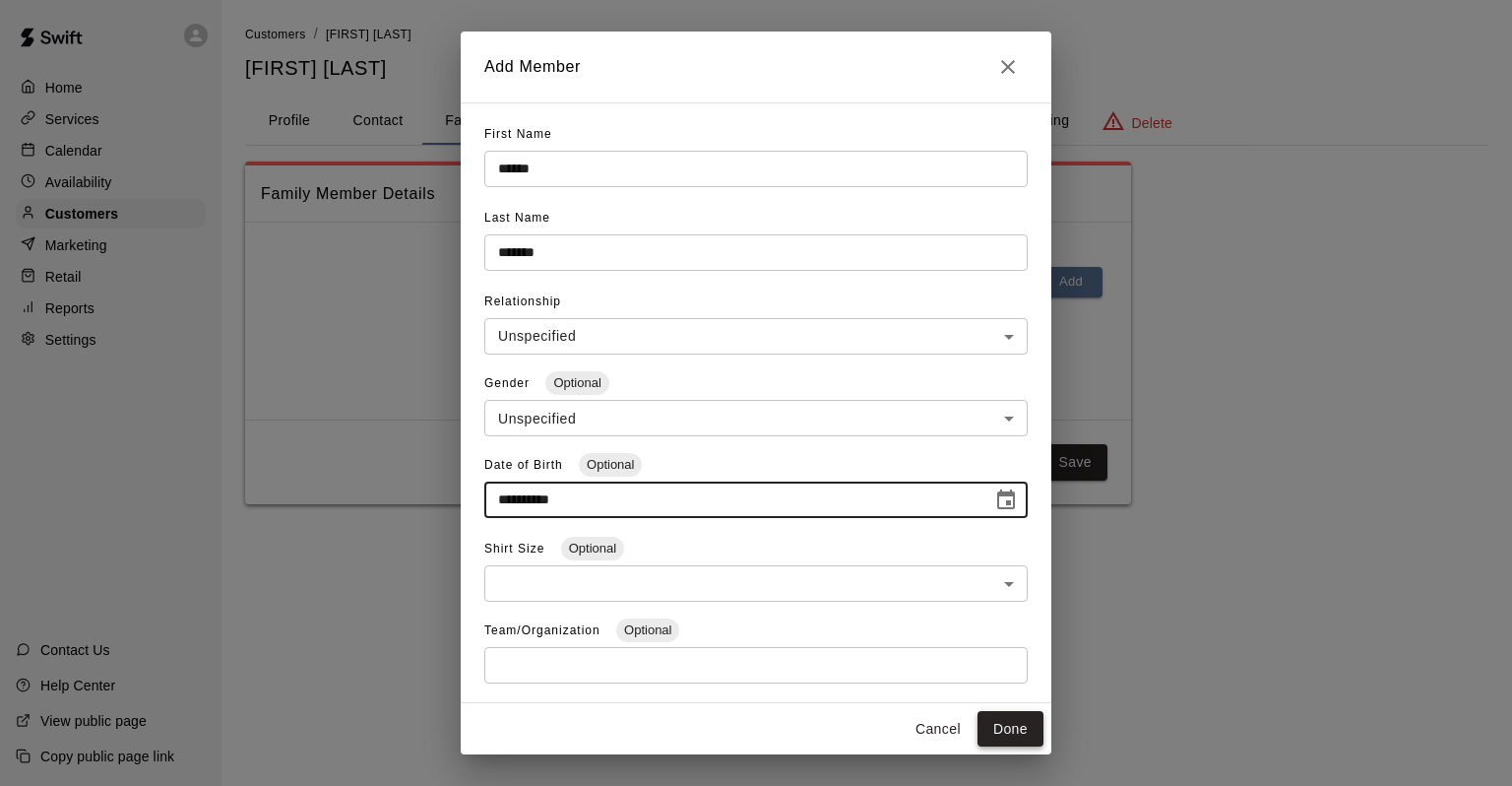 type on "**********" 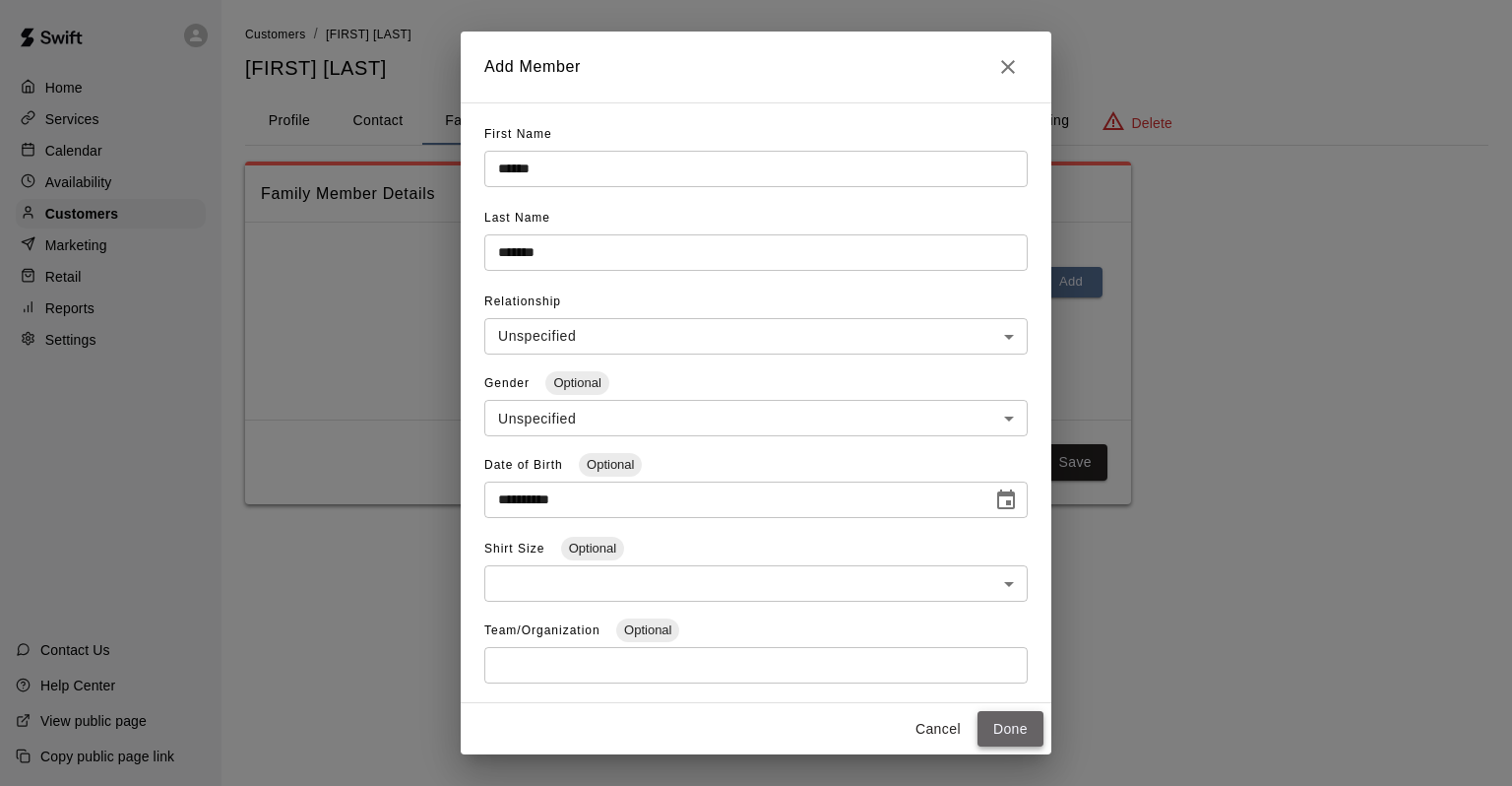 click on "Done" at bounding box center (1010, 729) 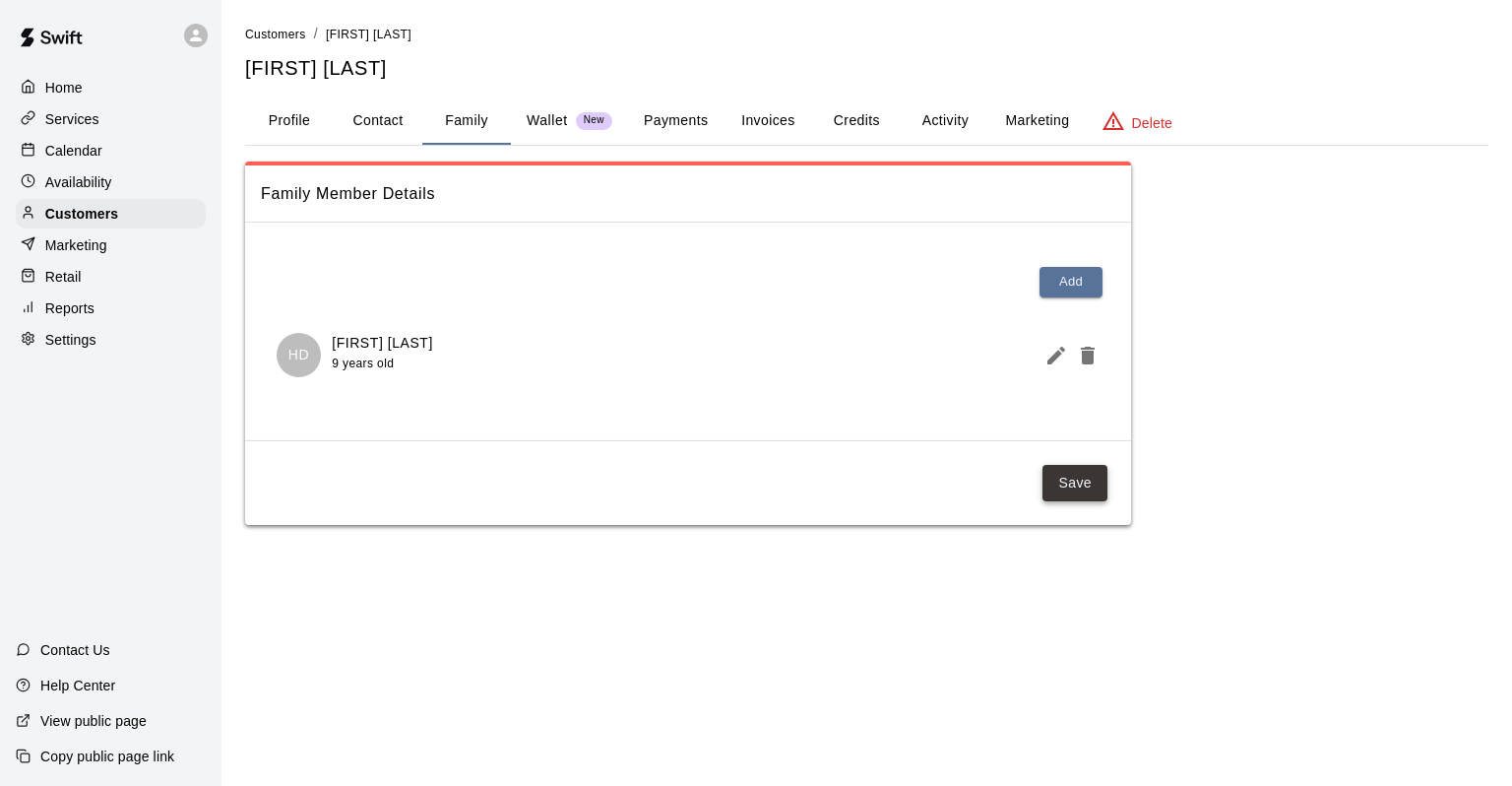 click on "Save" at bounding box center [1075, 483] 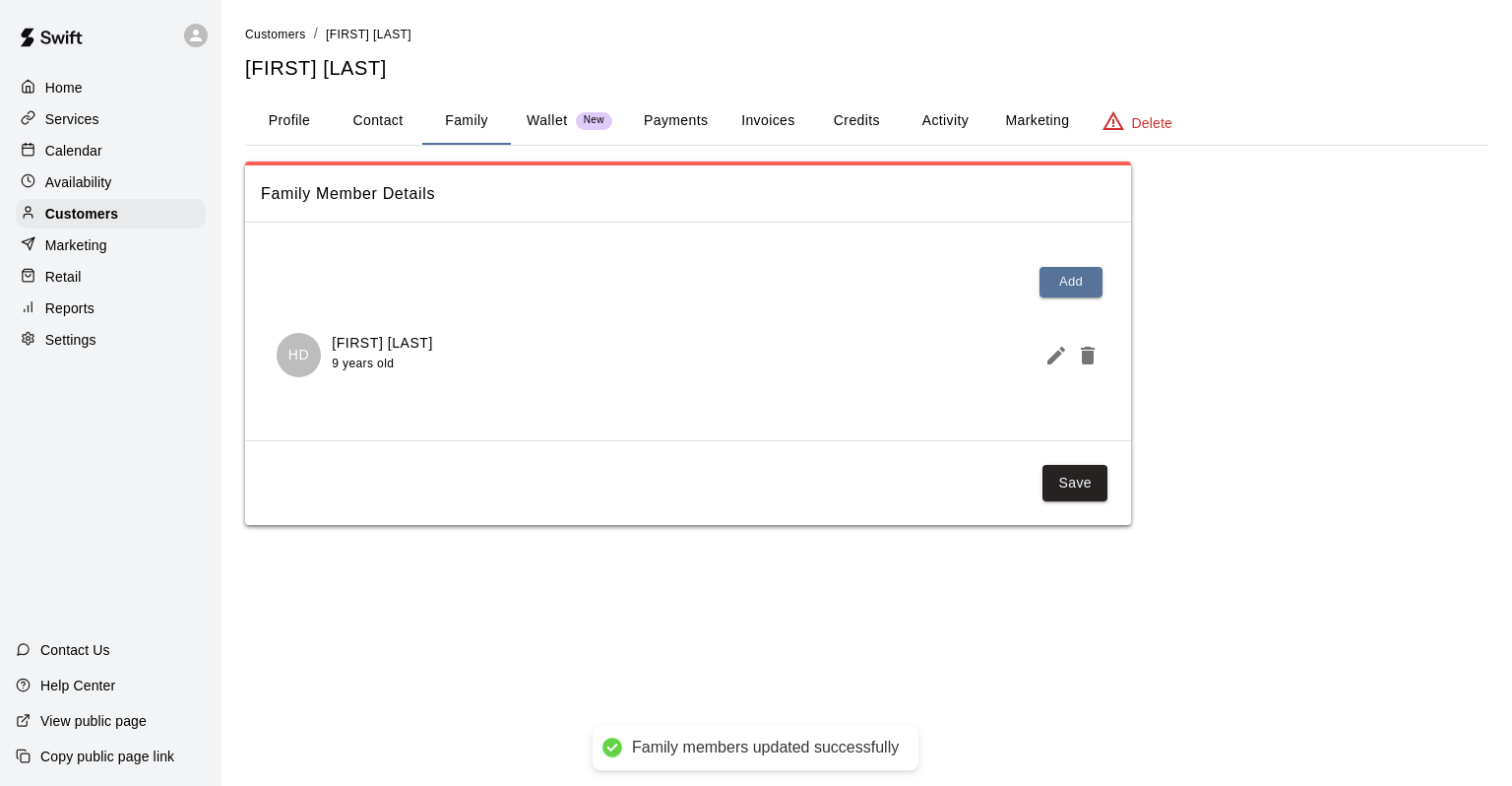 click on "Credits" at bounding box center (856, 121) 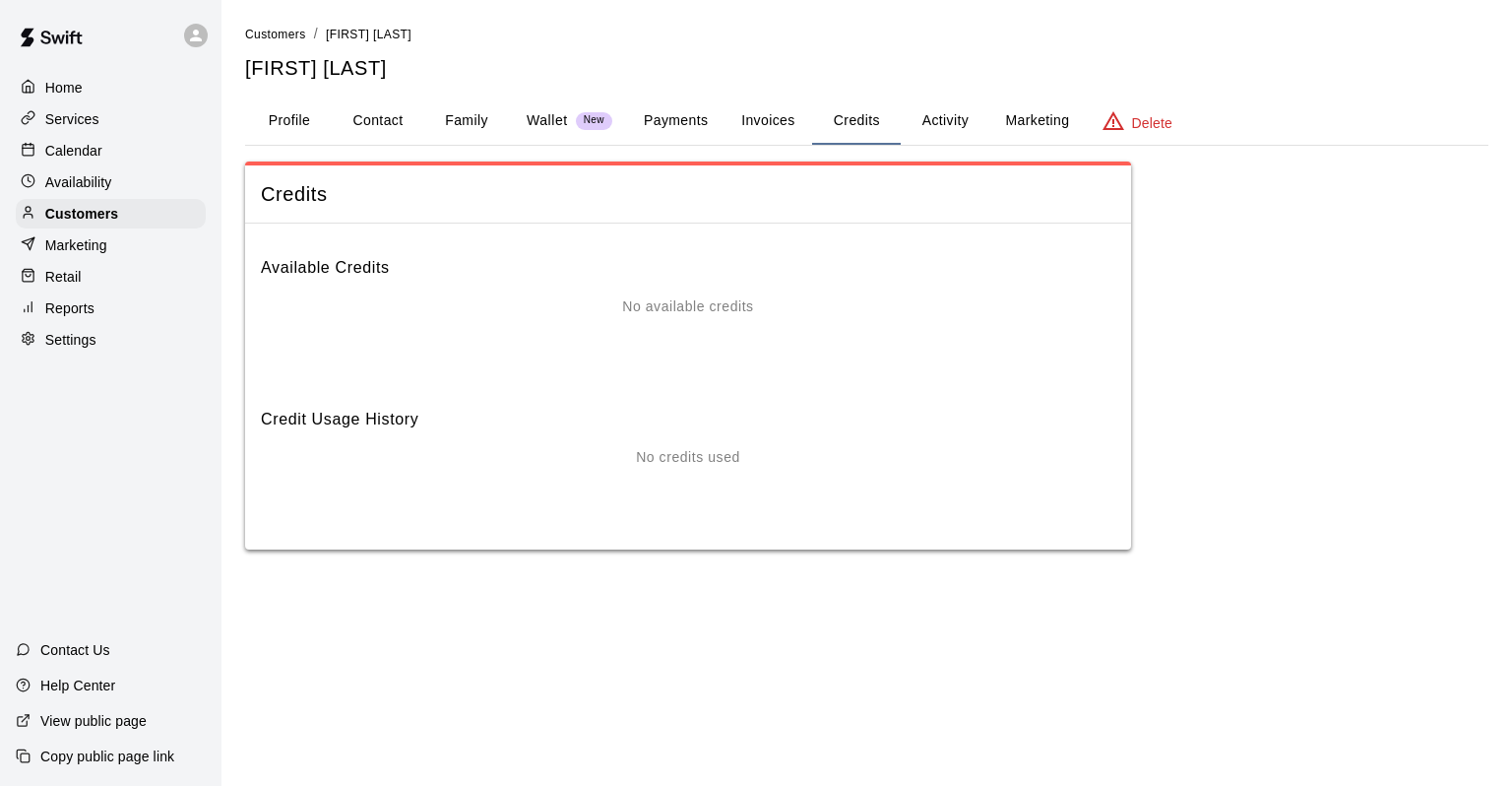 click on "Activity" at bounding box center [945, 121] 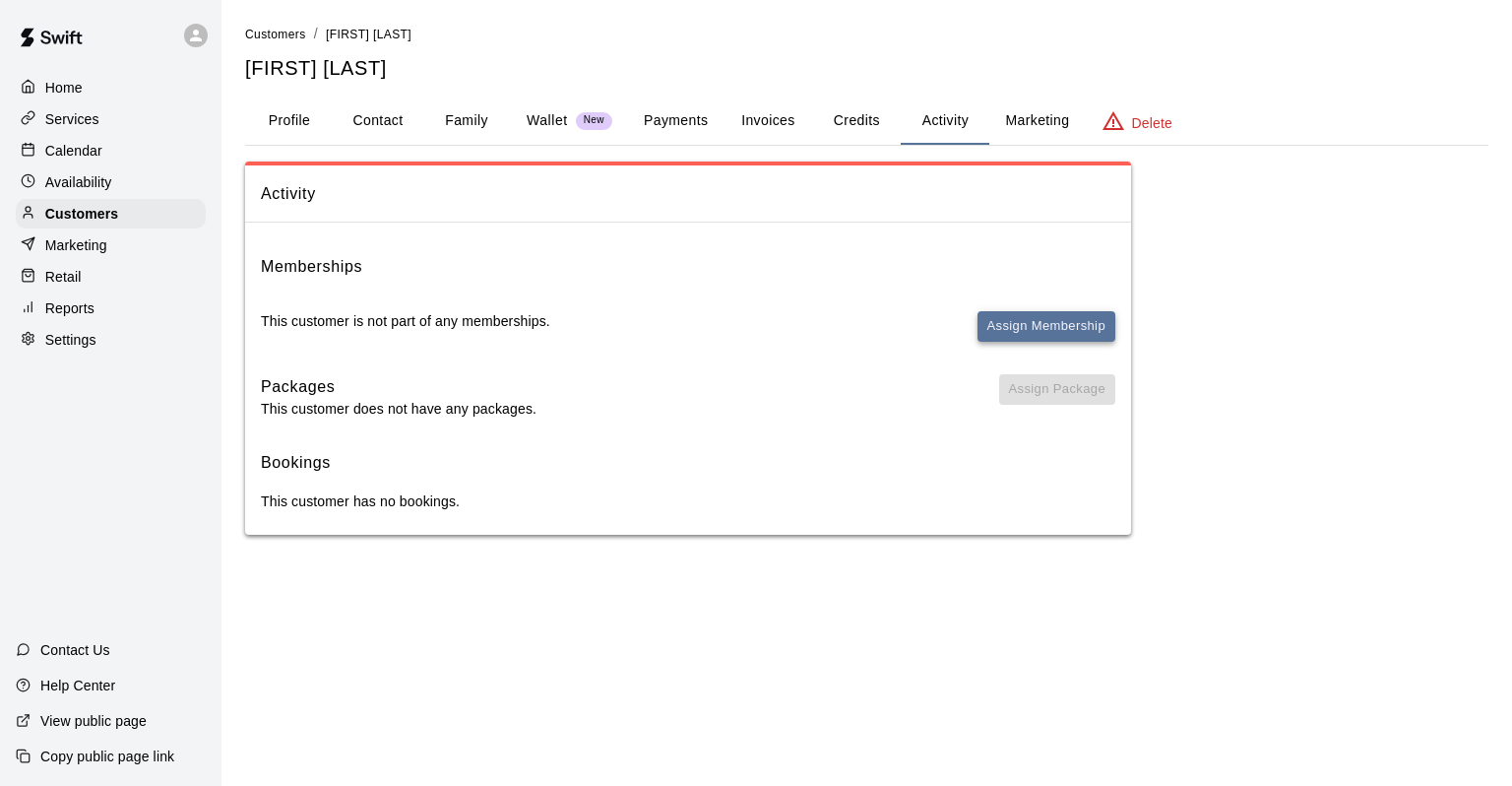 click on "Assign Membership" at bounding box center [1046, 326] 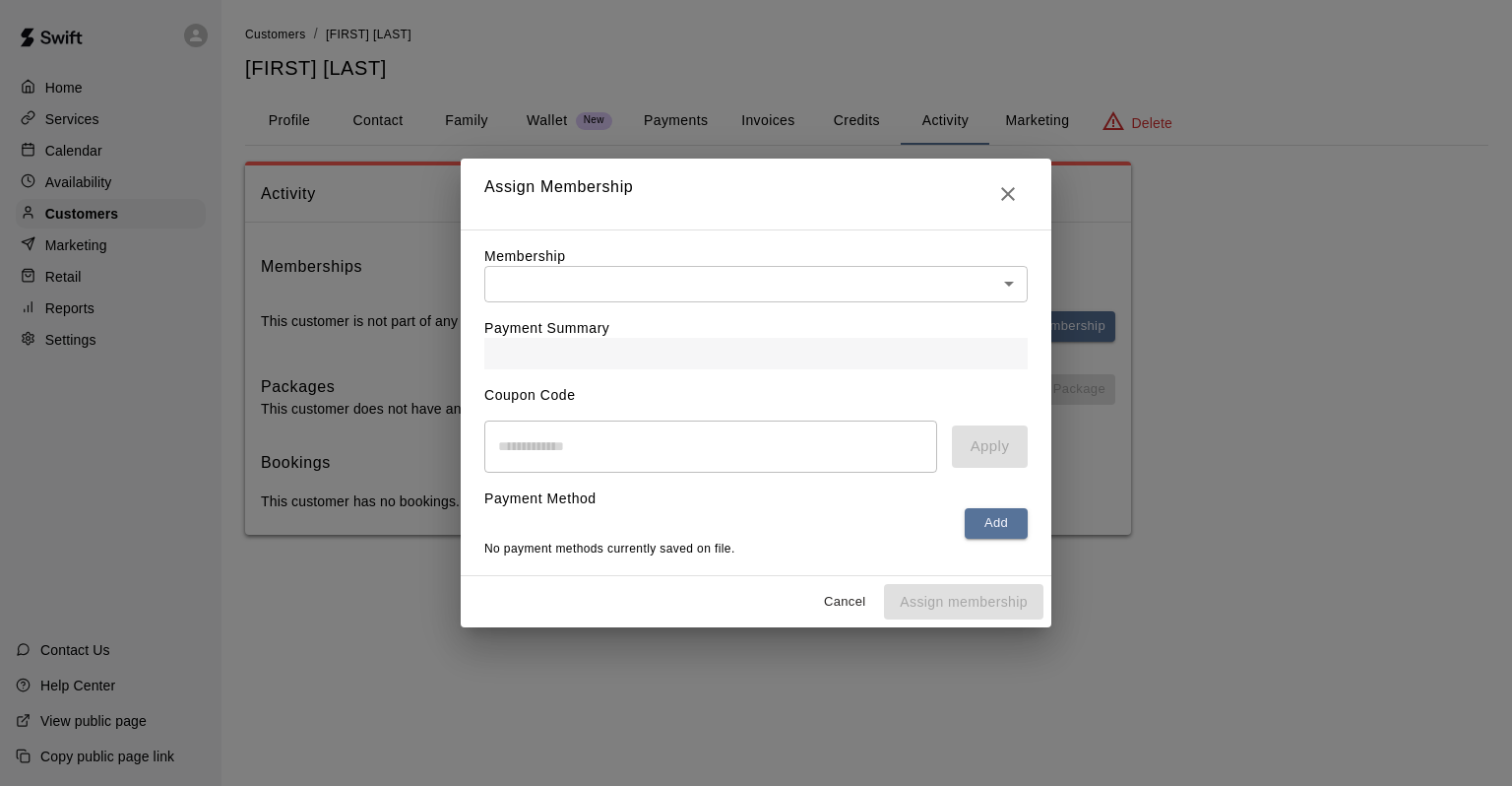 click on "Home Services Calendar Availability Customers Marketing Retail Reports Settings Contact Us Help Center View public page Copy public page link Customers / Trent Darling Trent Darling Profile Contact Family Wallet New Payments Invoices Credits Activity Marketing Delete Activity Memberships This customer is not part of any memberships. Assign Membership Packages This customer does not have any packages. Assign Package Bookings This customer has no bookings. /customers/255809 Close cross-small Assign Membership Membership ​ ​ Payment Summary Coupon Code ​ Apply Payment Method   Add No payment methods currently saved on file. Cancel Assign membership" at bounding box center [756, 287] 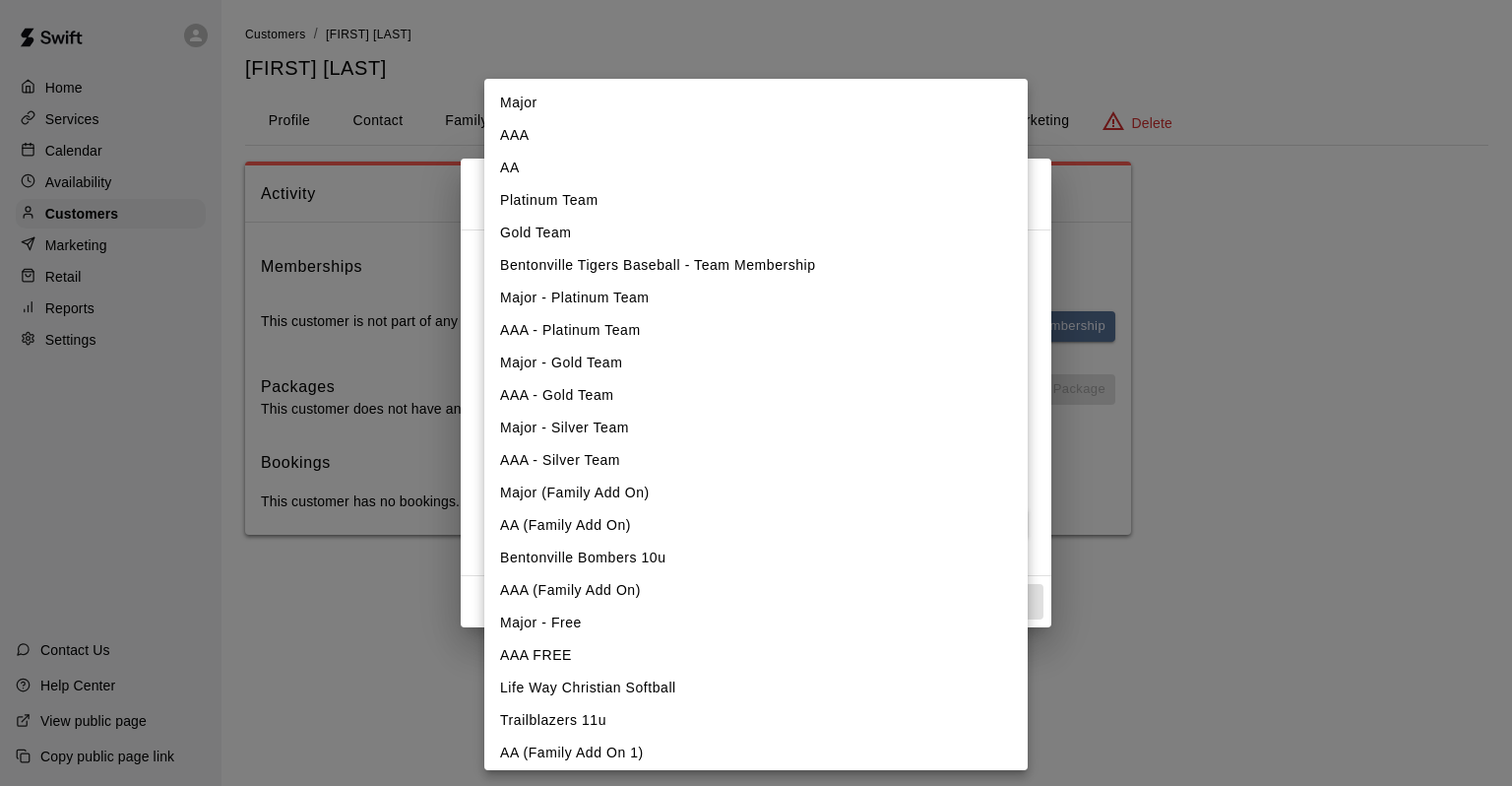 type 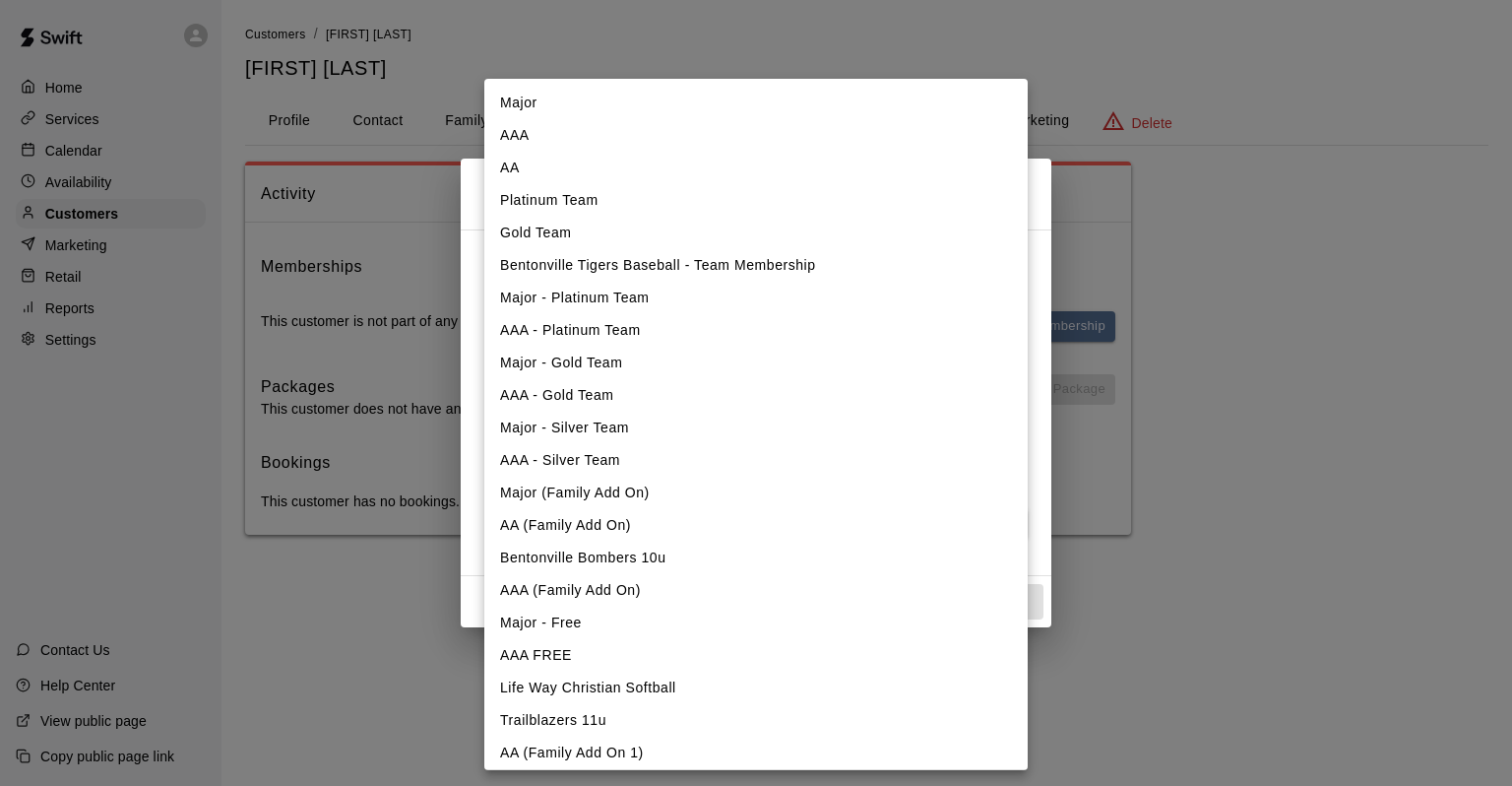 scroll, scrollTop: 32, scrollLeft: 0, axis: vertical 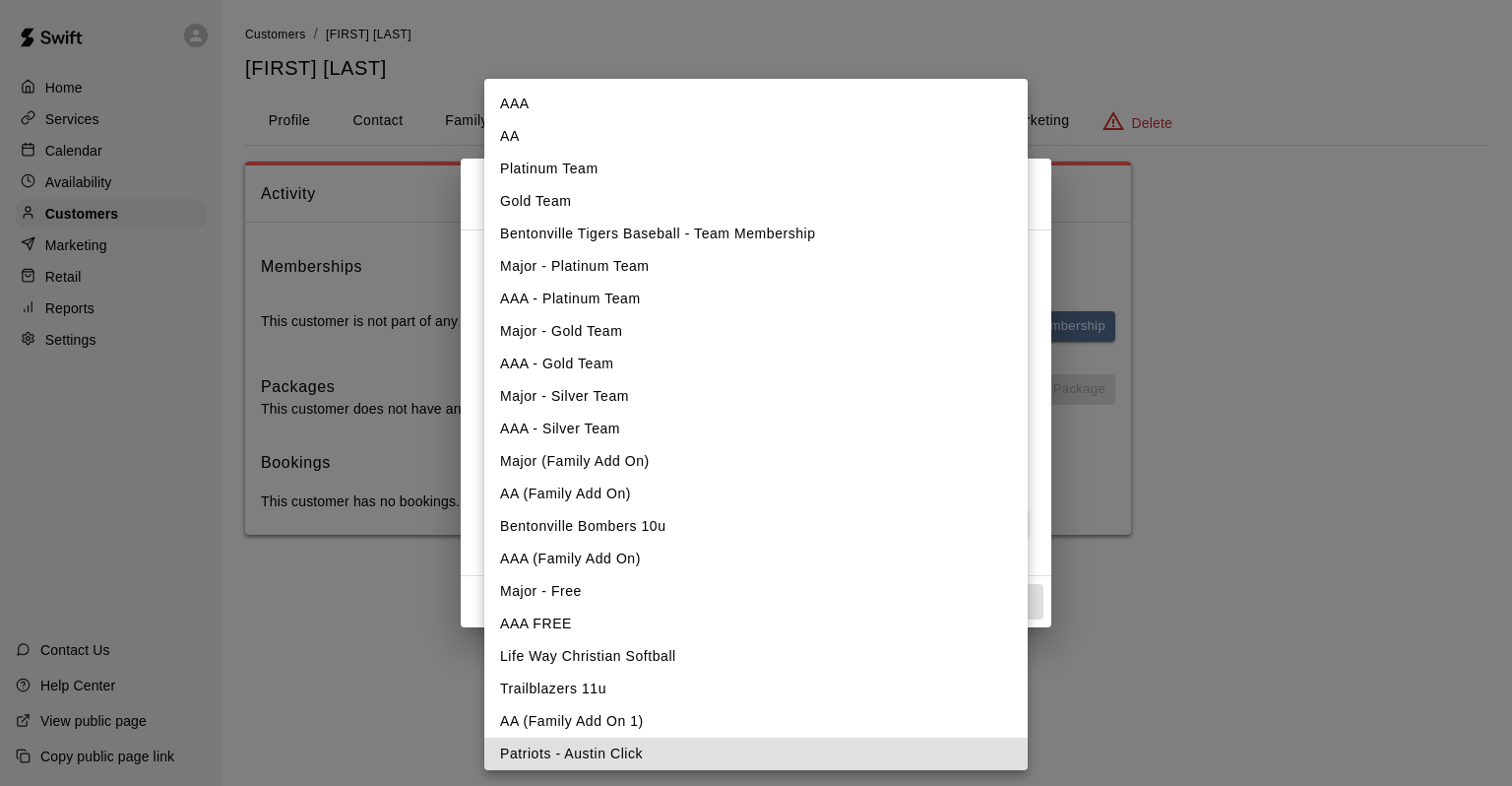 type 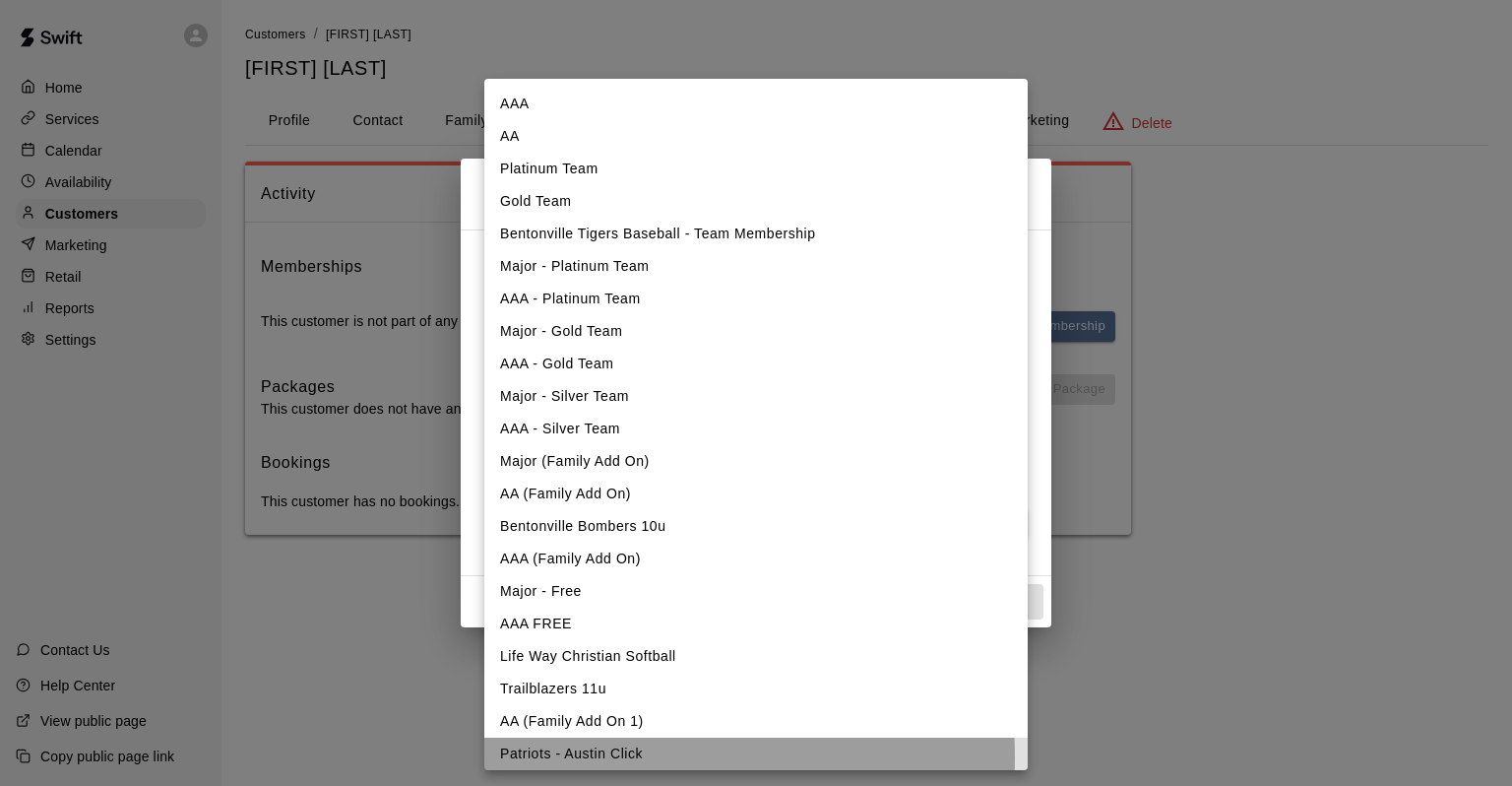 click on "Patriots - Austin Click" at bounding box center [756, 753] 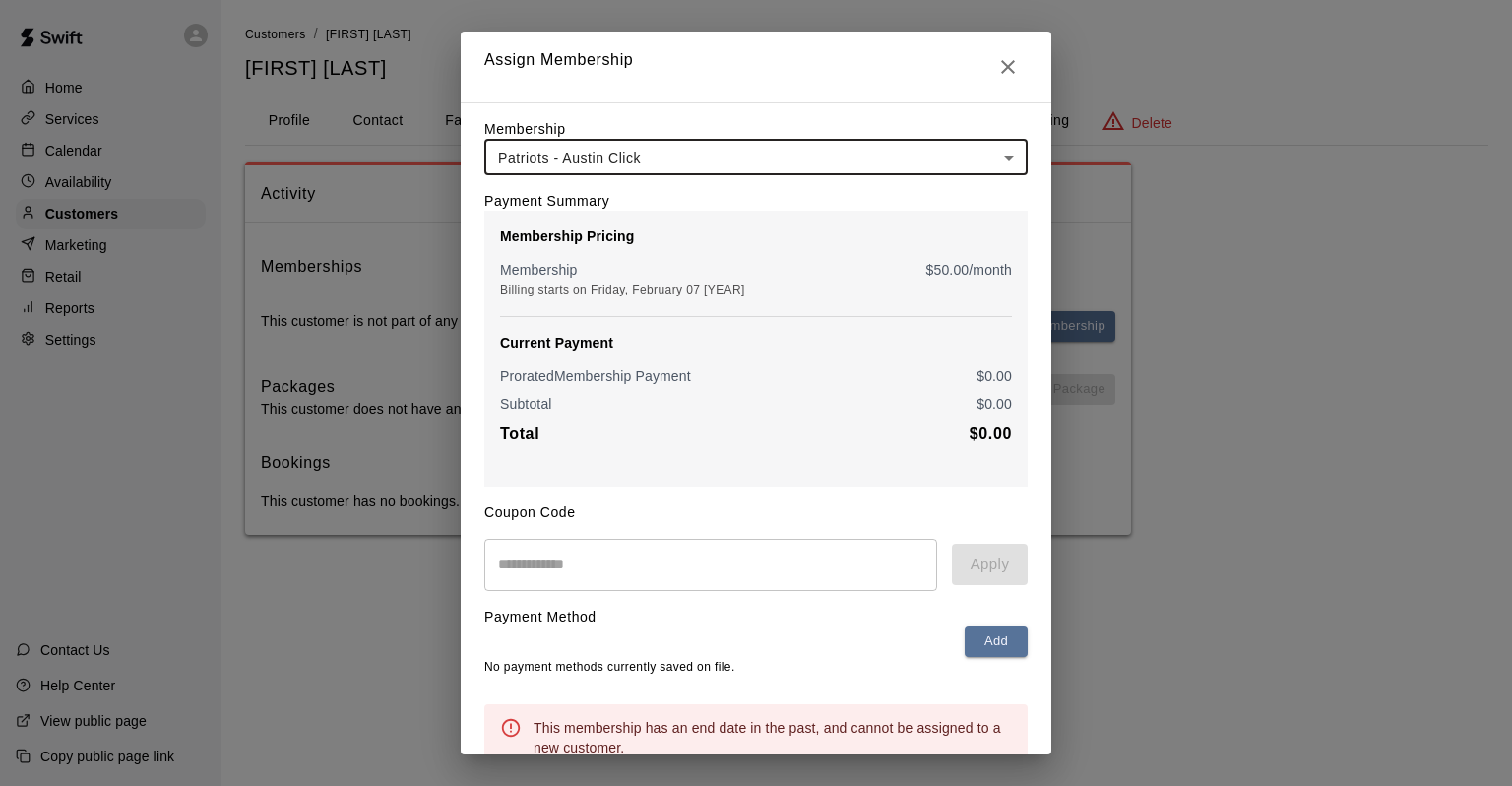 scroll, scrollTop: 0, scrollLeft: 0, axis: both 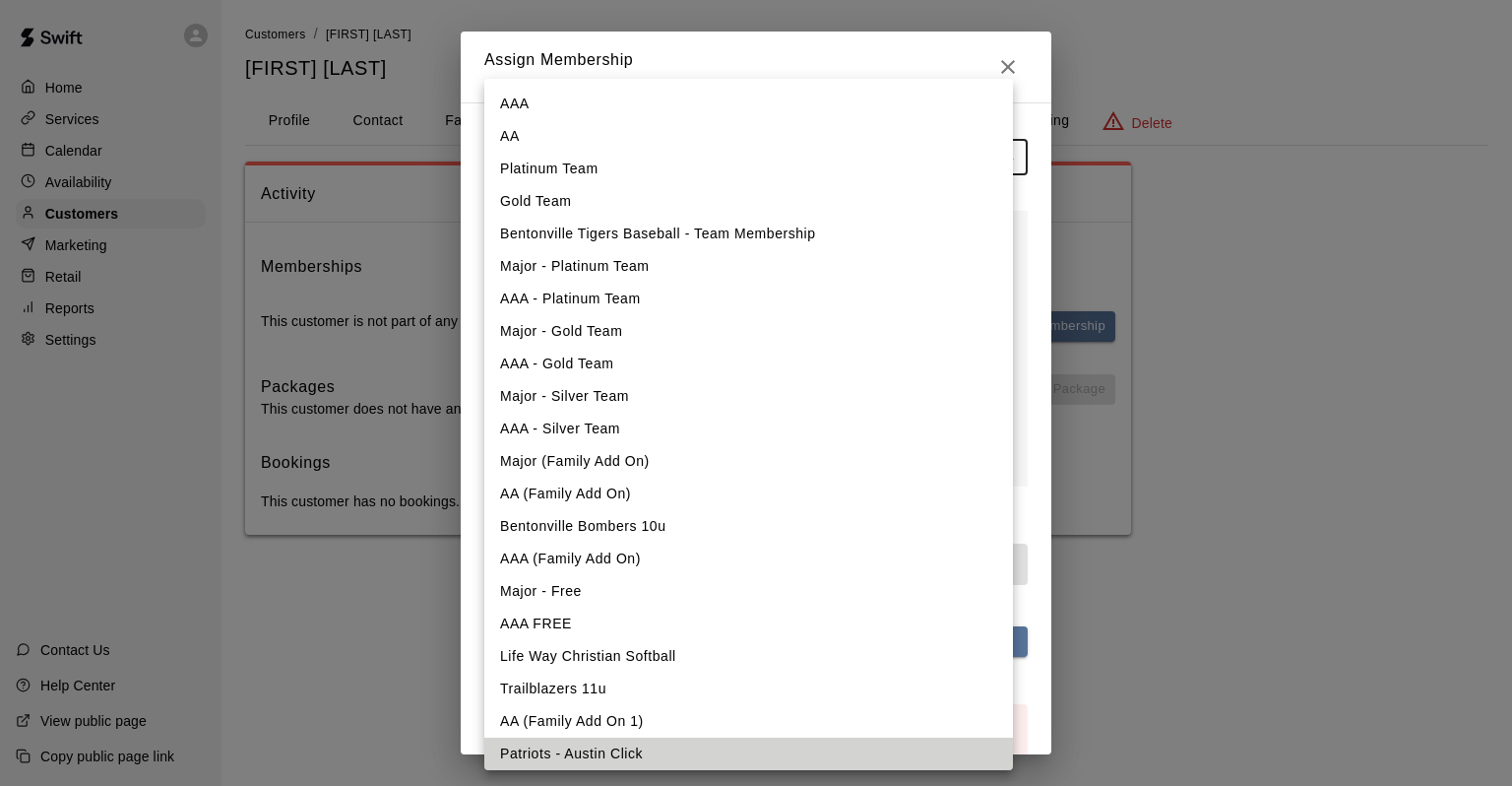 click at bounding box center (756, 393) 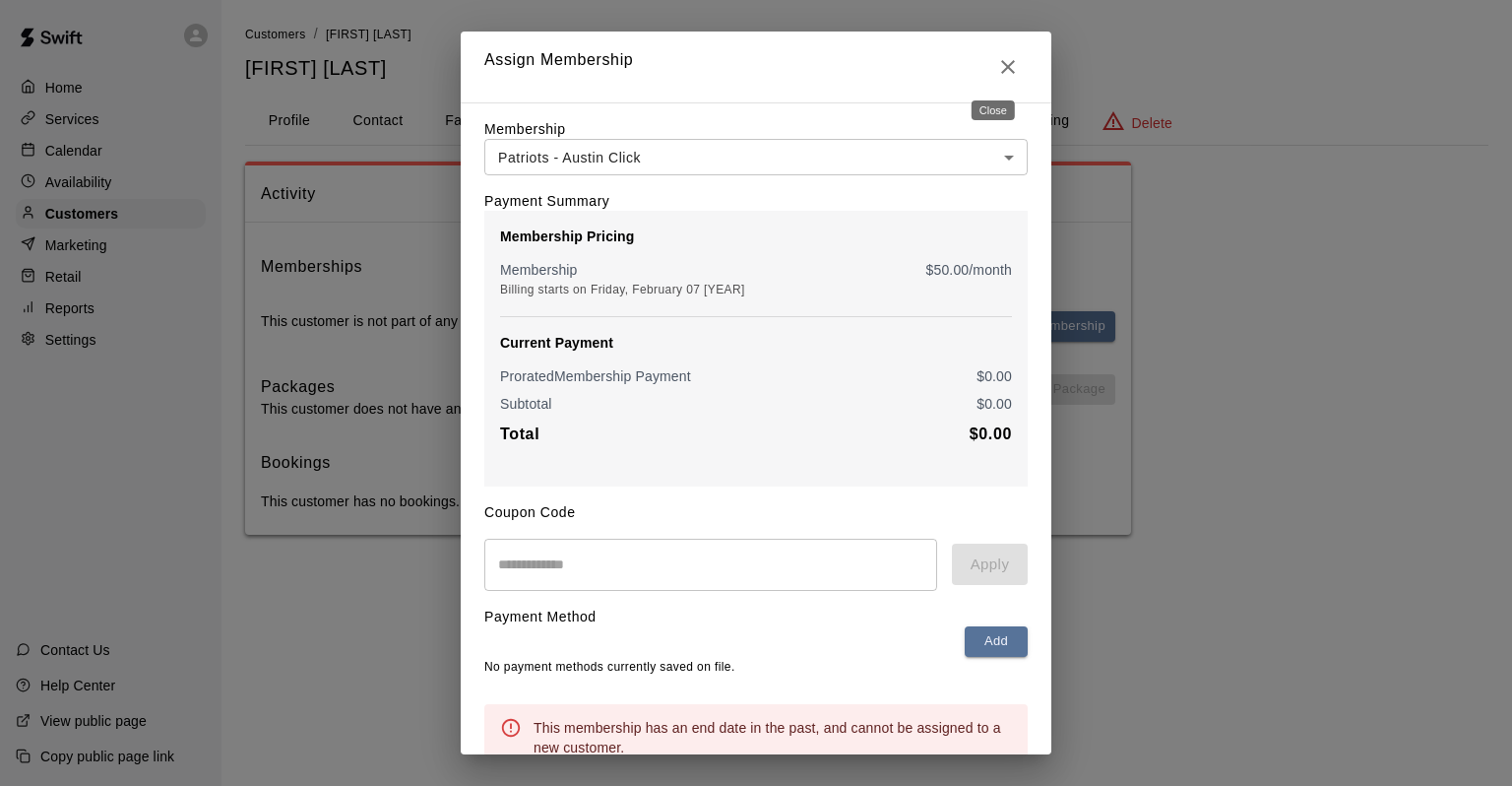 click 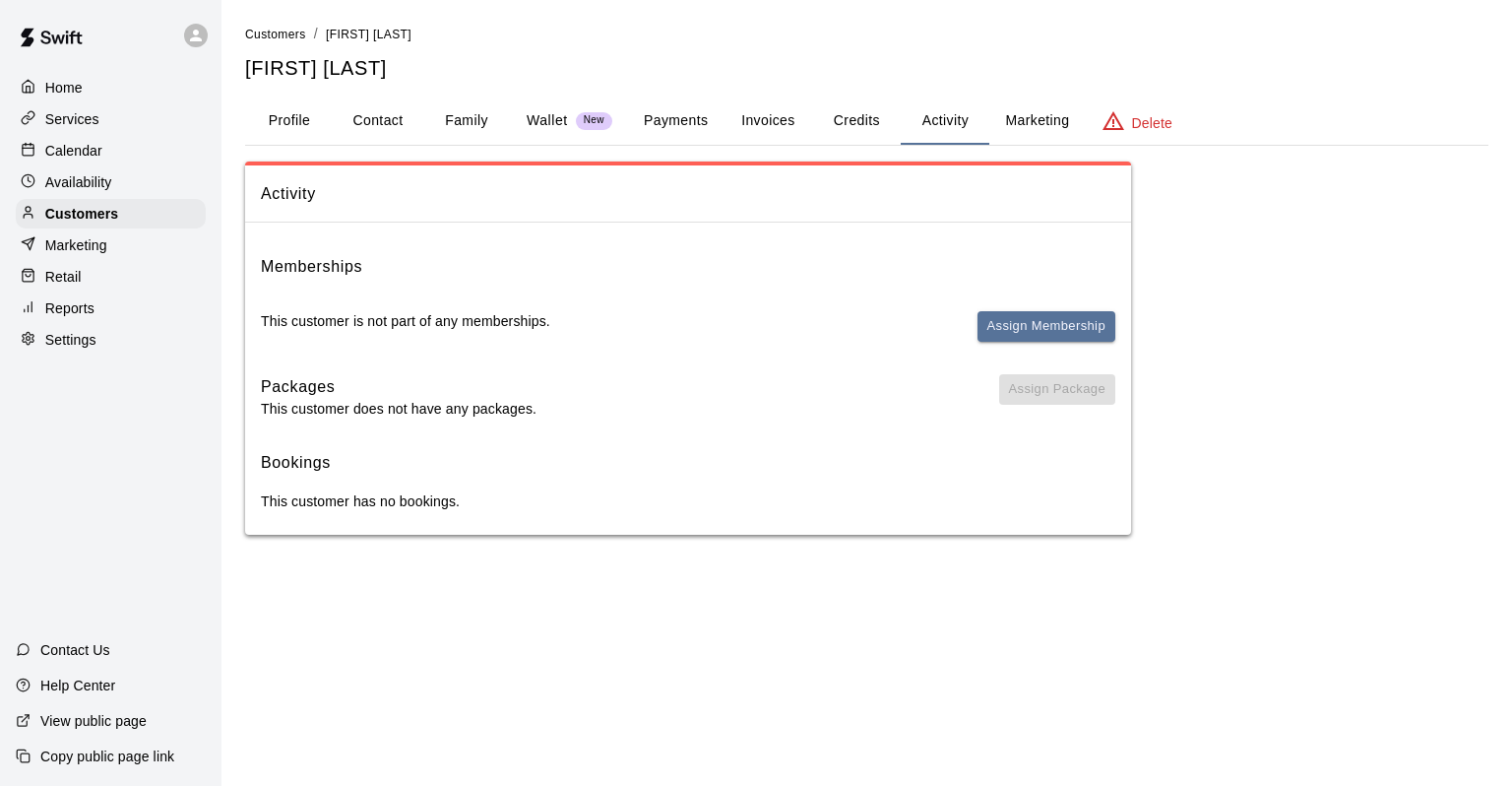 click on "Credits" at bounding box center [856, 121] 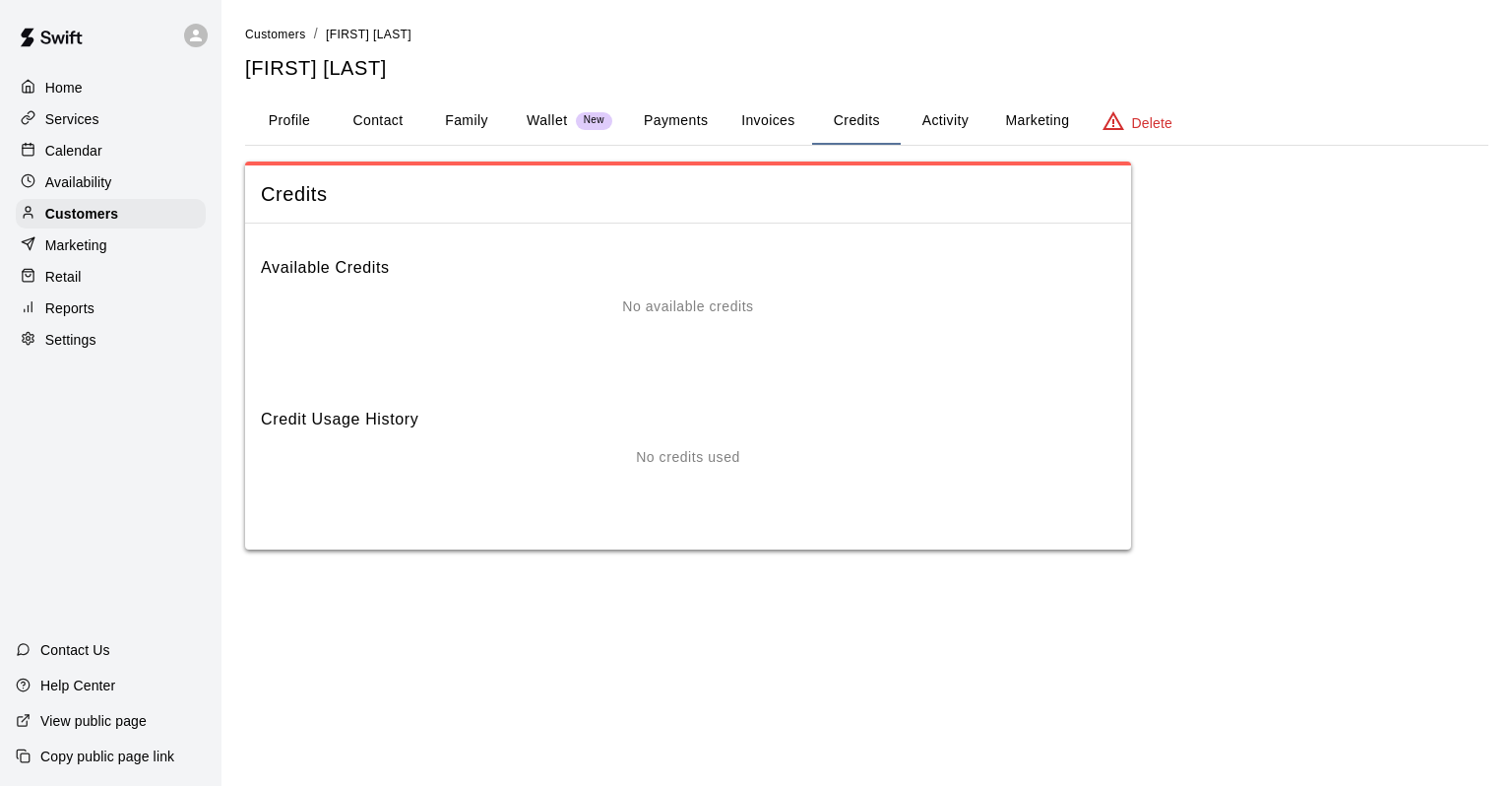 click on "Invoices" at bounding box center [768, 121] 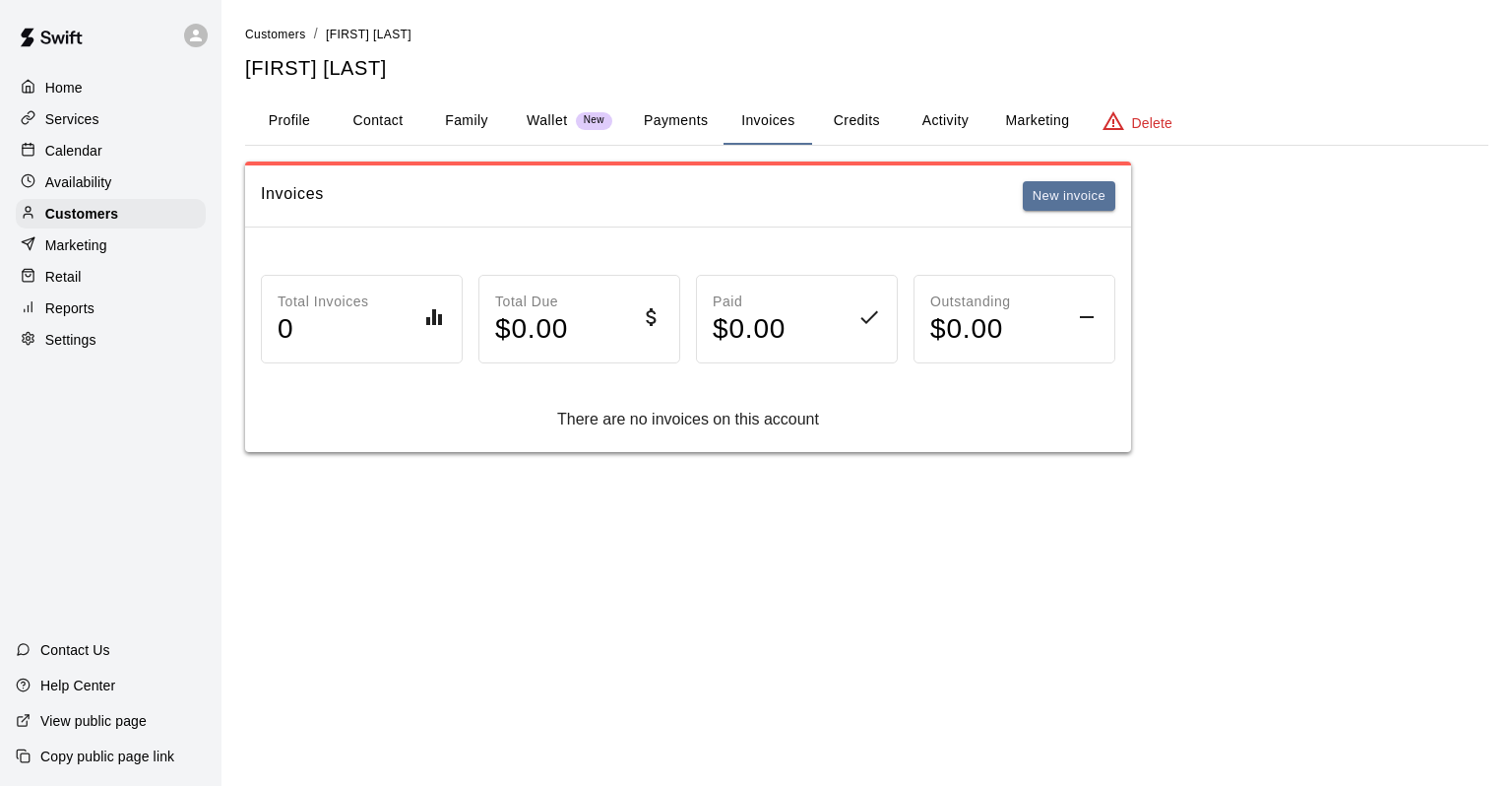 click on "Credits" at bounding box center [856, 121] 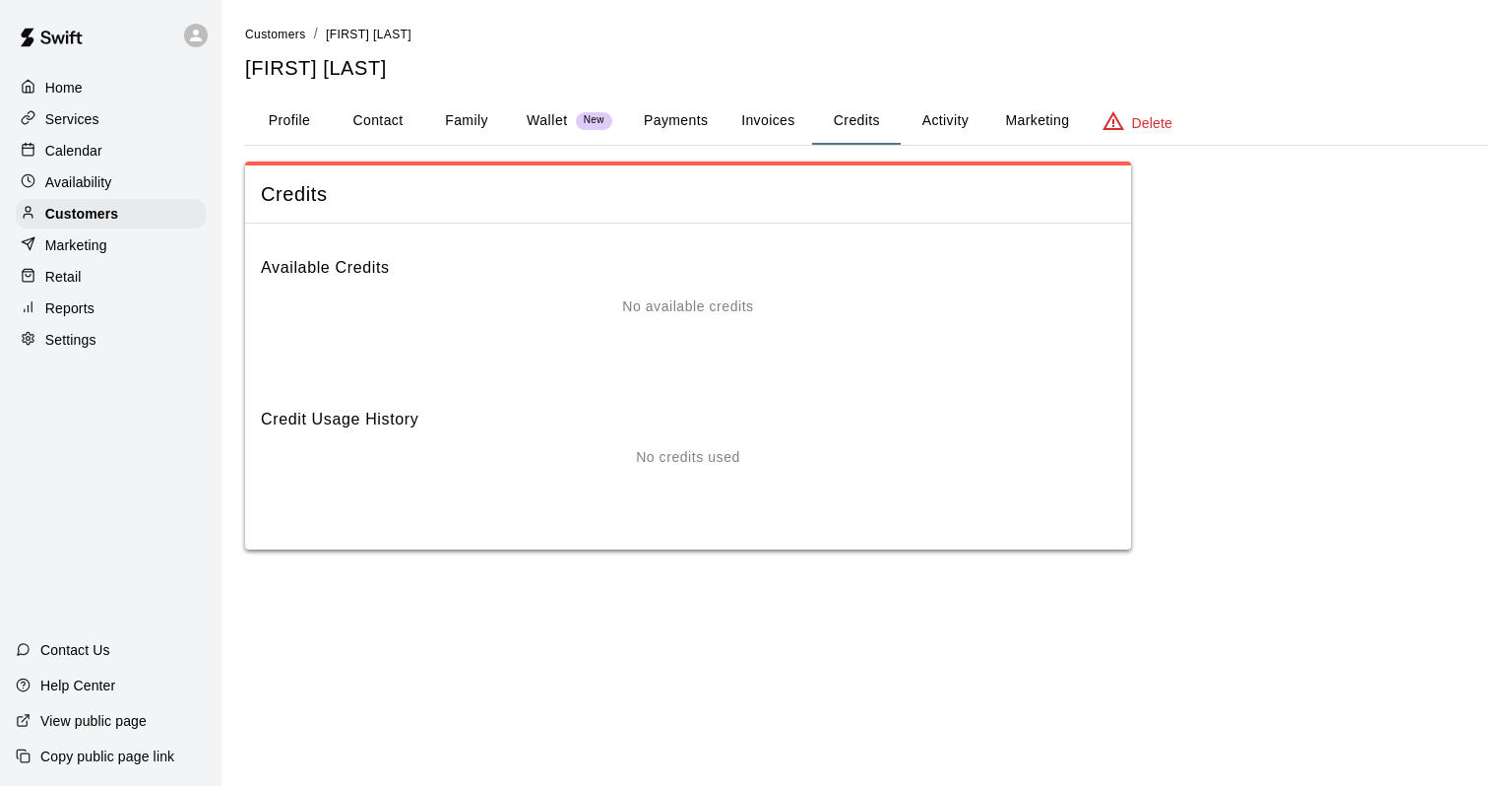 click on "Activity" at bounding box center (945, 121) 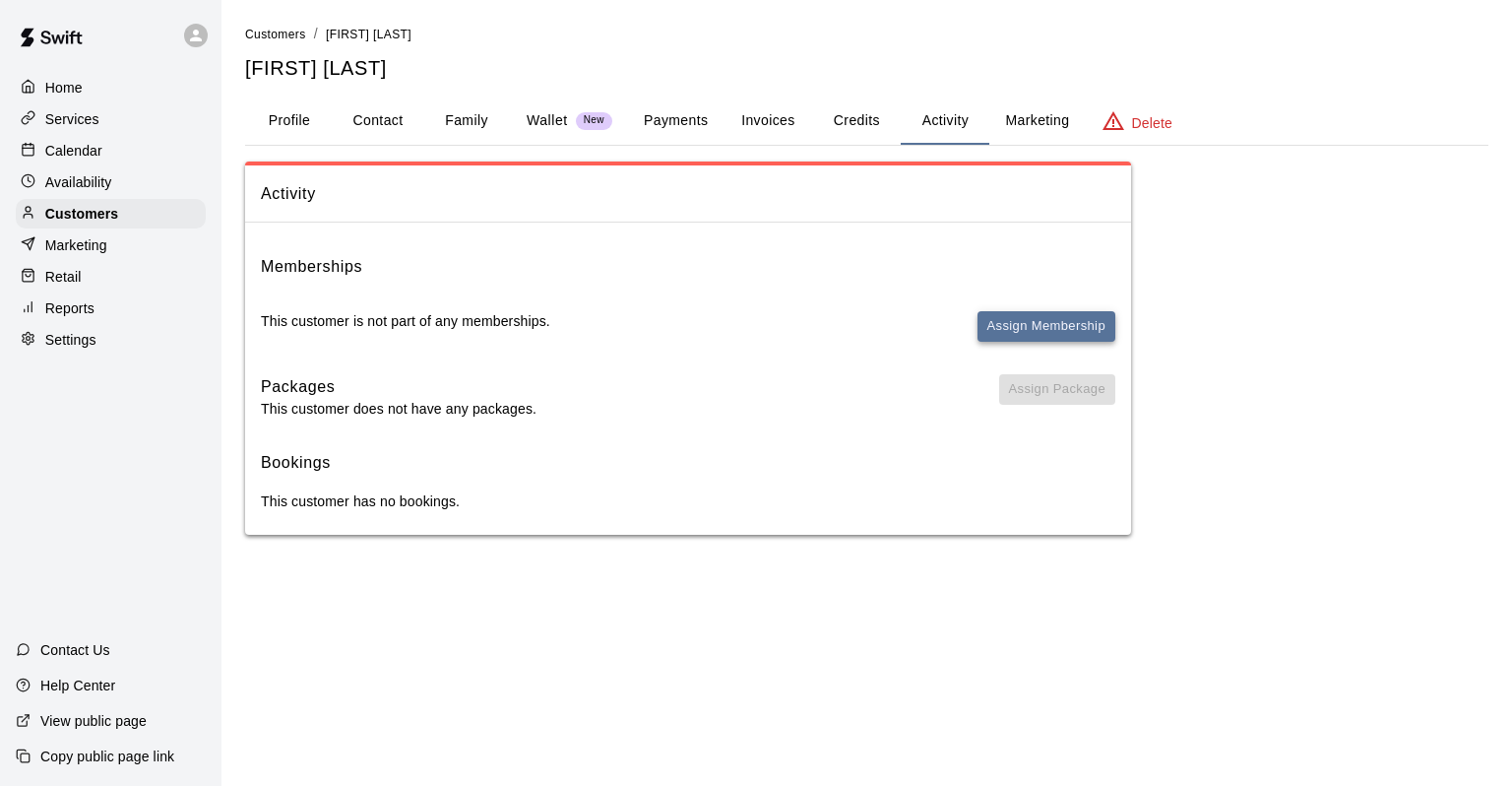 drag, startPoint x: 1004, startPoint y: 317, endPoint x: 988, endPoint y: 320, distance: 16.27882 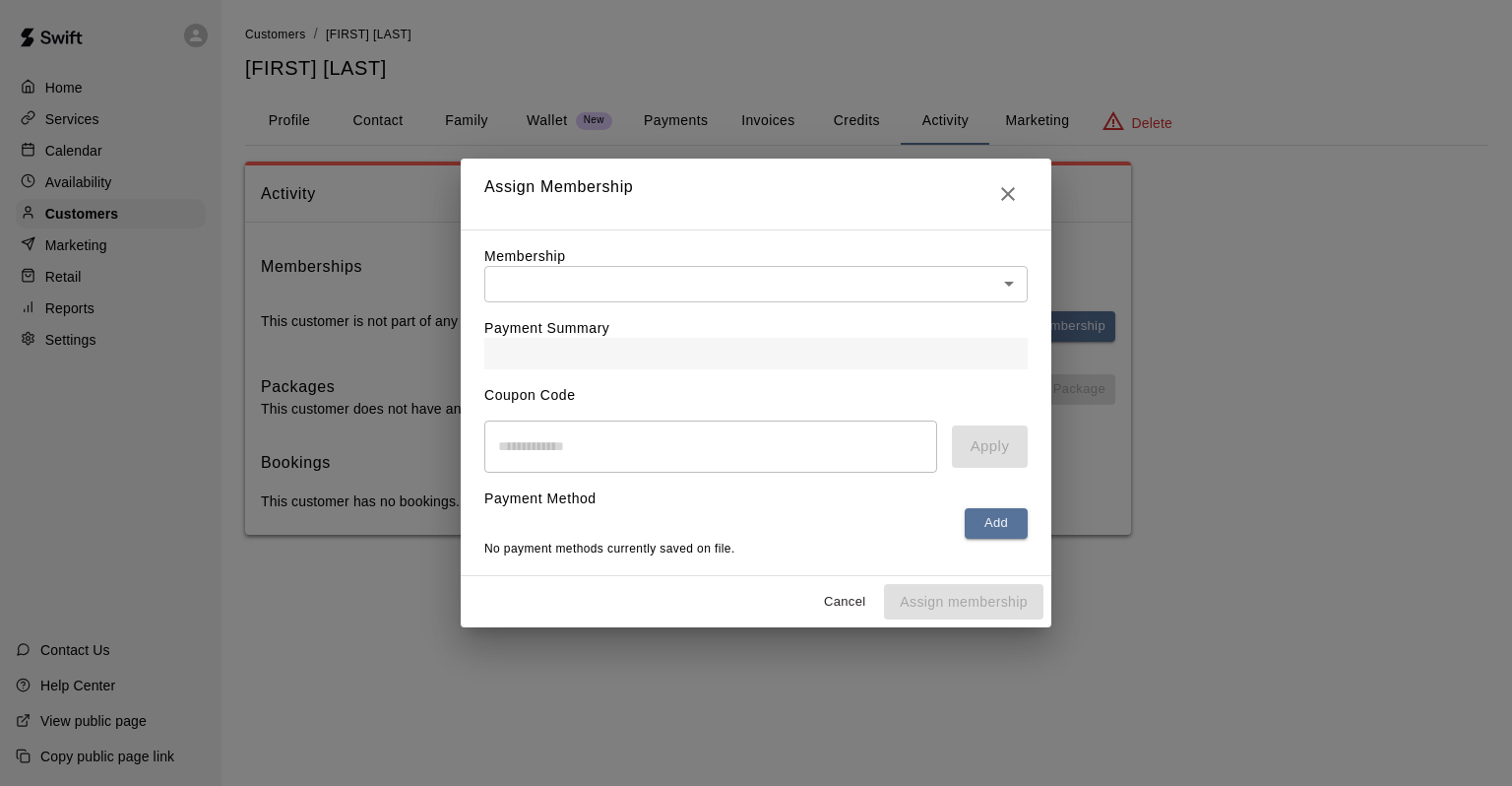 click on "Home Services Calendar Availability Customers Marketing Retail Reports Settings Contact Us Help Center View public page Copy public page link Customers / Trent Darling Trent Darling Profile Contact Family Wallet New Payments Invoices Credits Activity Marketing Delete Activity Memberships This customer is not part of any memberships. Assign Membership Packages This customer does not have any packages. Assign Package Bookings This customer has no bookings. /customers/255809 Close cross-small Assign Membership Membership ​ ​ Payment Summary Coupon Code ​ Apply Payment Method   Add No payment methods currently saved on file. Cancel Assign membership" at bounding box center (756, 287) 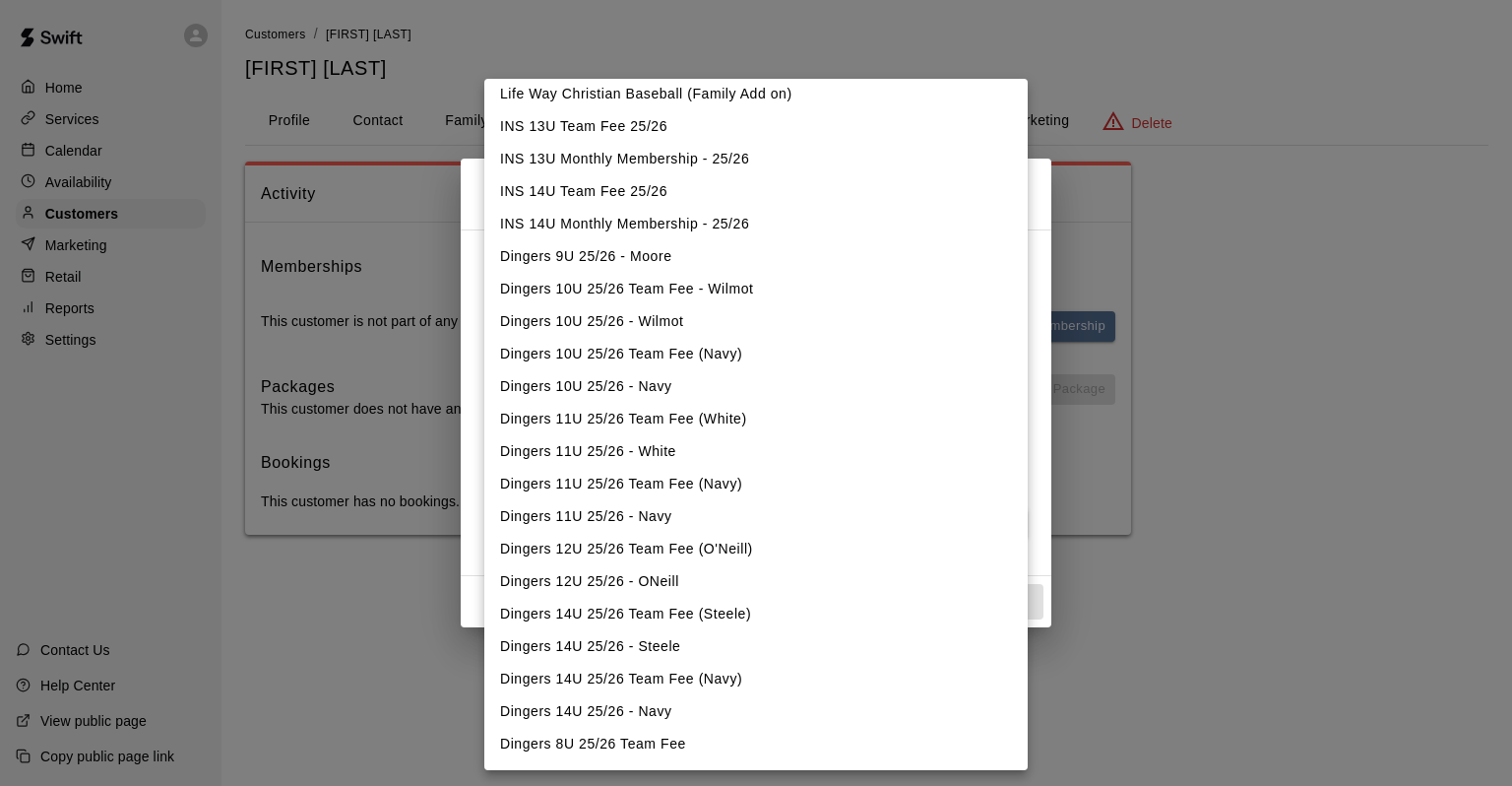 scroll, scrollTop: 1080, scrollLeft: 0, axis: vertical 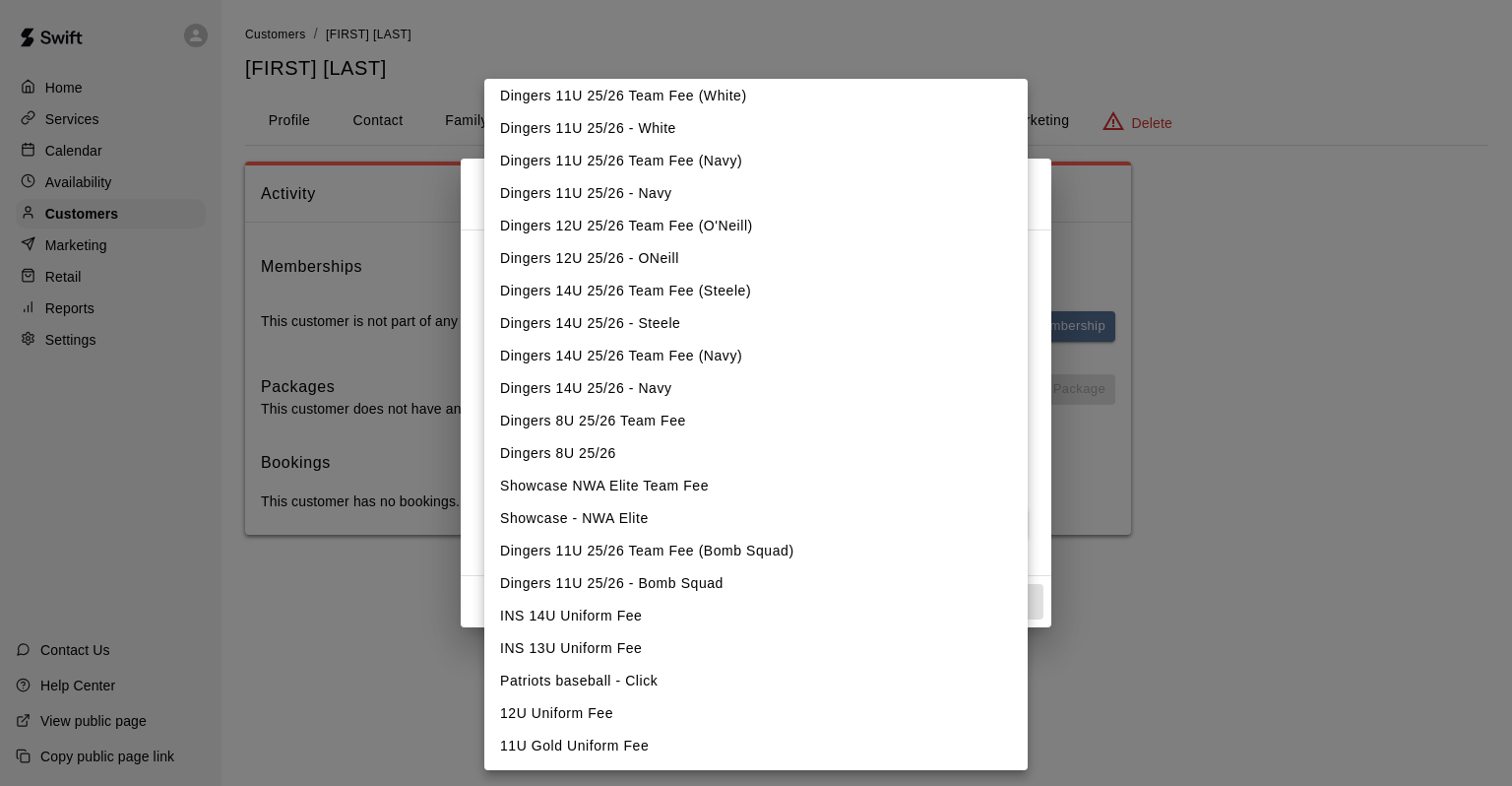 click on "Patriots baseball - Click" at bounding box center [756, 681] 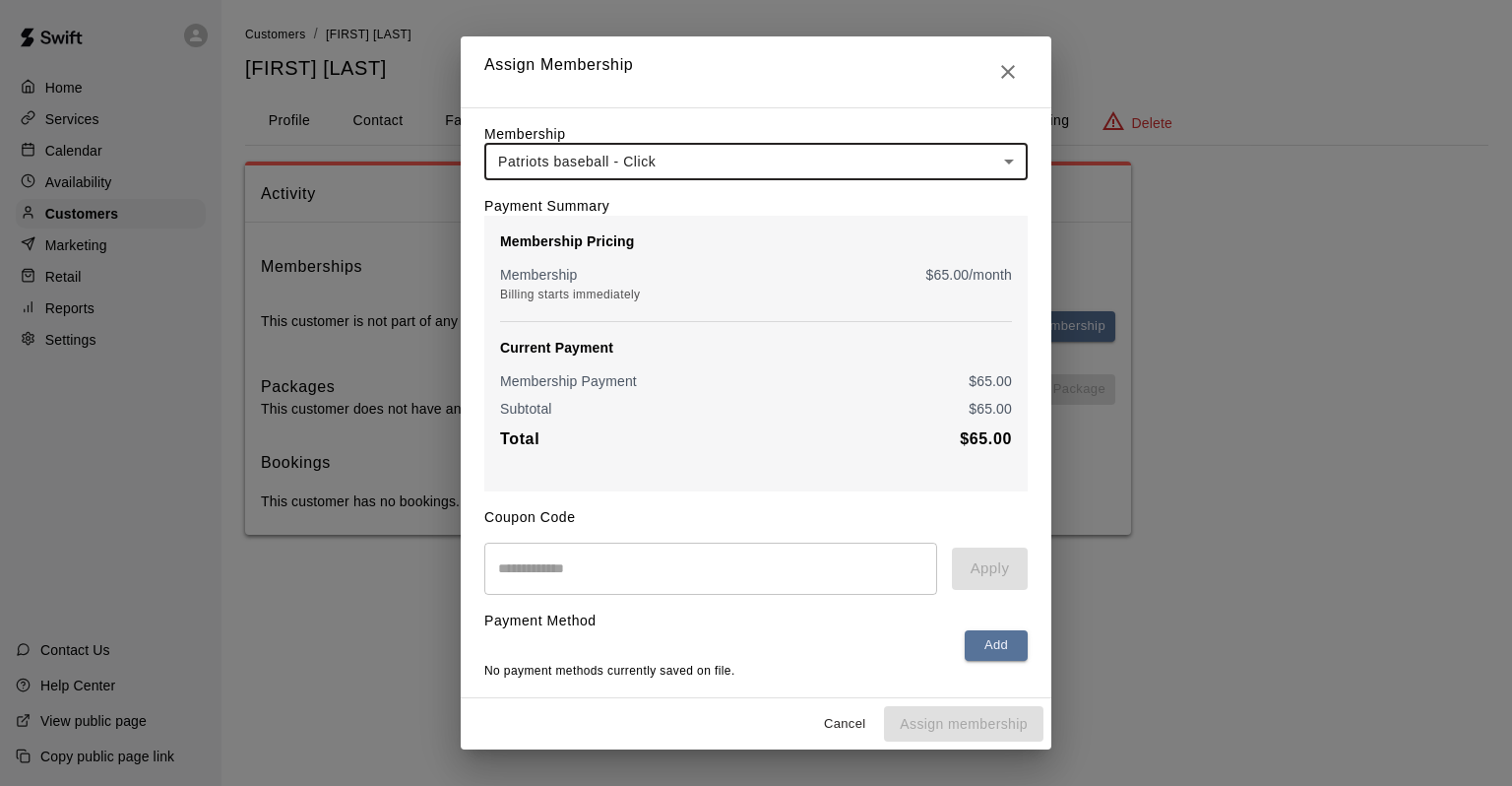 scroll, scrollTop: 5, scrollLeft: 0, axis: vertical 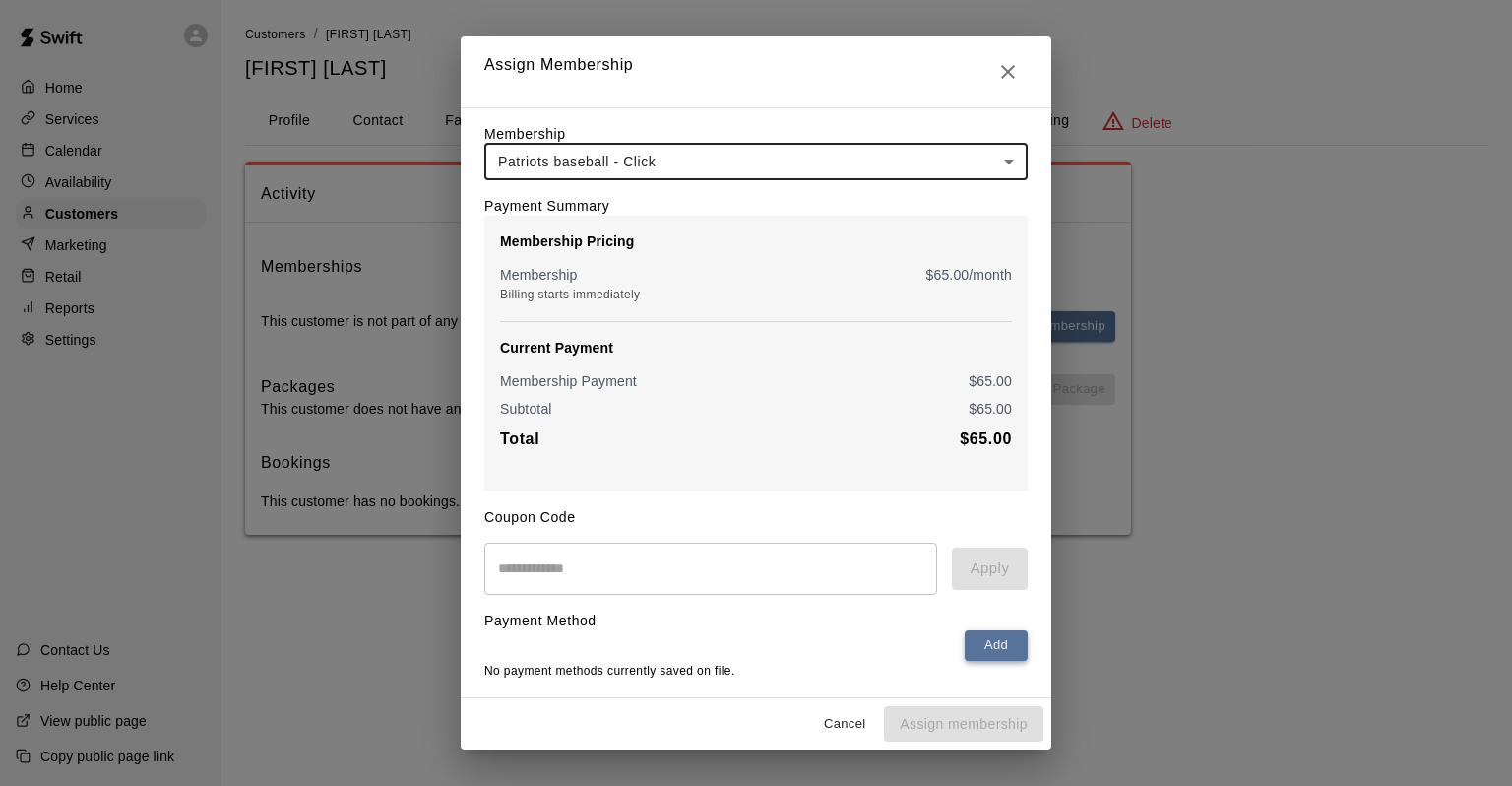 click on "Add" at bounding box center [996, 645] 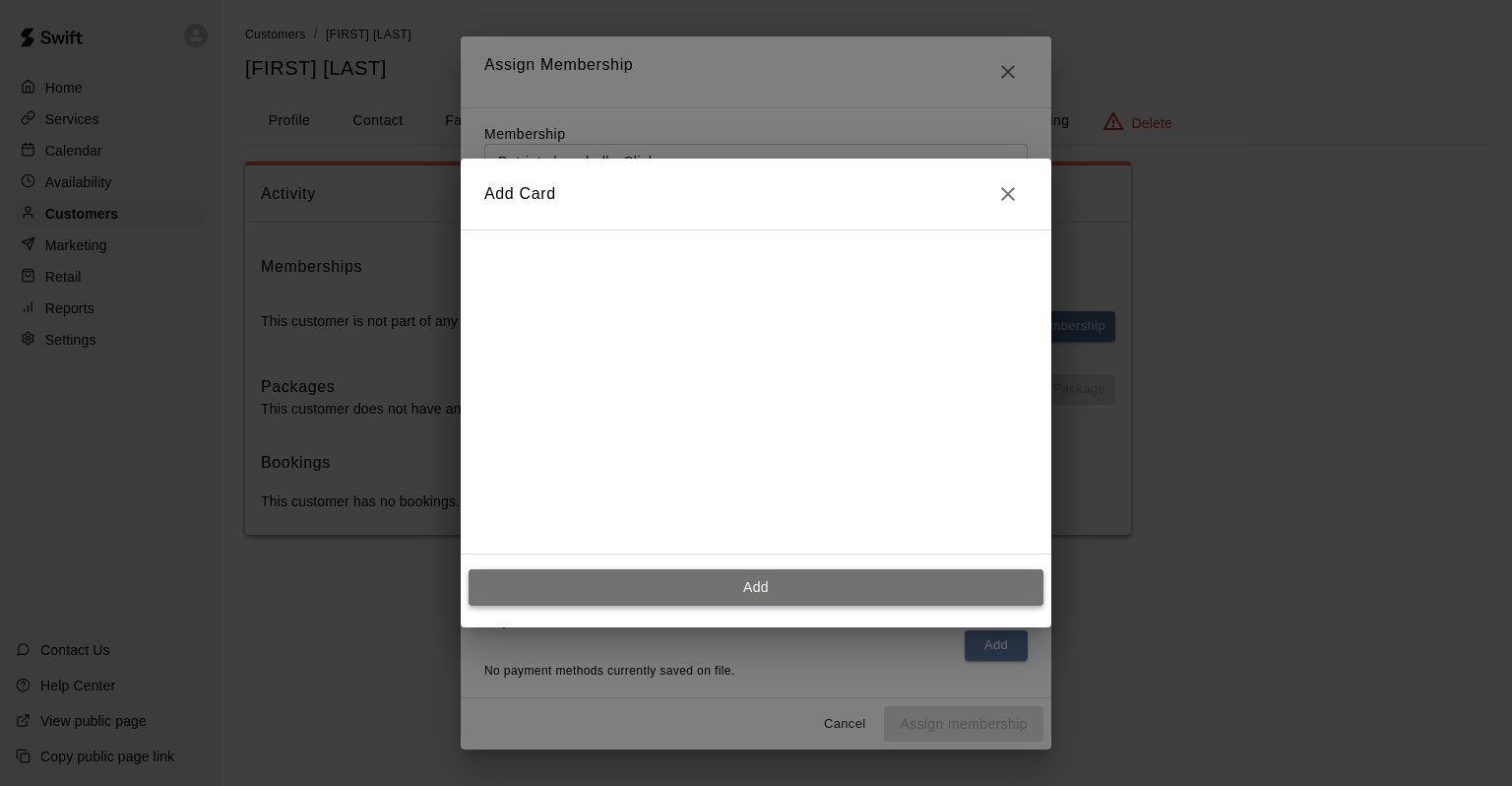 click on "Add" at bounding box center [756, 587] 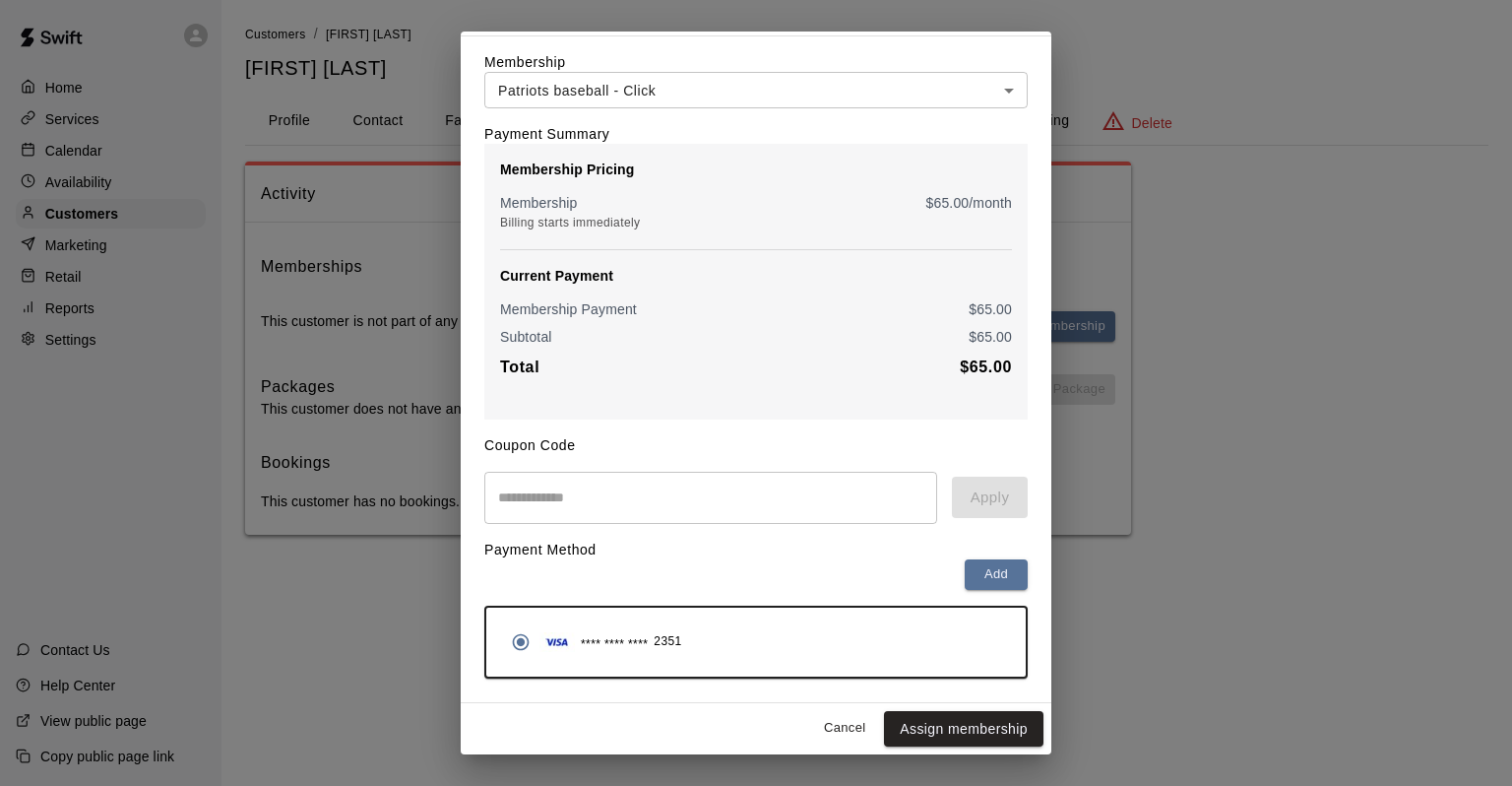scroll, scrollTop: 78, scrollLeft: 0, axis: vertical 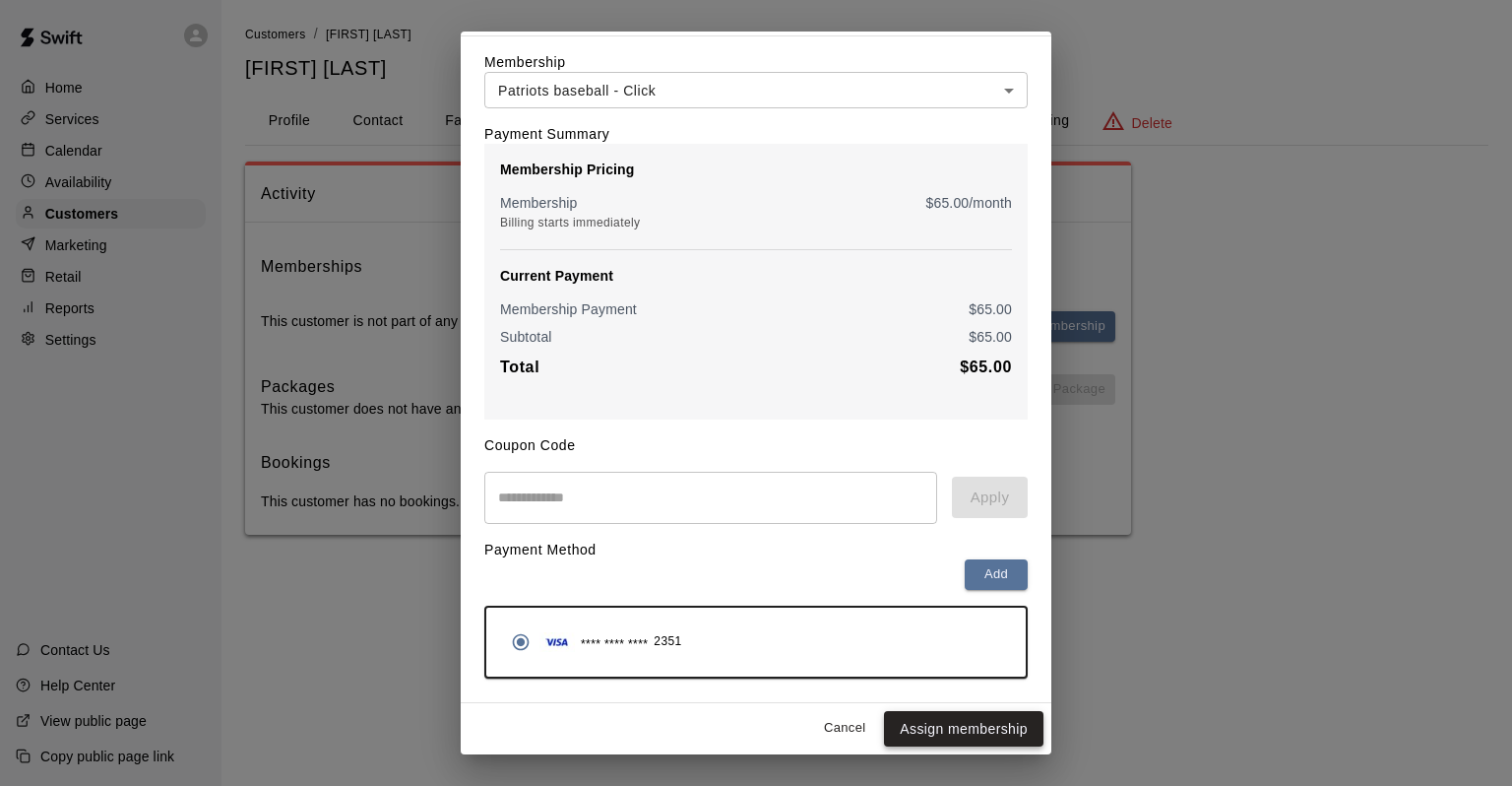 click on "Assign membership" at bounding box center [964, 729] 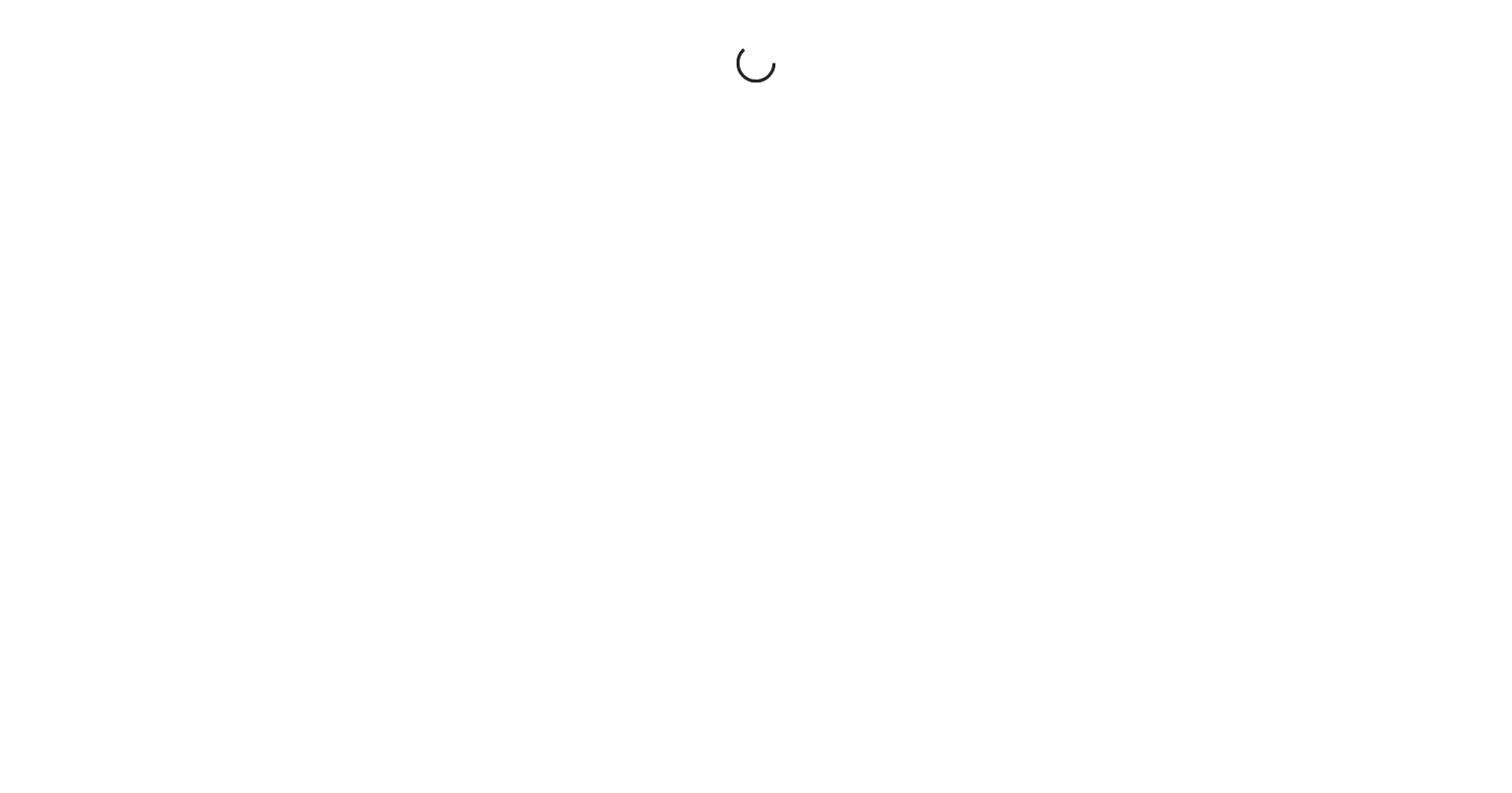 scroll, scrollTop: 0, scrollLeft: 0, axis: both 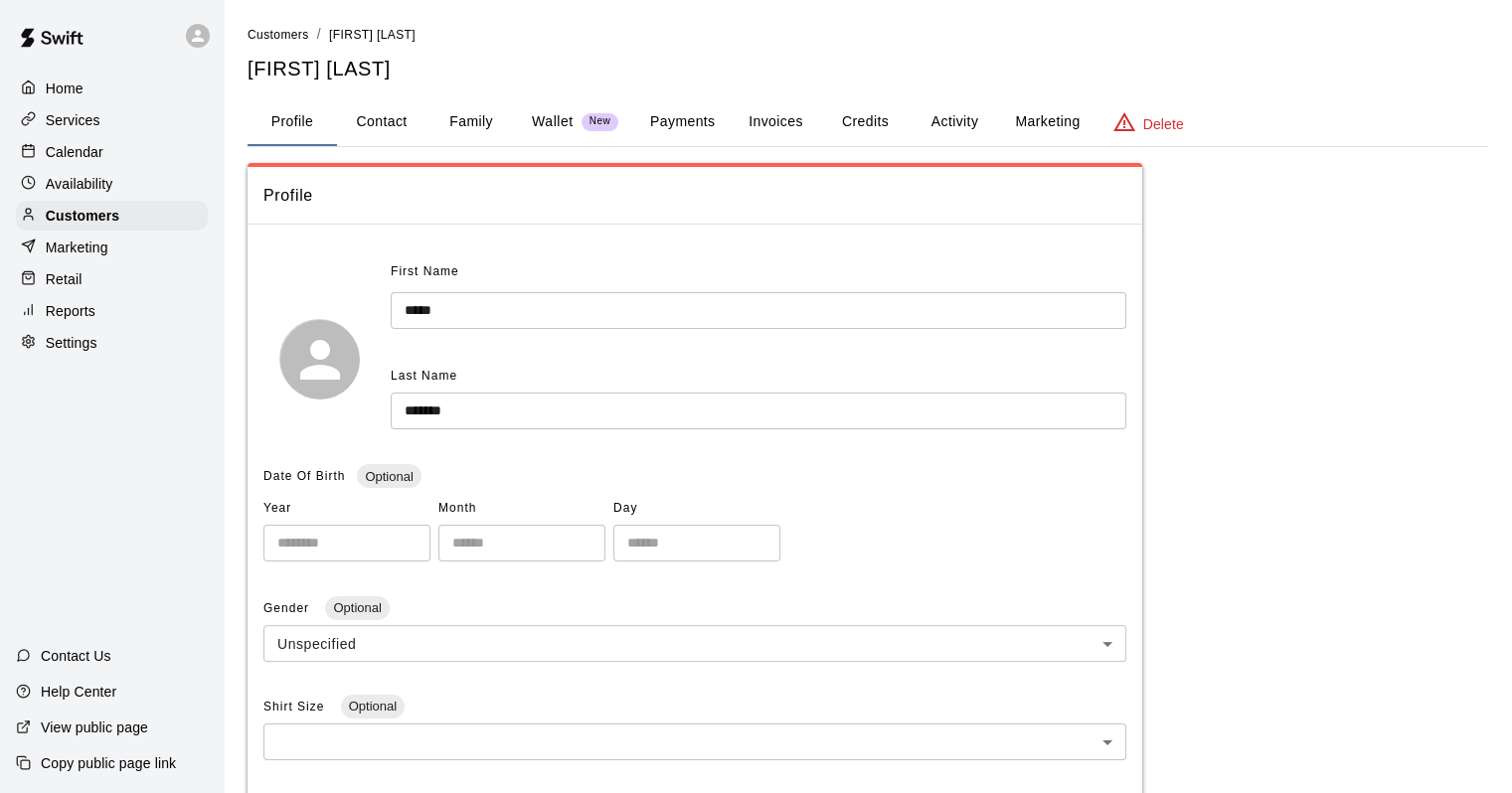 click on "Contact" at bounding box center (382, 122) 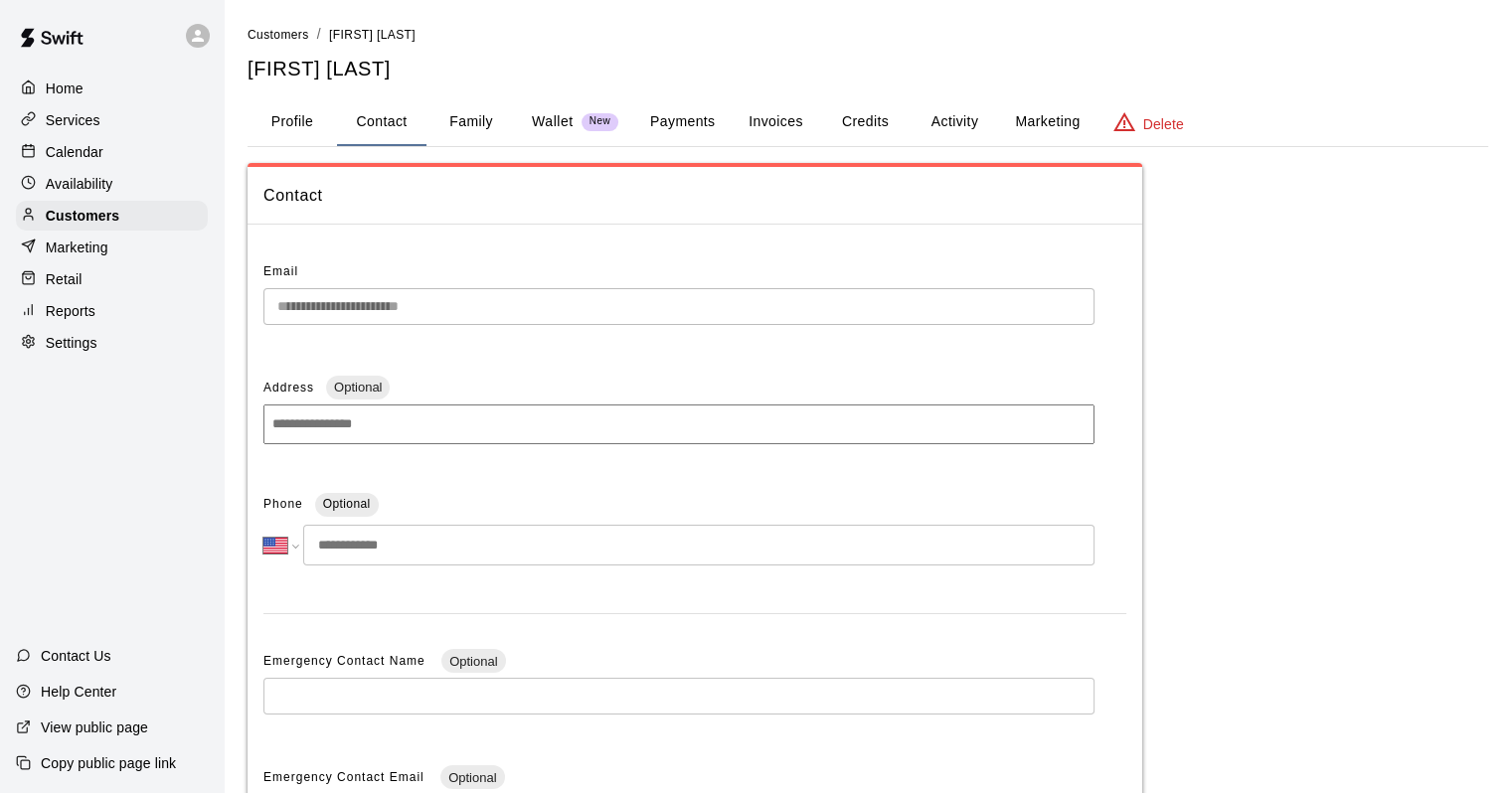 click on "Family" at bounding box center [471, 122] 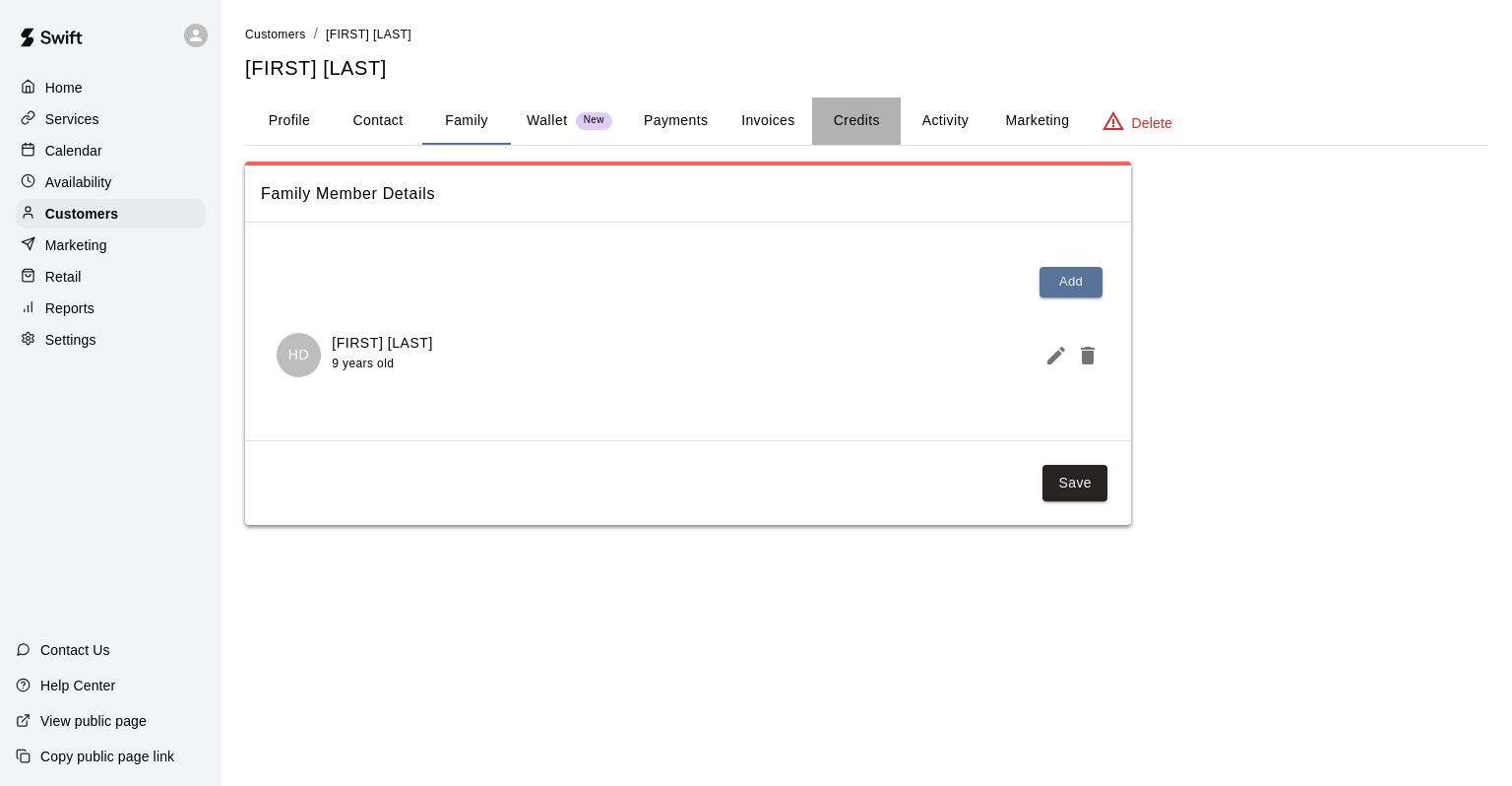 click on "Credits" at bounding box center [856, 121] 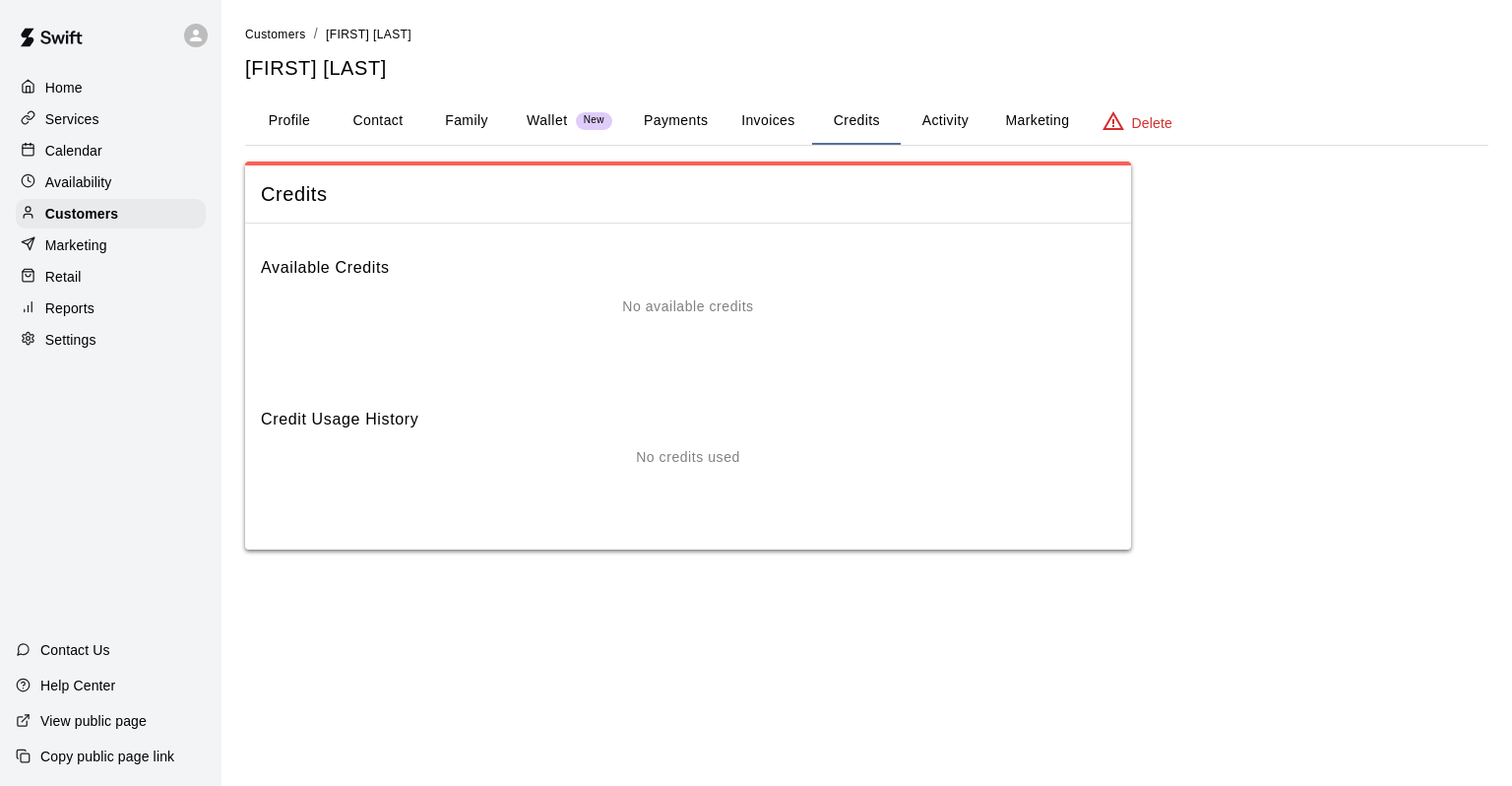 click on "Activity" at bounding box center [945, 121] 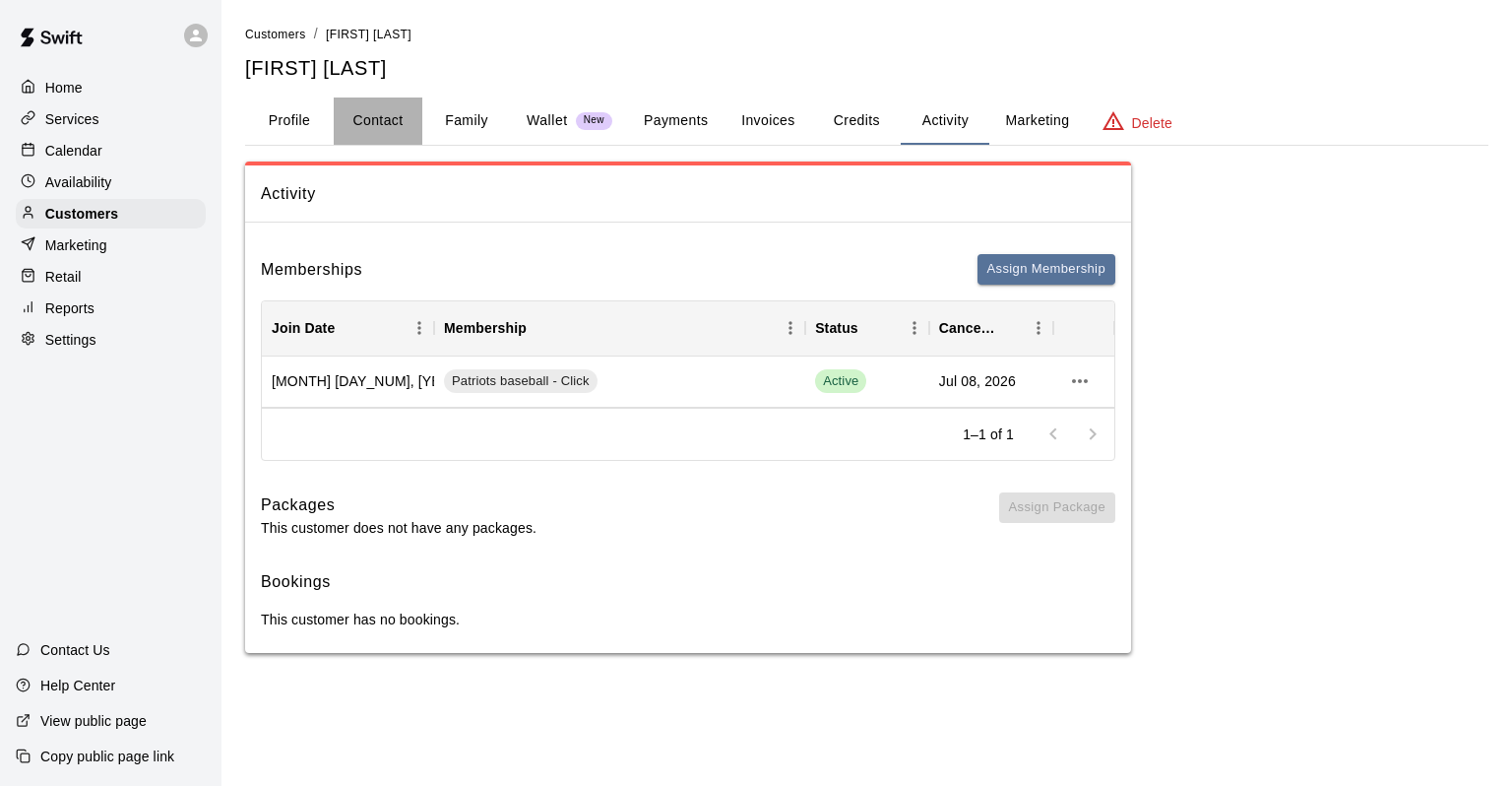 drag, startPoint x: 394, startPoint y: 116, endPoint x: 485, endPoint y: 121, distance: 91.13726 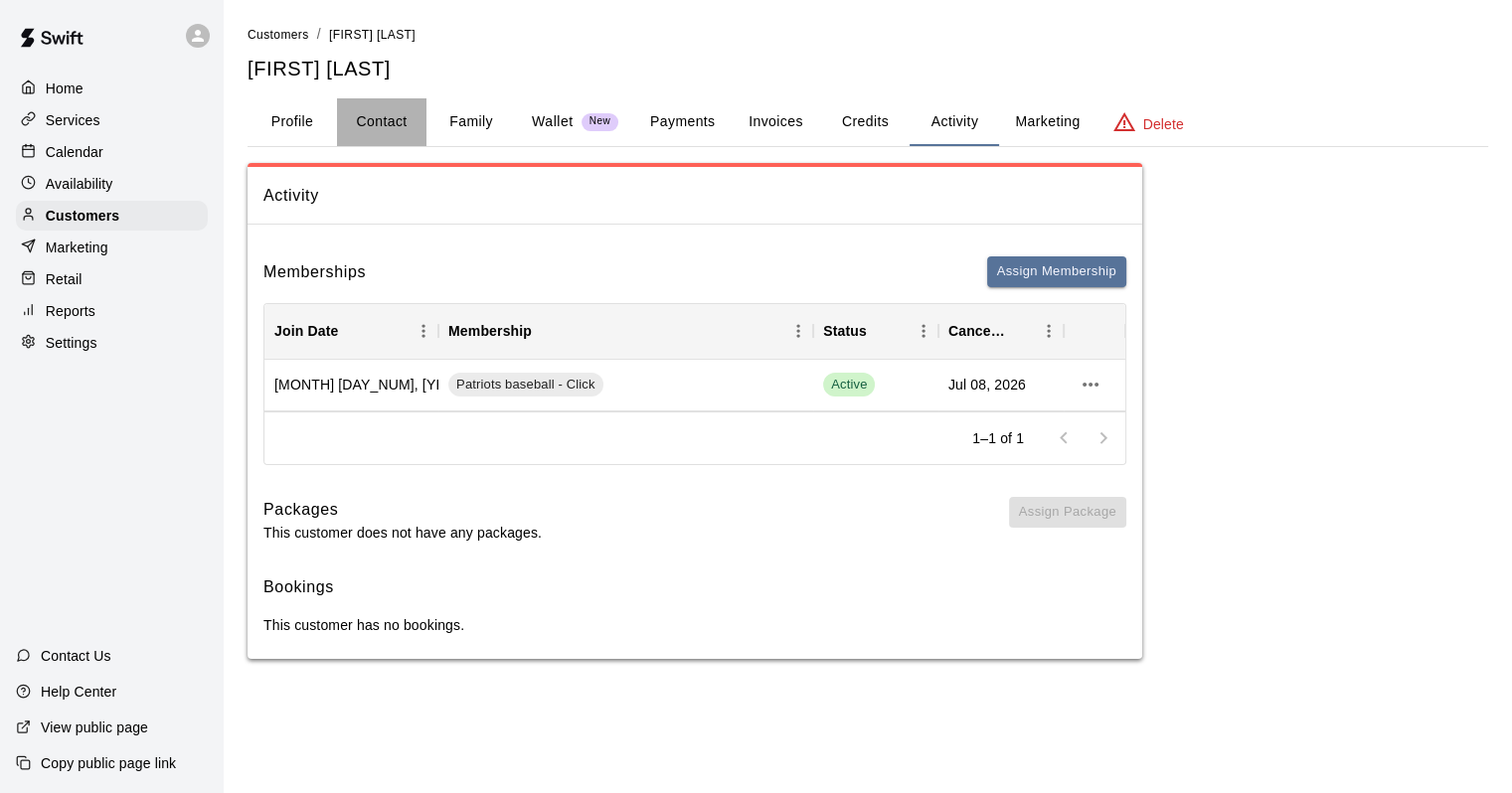 select on "**" 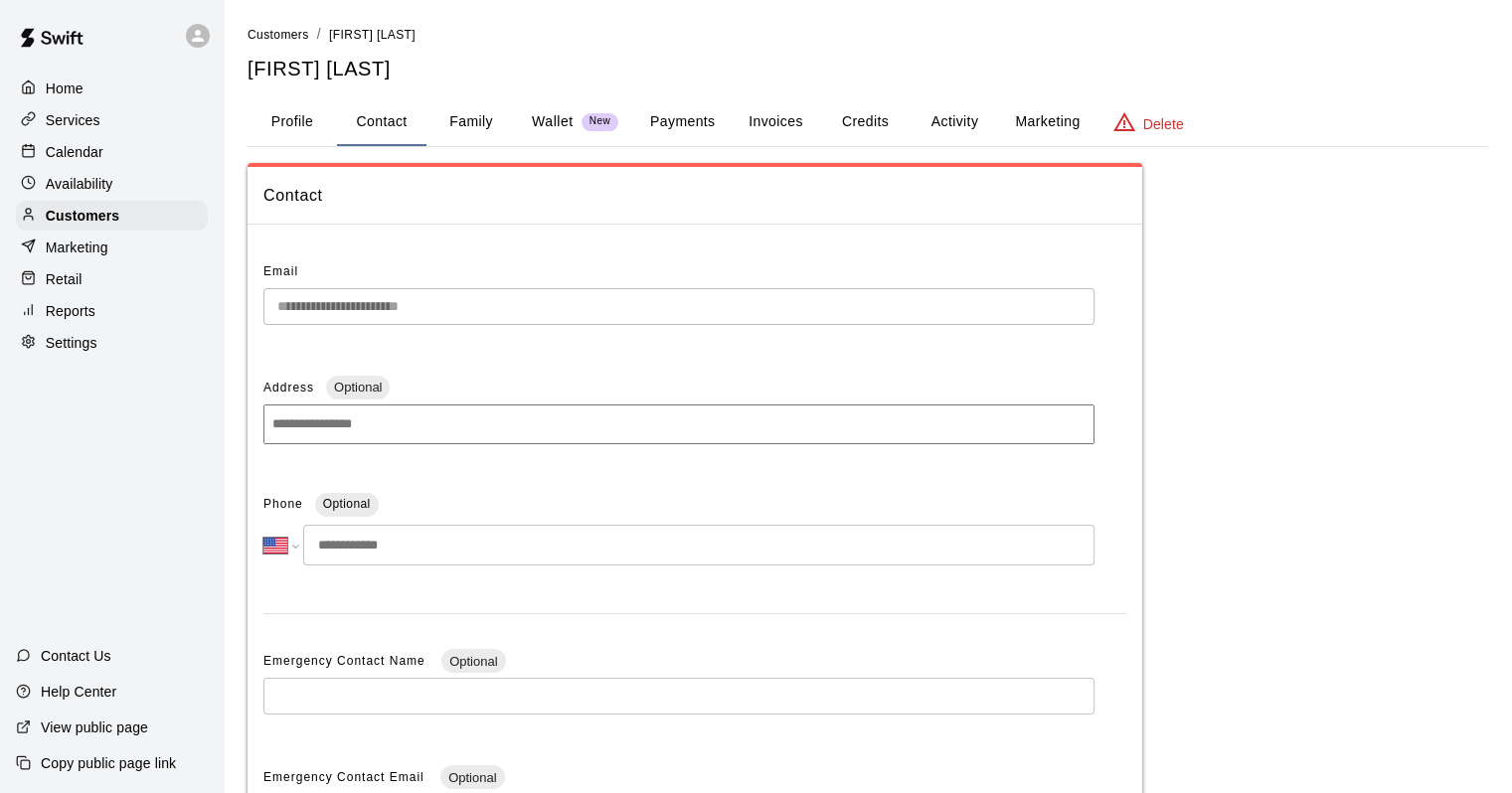 click on "Family" at bounding box center [471, 122] 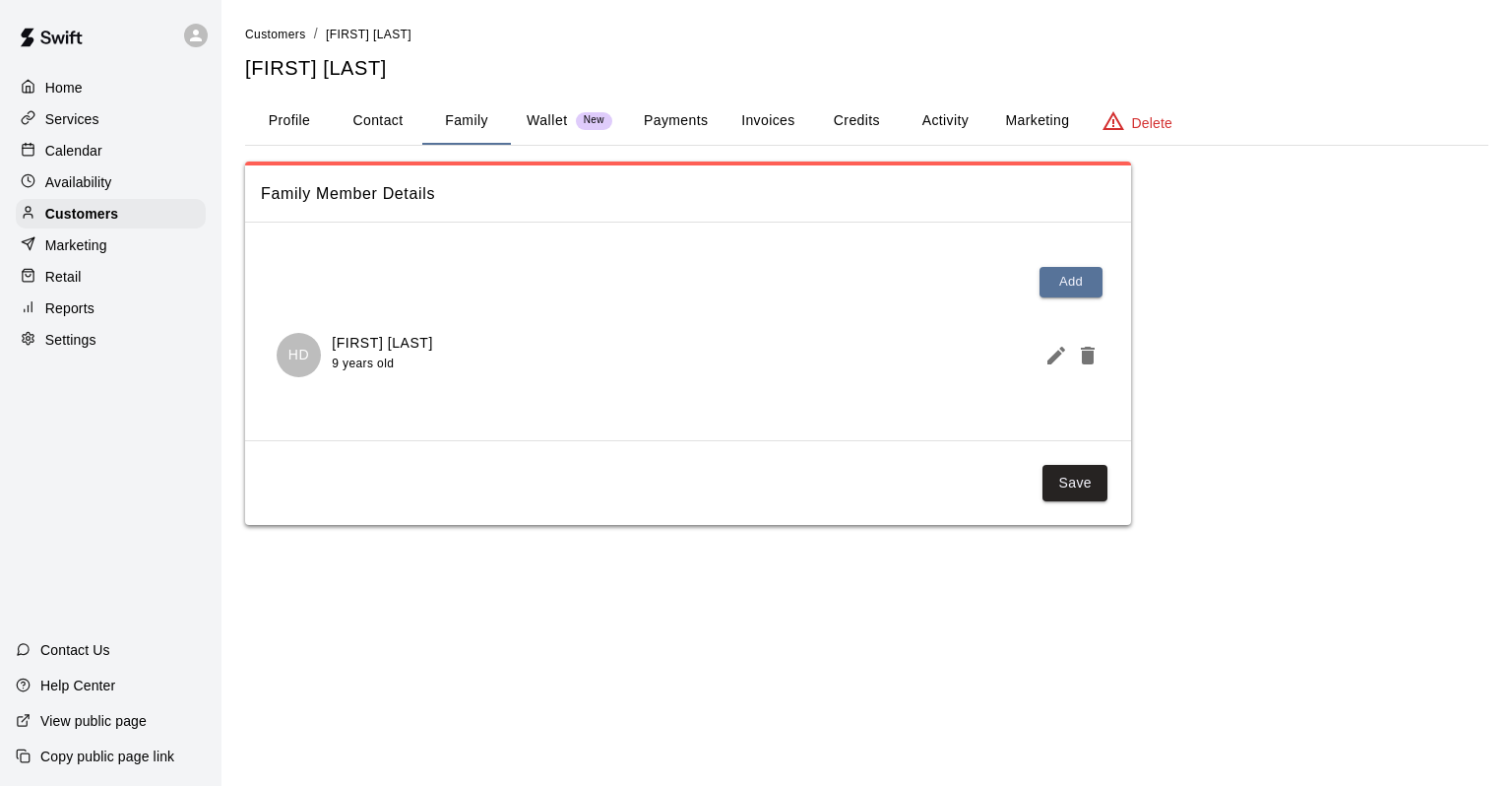 click at bounding box center (1052, 356) 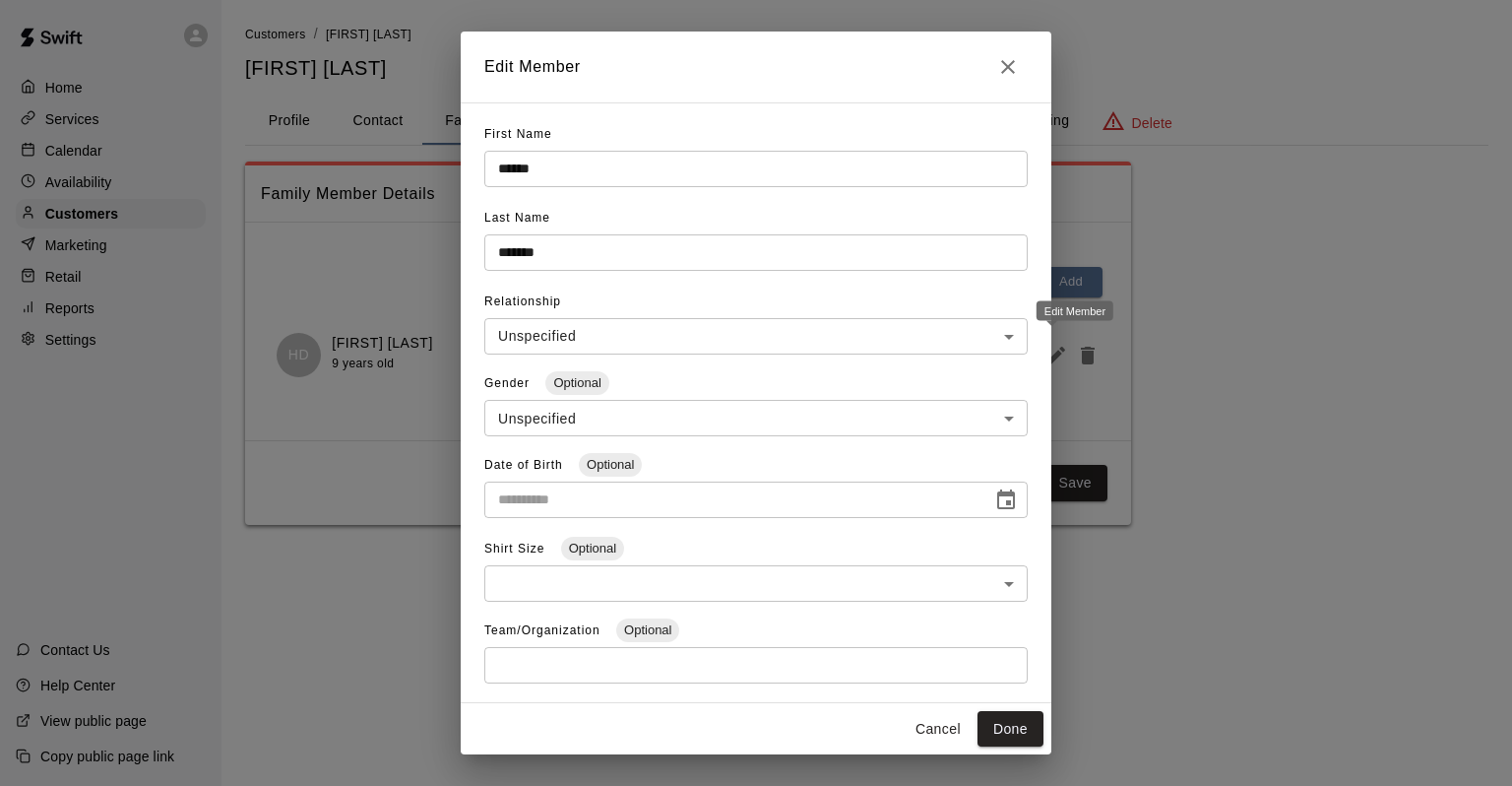 type on "**********" 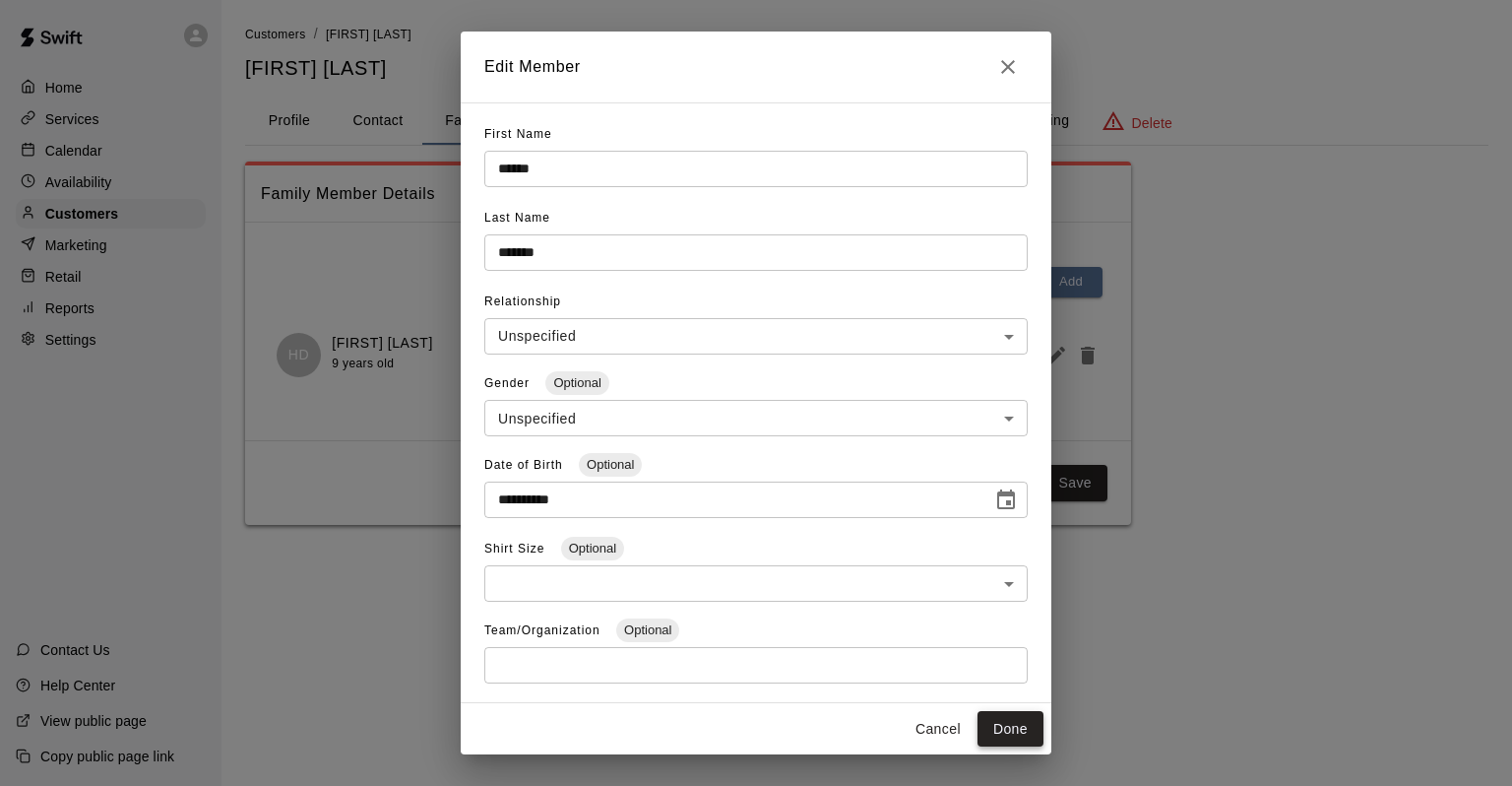 click on "Done" at bounding box center [1010, 729] 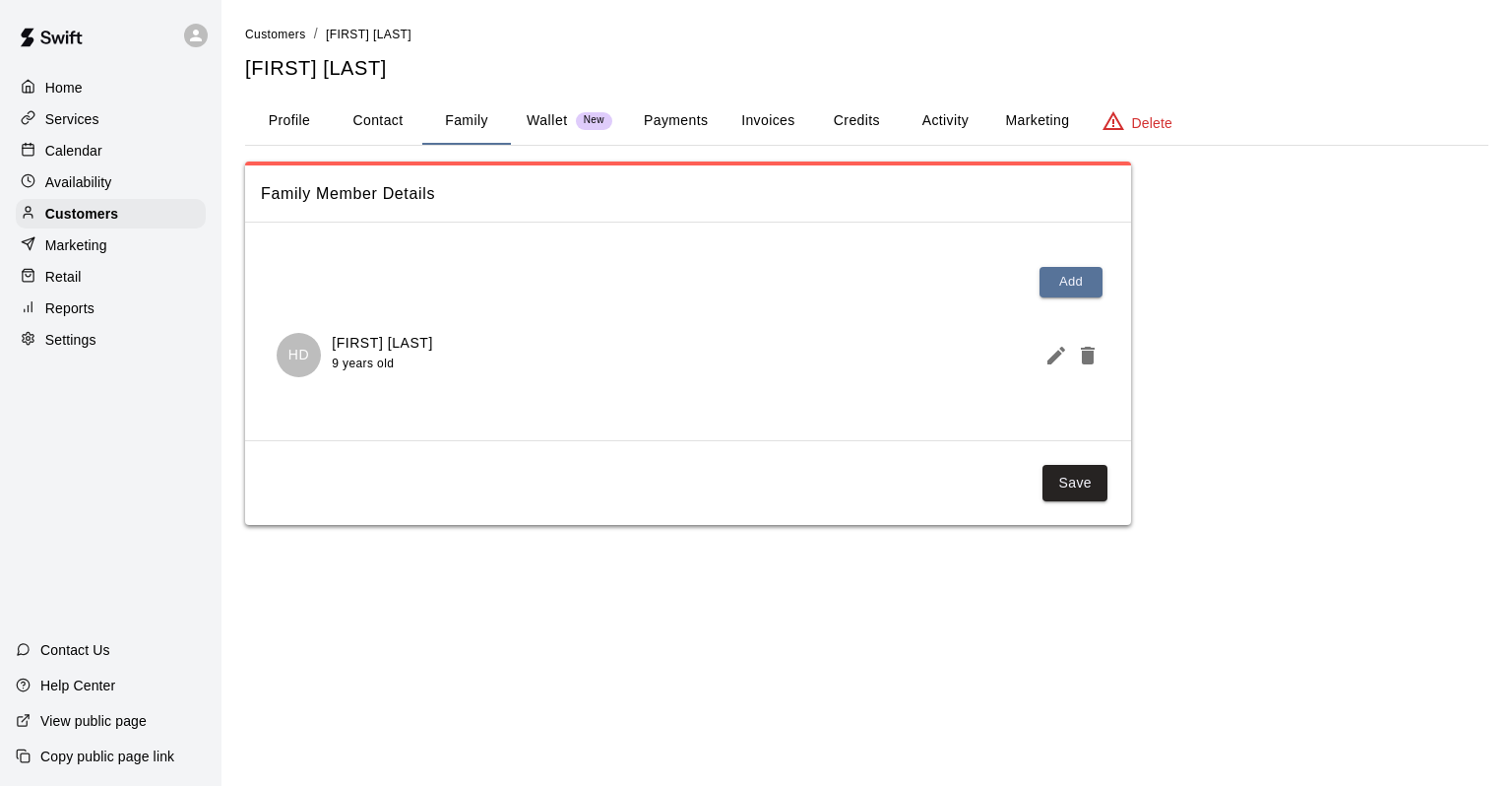 click on "Activity" at bounding box center (945, 121) 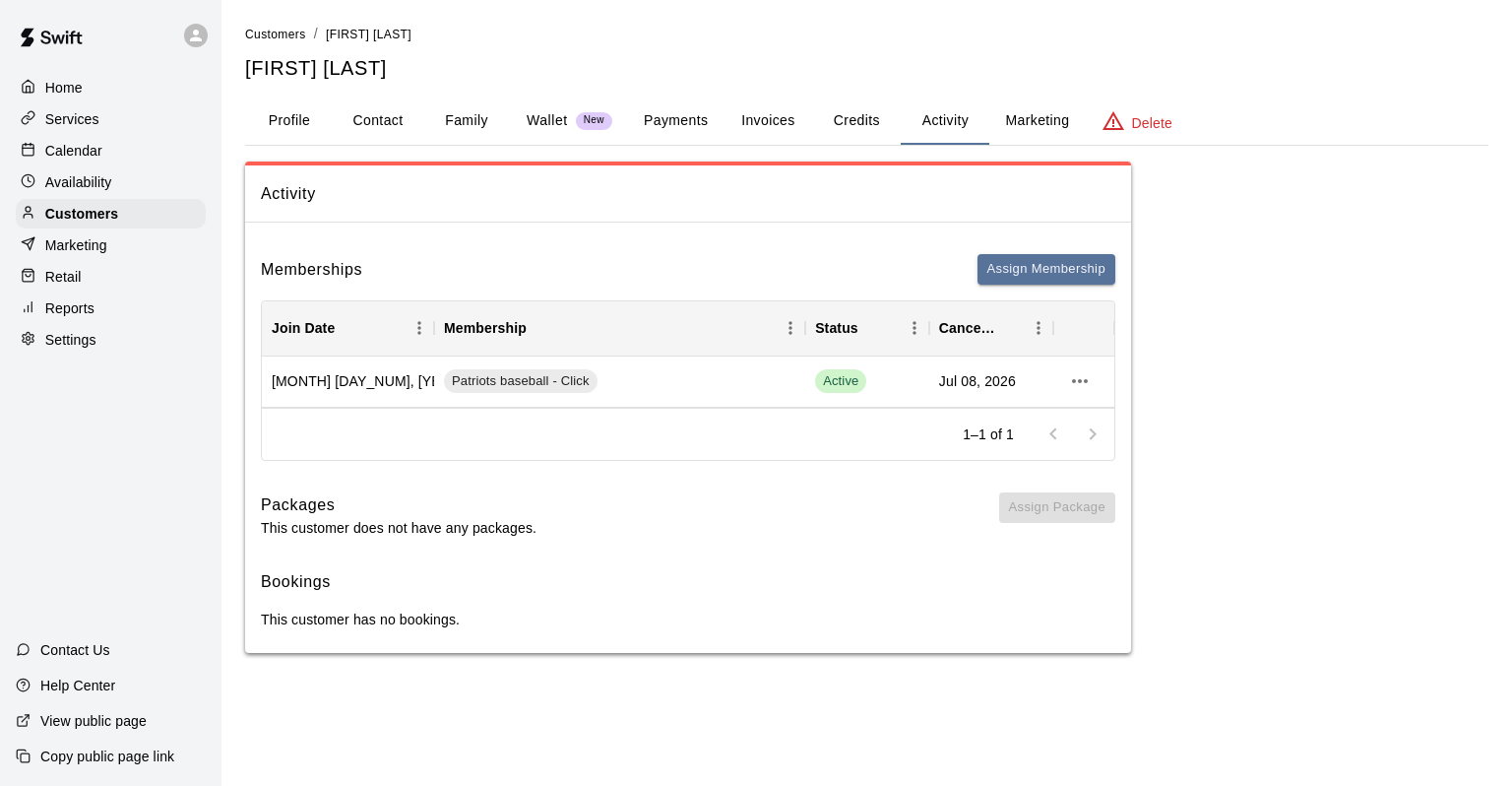 click on "Customers / Trent Darling" at bounding box center [866, 34] 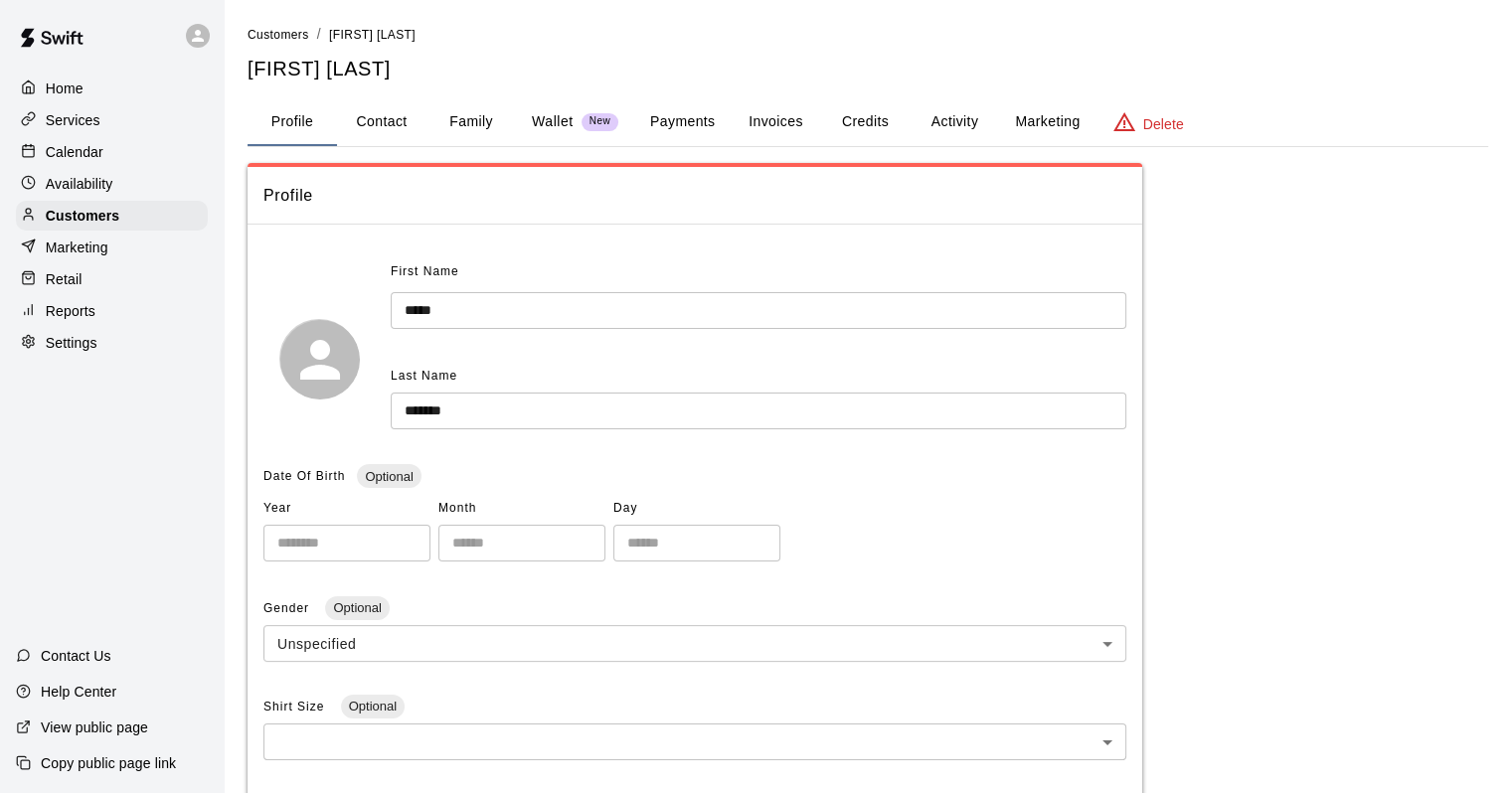 click on "Contact" at bounding box center [382, 122] 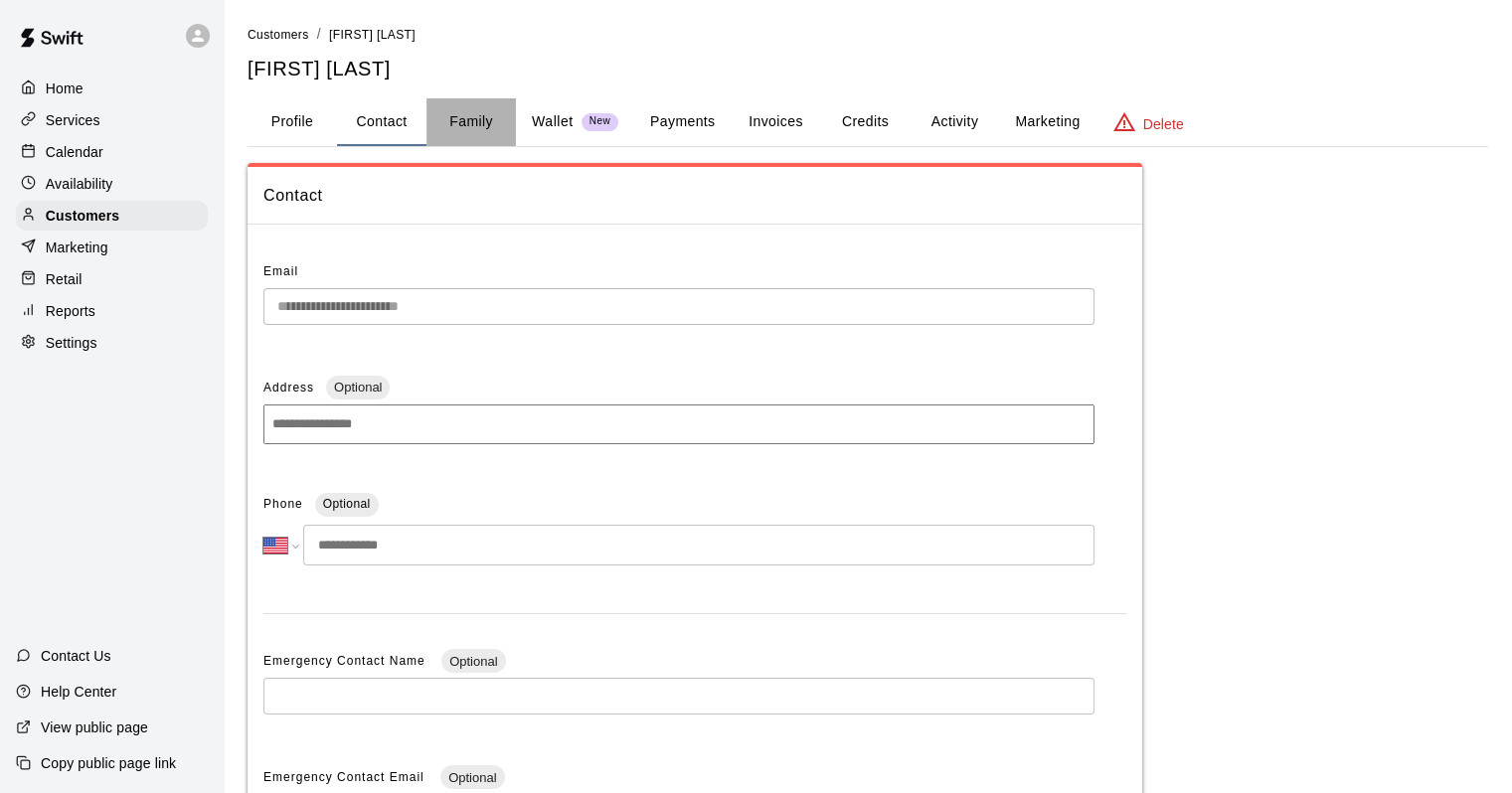 click on "Family" at bounding box center (471, 122) 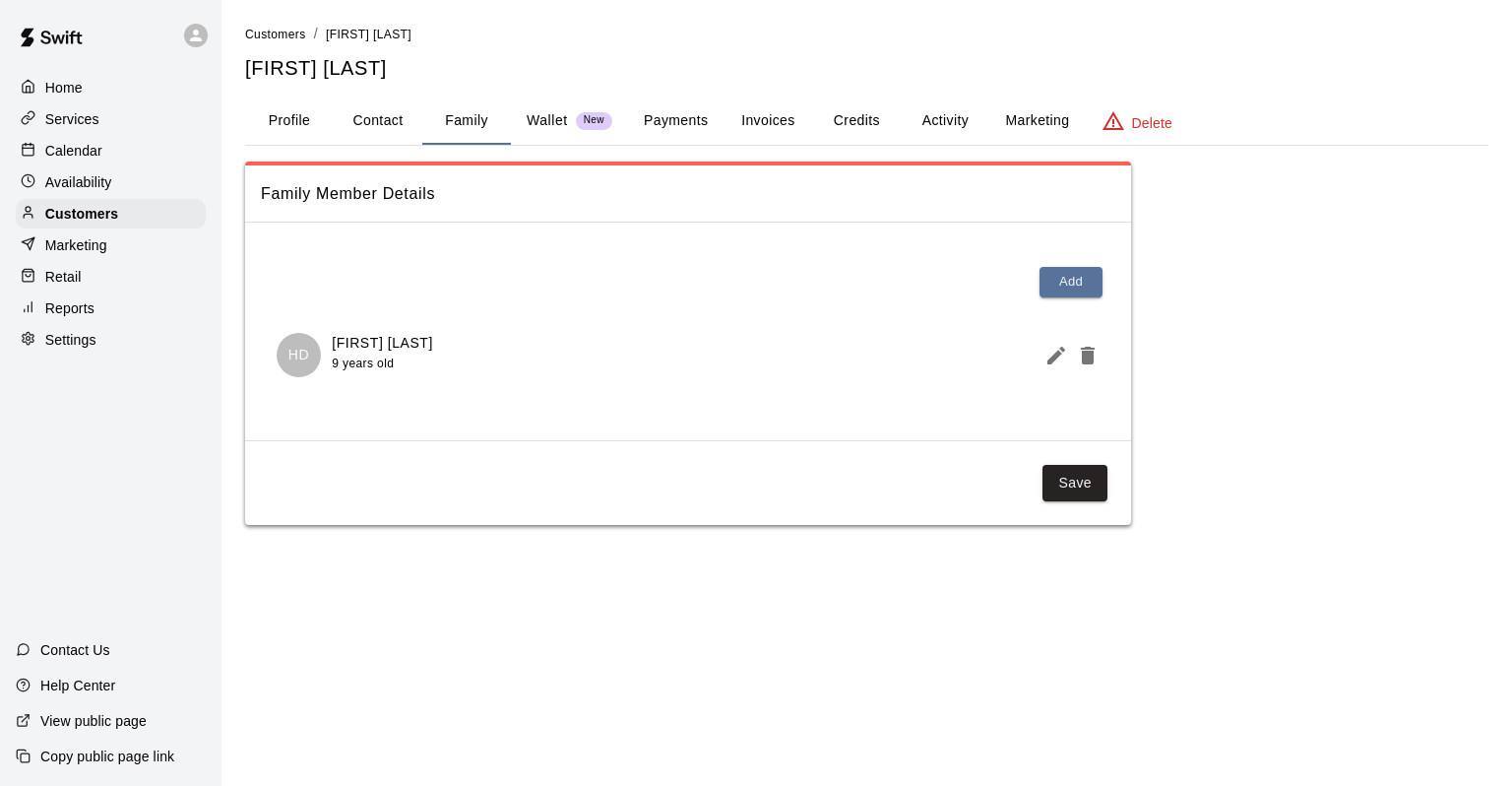 click on "Wallet" at bounding box center (547, 120) 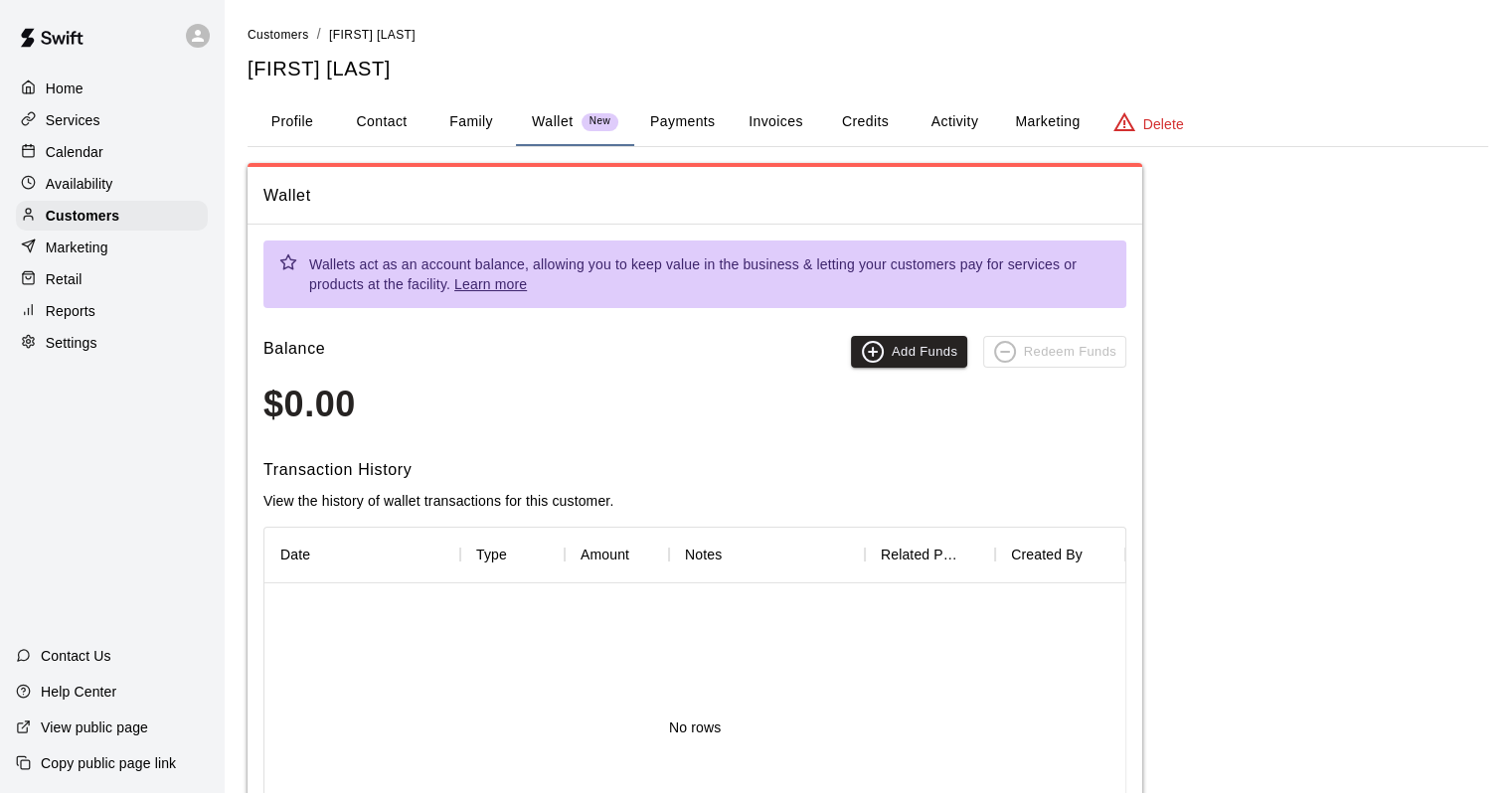 click on "Payments" at bounding box center (682, 122) 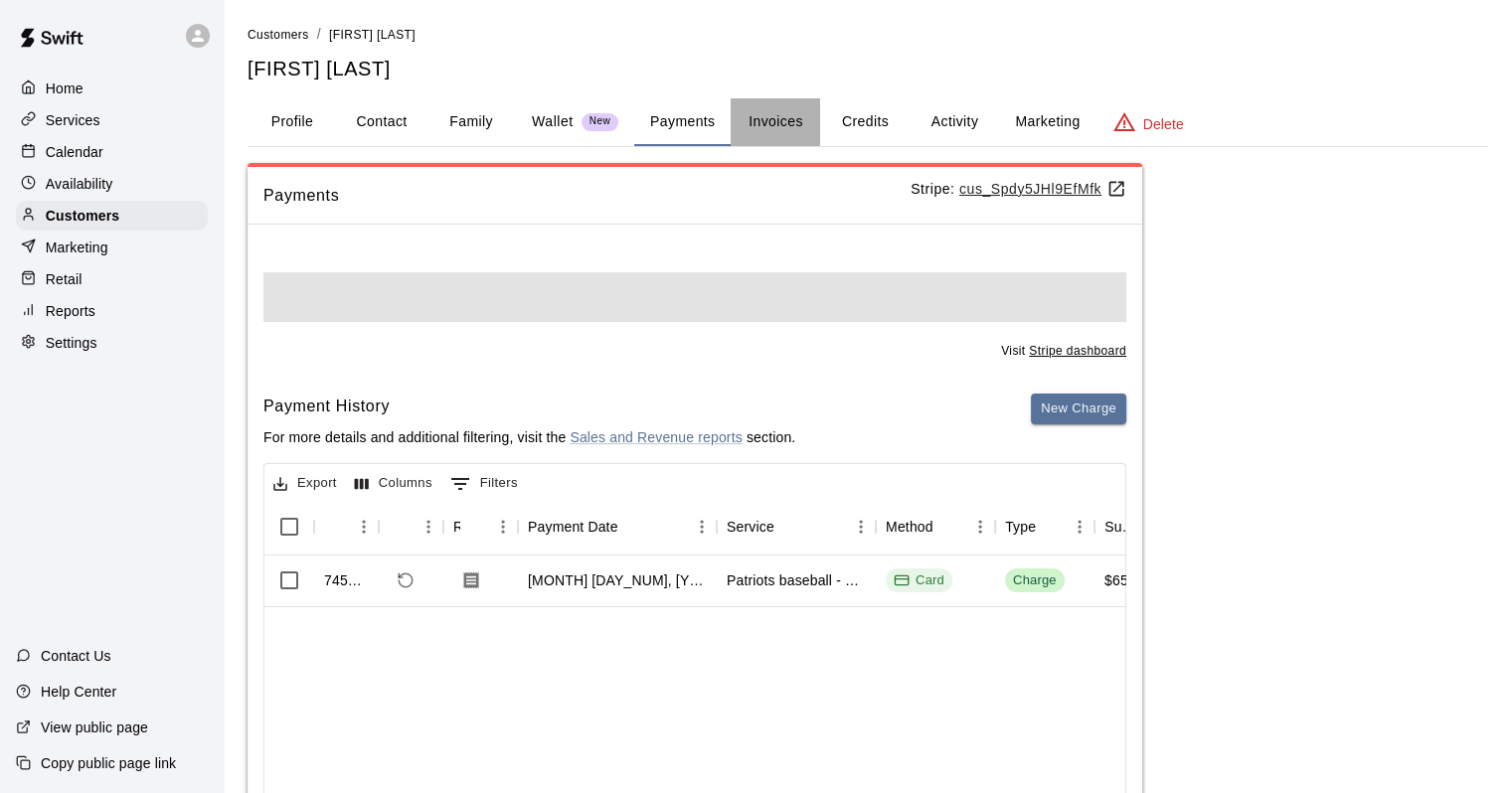 click on "Invoices" at bounding box center (775, 122) 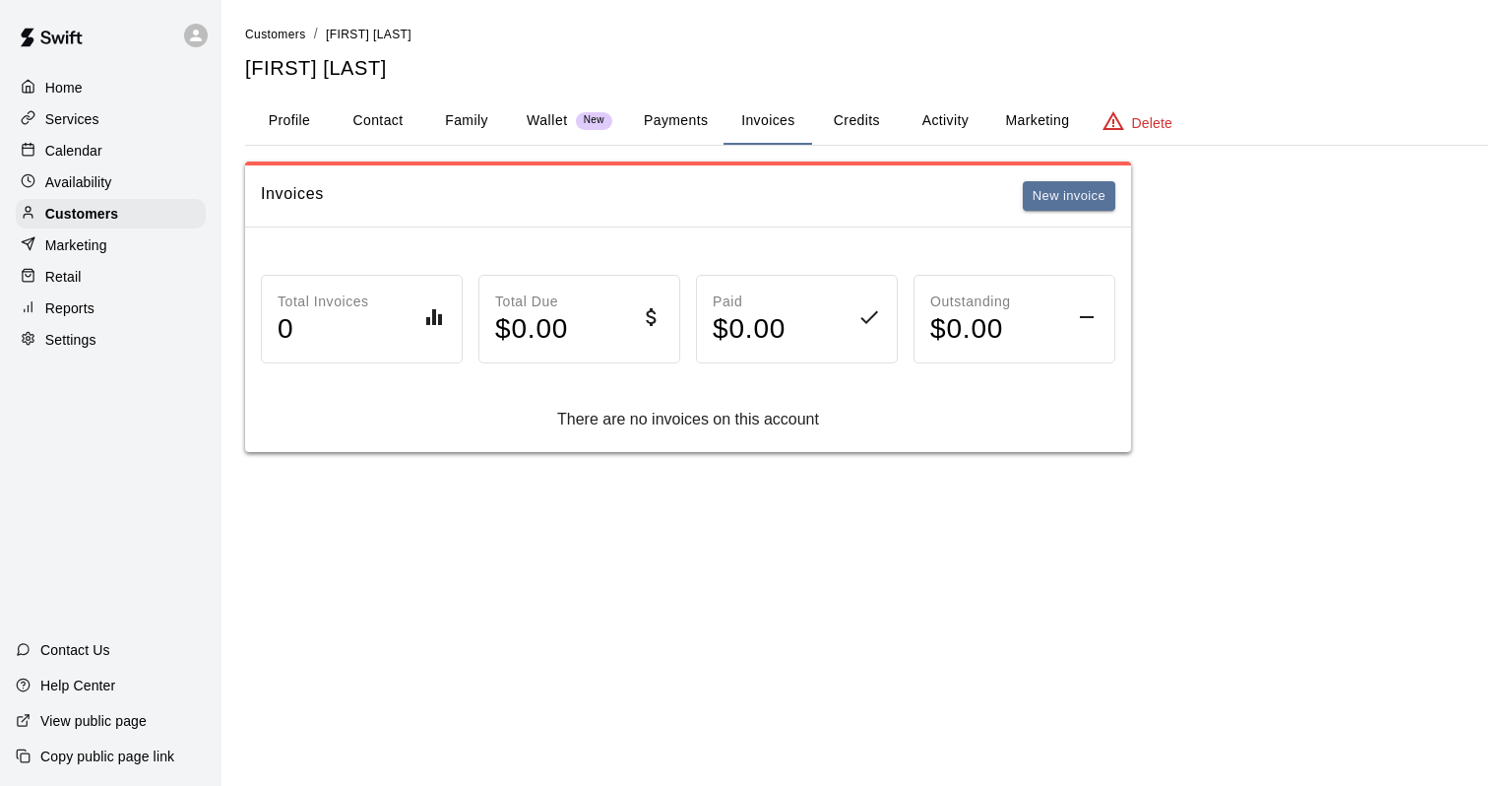 click on "Customers / Trent Darling Trent Darling Profile Contact Family Wallet New Payments Invoices Credits Activity Marketing Delete Invoices New invoice Total Invoices 0 Total Due $ 0.00 Paid $ 0.00 Outstanding $ 0.00 There are no invoices on this account" at bounding box center (866, 237) 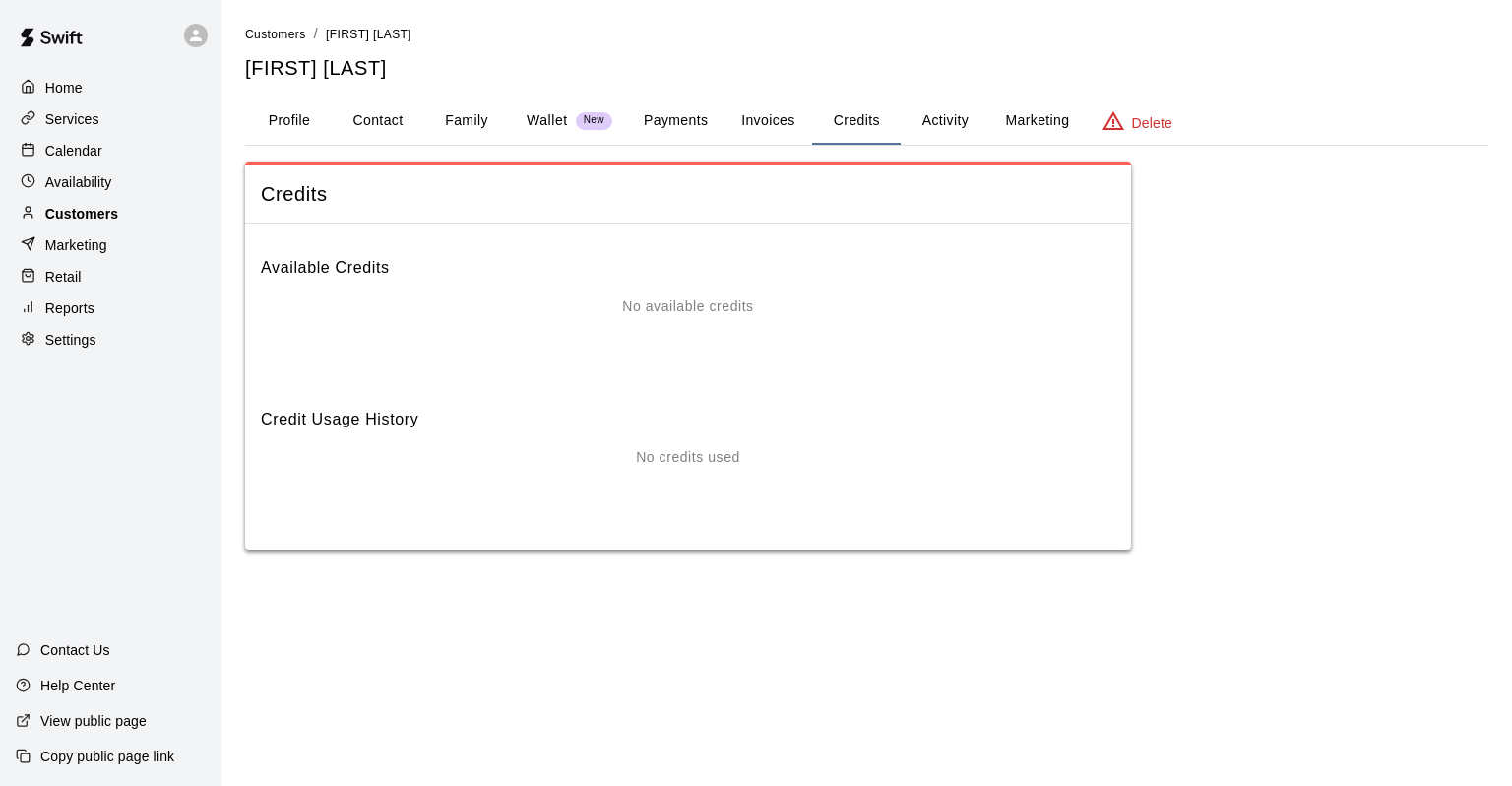 click on "Customers" at bounding box center (82, 214) 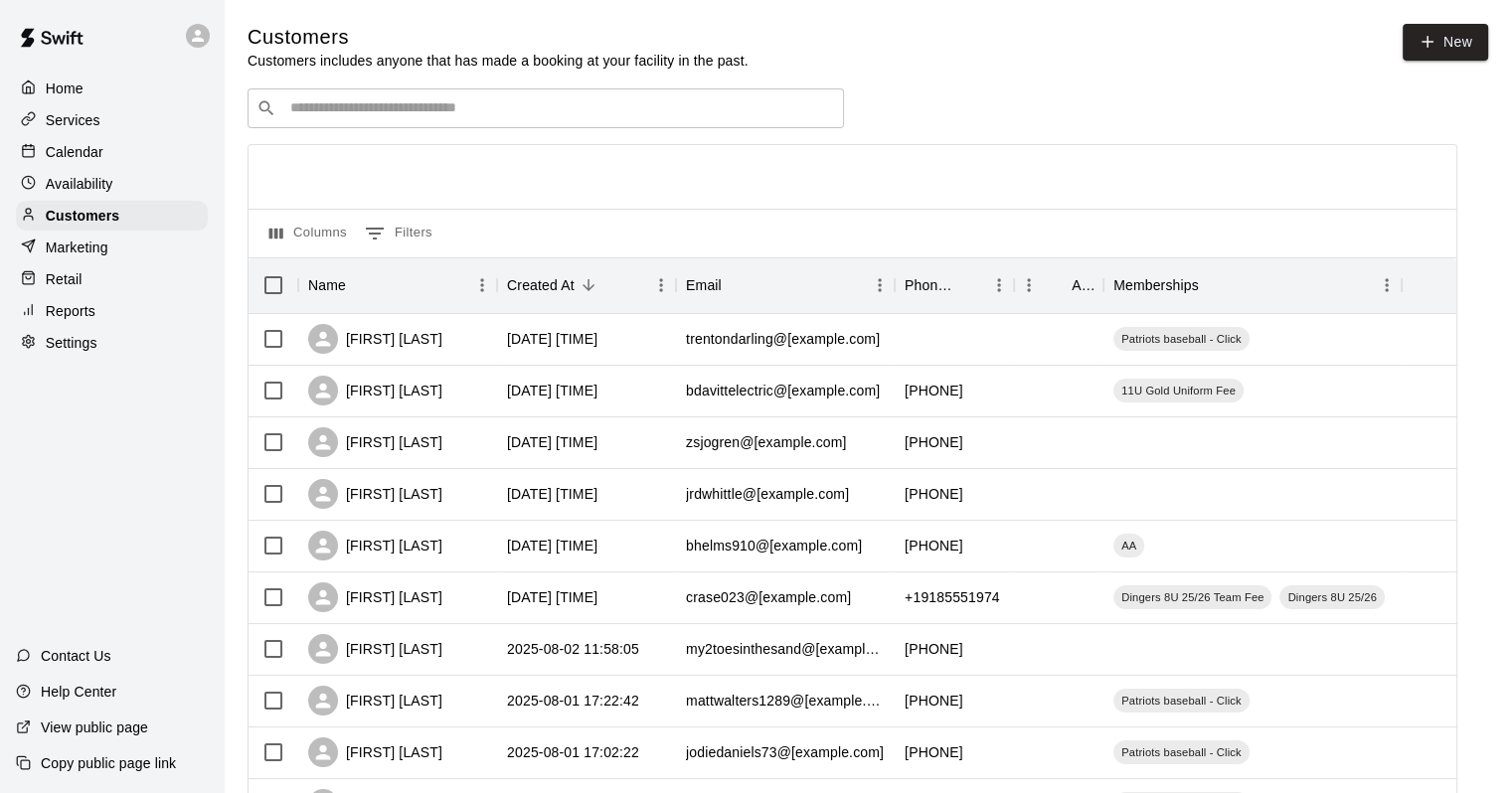 click at bounding box center (560, 108) 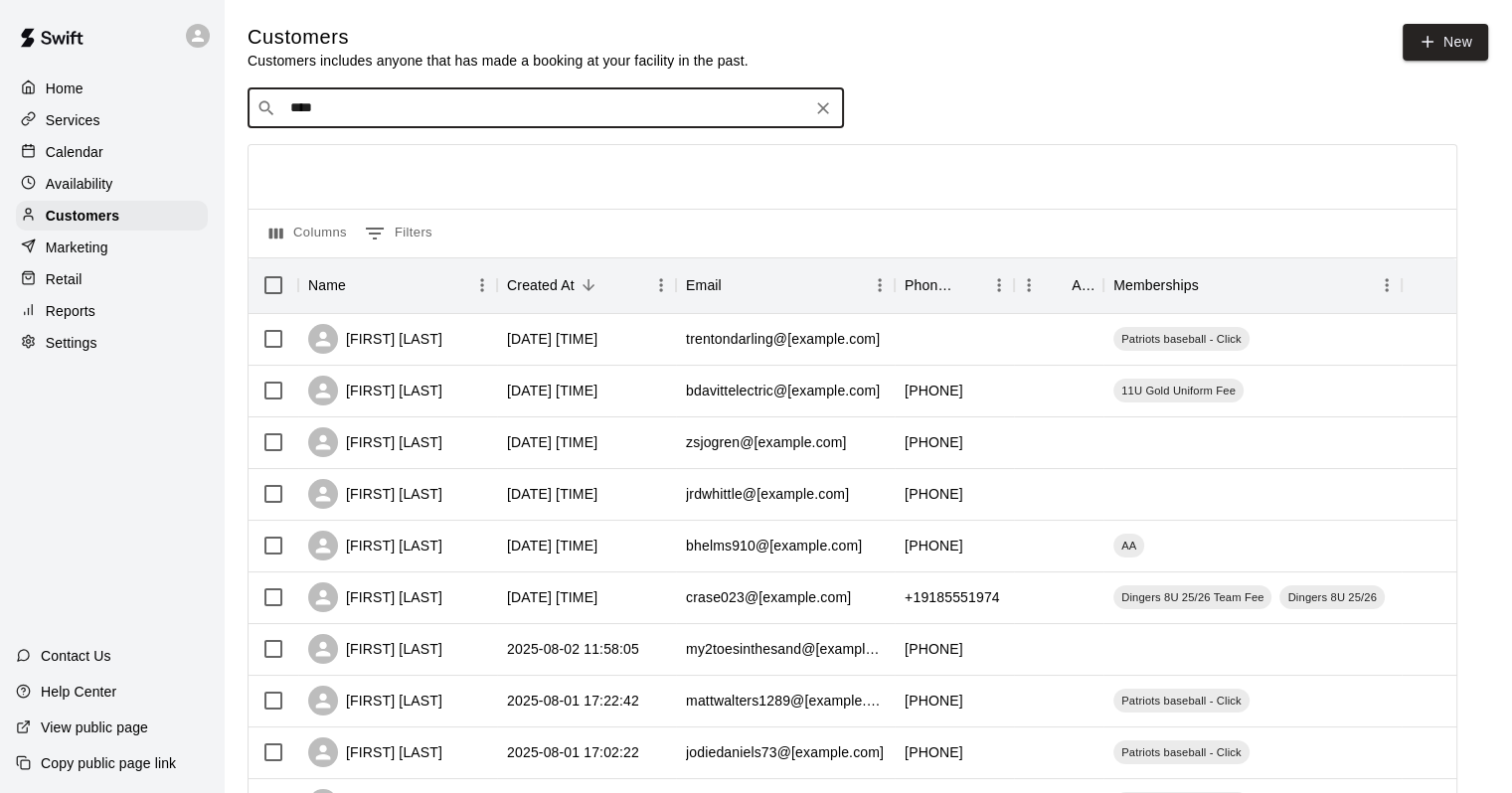 type on "*****" 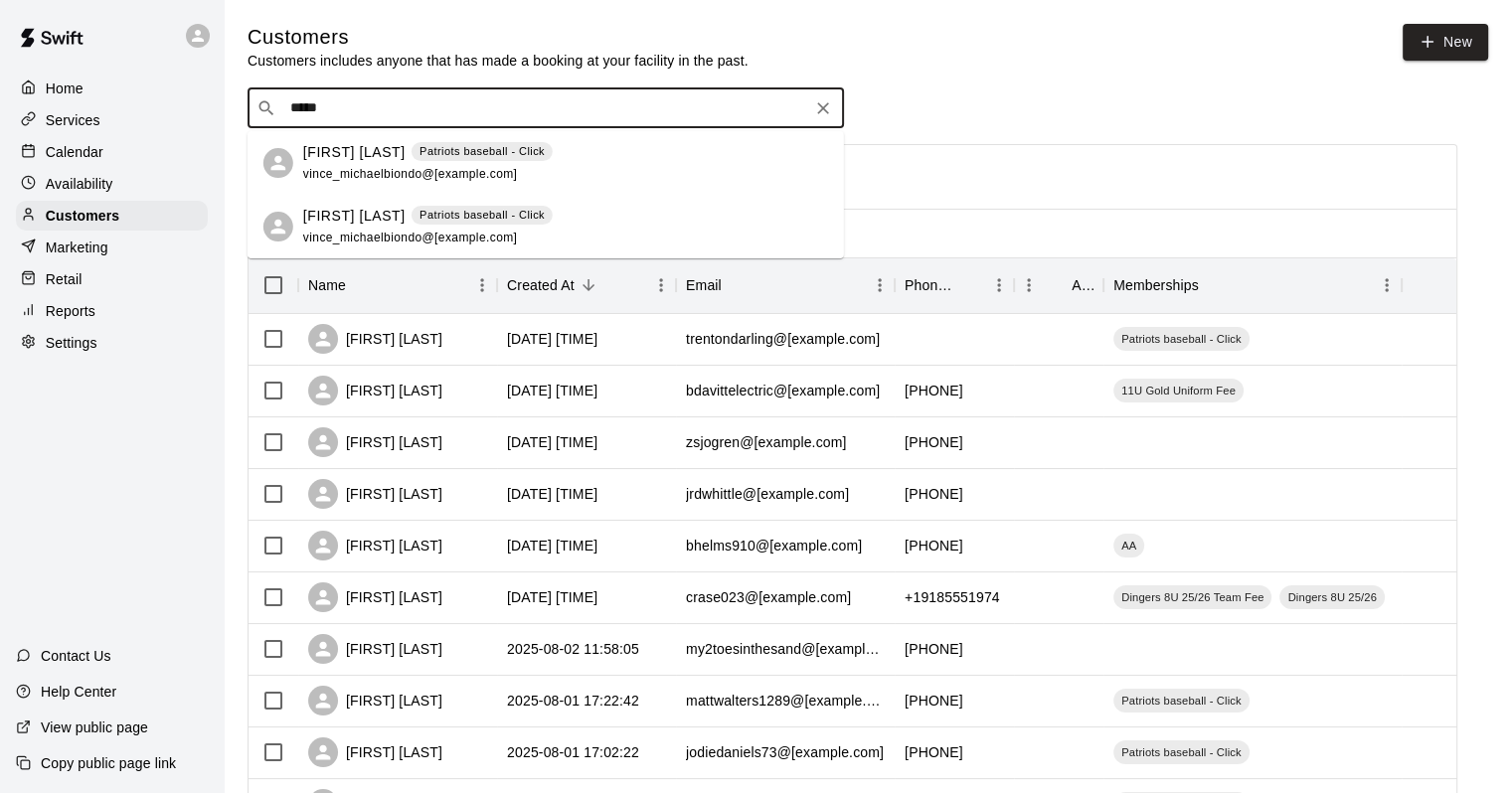 click on "[EMAIL]" at bounding box center (410, 174) 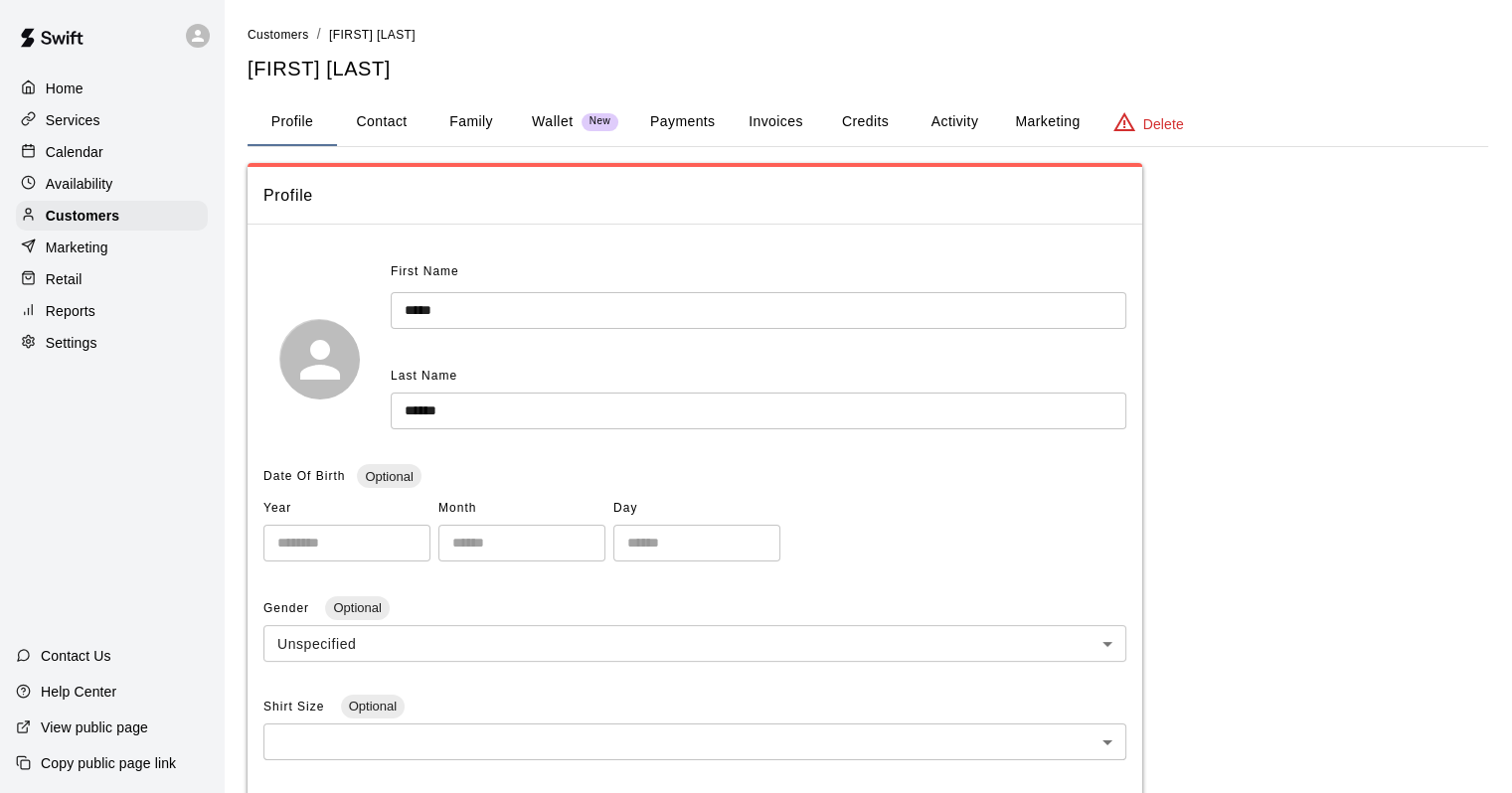 click on "Invoices" at bounding box center [775, 122] 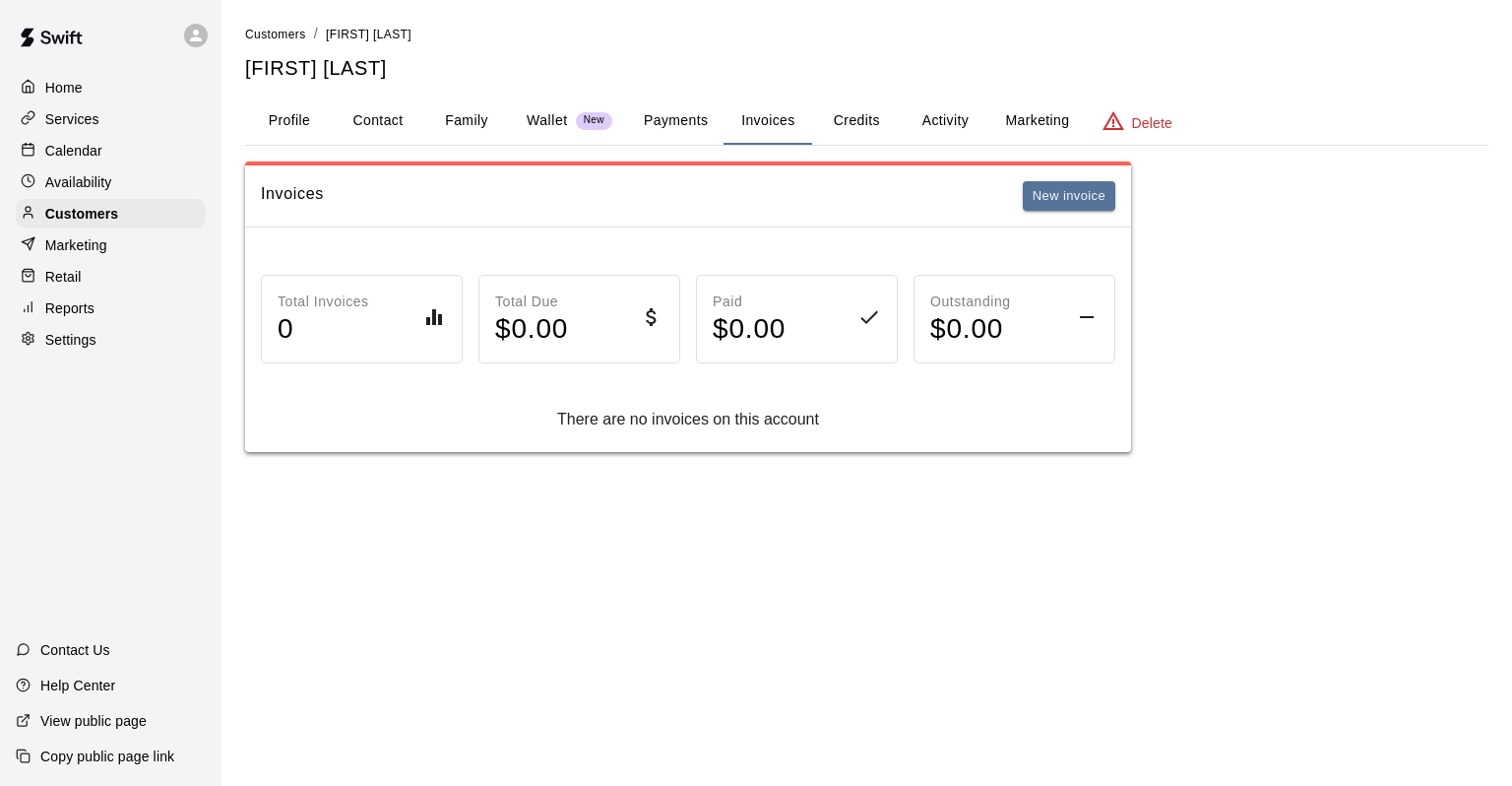 click on "Credits" at bounding box center [856, 121] 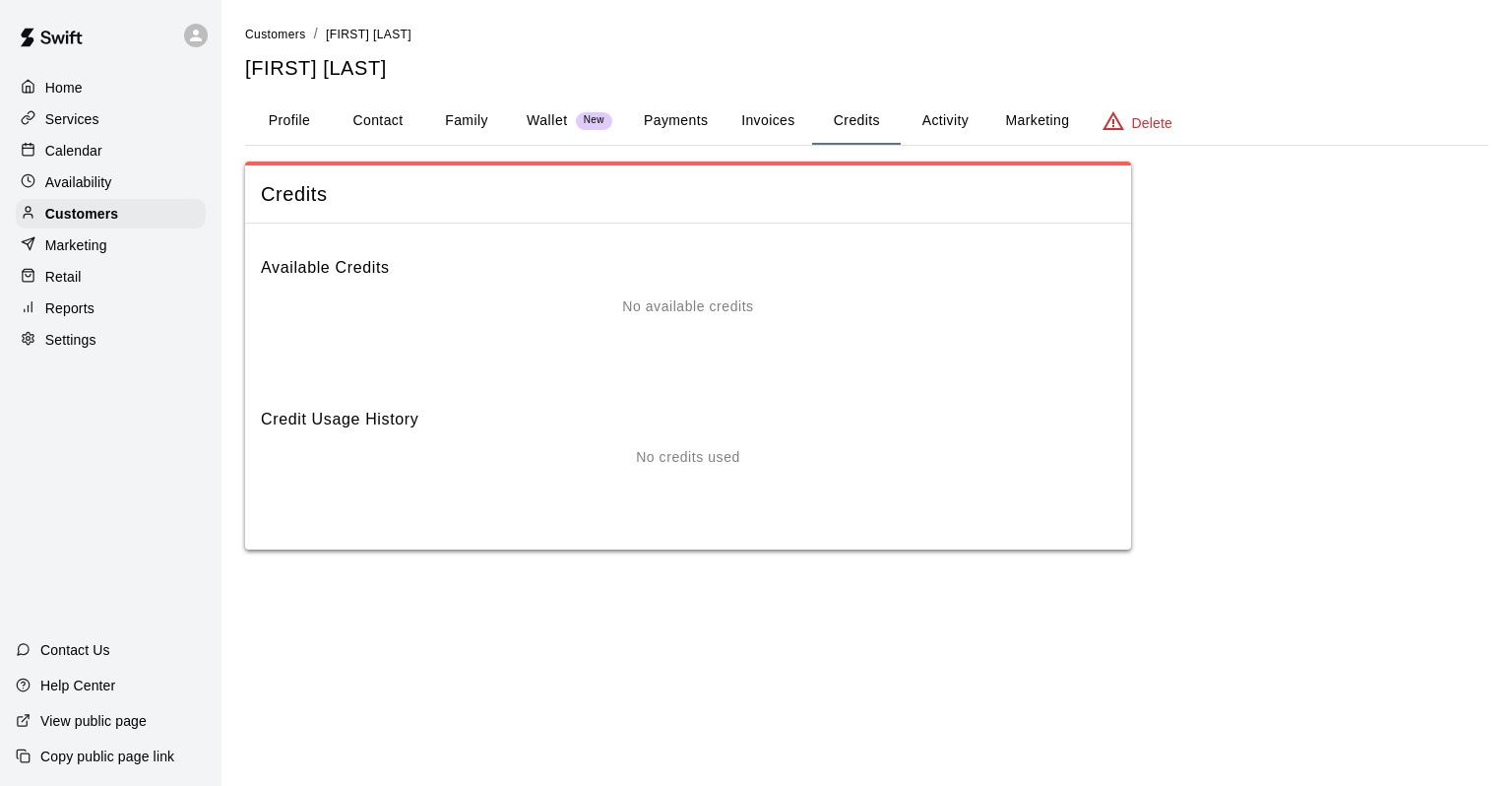 click on "Activity" at bounding box center (945, 121) 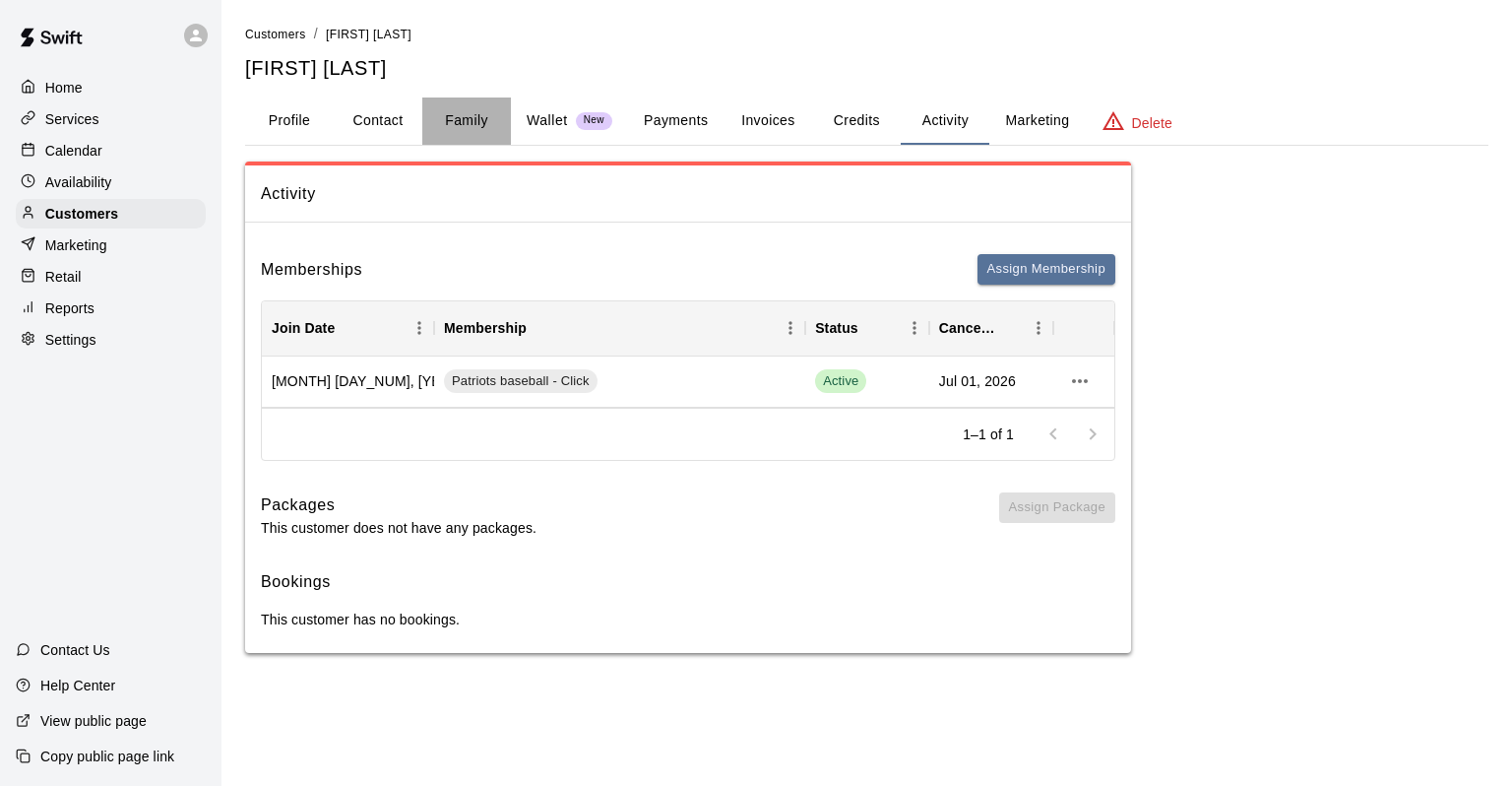 click on "Family" at bounding box center (467, 121) 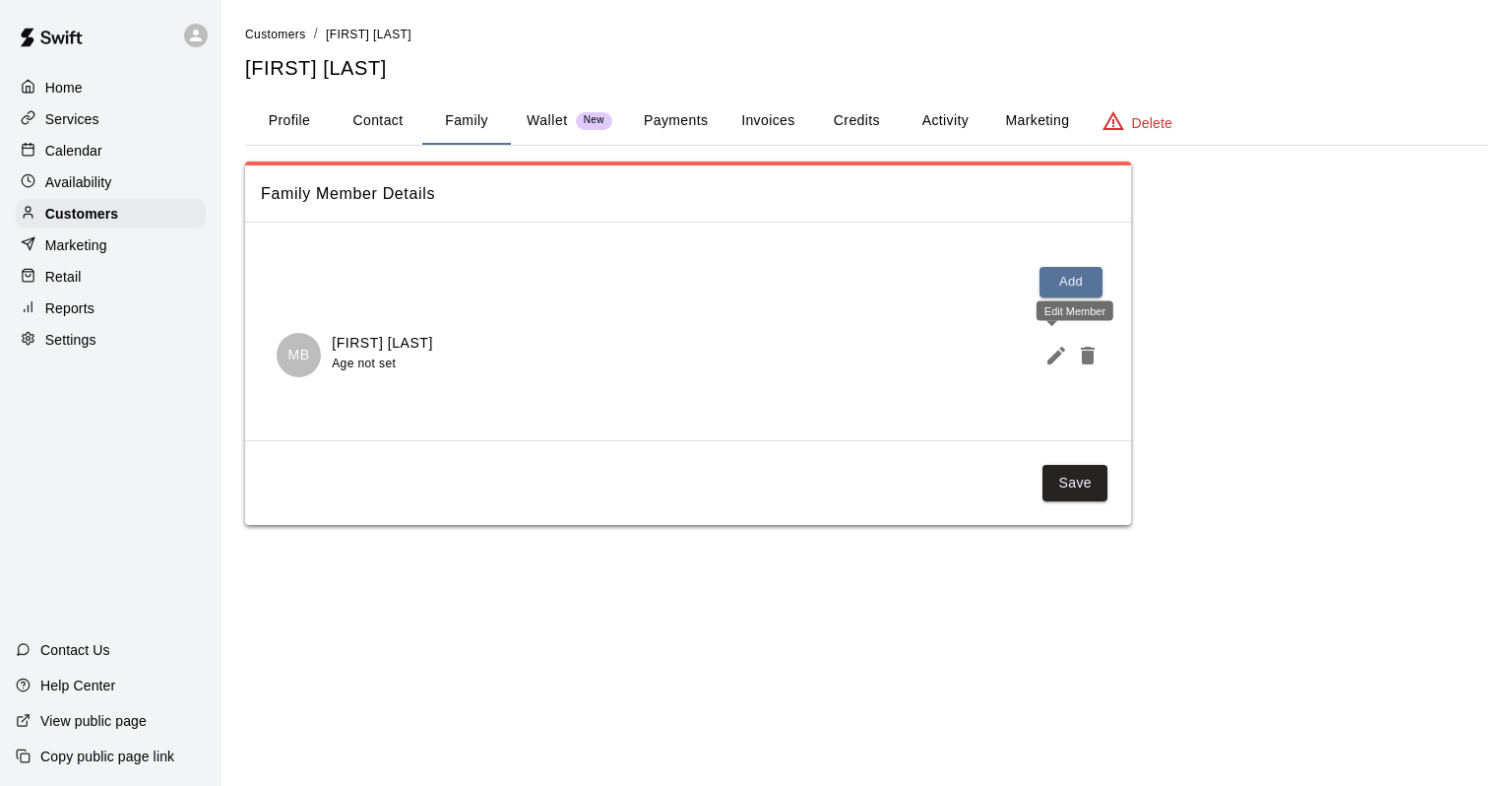 click 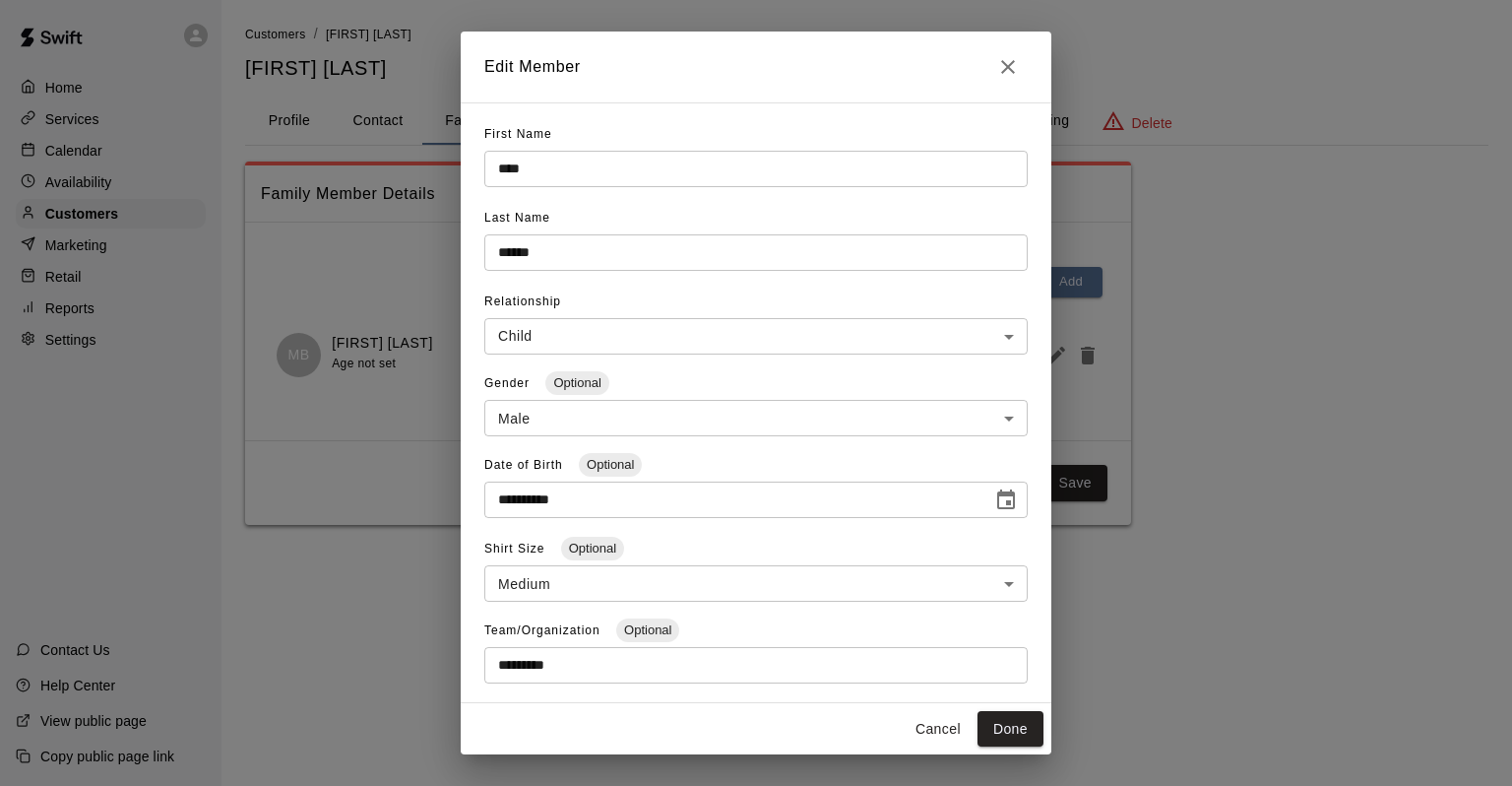 click on "**********" at bounding box center (731, 499) 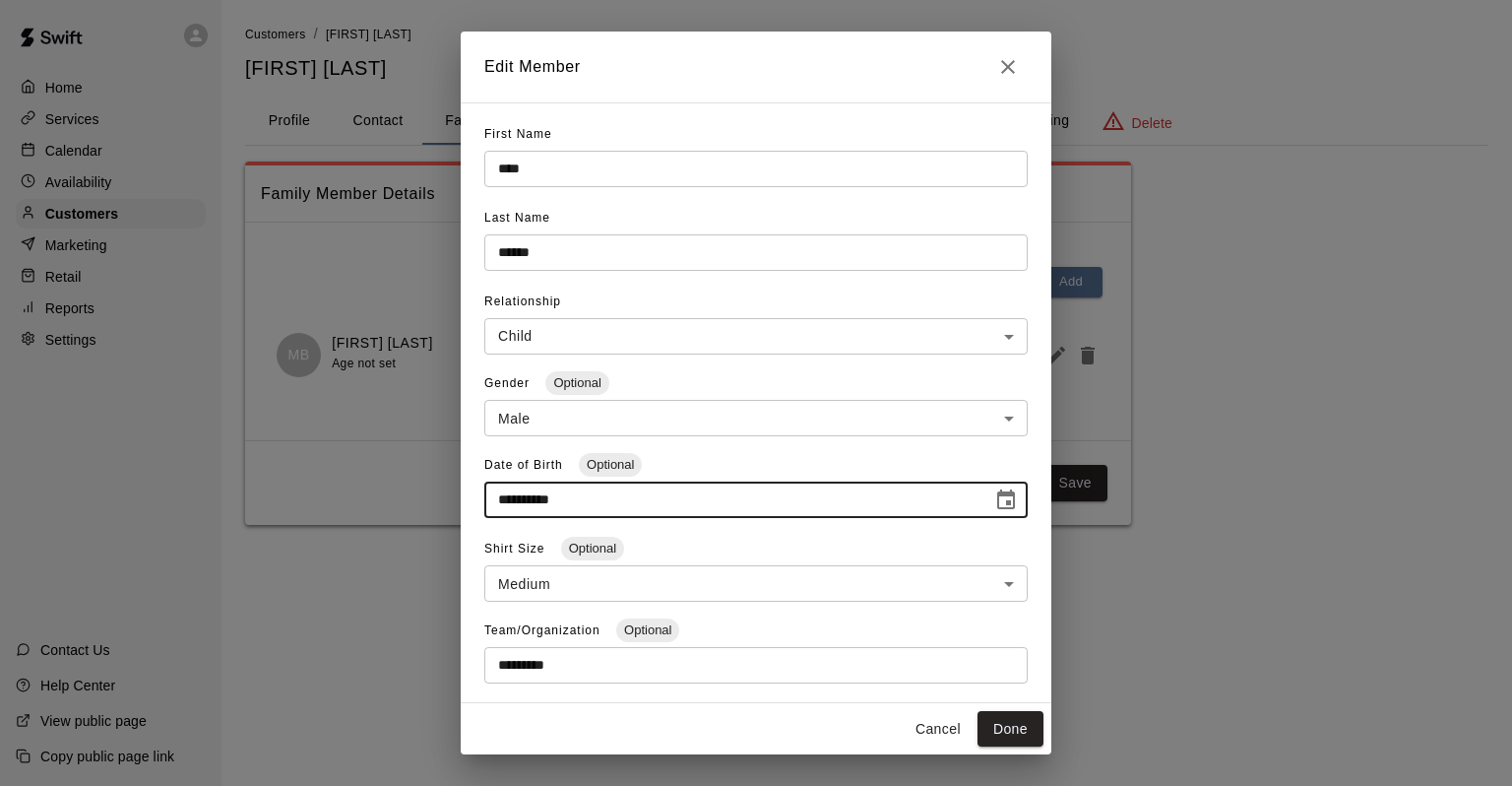 type on "**********" 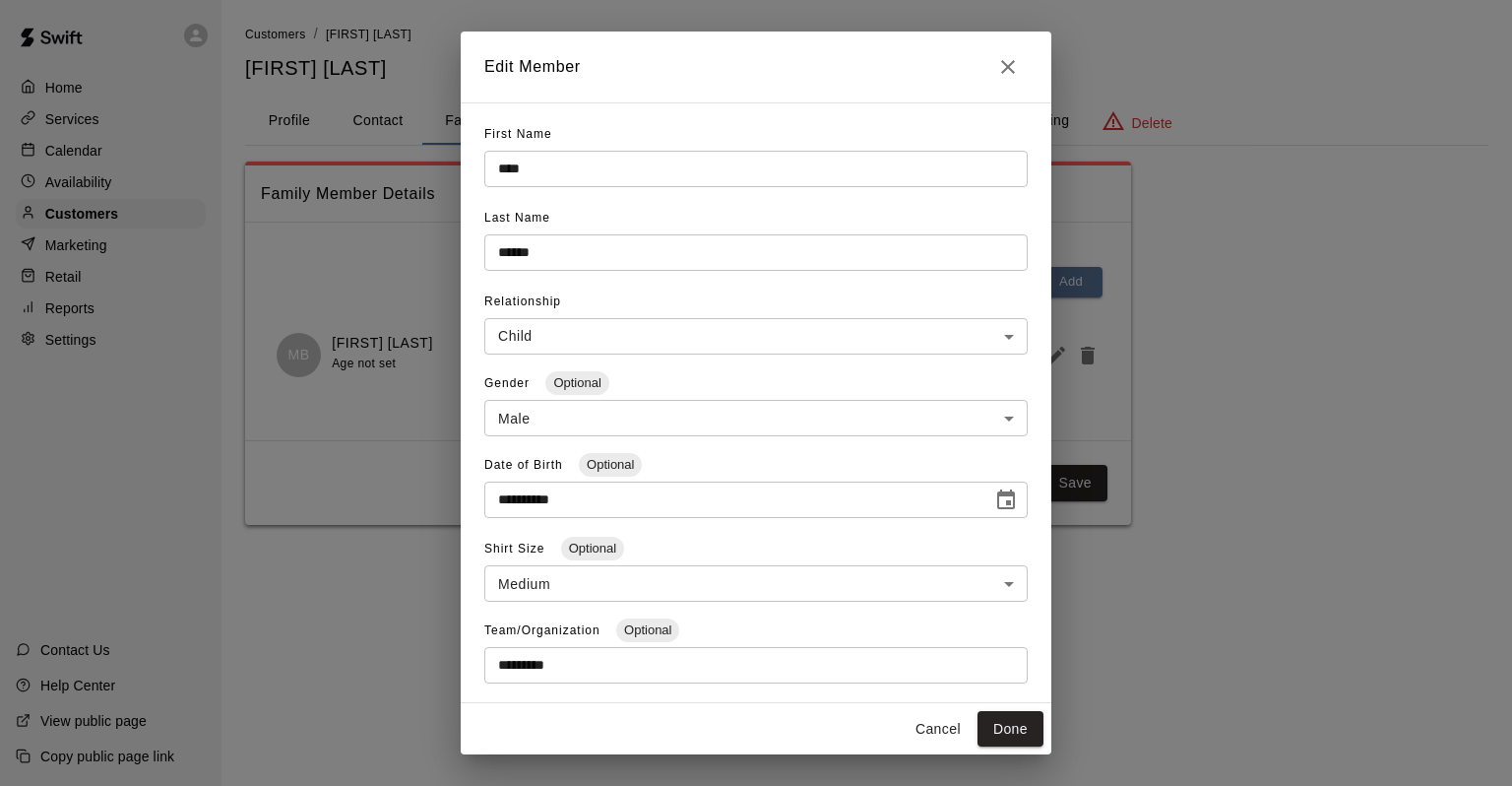 click on "Cancel Done" at bounding box center [756, 729] 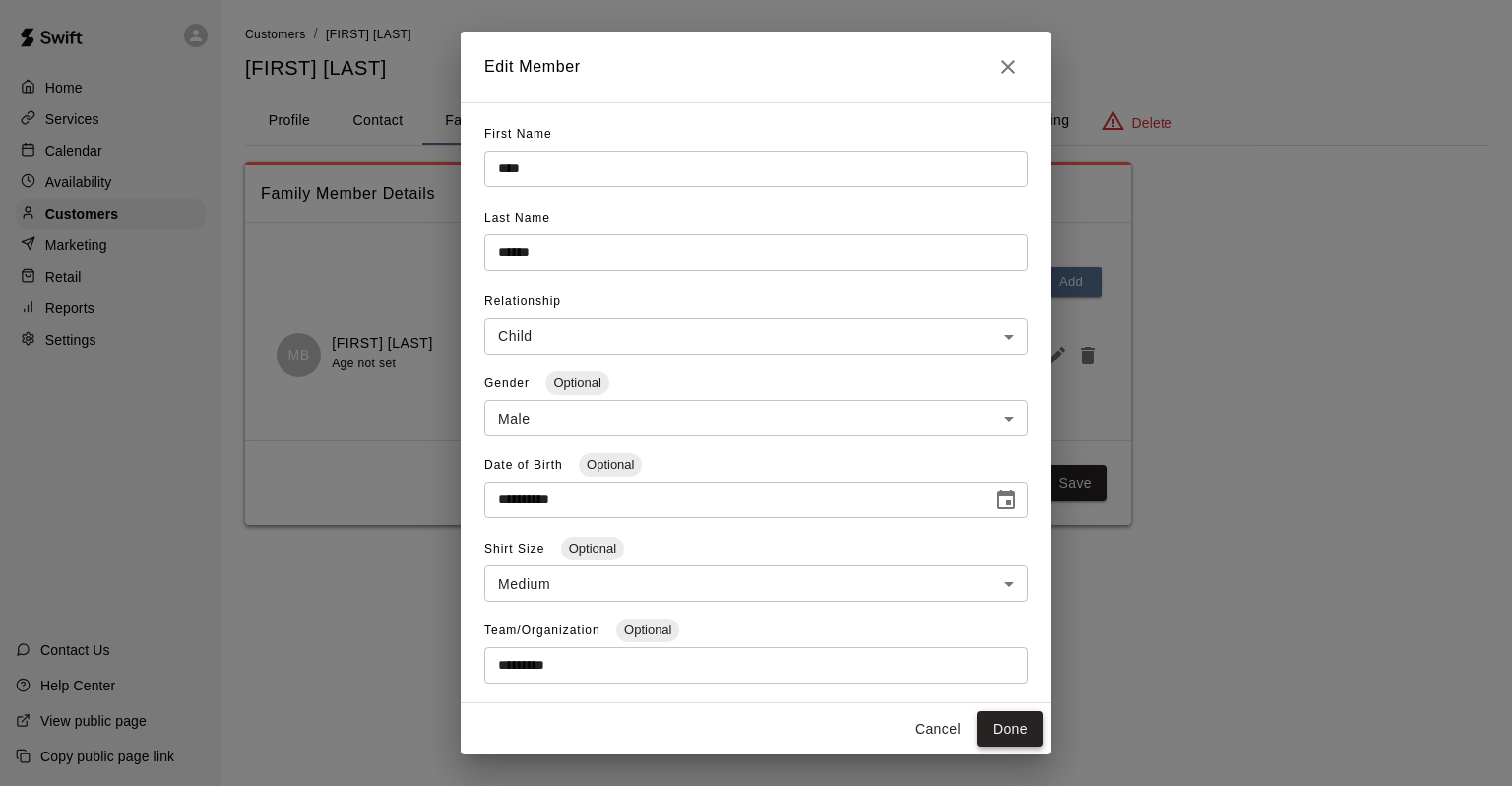 click on "Done" at bounding box center (1010, 729) 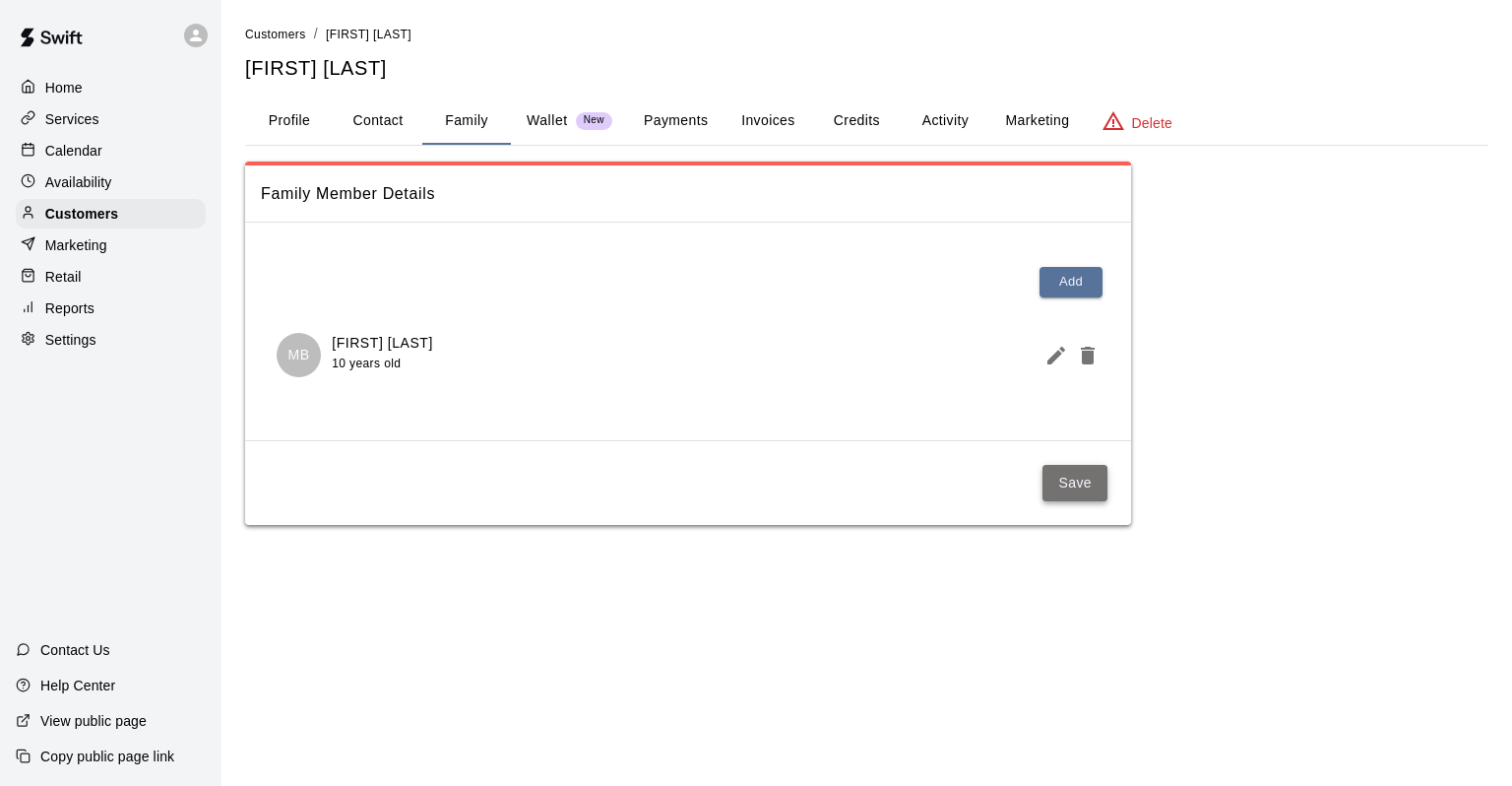 click on "Save" at bounding box center (1075, 483) 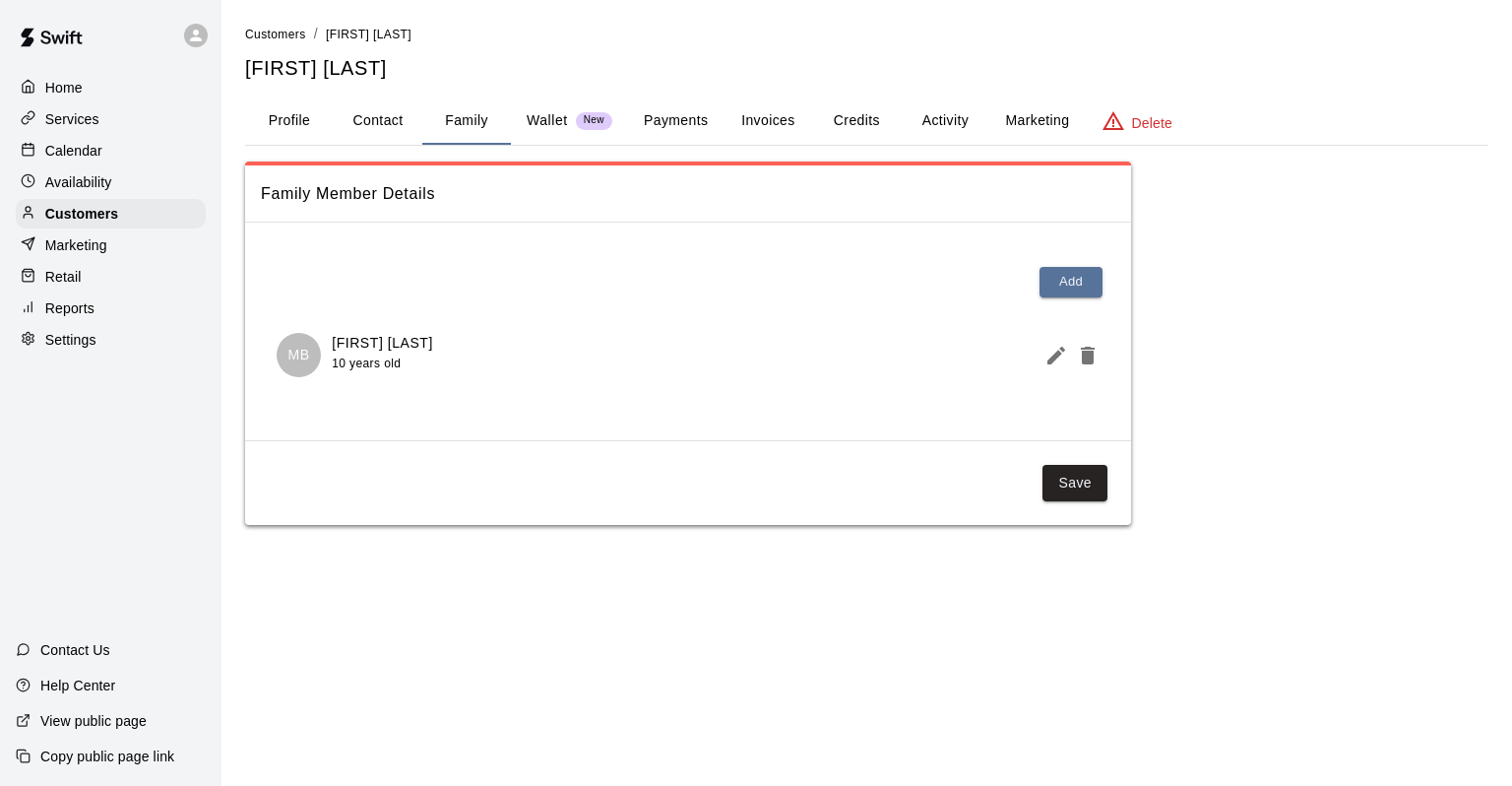click on "Calendar" at bounding box center (74, 151) 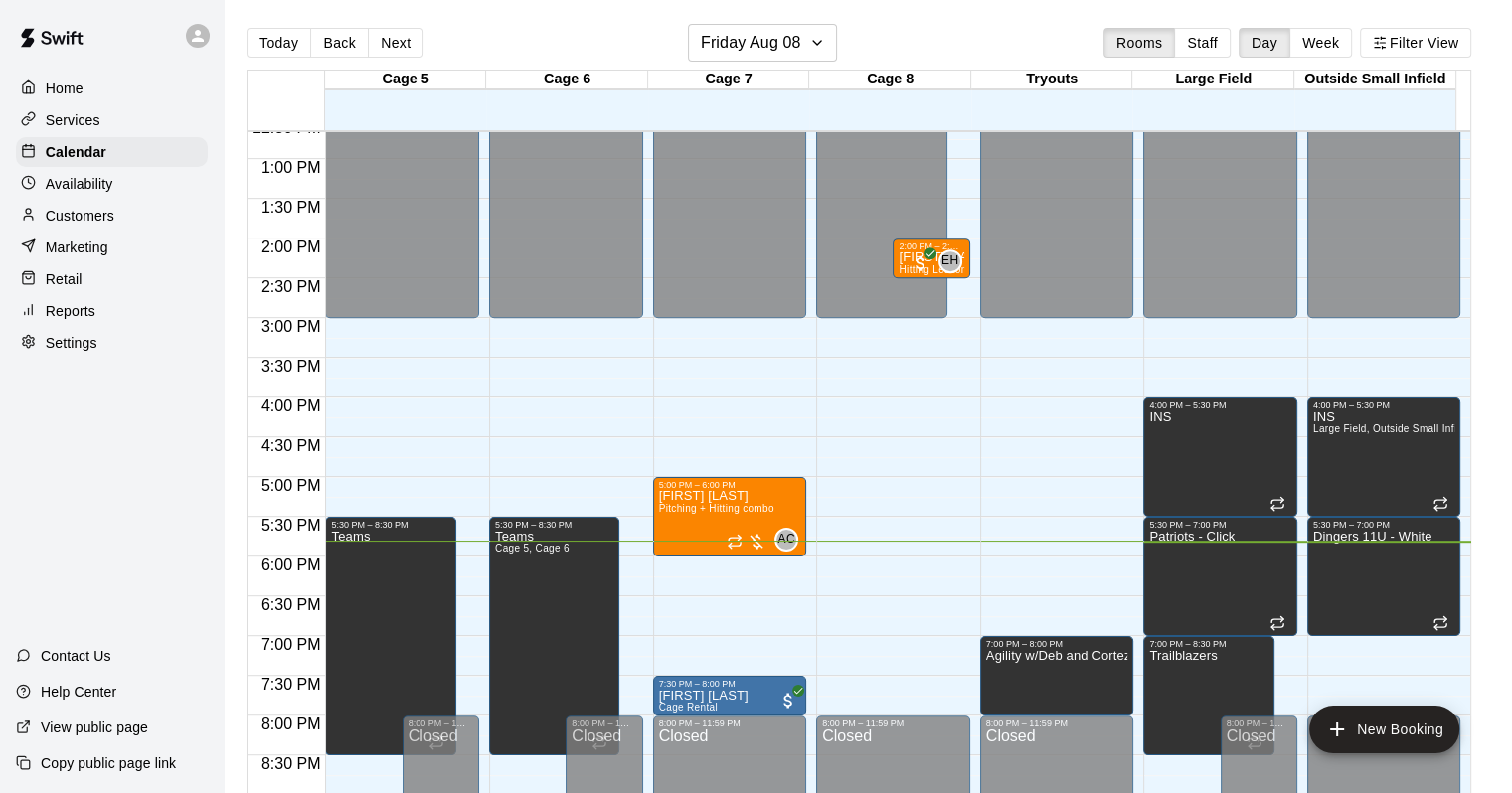 scroll, scrollTop: 765, scrollLeft: 0, axis: vertical 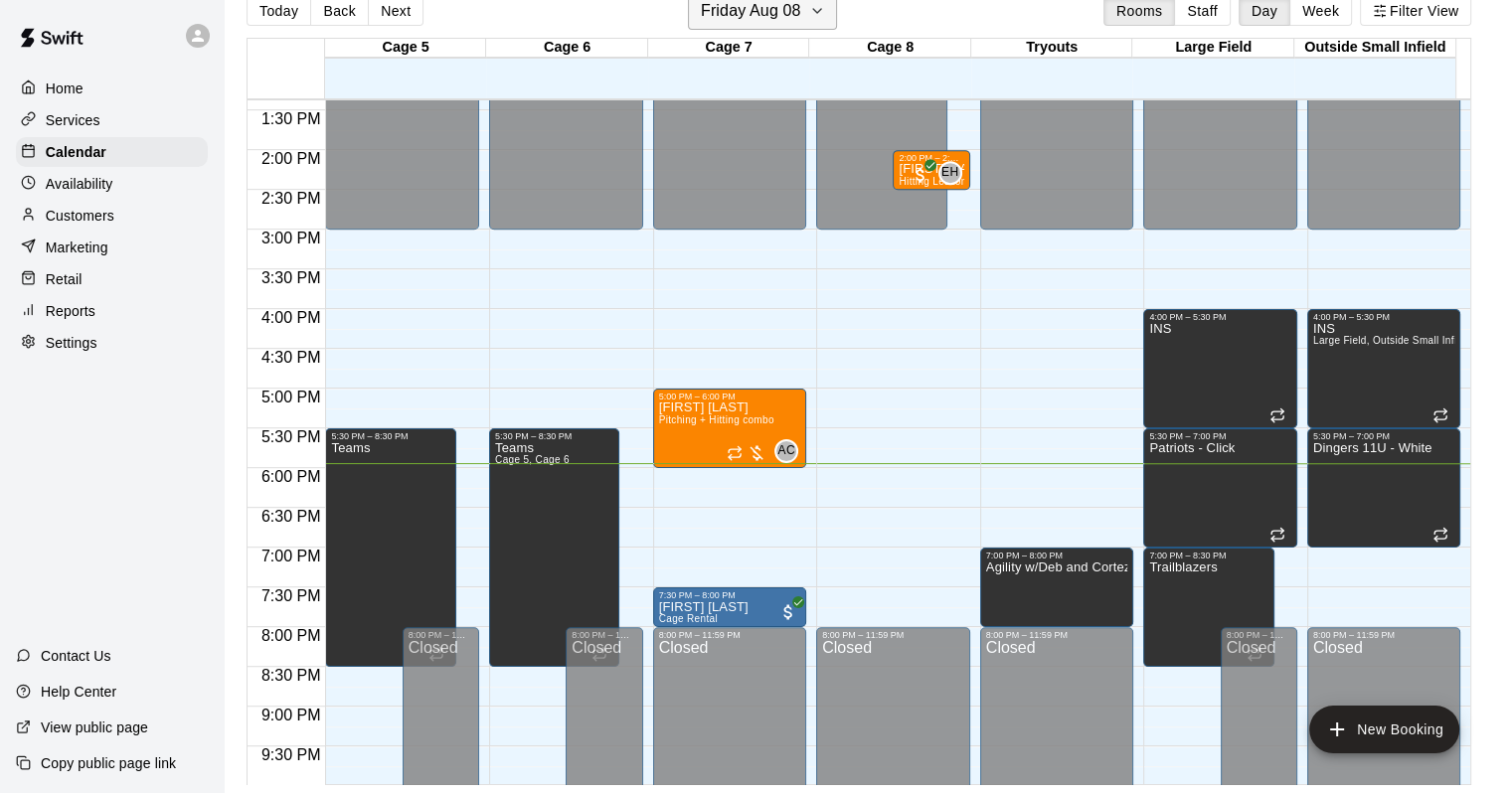click on "Friday Aug 08" at bounding box center (751, 11) 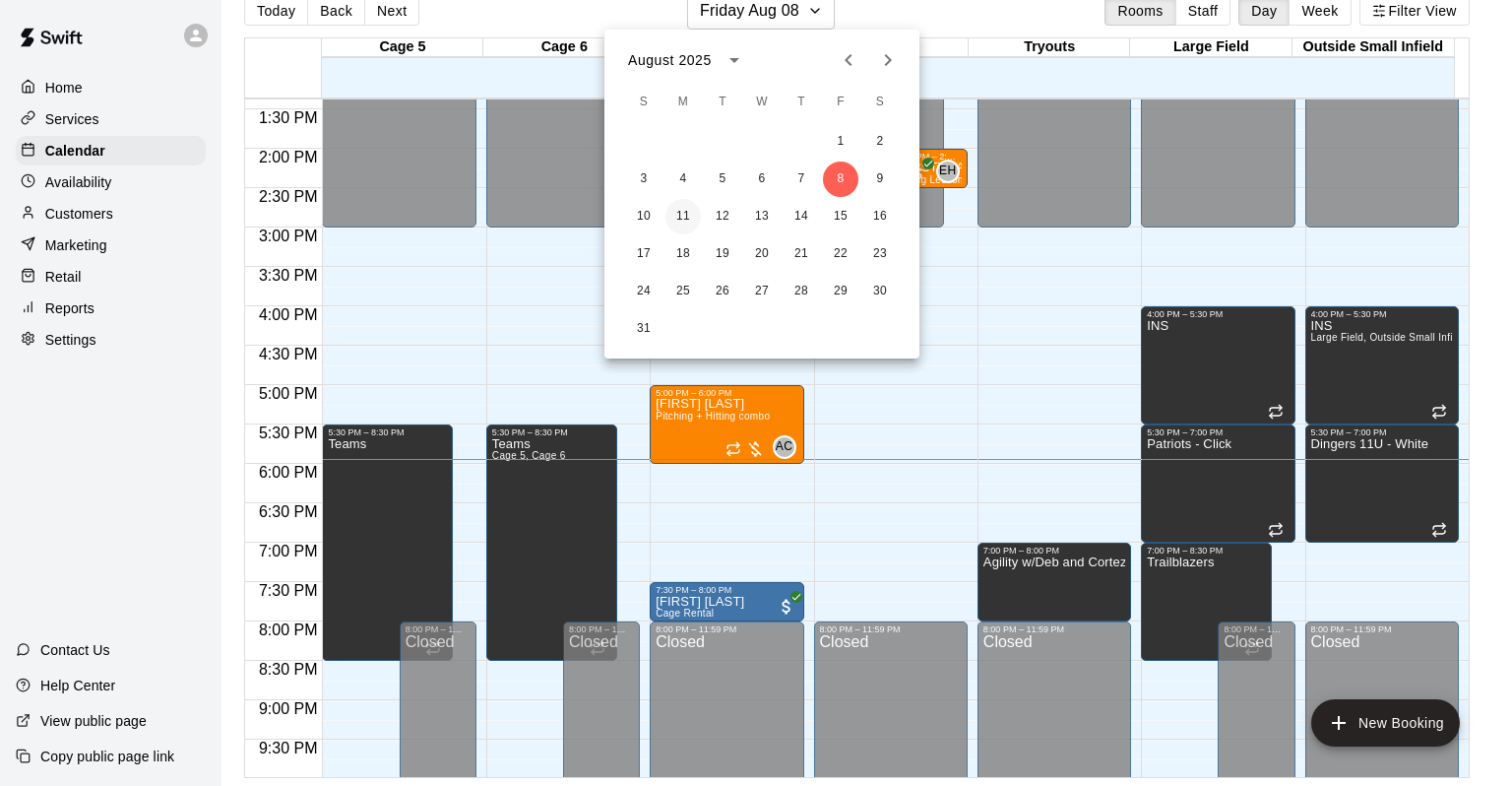 click on "11" at bounding box center [683, 217] 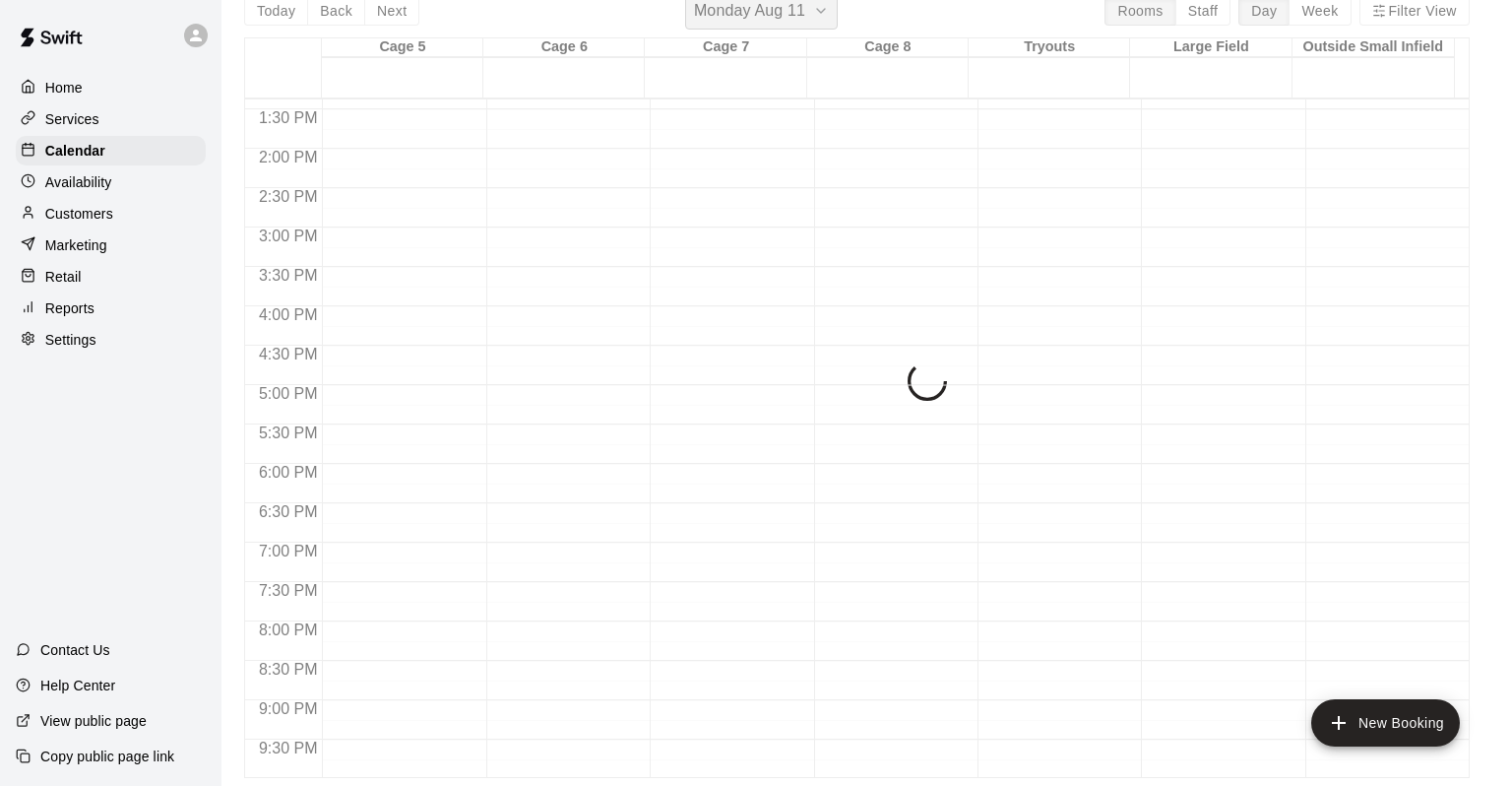 scroll, scrollTop: 24, scrollLeft: 0, axis: vertical 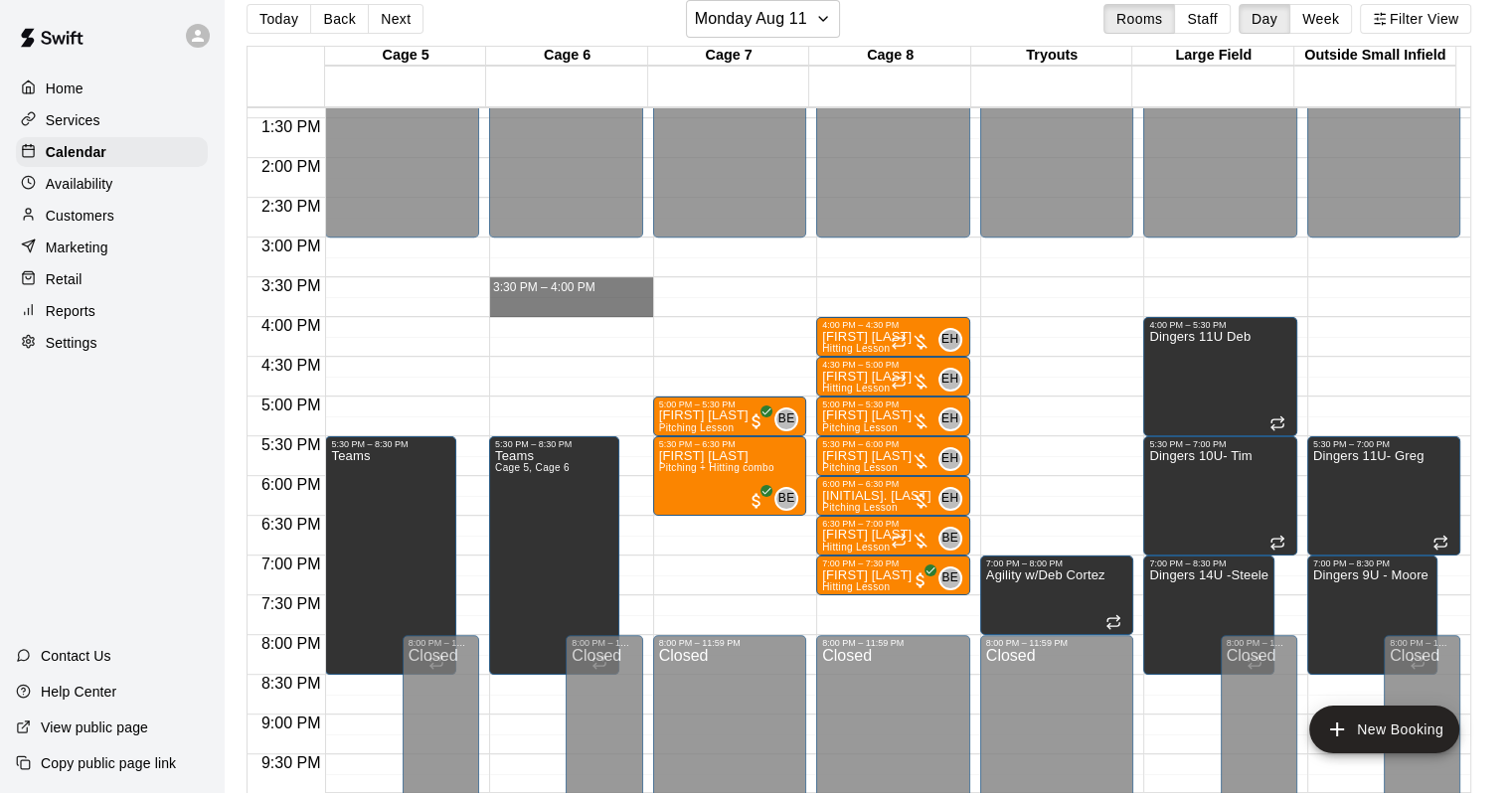 drag, startPoint x: 605, startPoint y: 280, endPoint x: 606, endPoint y: 307, distance: 27.018512 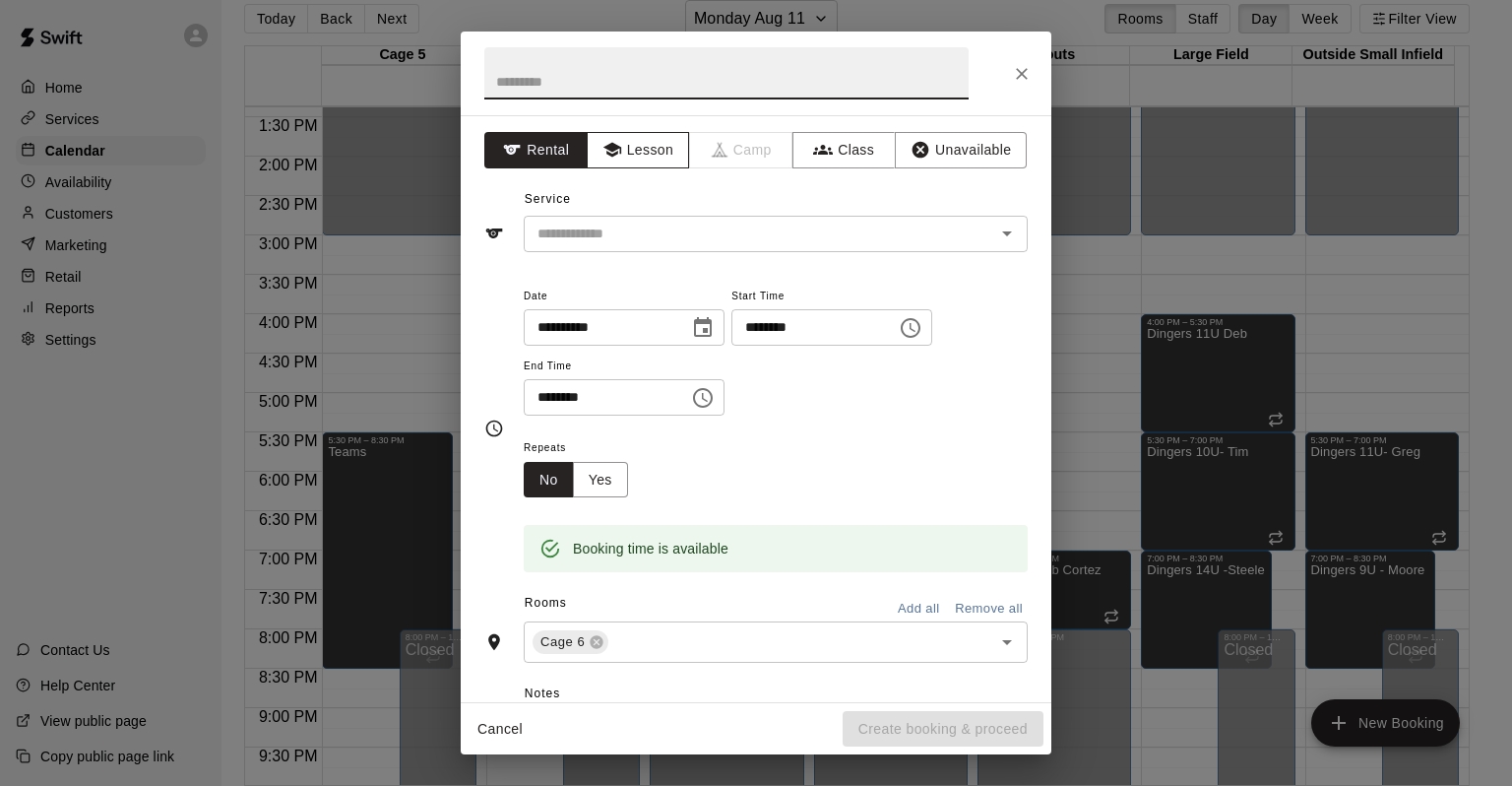 click on "Lesson" at bounding box center (638, 150) 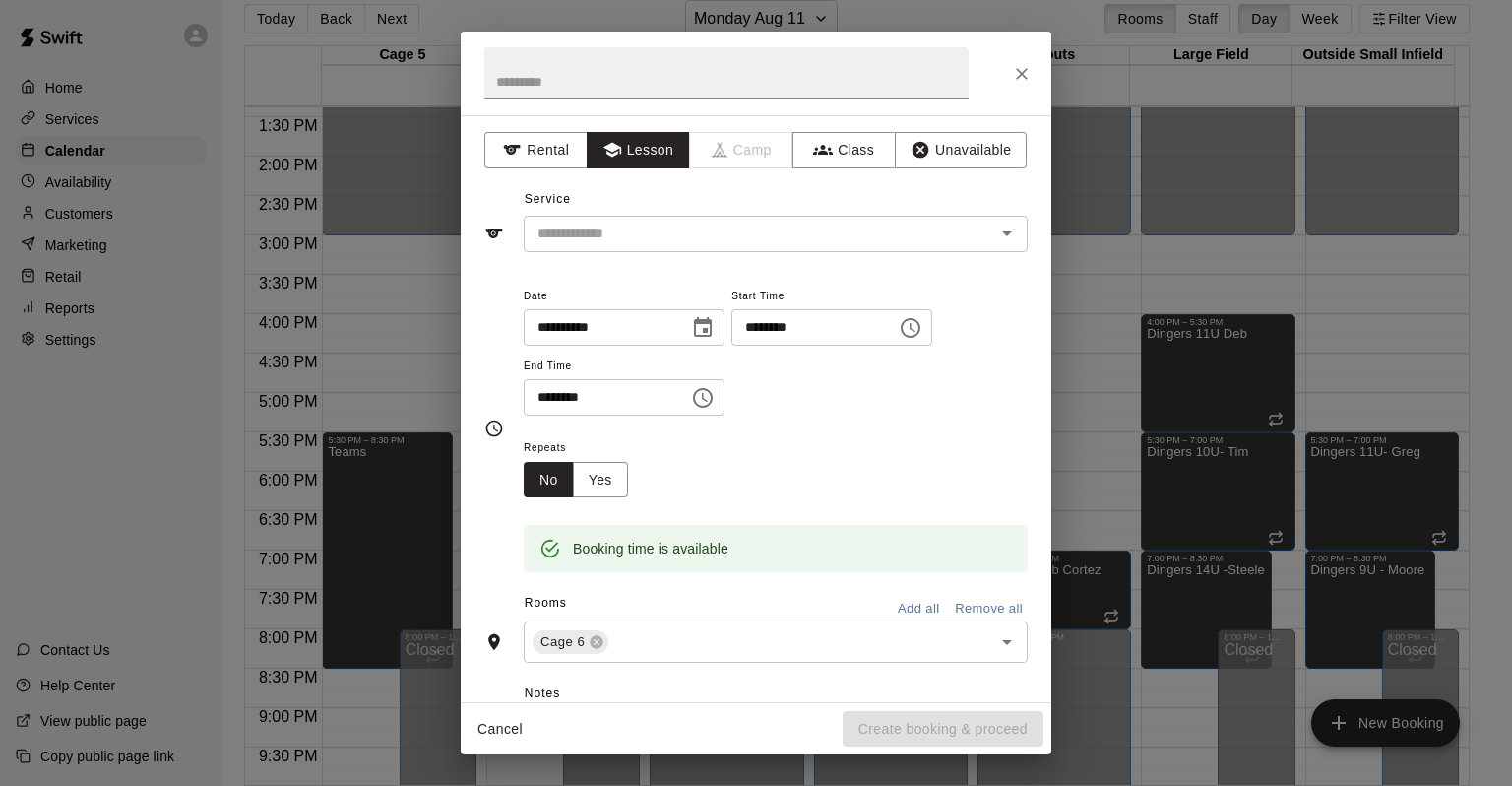 click on "**********" at bounding box center [756, 409] 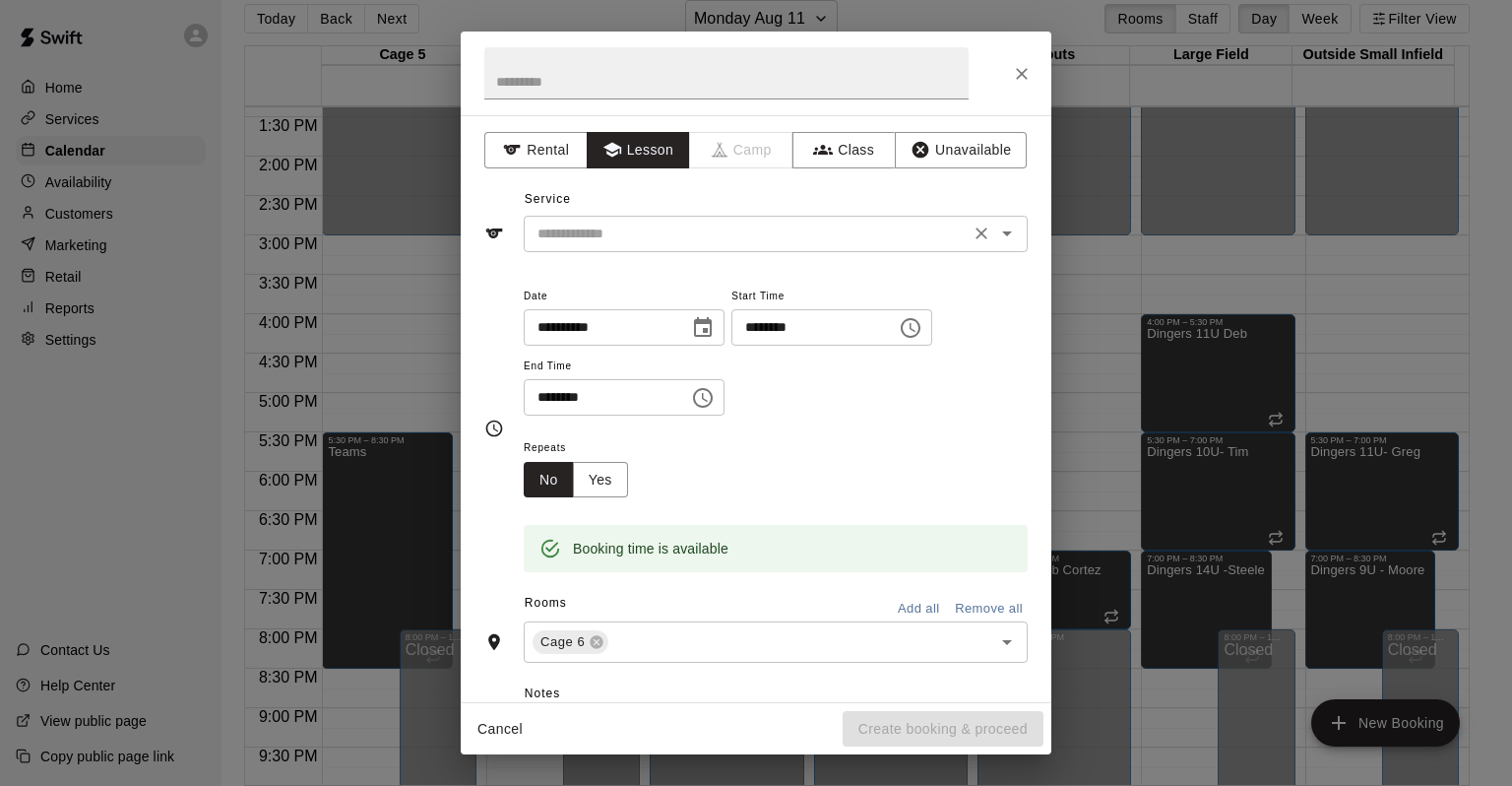 click at bounding box center (746, 233) 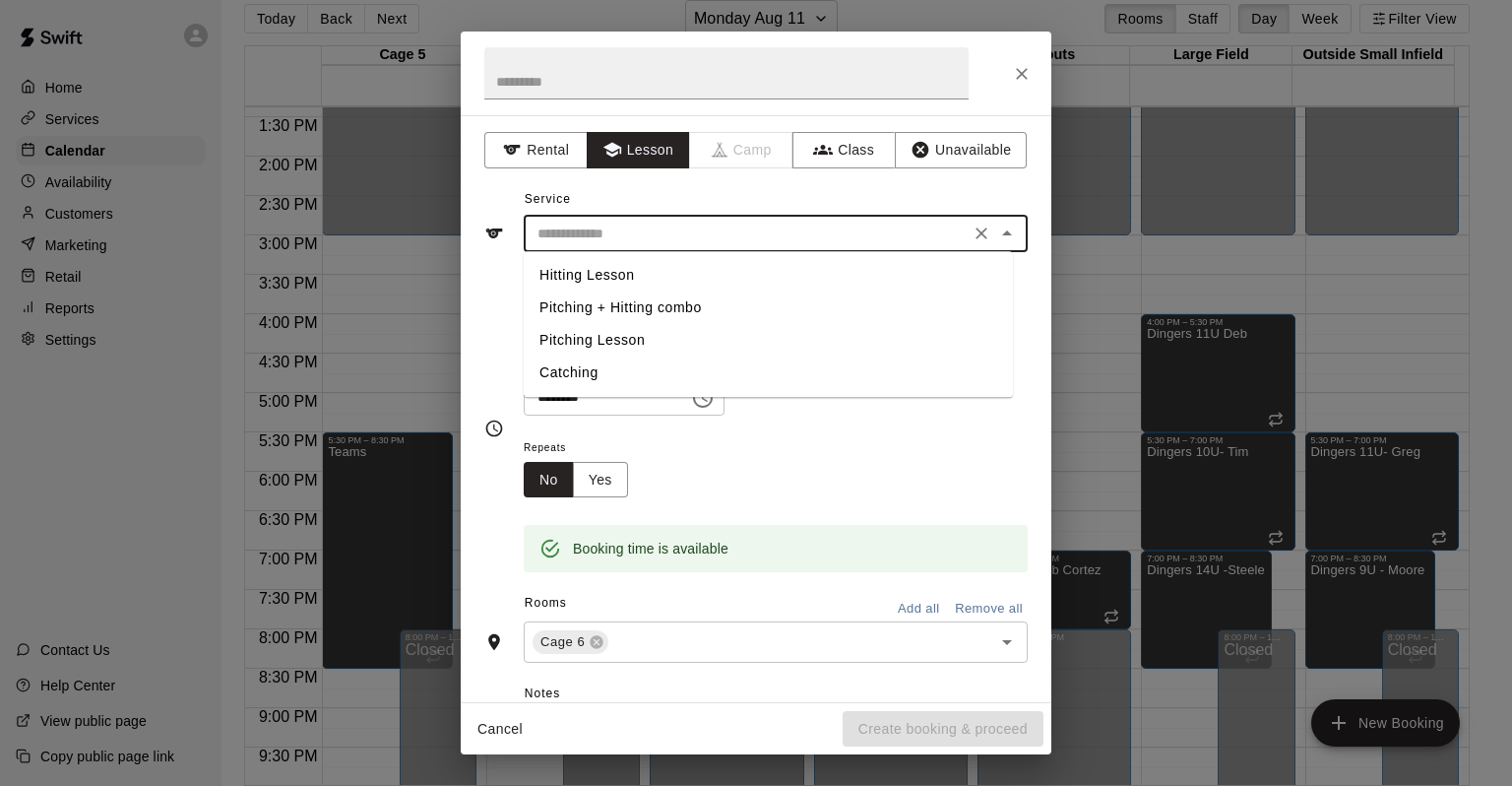 click on "Hitting Lesson" at bounding box center [768, 275] 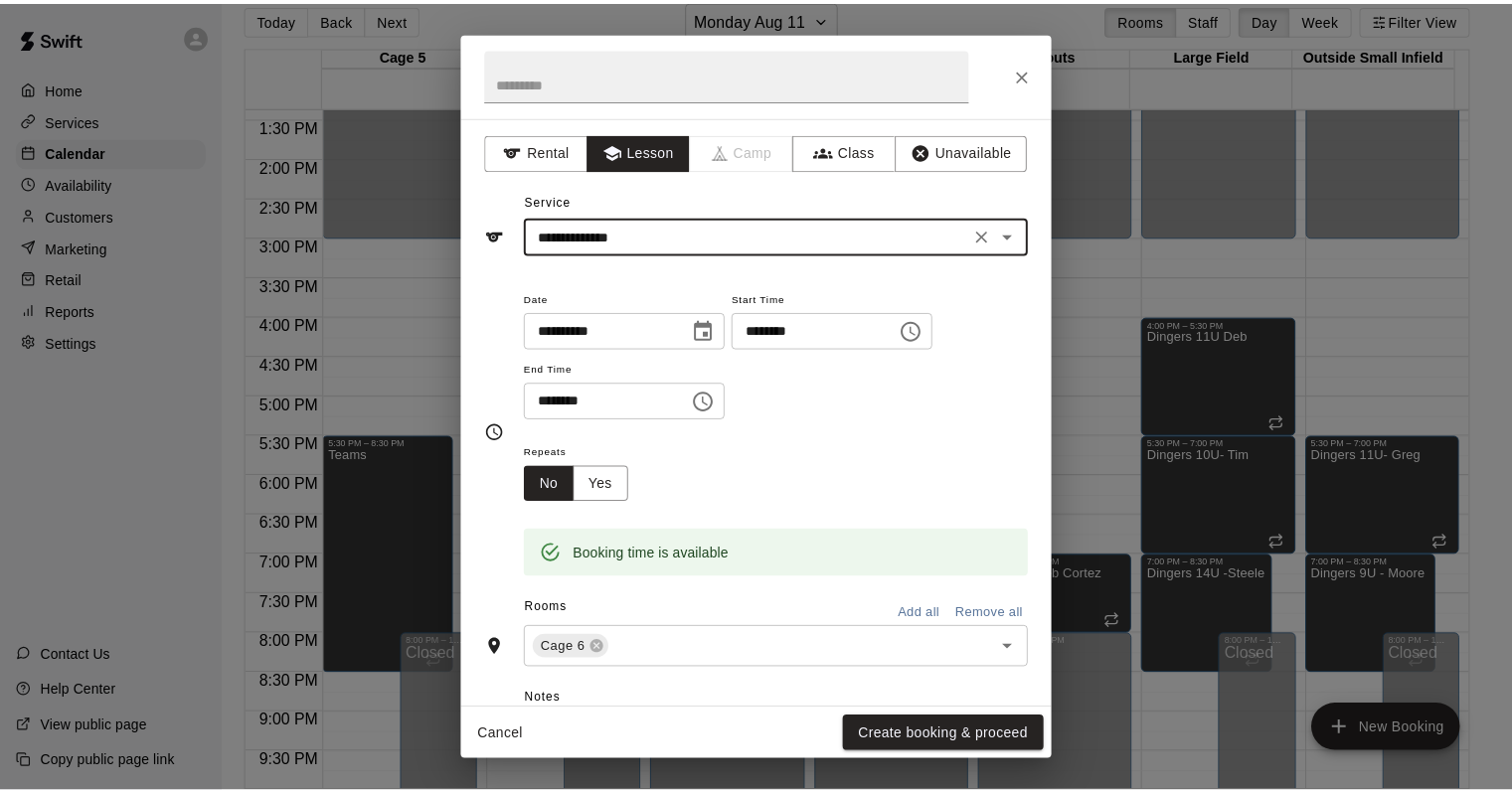 scroll, scrollTop: 279, scrollLeft: 0, axis: vertical 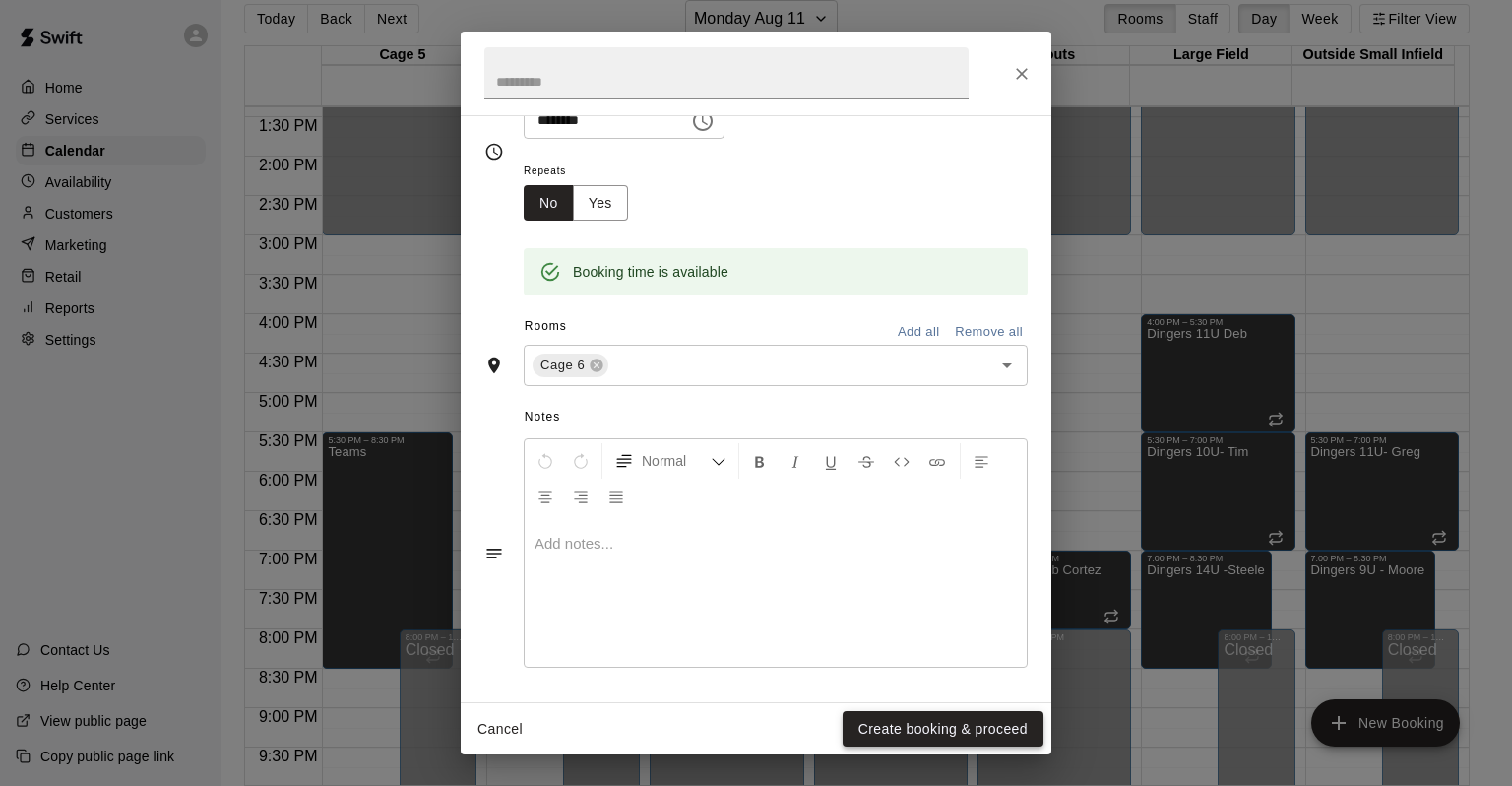 click on "Create booking & proceed" at bounding box center [943, 729] 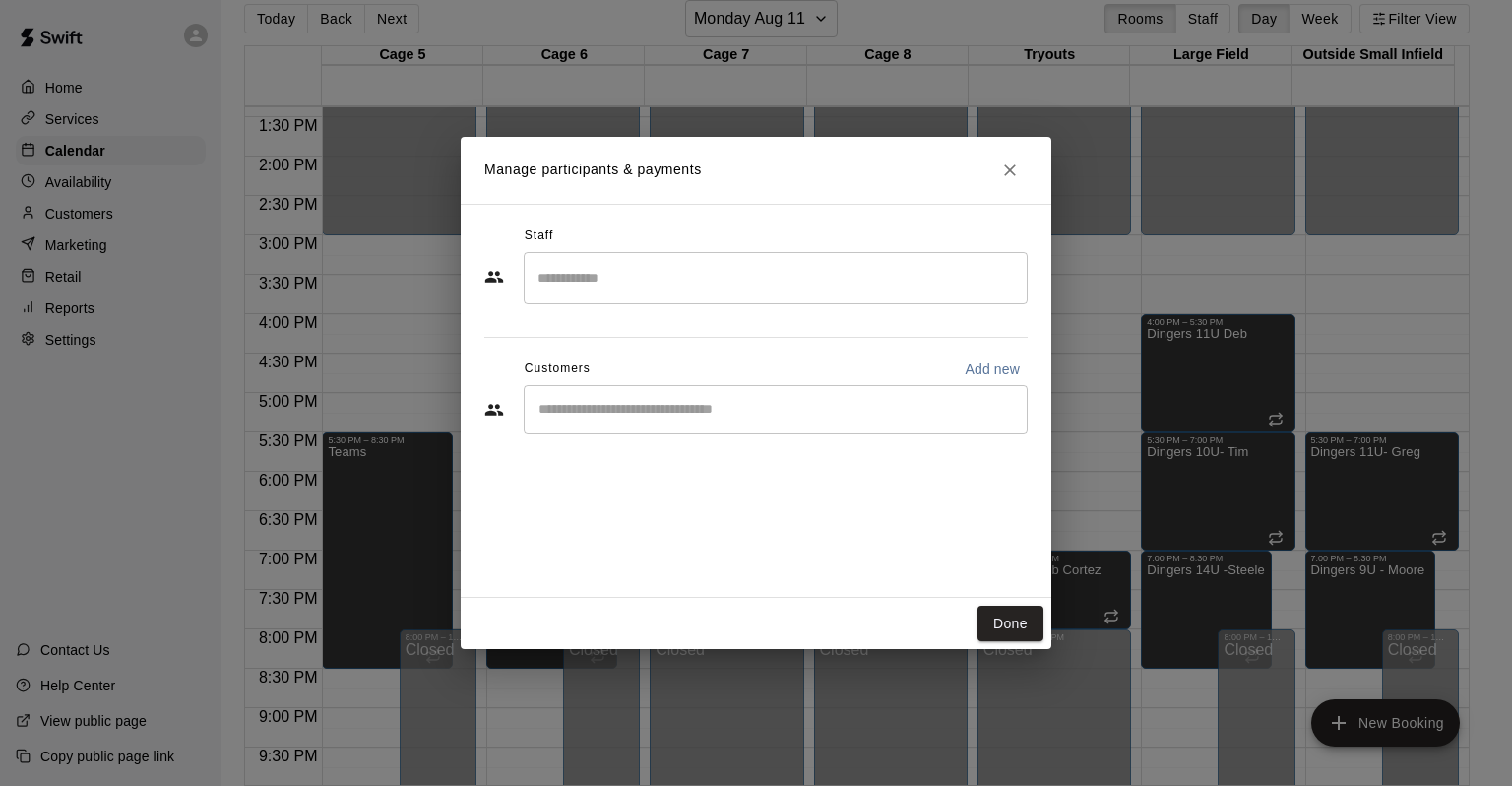 click on "​" at bounding box center (776, 278) 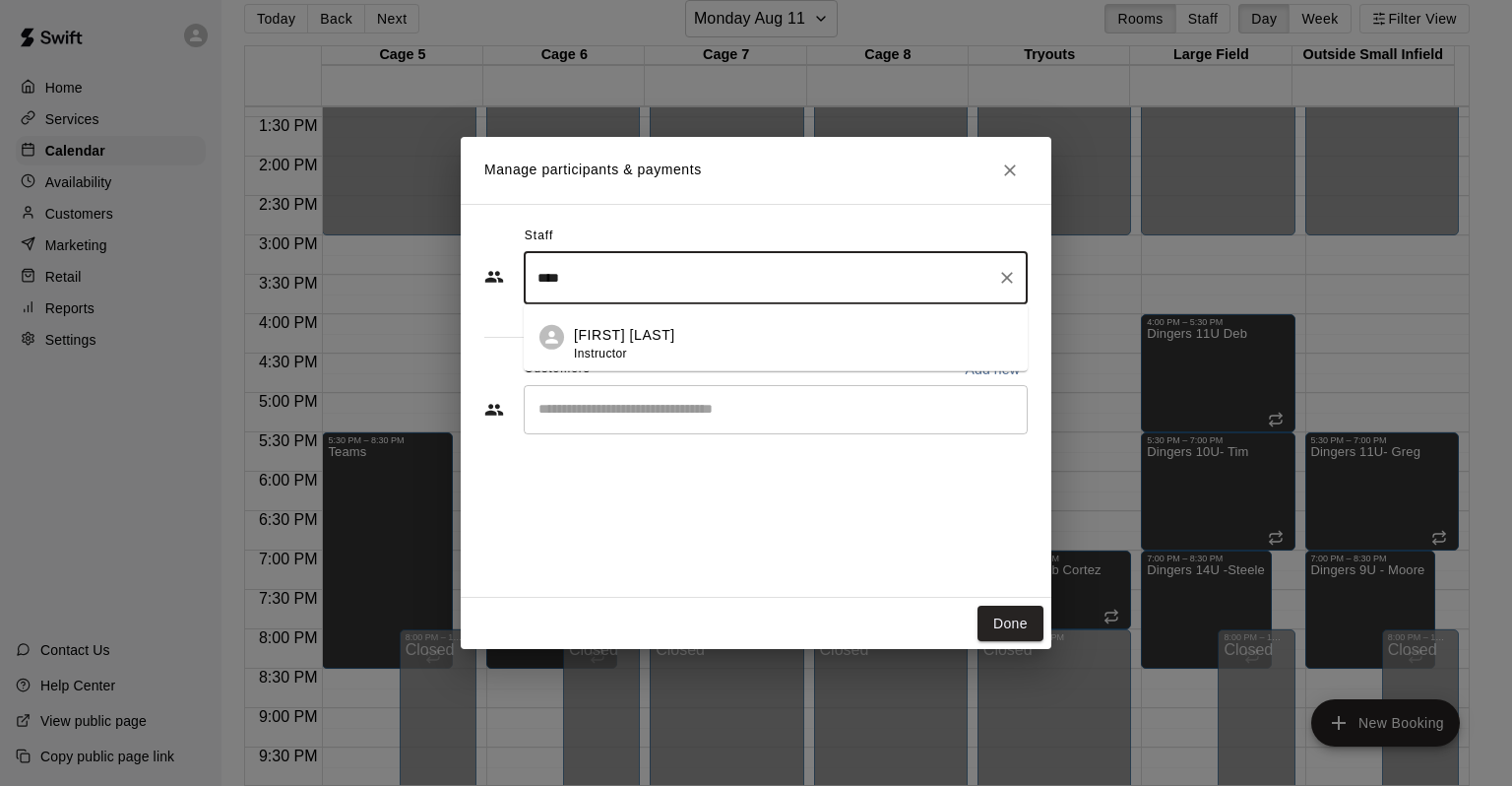 type on "****" 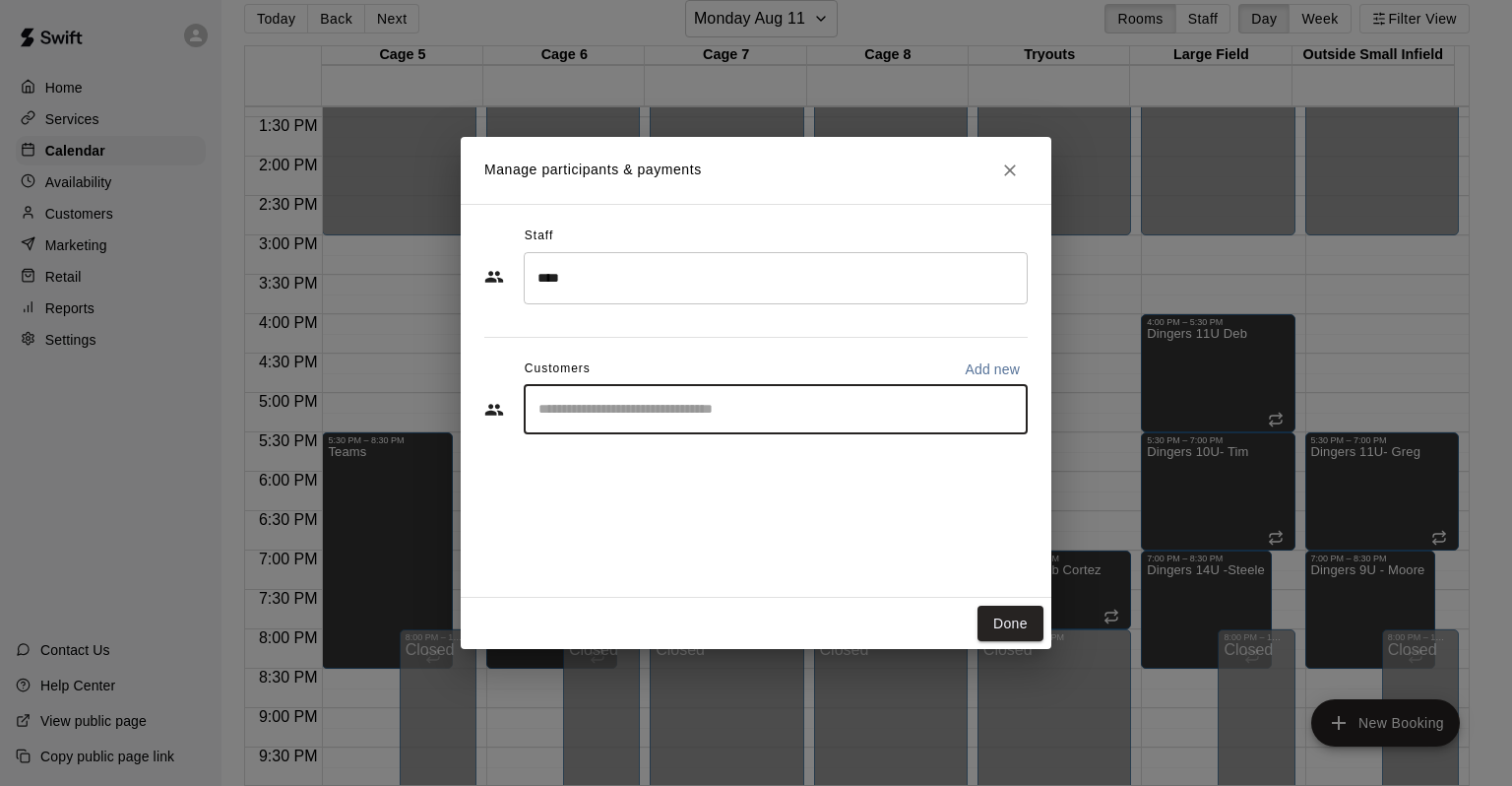 click at bounding box center (776, 410) 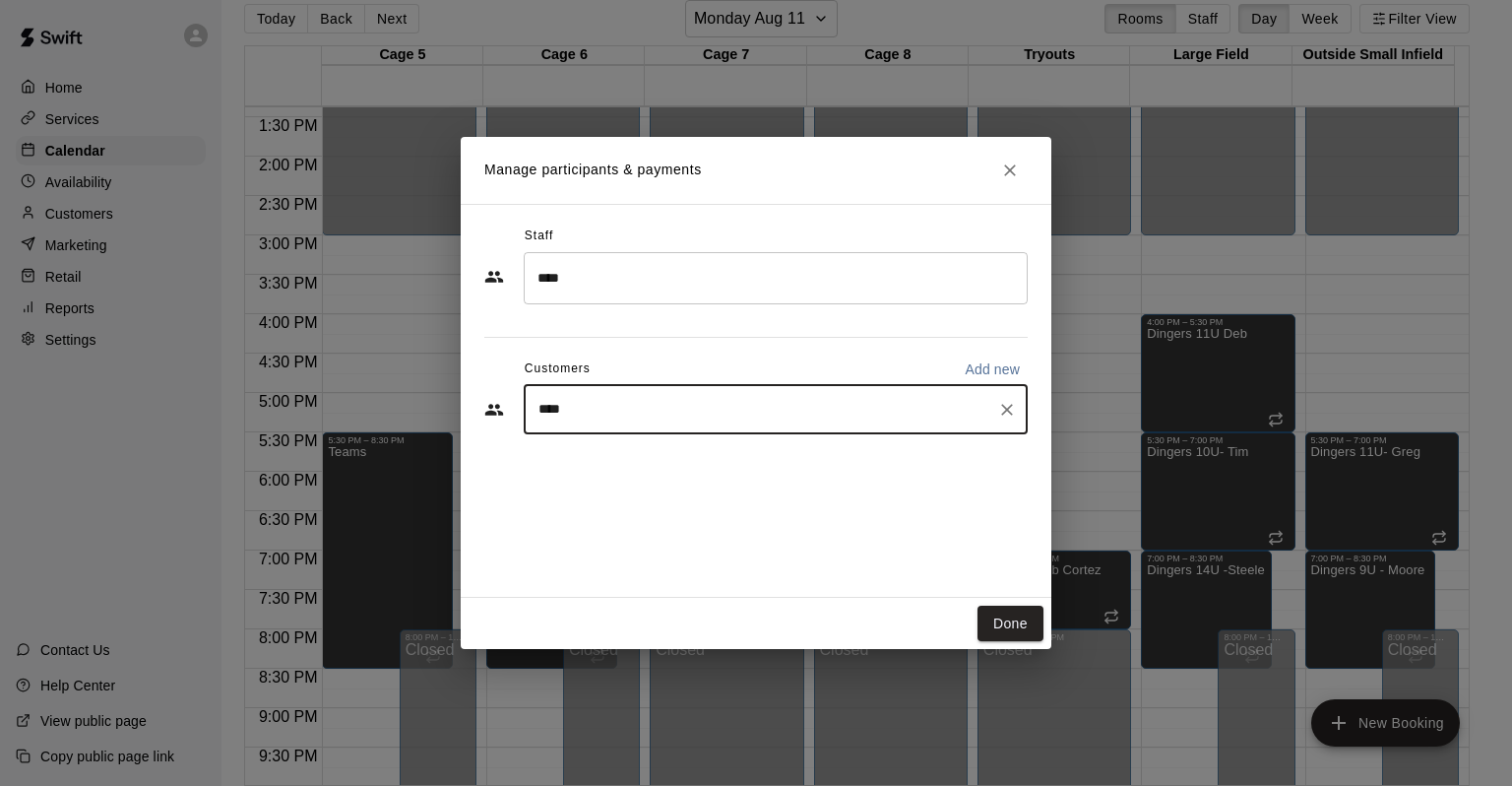 type on "*****" 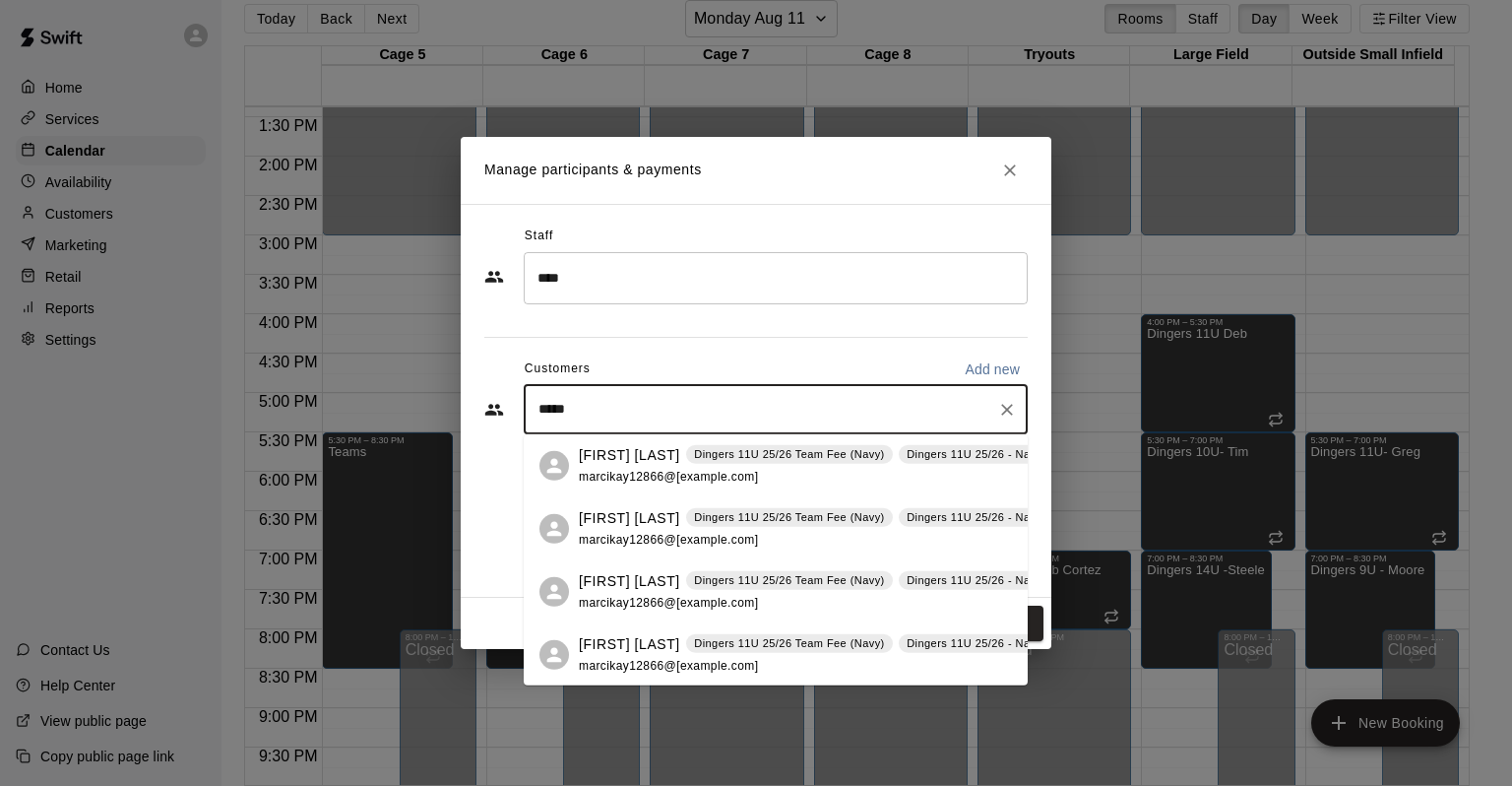 click on "Marci Schroeder" at bounding box center [629, 454] 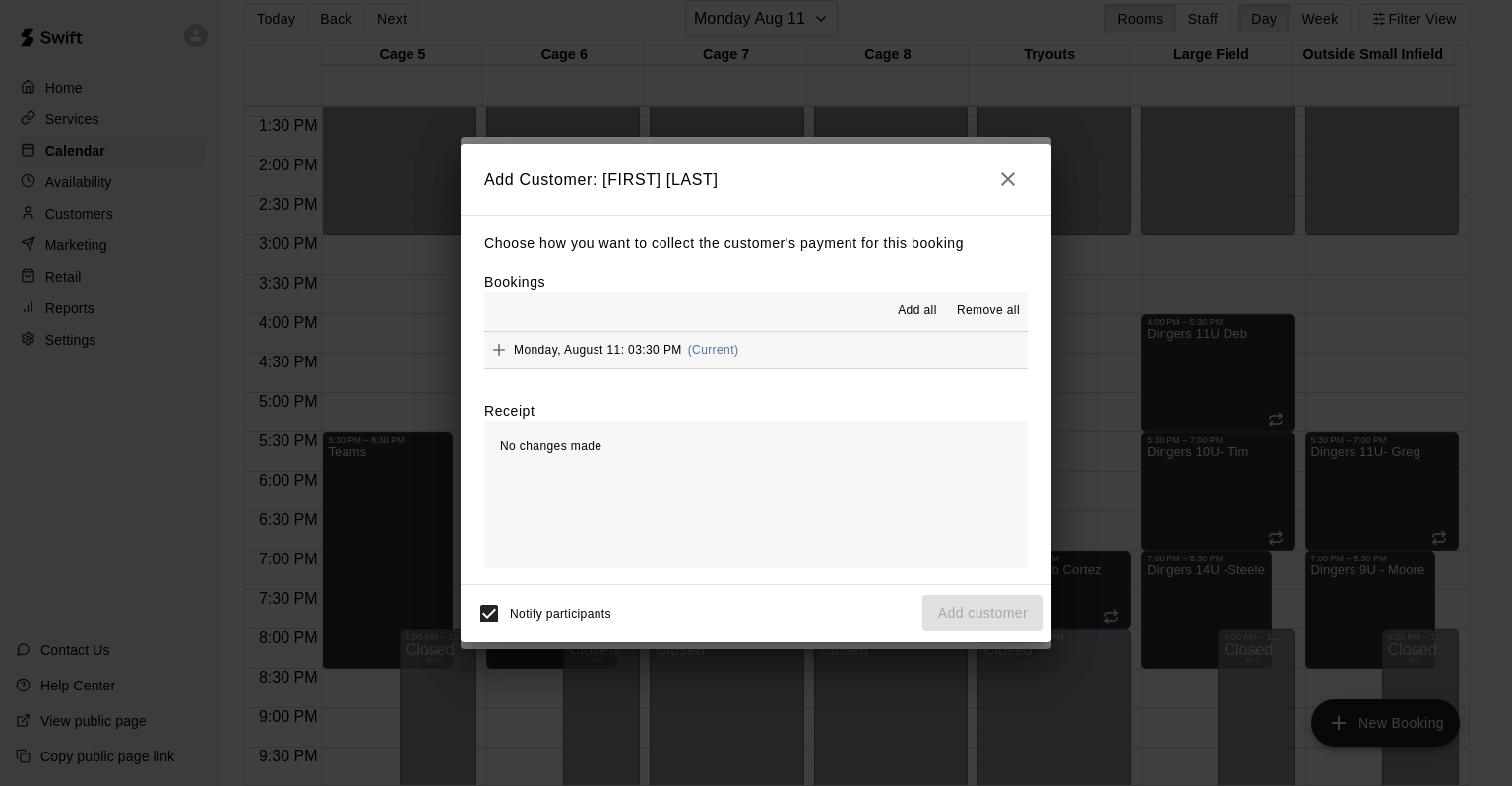 click 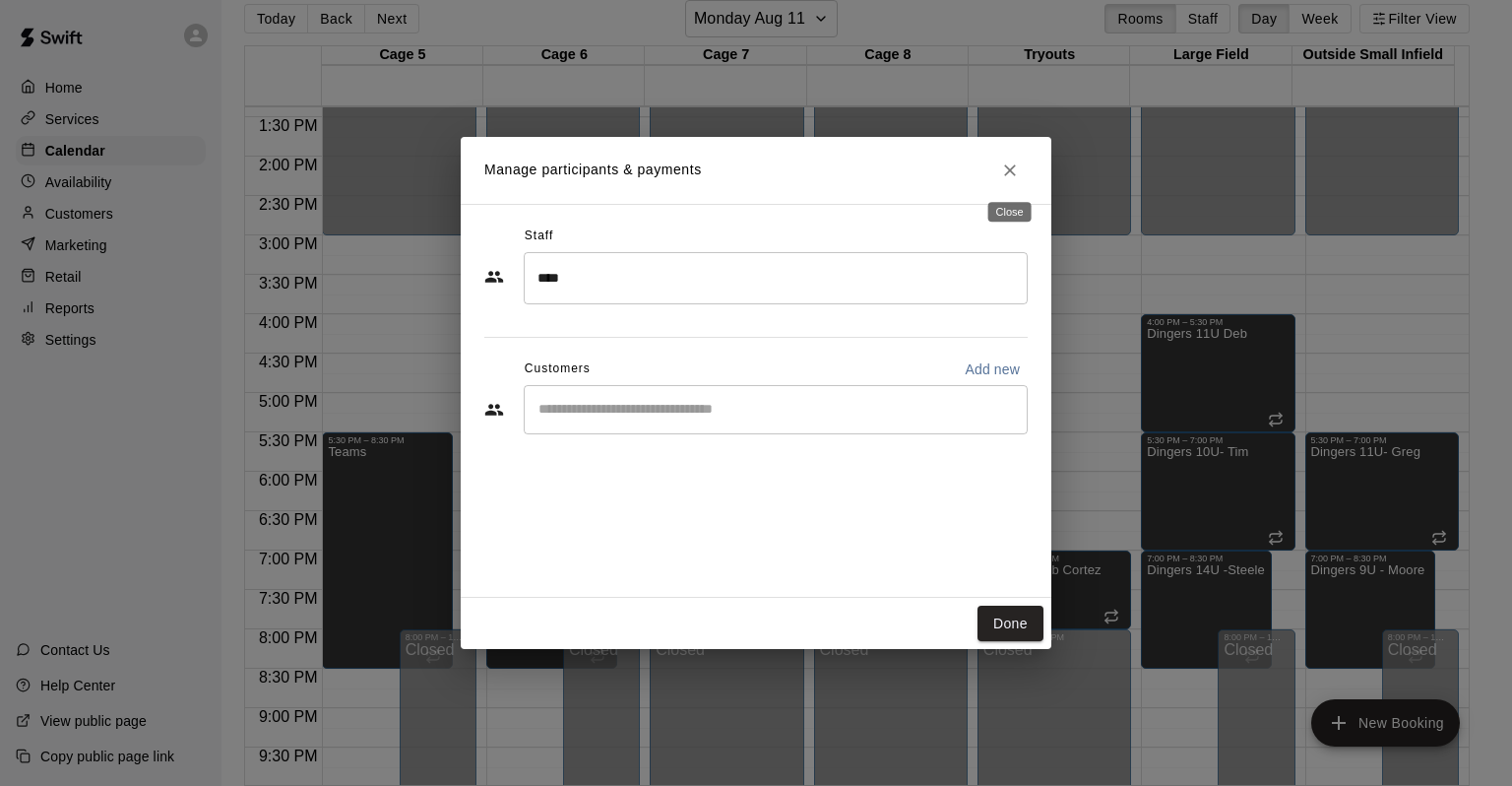 click at bounding box center [1010, 170] 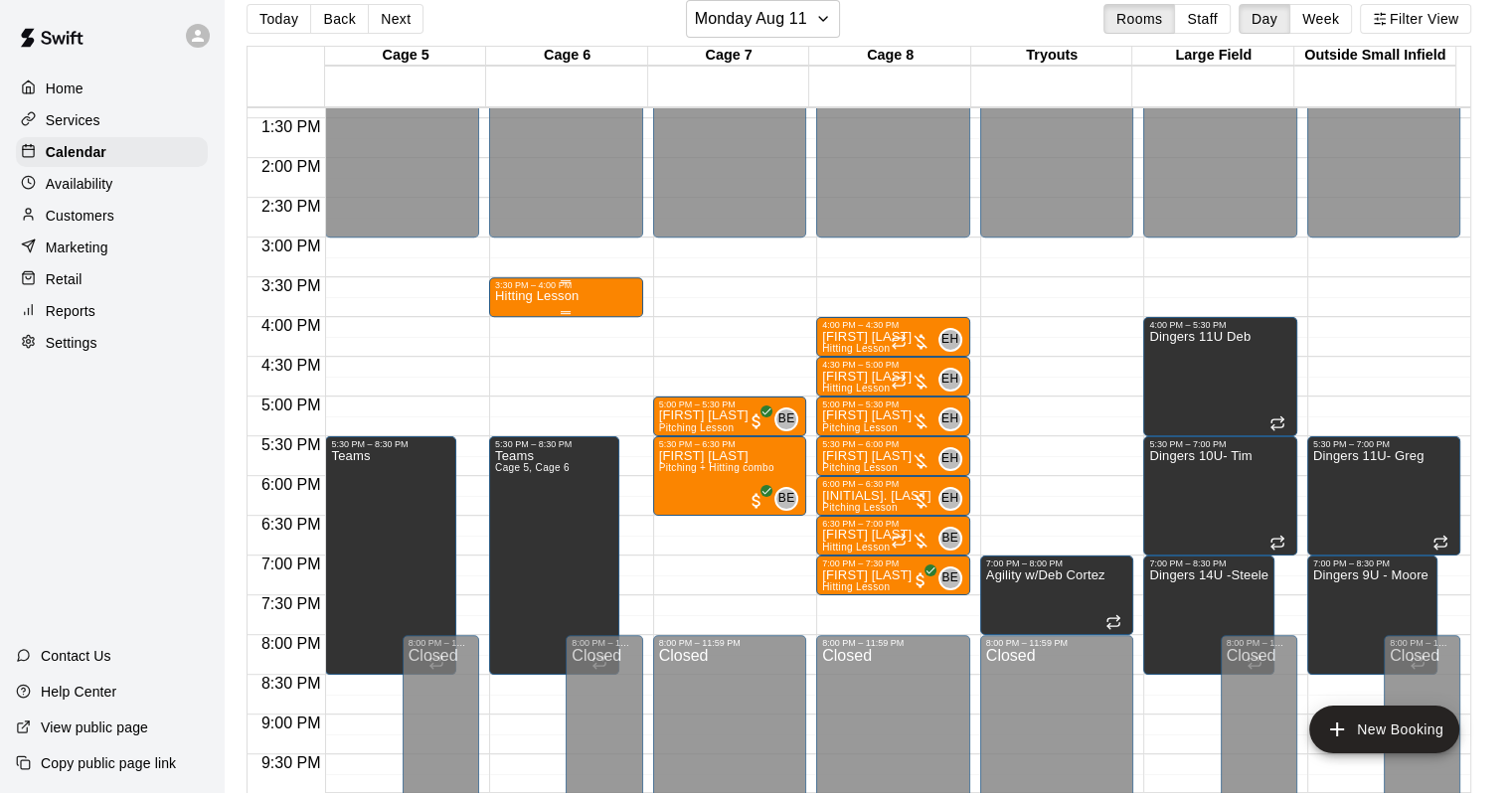 click on "Hitting Lesson" at bounding box center [566, 687] 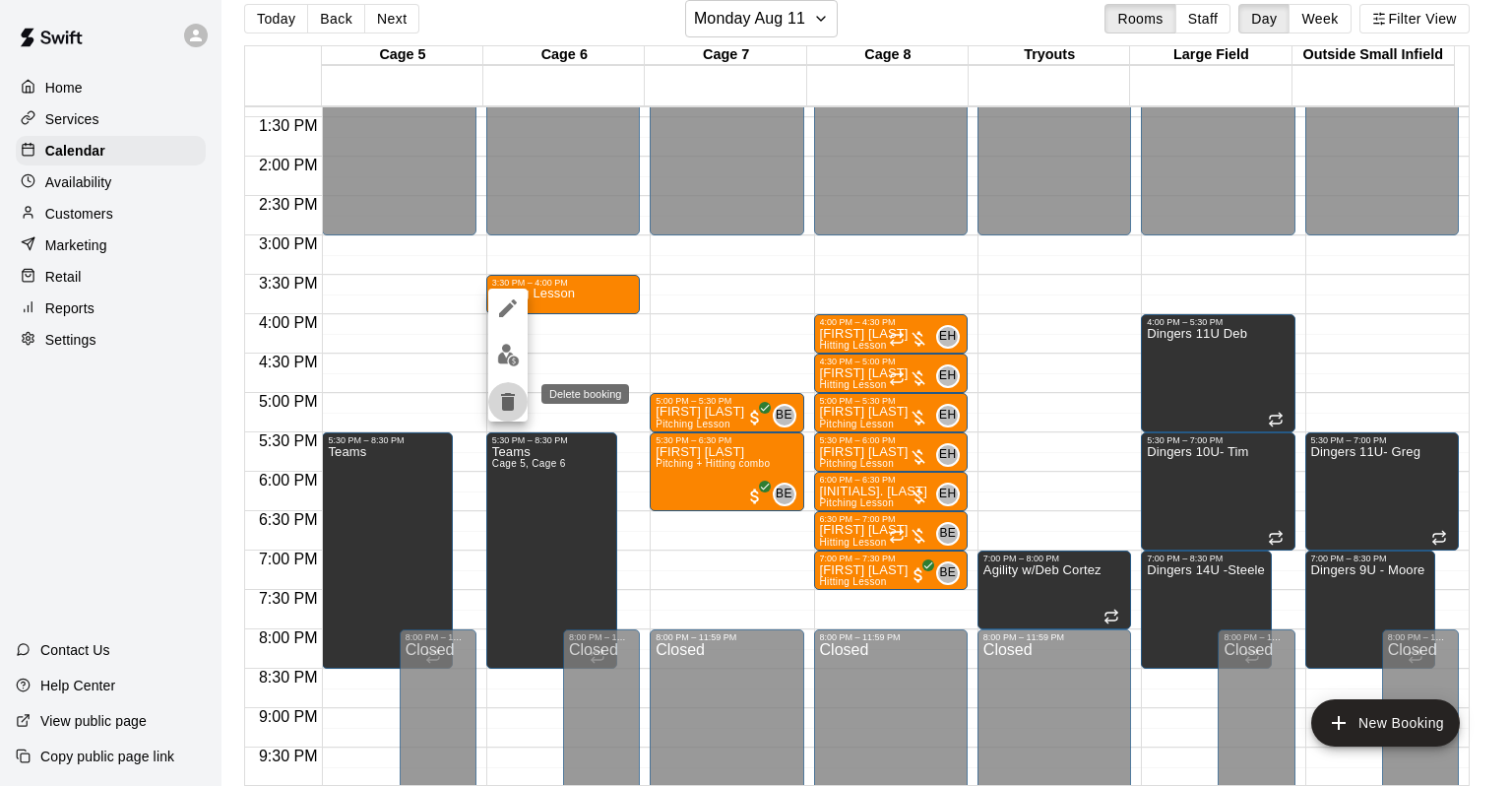 click 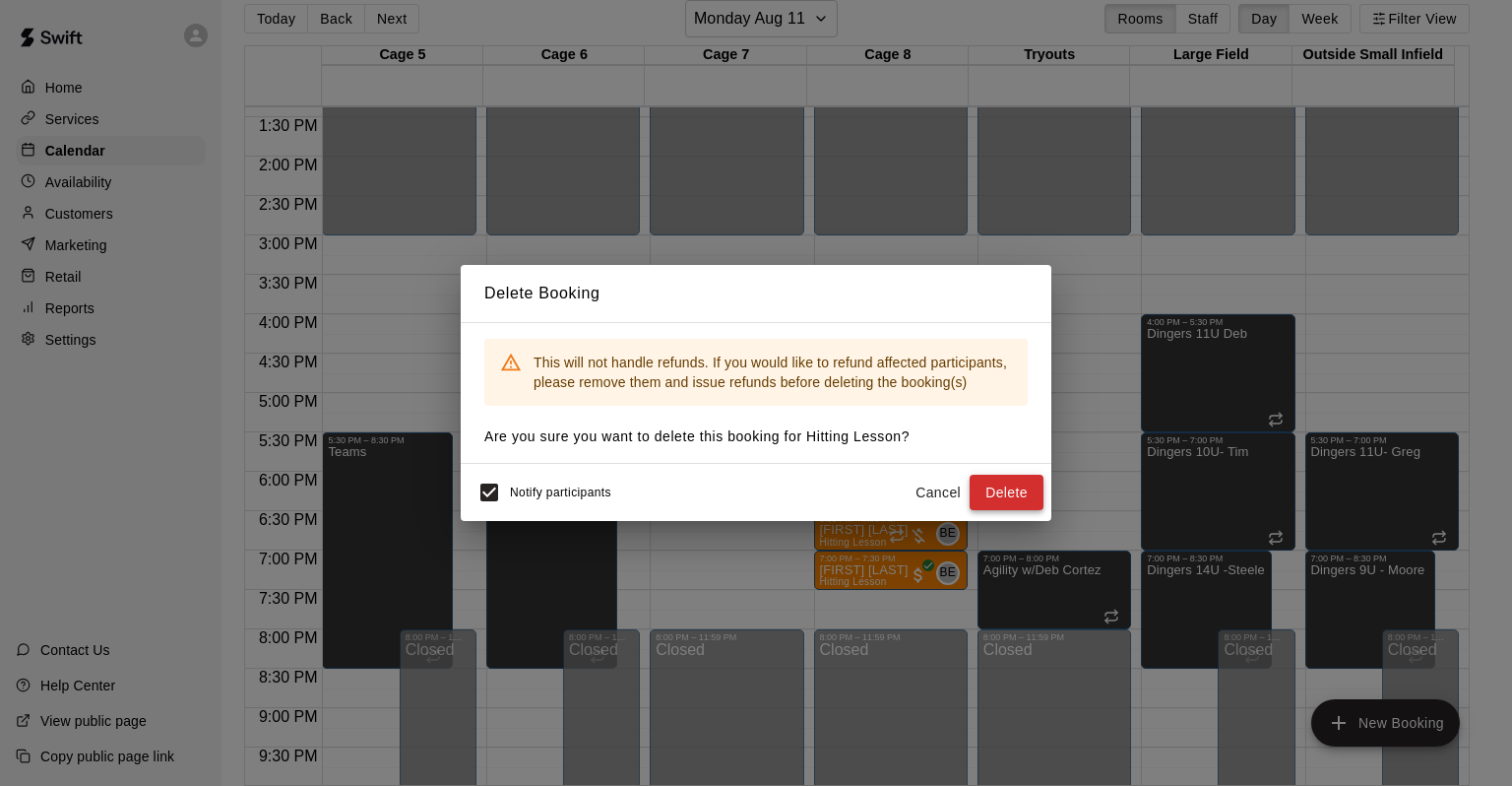 click on "Delete" at bounding box center [1006, 492] 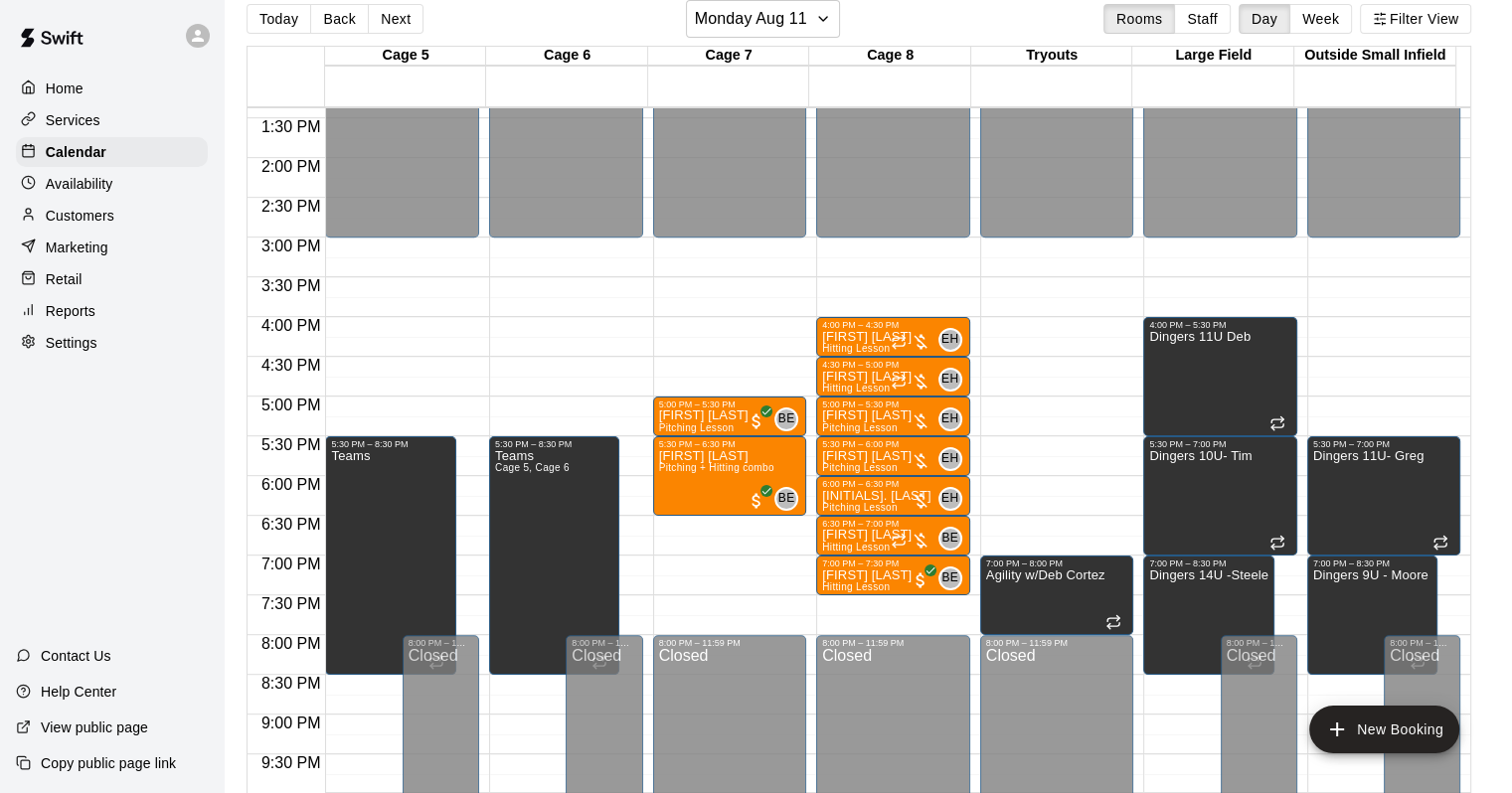 click on "Availability" at bounding box center [80, 184] 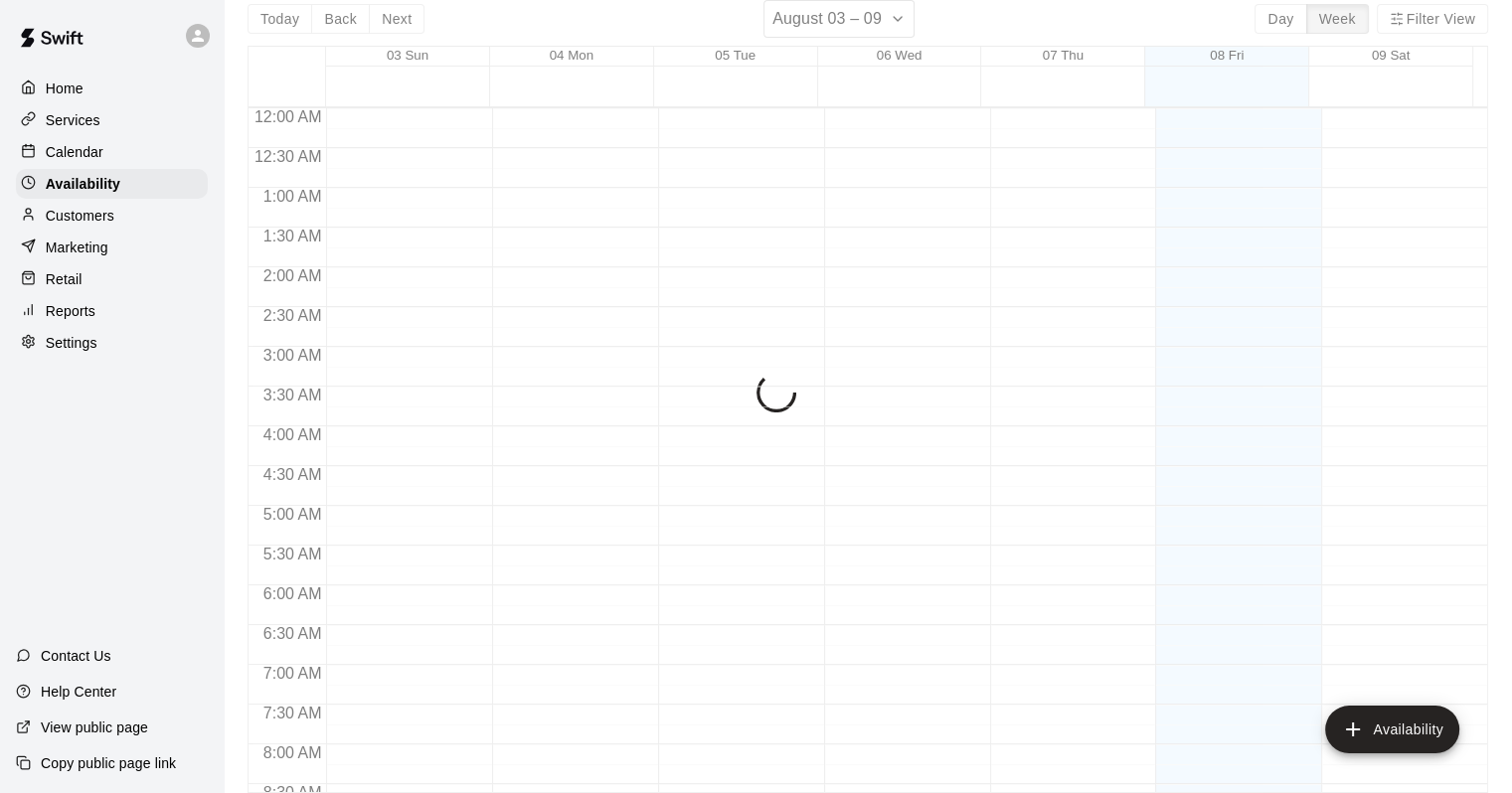 scroll, scrollTop: 0, scrollLeft: 0, axis: both 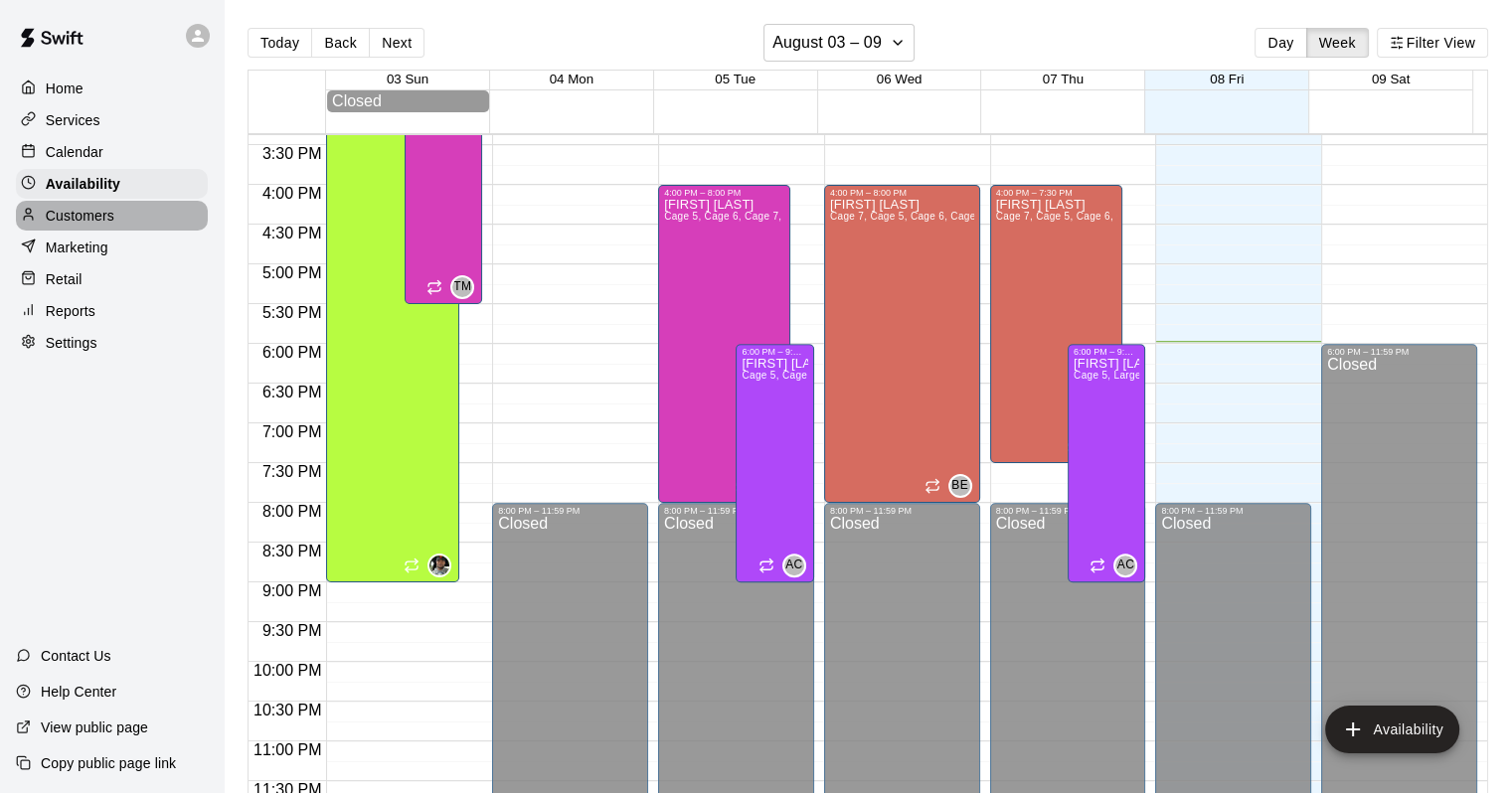 click on "Customers" at bounding box center (80, 216) 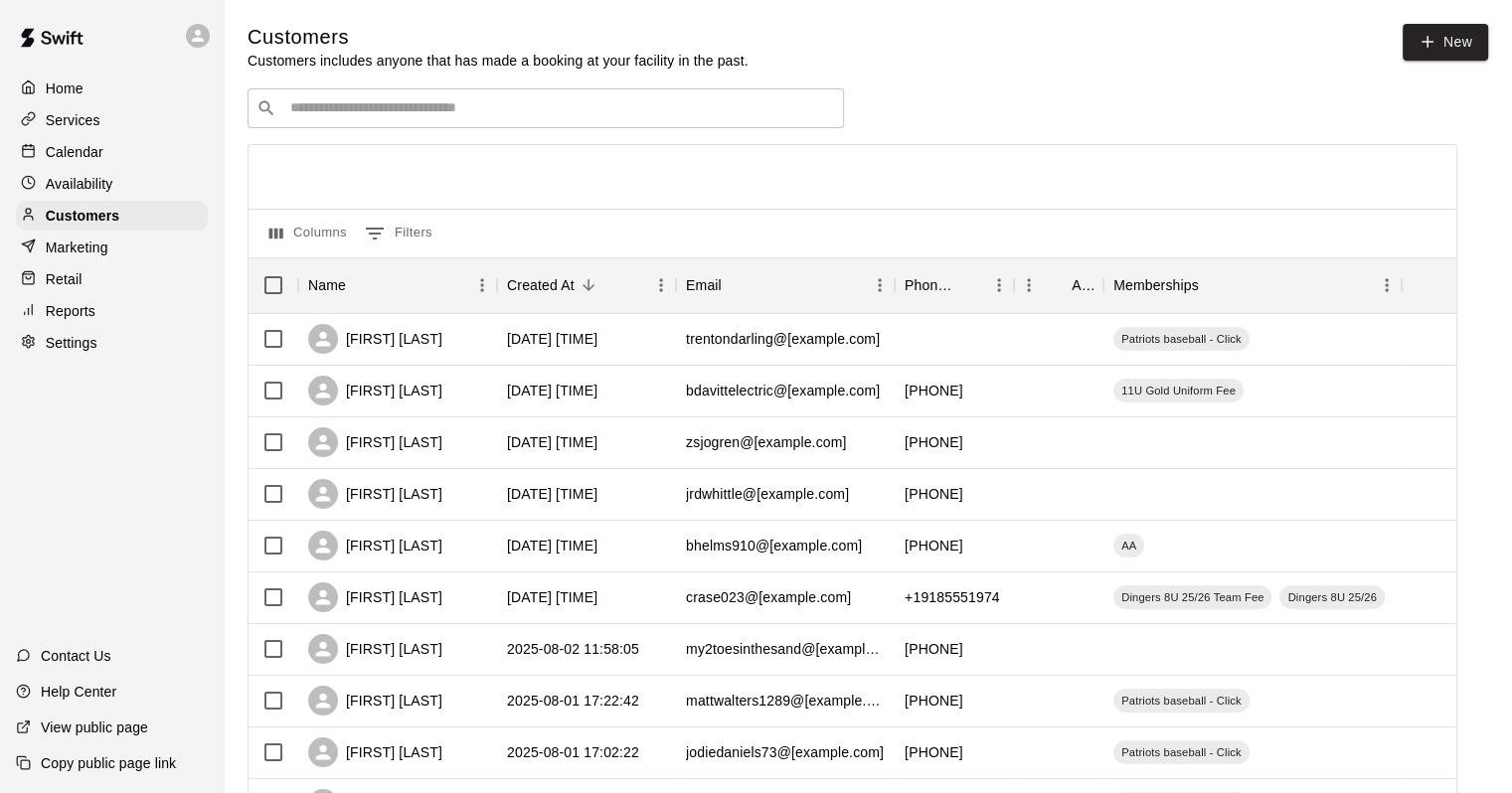 click 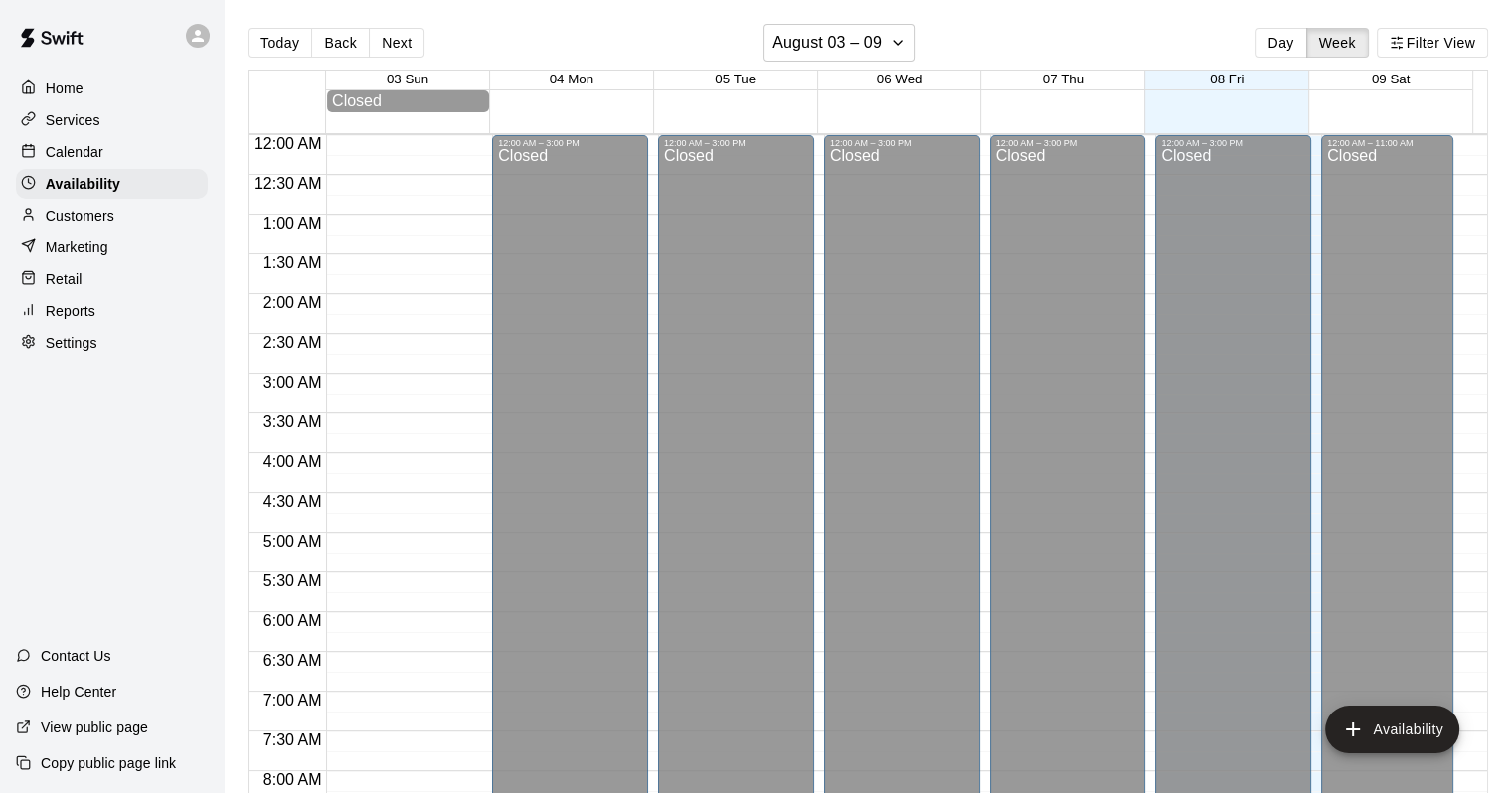scroll, scrollTop: 1222, scrollLeft: 0, axis: vertical 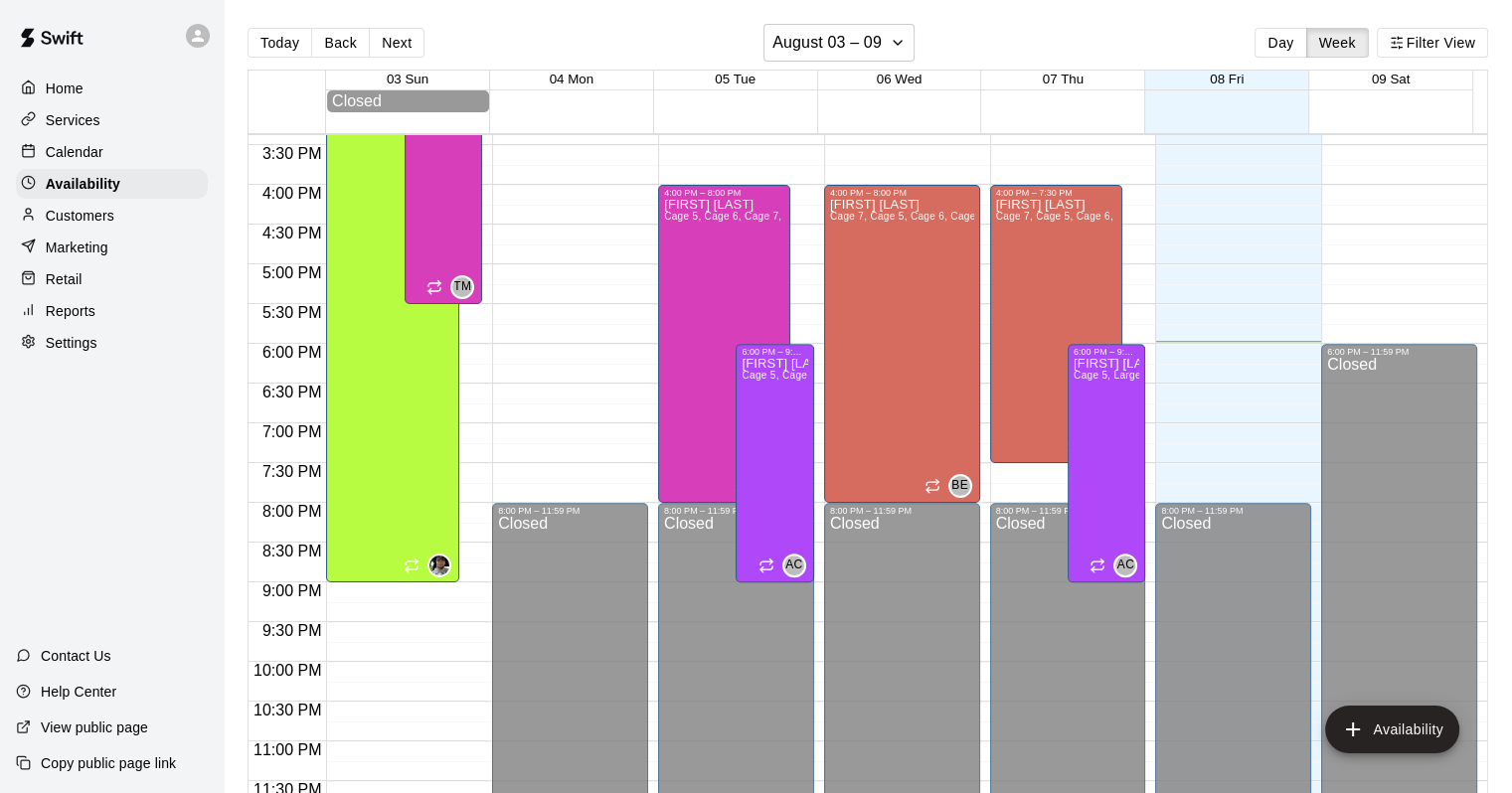 click on "Calendar" at bounding box center (111, 152) 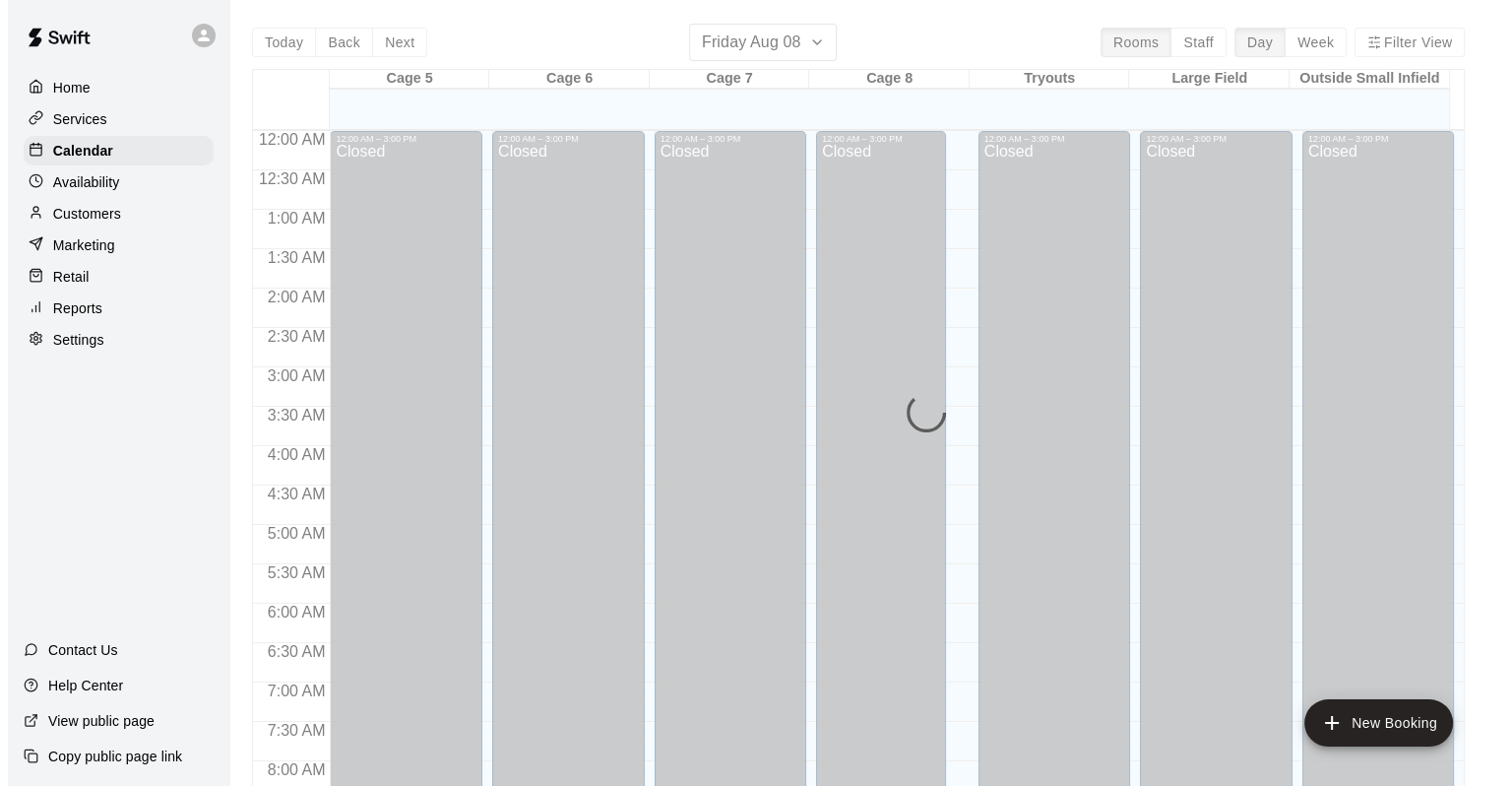scroll, scrollTop: 1152, scrollLeft: 0, axis: vertical 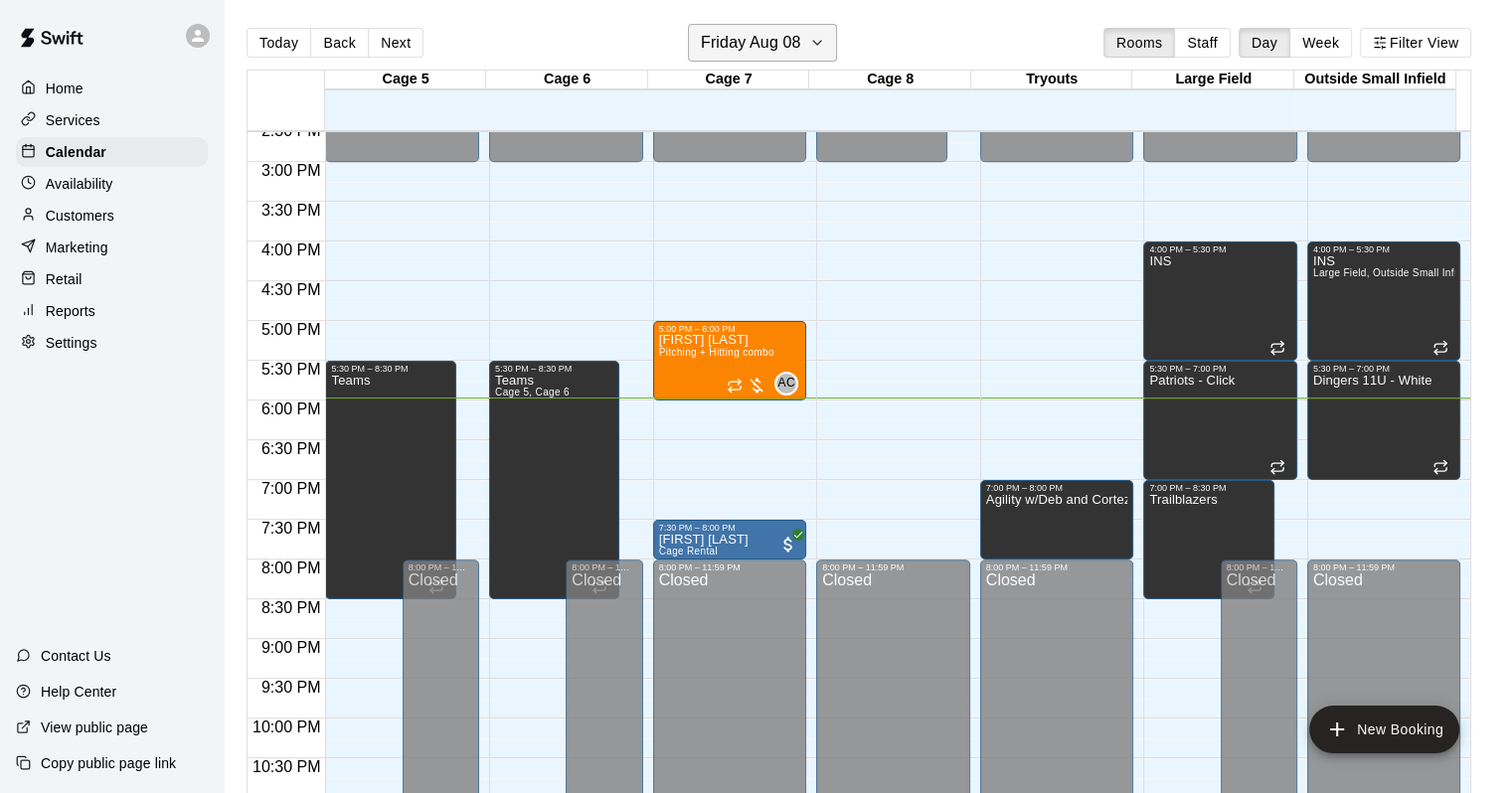 click on "Friday Aug 08" at bounding box center (751, 43) 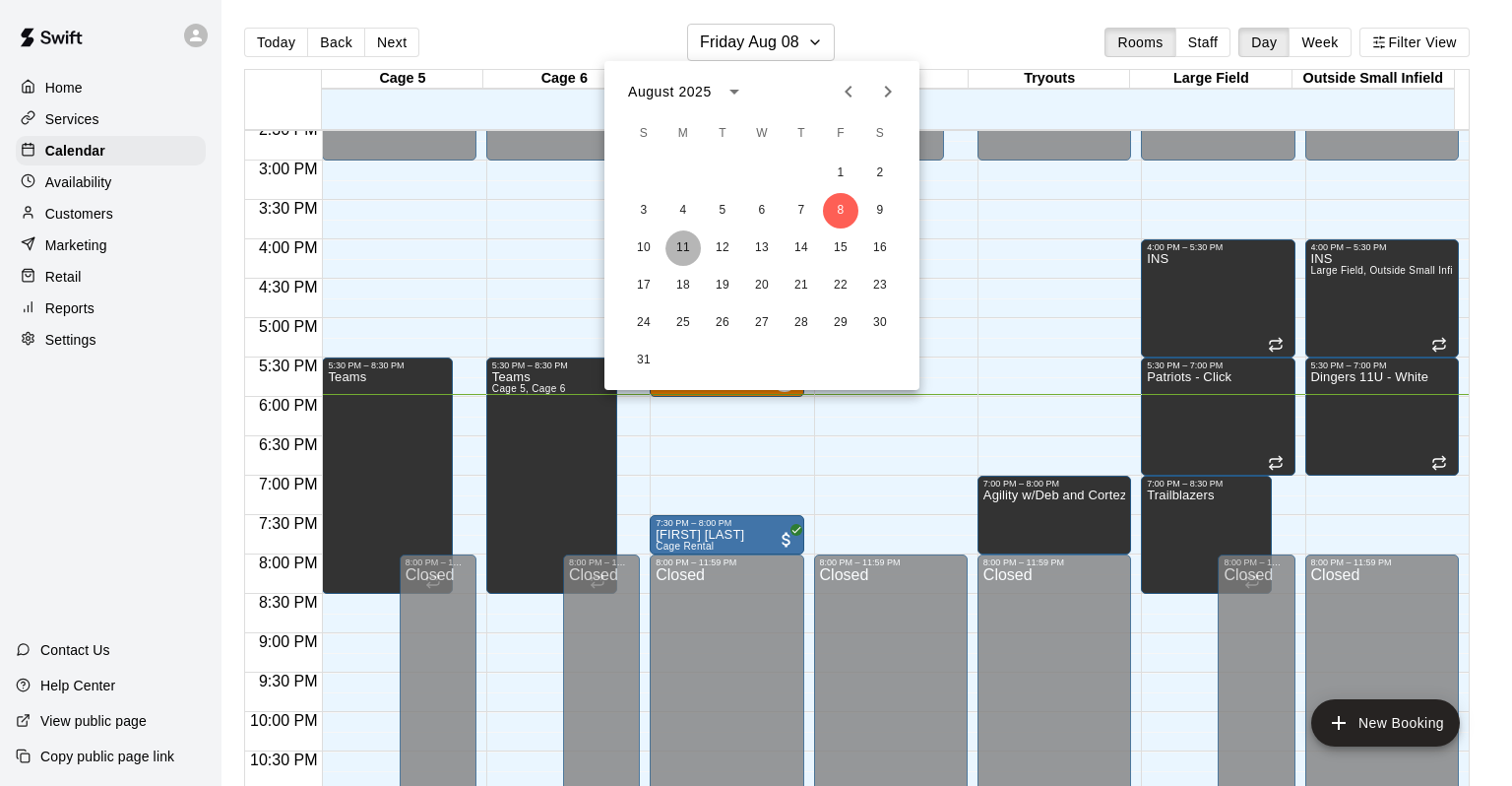 click on "11" at bounding box center [683, 248] 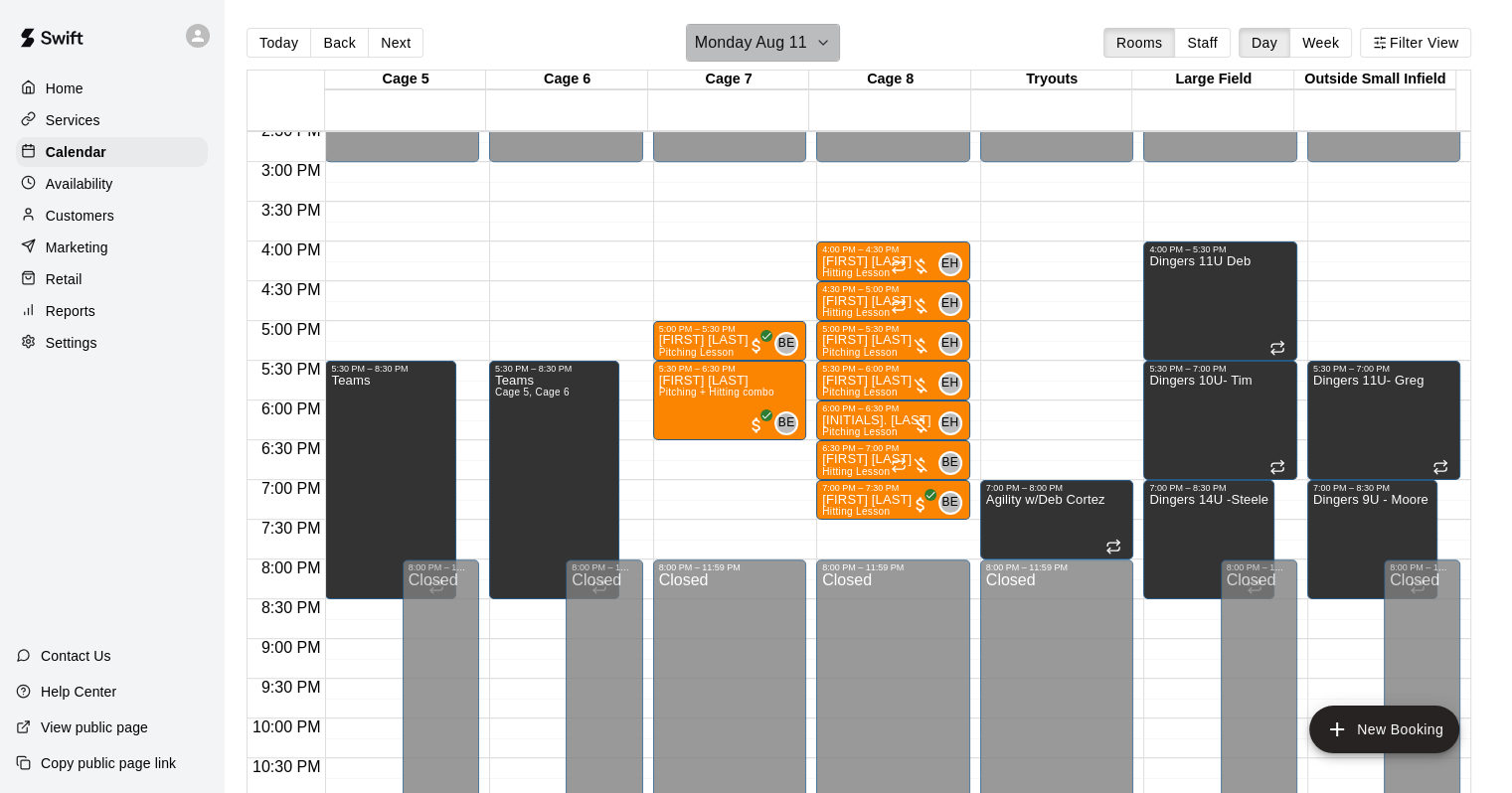 click on "Monday Aug 11" at bounding box center [762, 43] 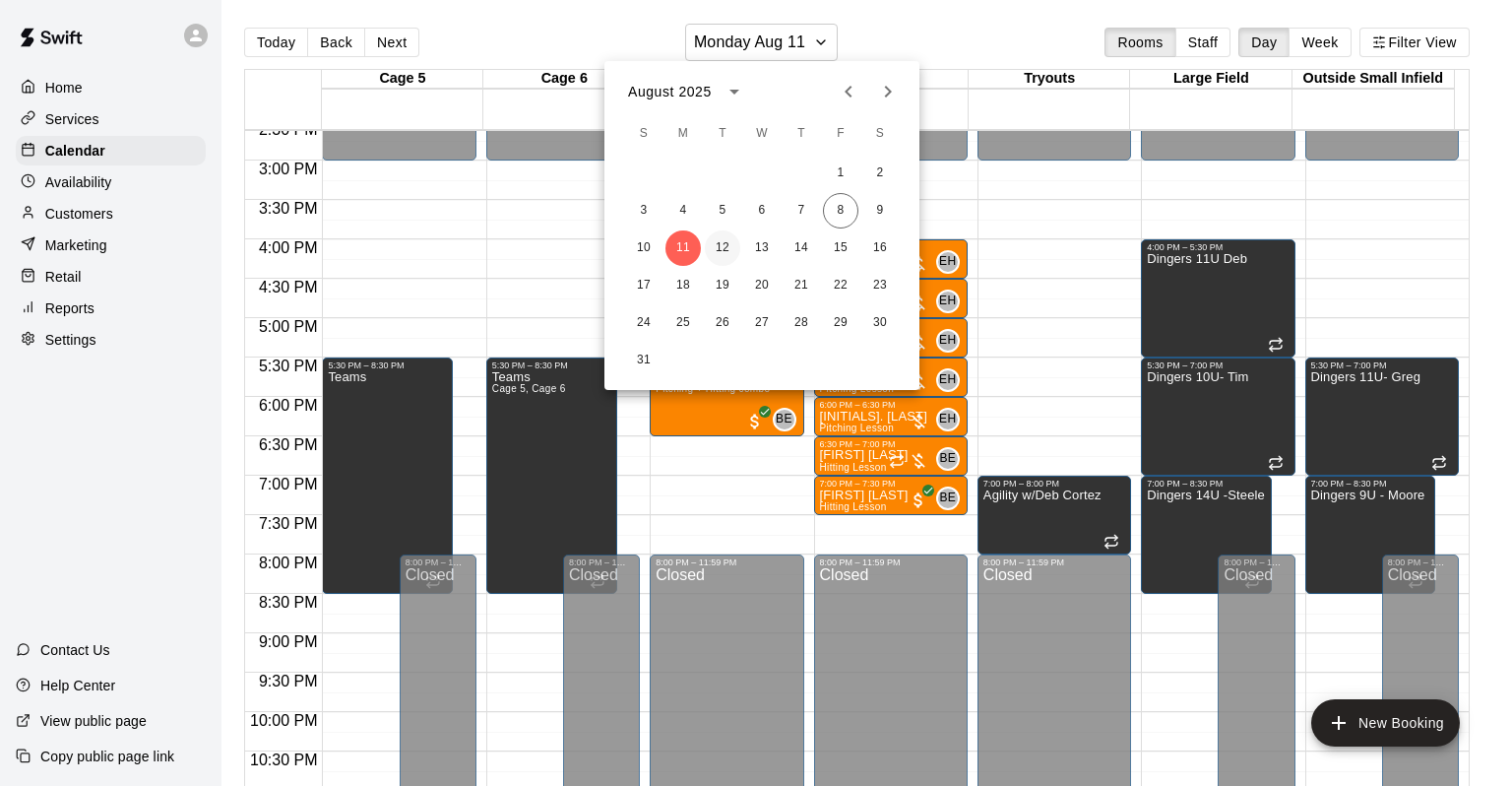 click on "12" at bounding box center [723, 248] 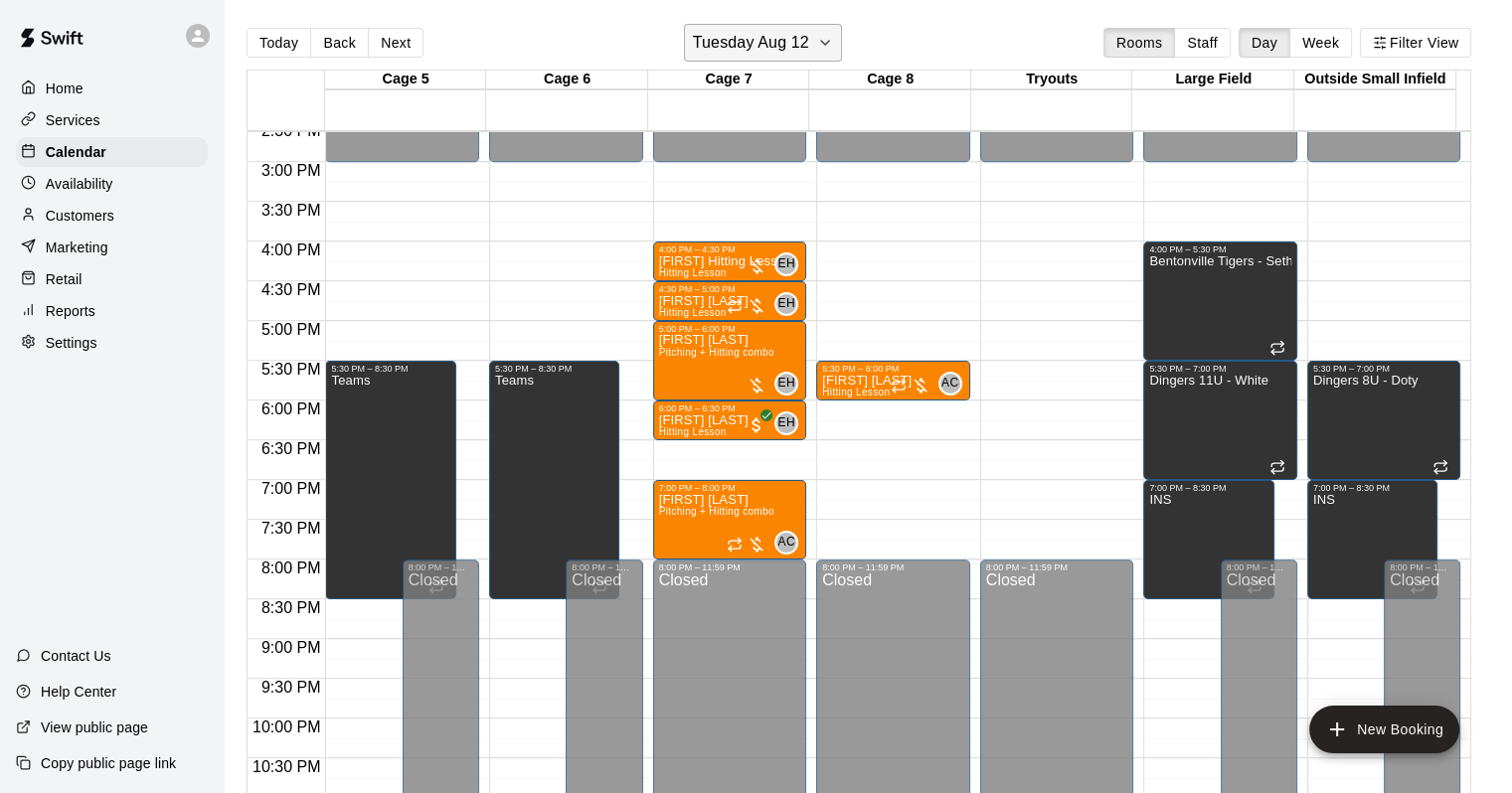 click on "Tuesday Aug 12" at bounding box center [762, 43] 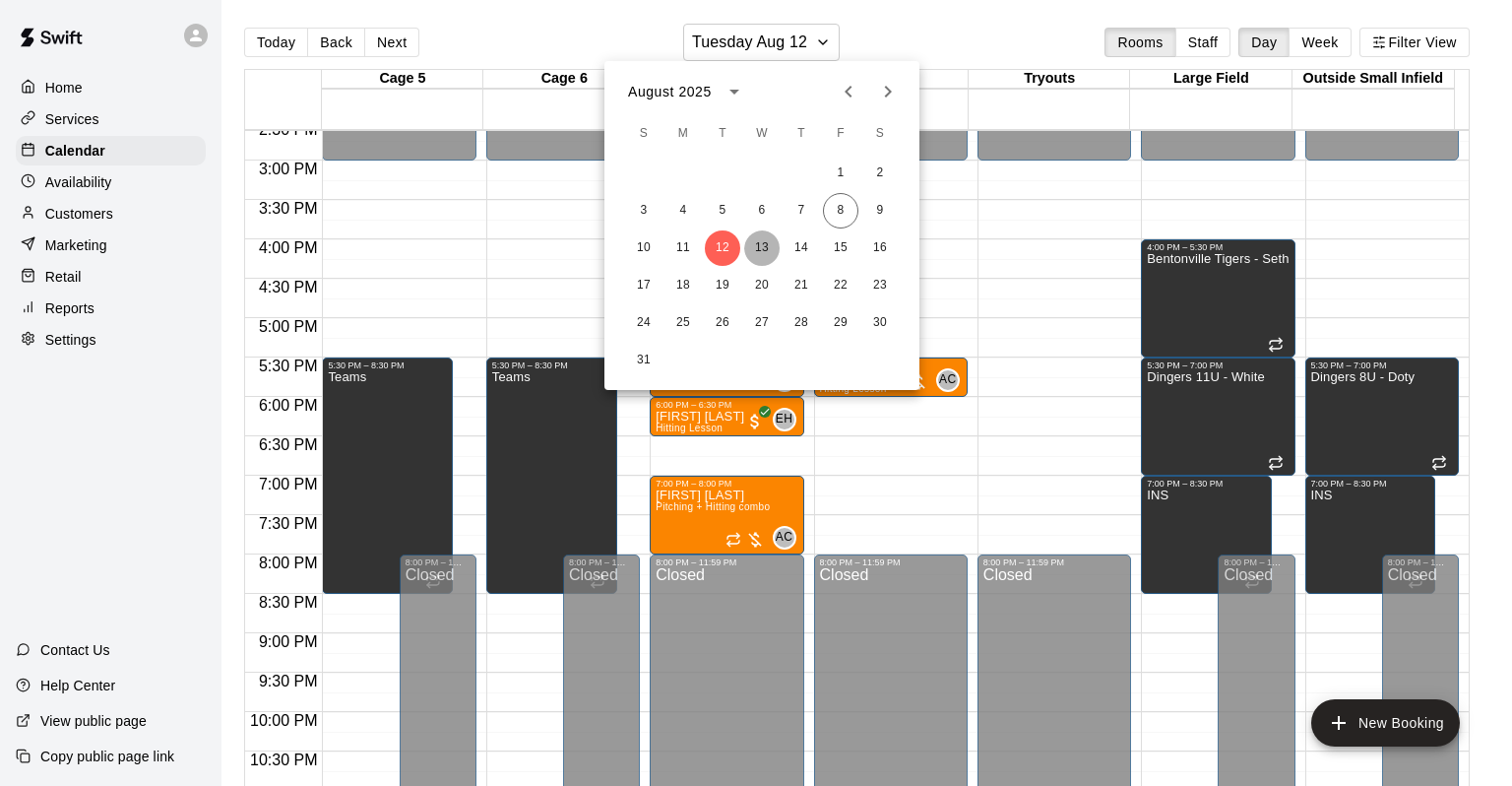 click on "13" at bounding box center (762, 248) 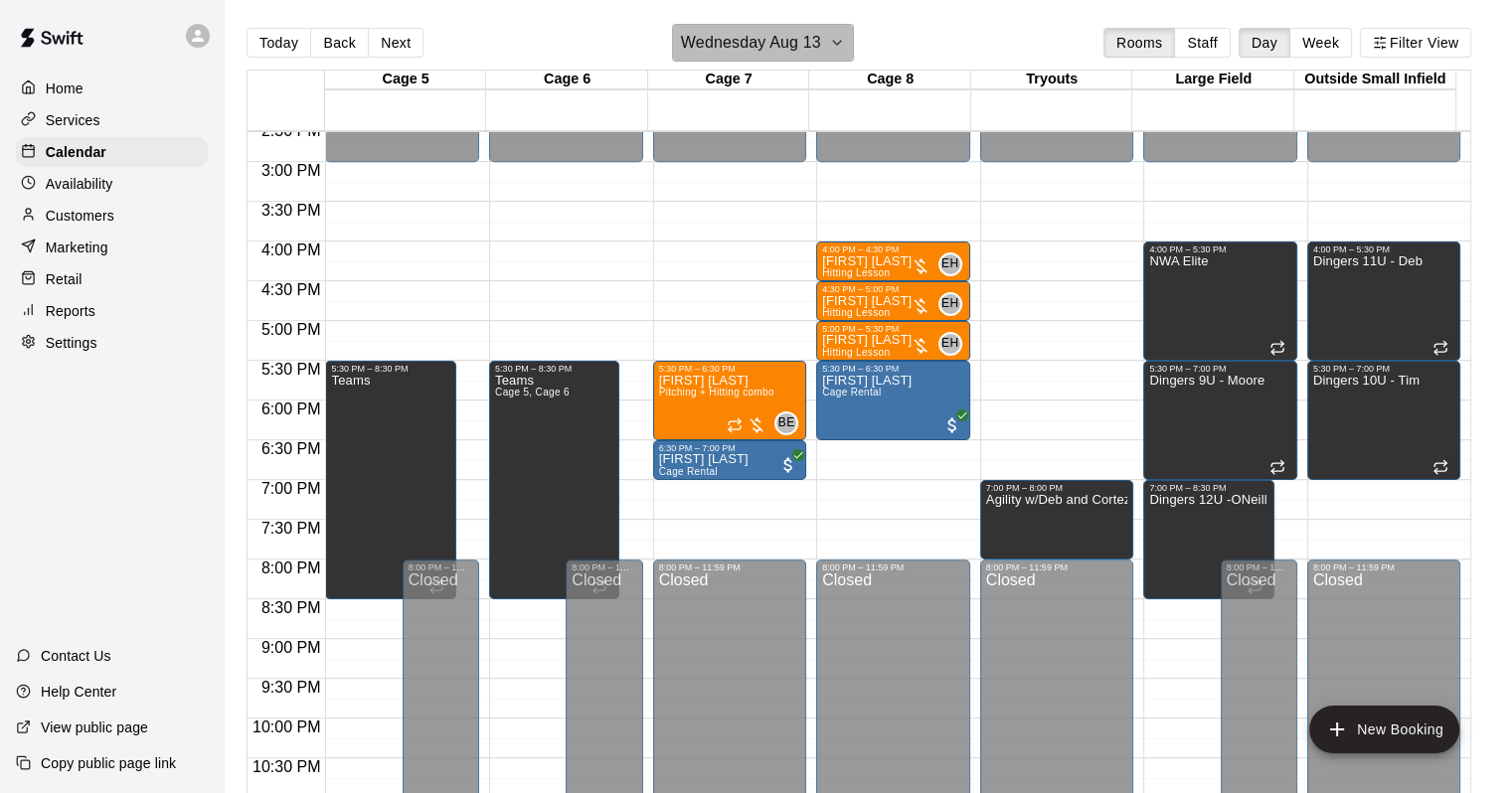 click on "Wednesday Aug 13" at bounding box center (762, 43) 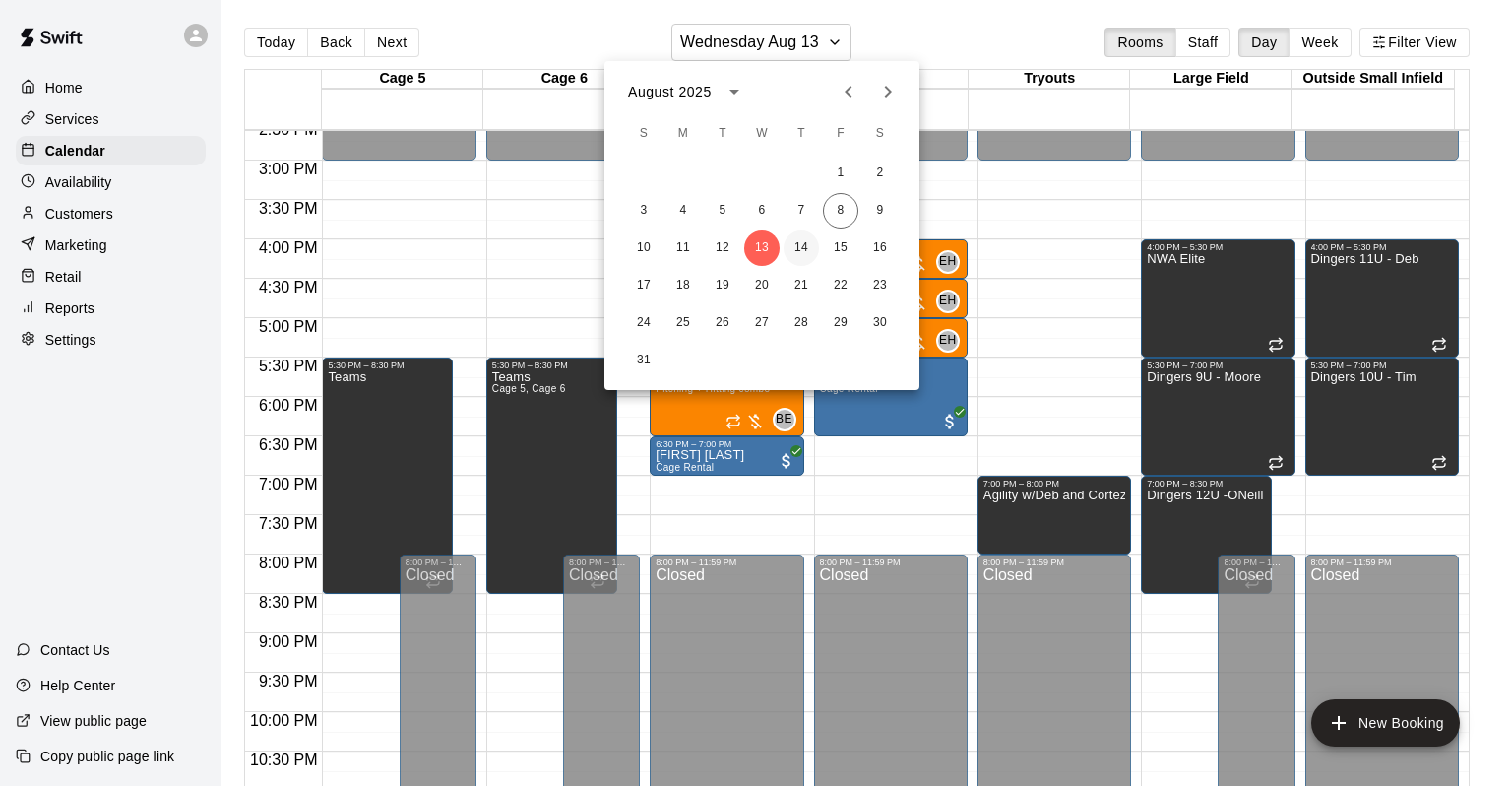 click on "14" at bounding box center [801, 248] 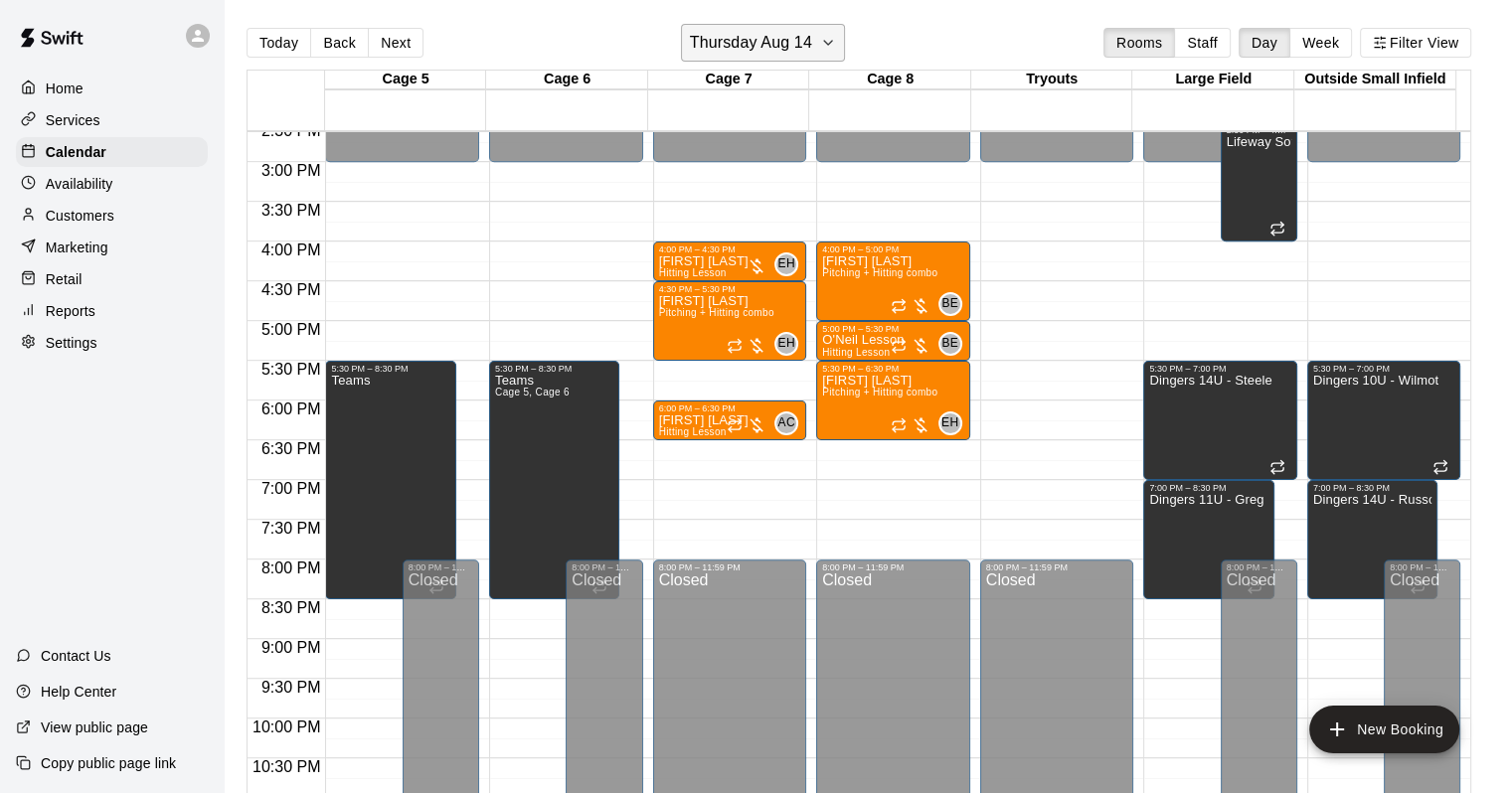 click on "Thursday Aug 14" at bounding box center (751, 43) 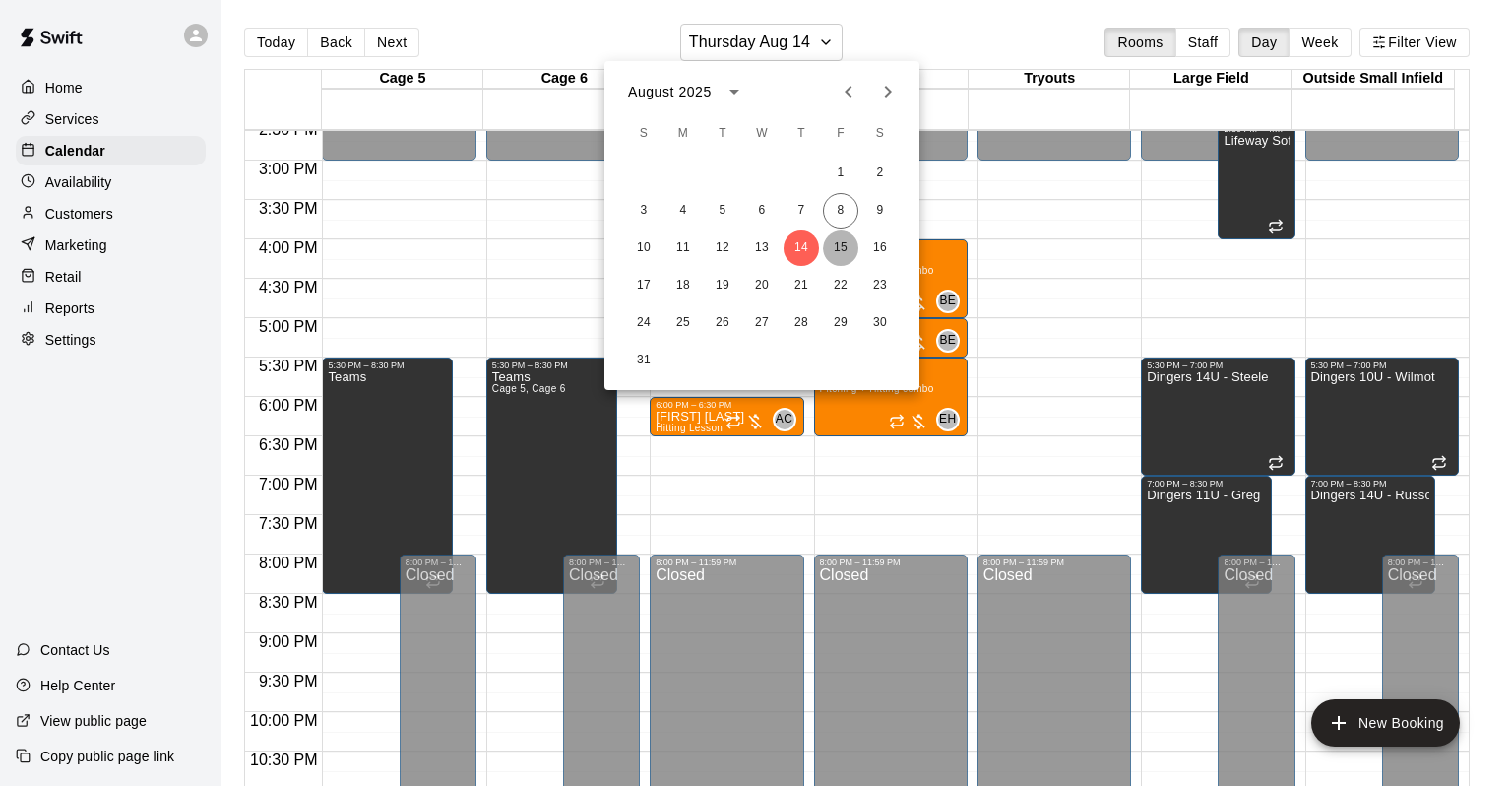 click on "15" at bounding box center (841, 248) 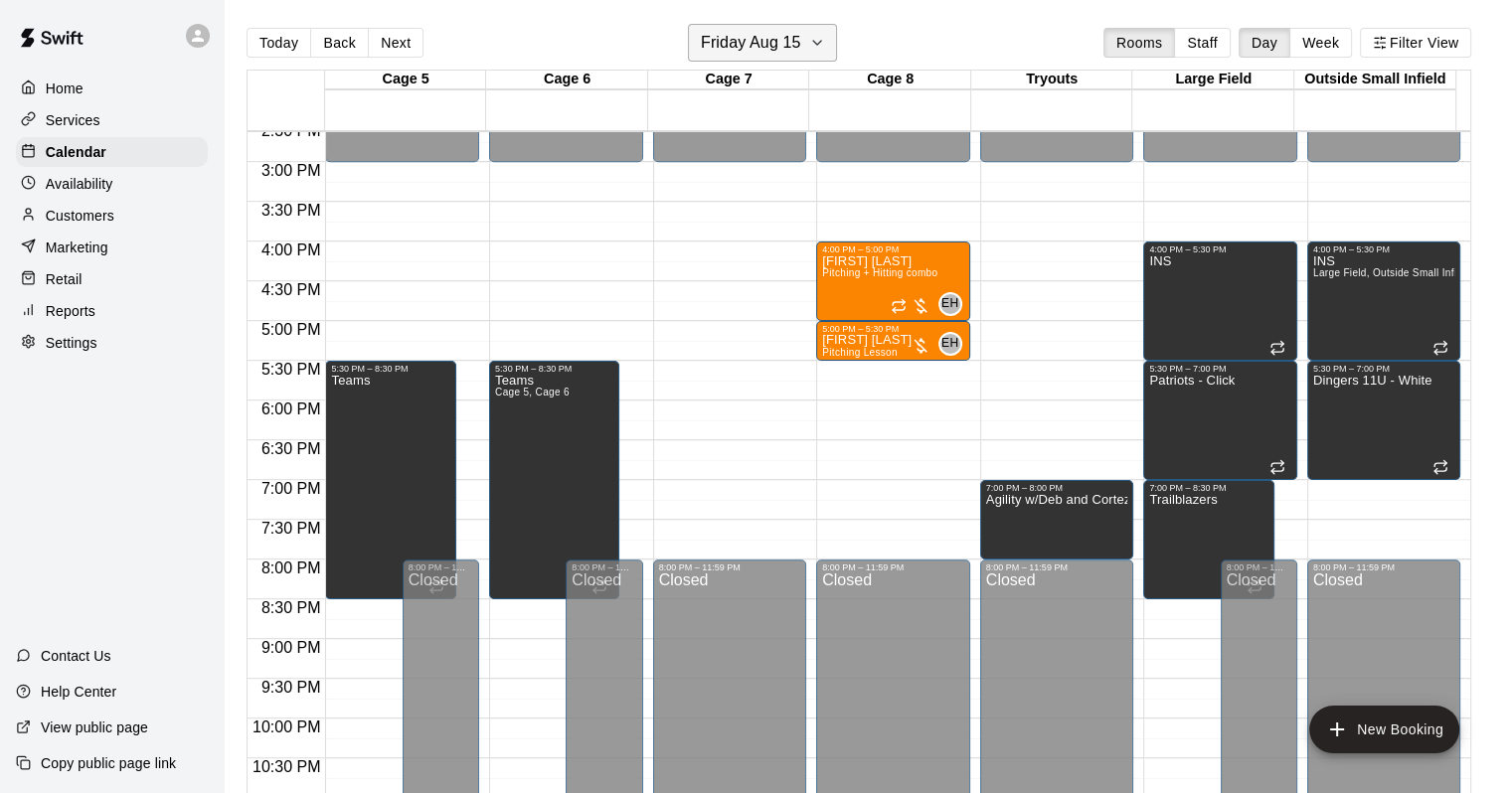 click on "Friday Aug 15" at bounding box center [751, 43] 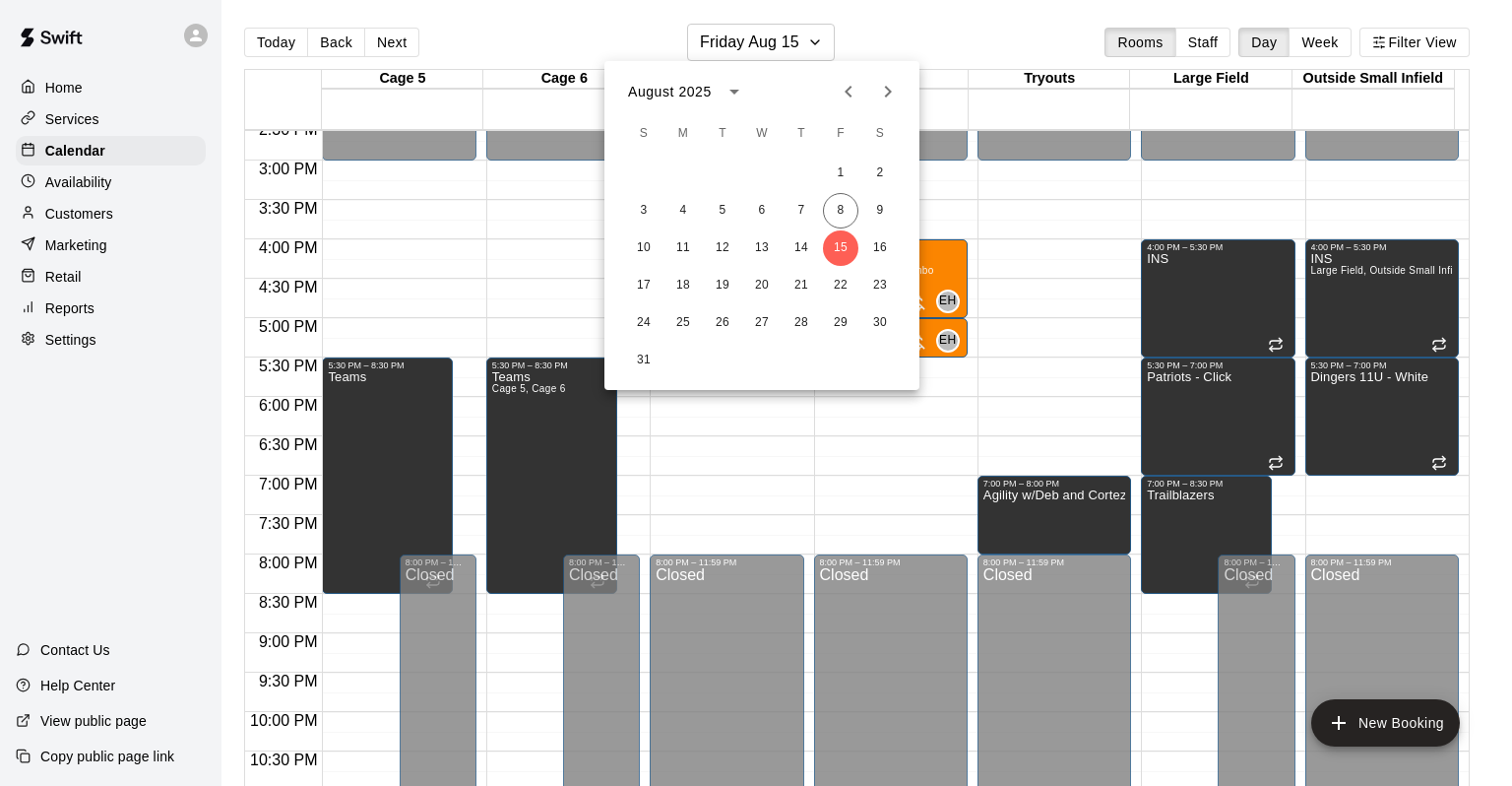 click at bounding box center [756, 393] 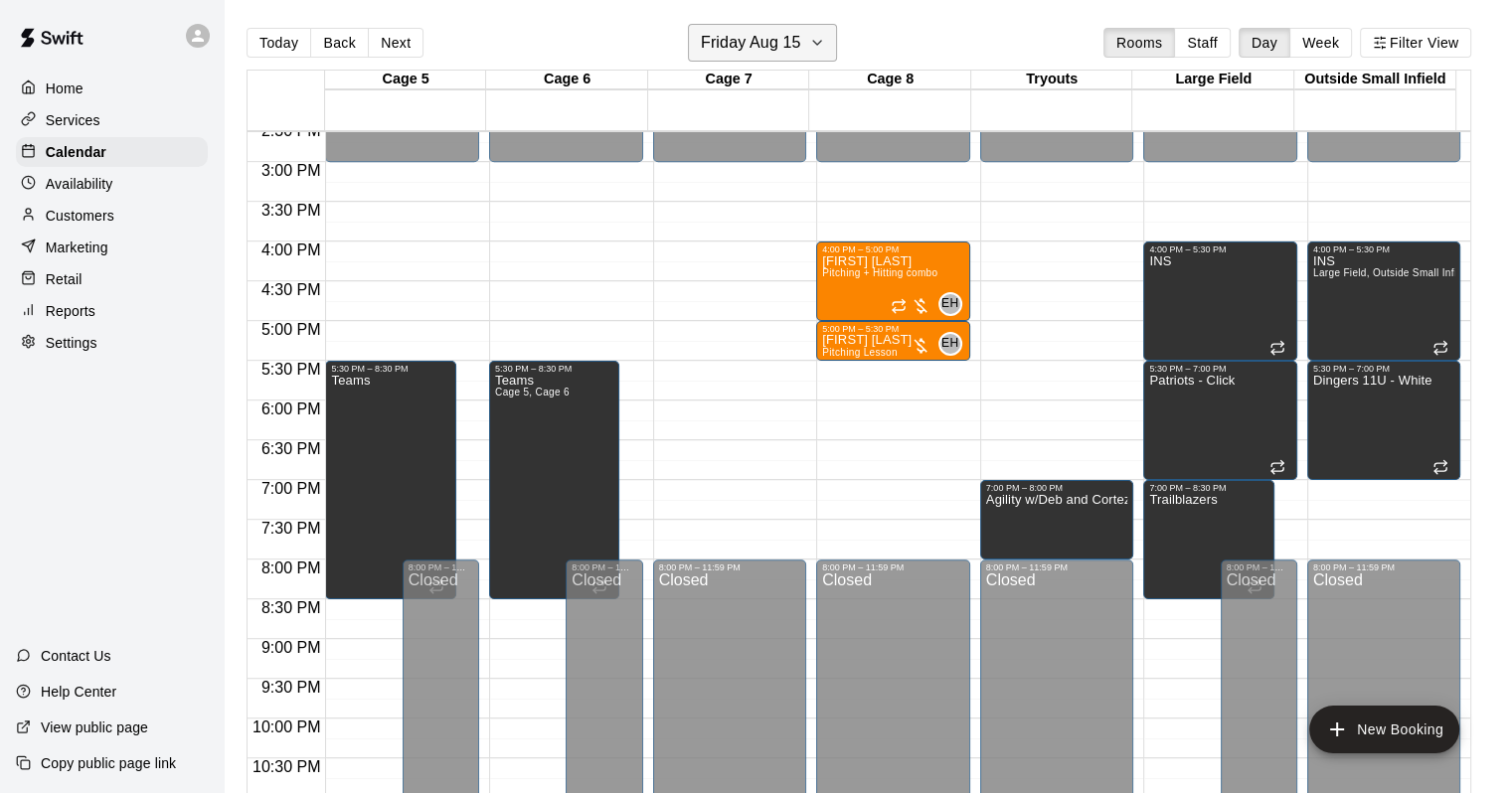 click on "Friday Aug 15" at bounding box center (751, 43) 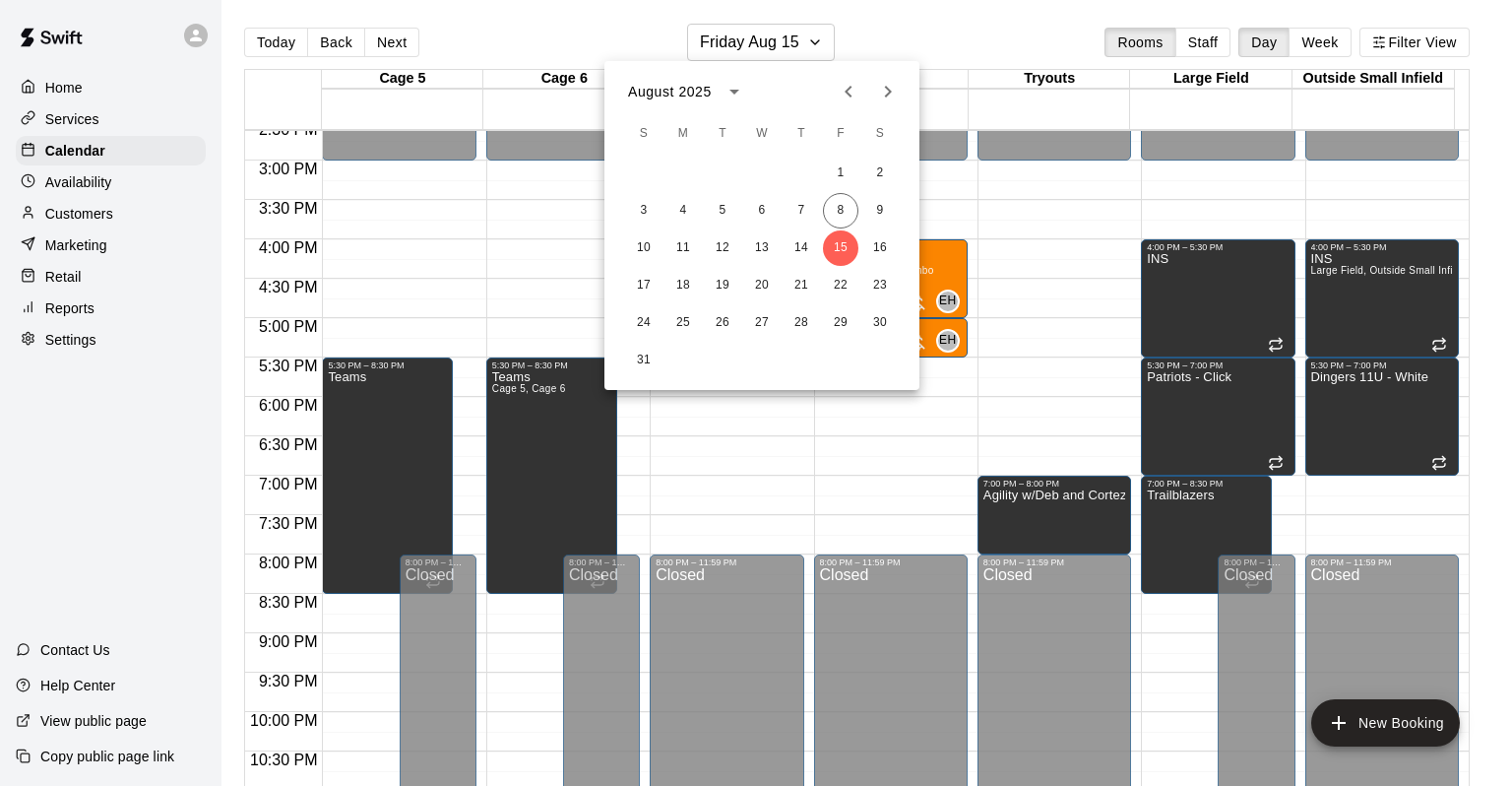 click at bounding box center [756, 393] 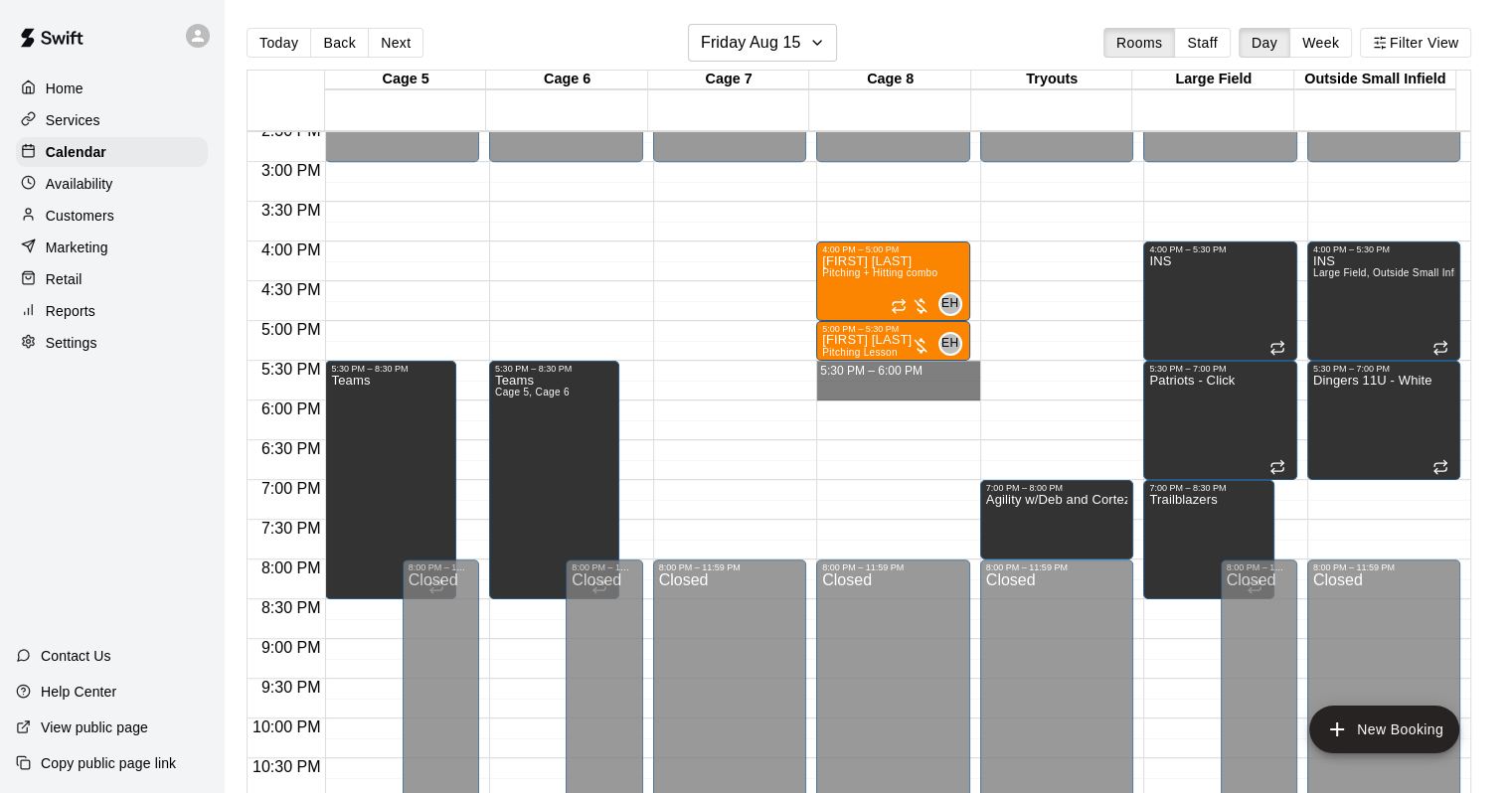 drag, startPoint x: 871, startPoint y: 364, endPoint x: 871, endPoint y: 387, distance: 23 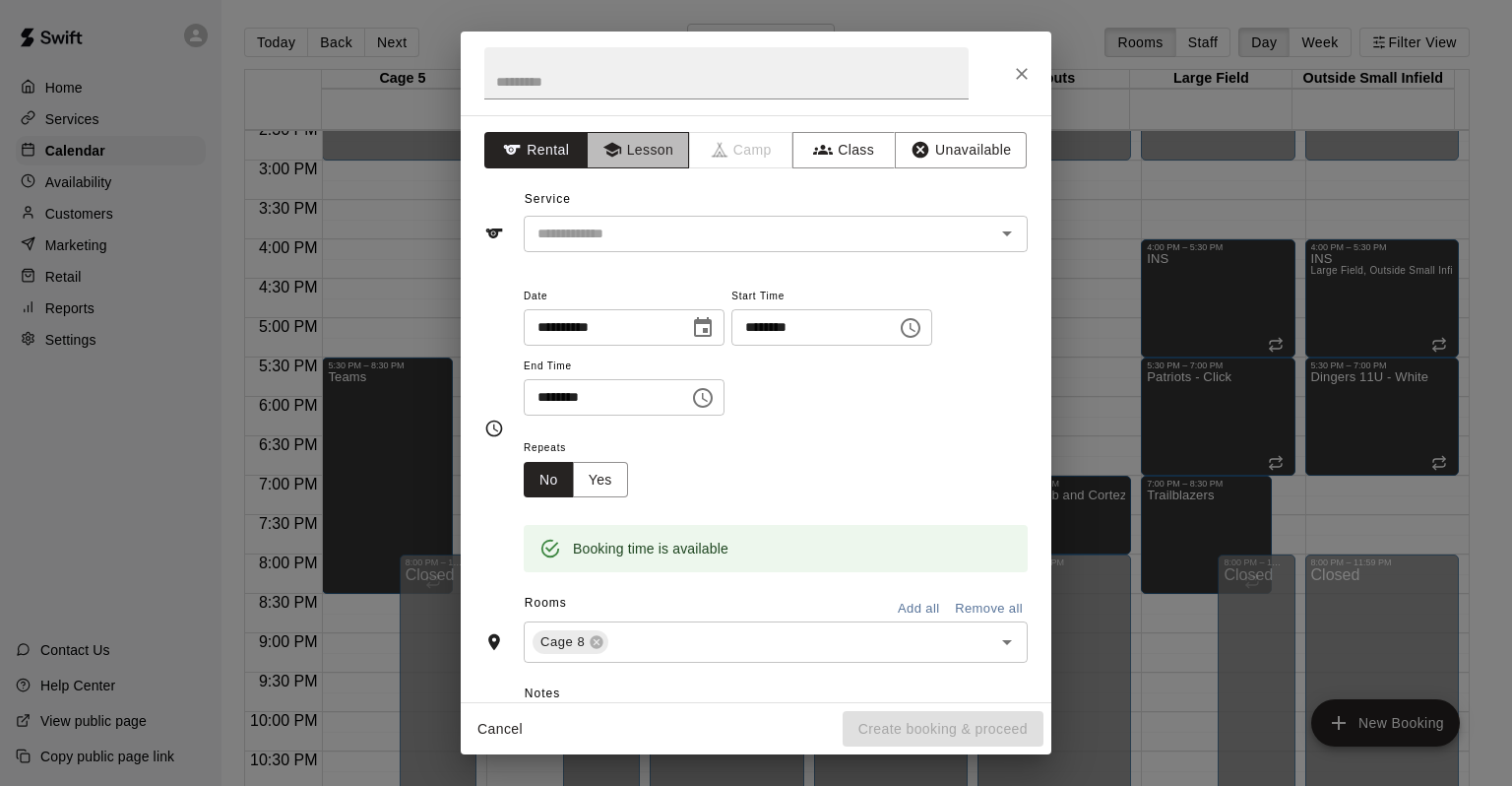 click on "Lesson" at bounding box center [638, 150] 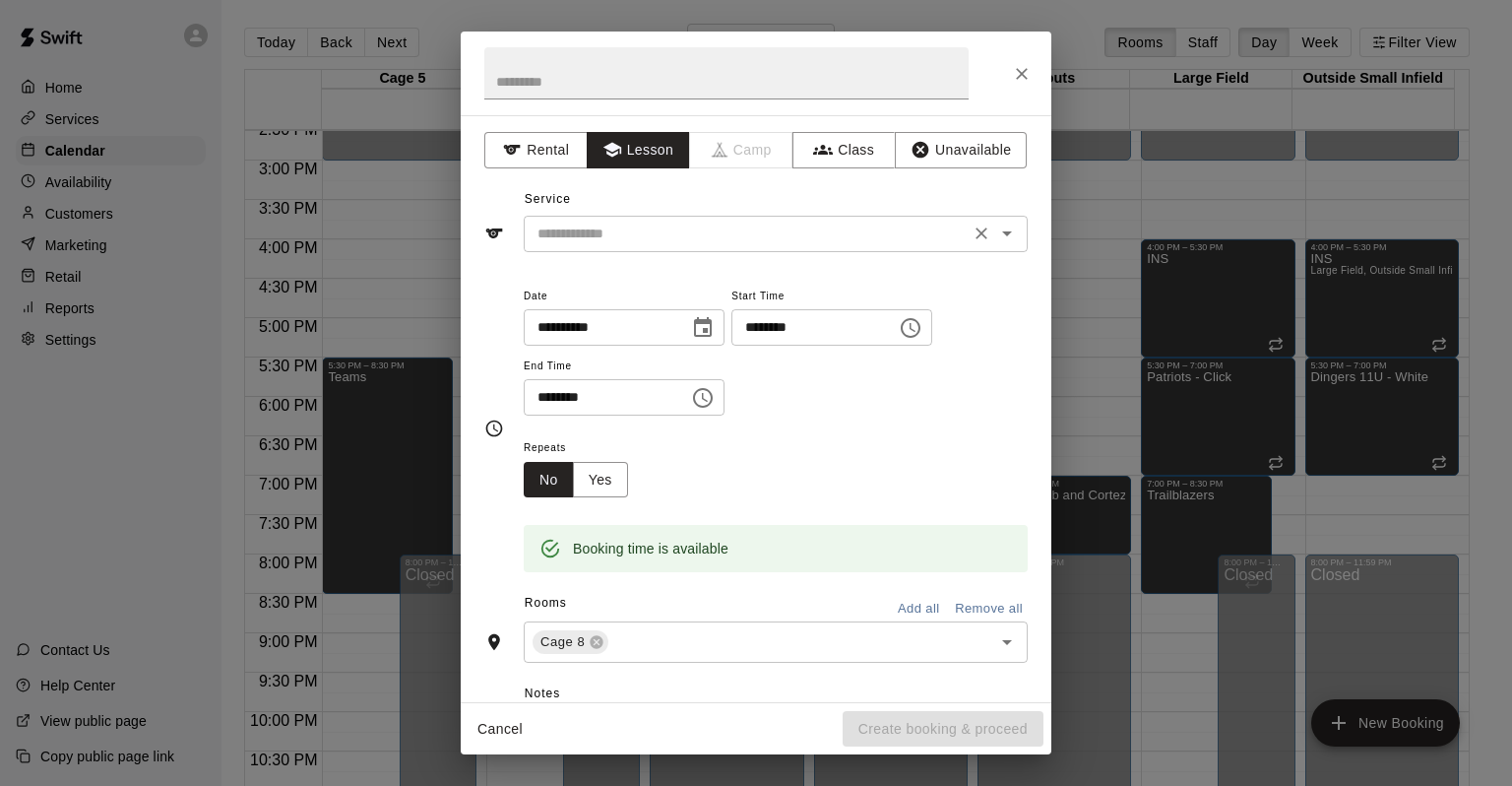 click at bounding box center (746, 233) 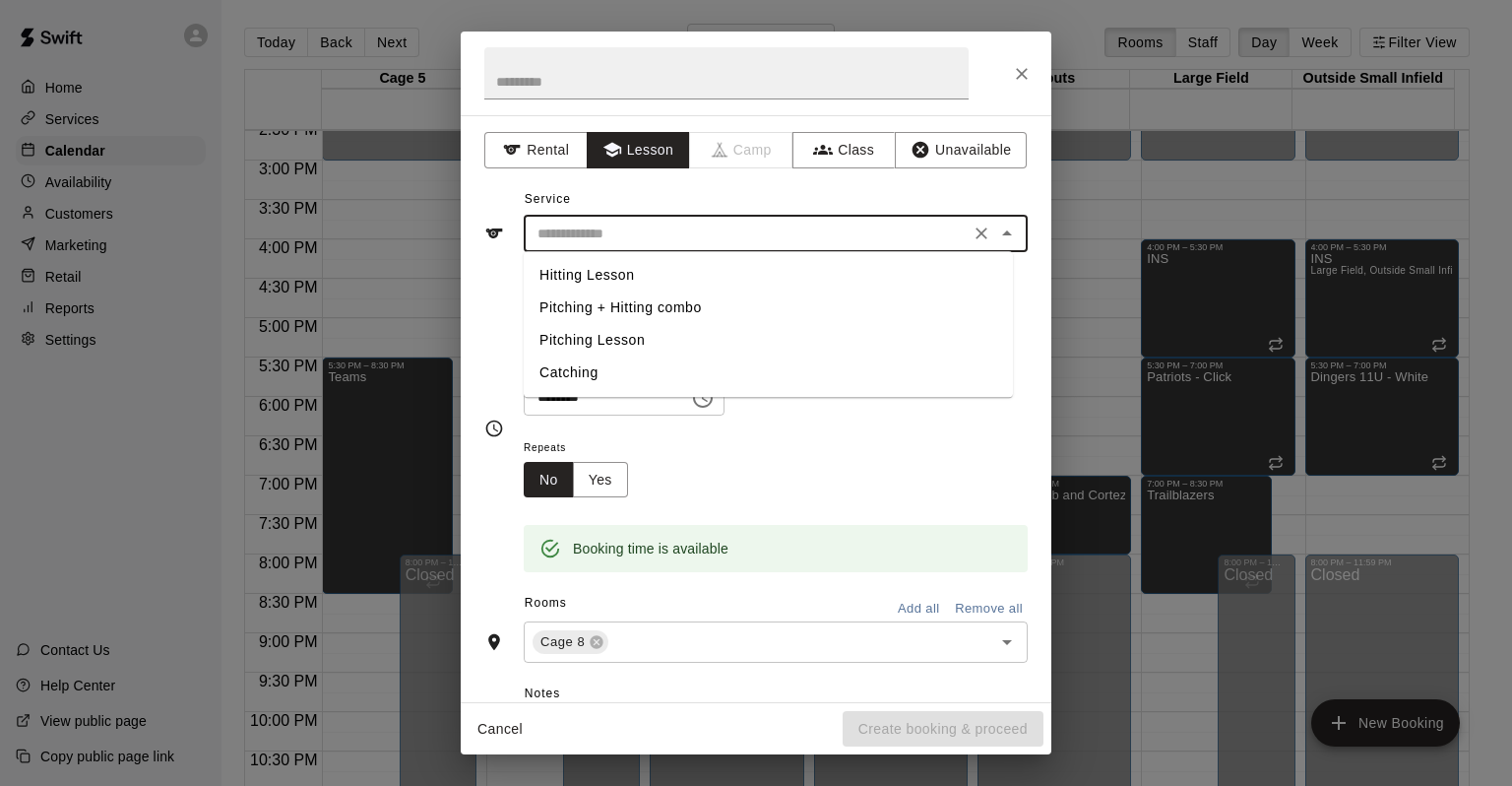 click on "Hitting Lesson" at bounding box center [768, 275] 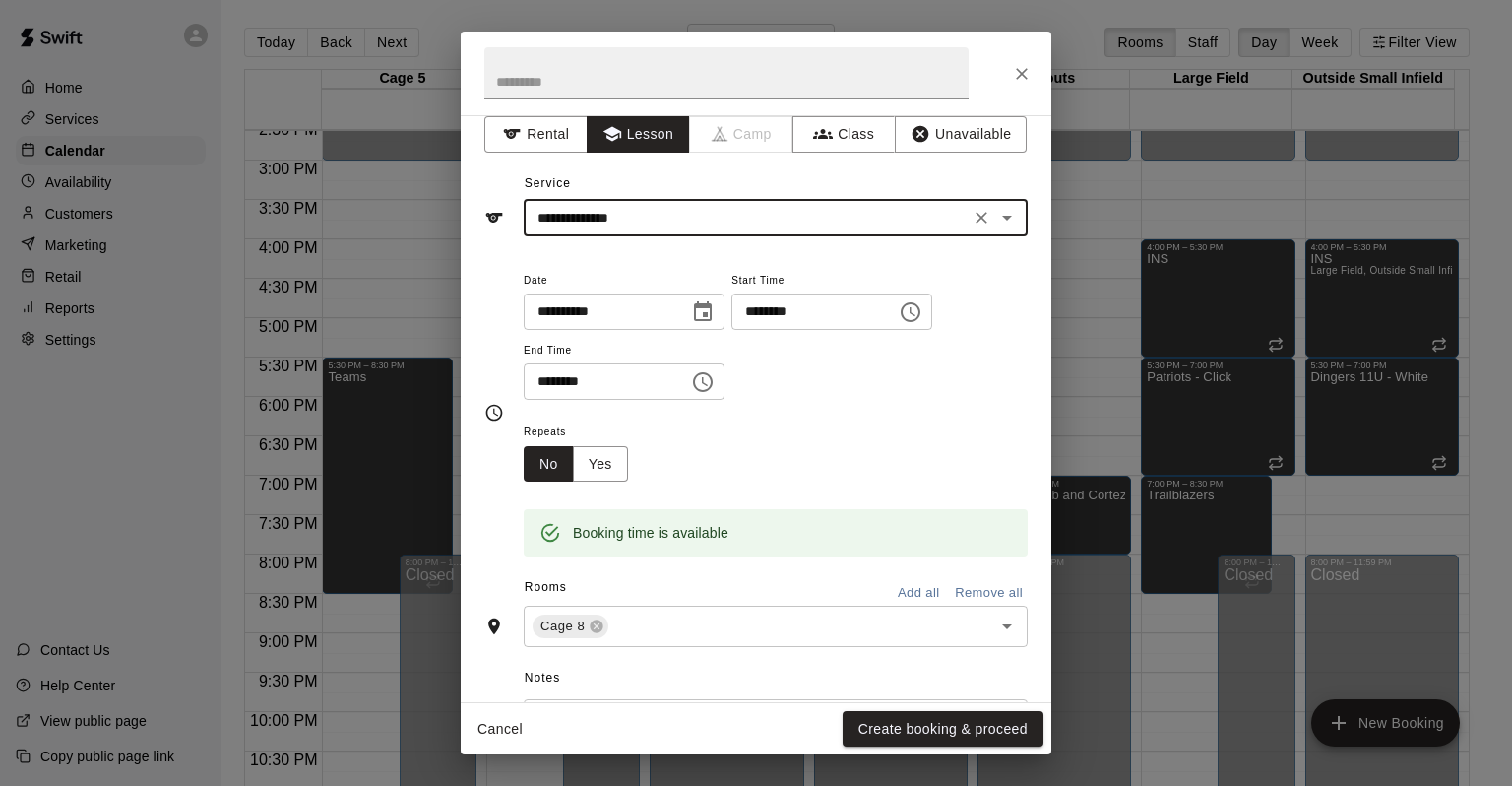 scroll, scrollTop: 0, scrollLeft: 0, axis: both 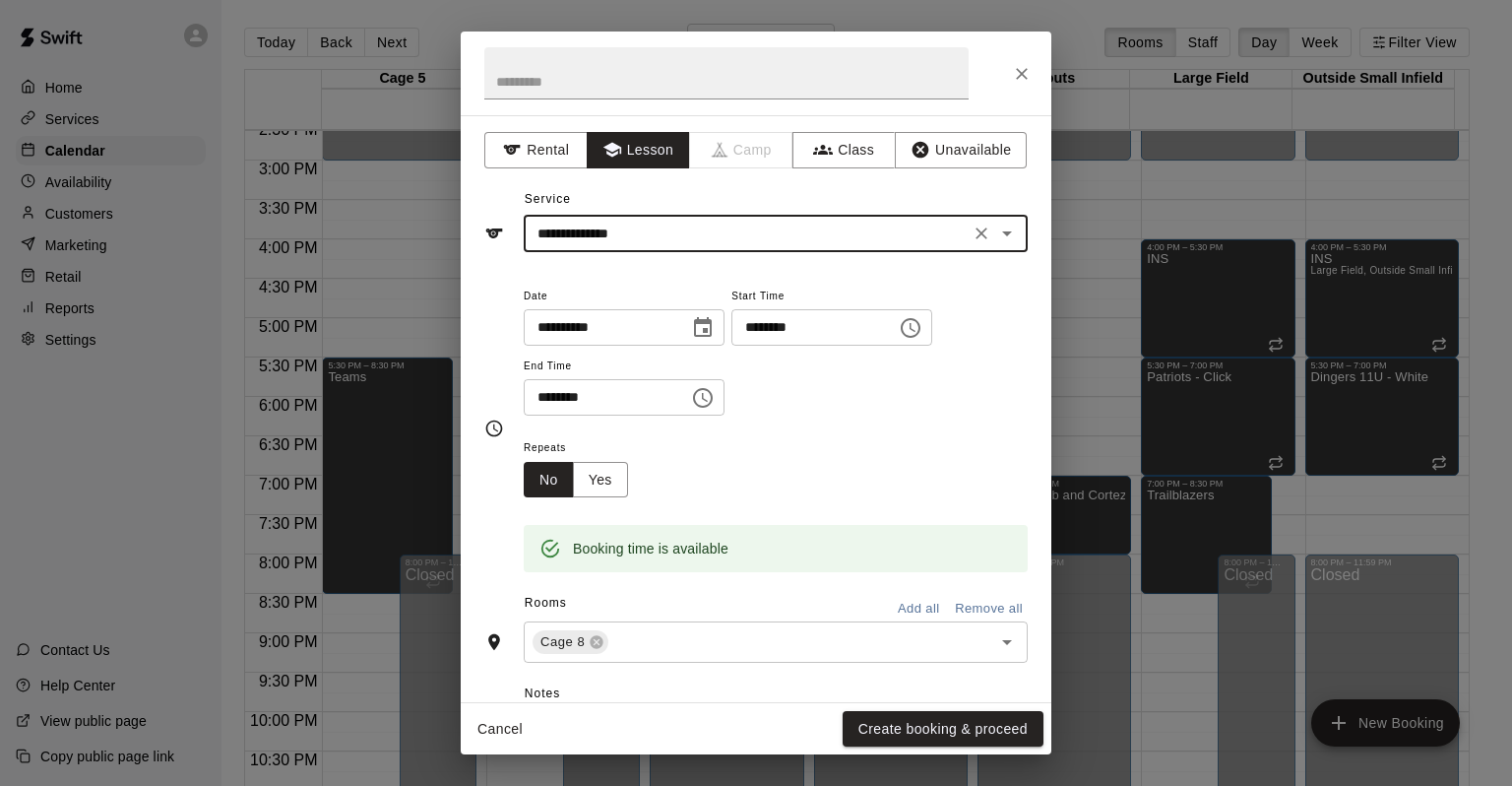 click at bounding box center (1007, 233) 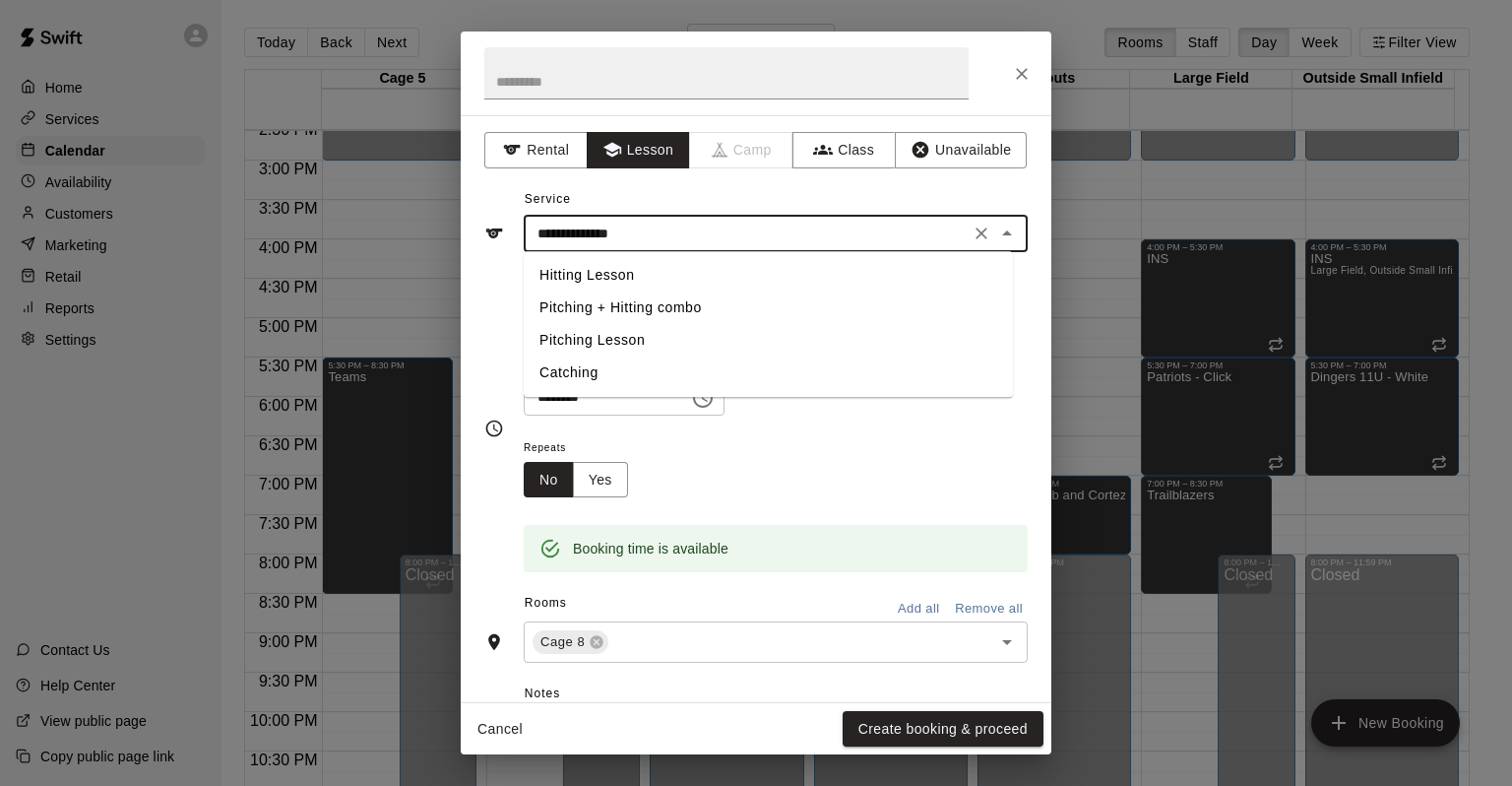 click on "Pitching Lesson" at bounding box center (768, 340) 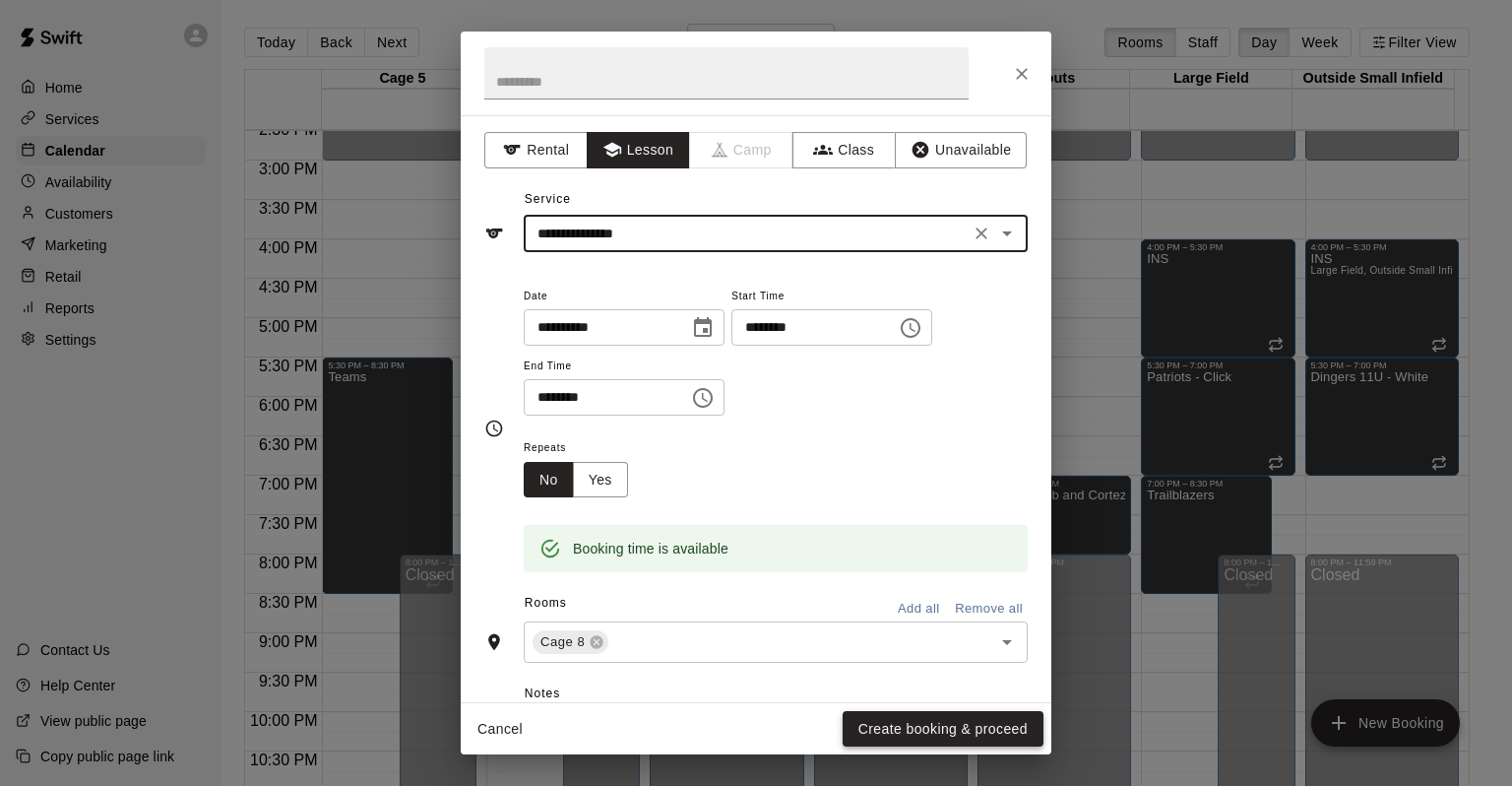 click on "Create booking & proceed" at bounding box center (943, 729) 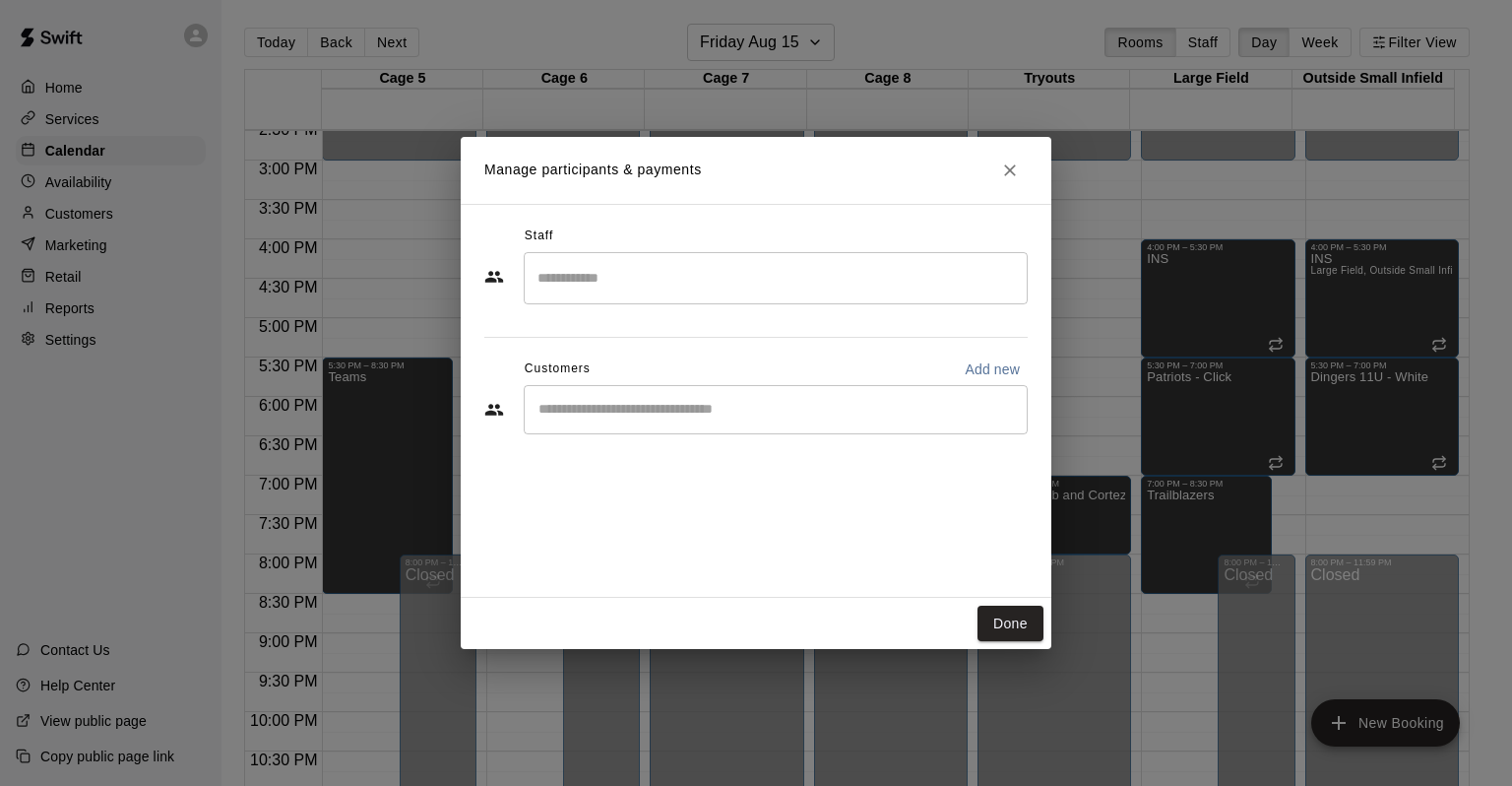 click at bounding box center [776, 278] 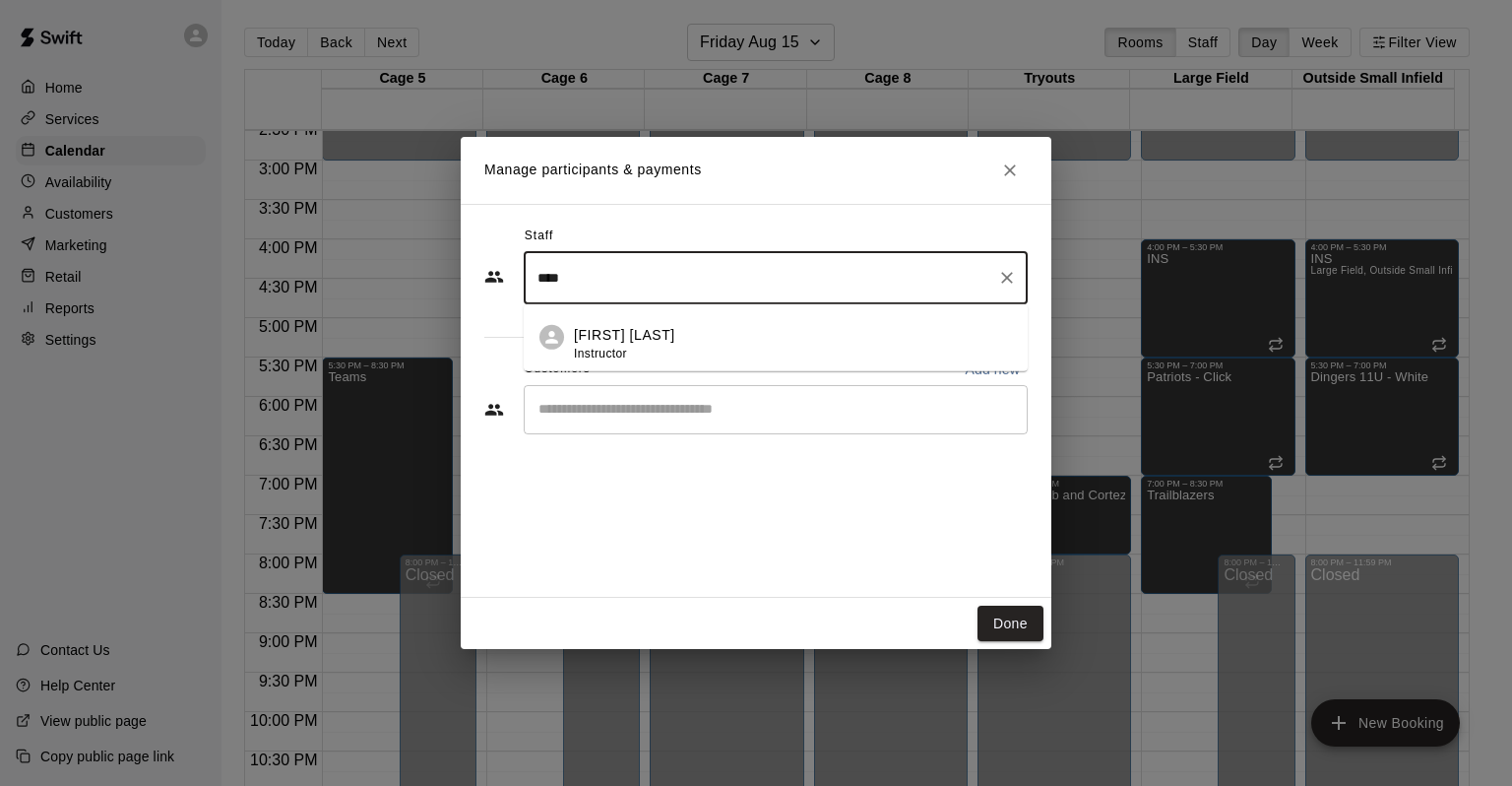 click on "[FIRST] [LAST]" at bounding box center (624, 335) 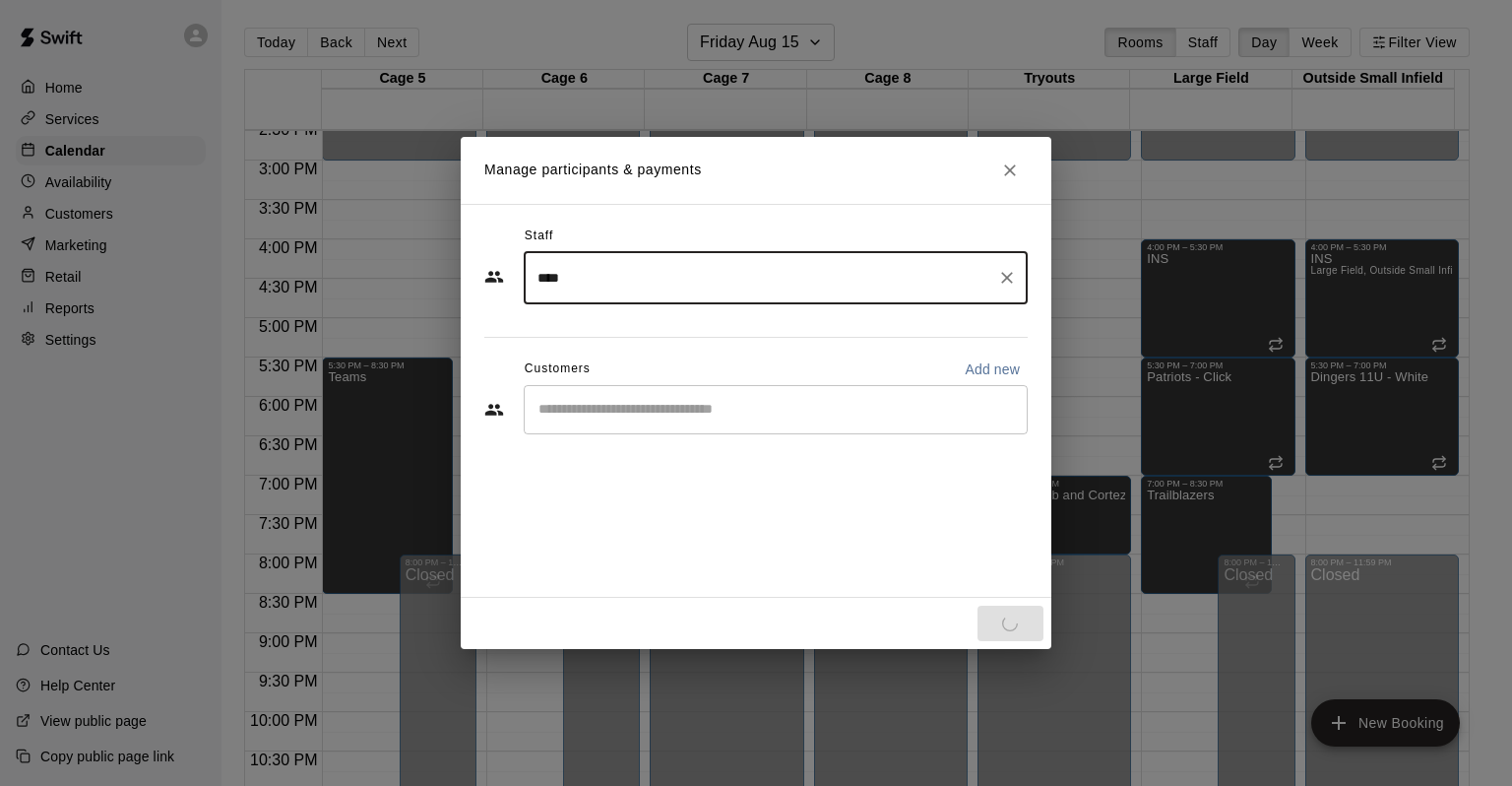 type on "****" 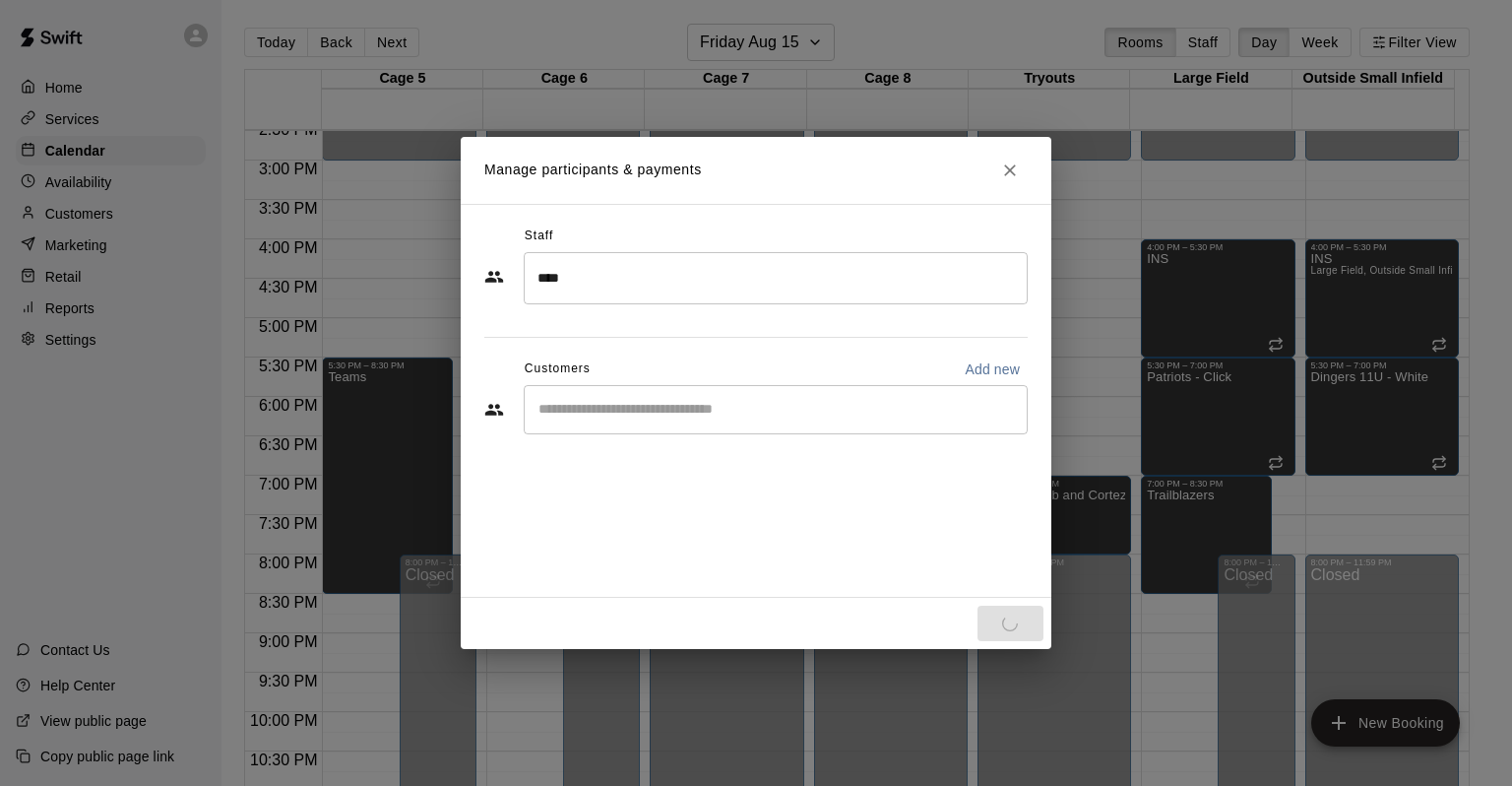 click on "​" at bounding box center [776, 410] 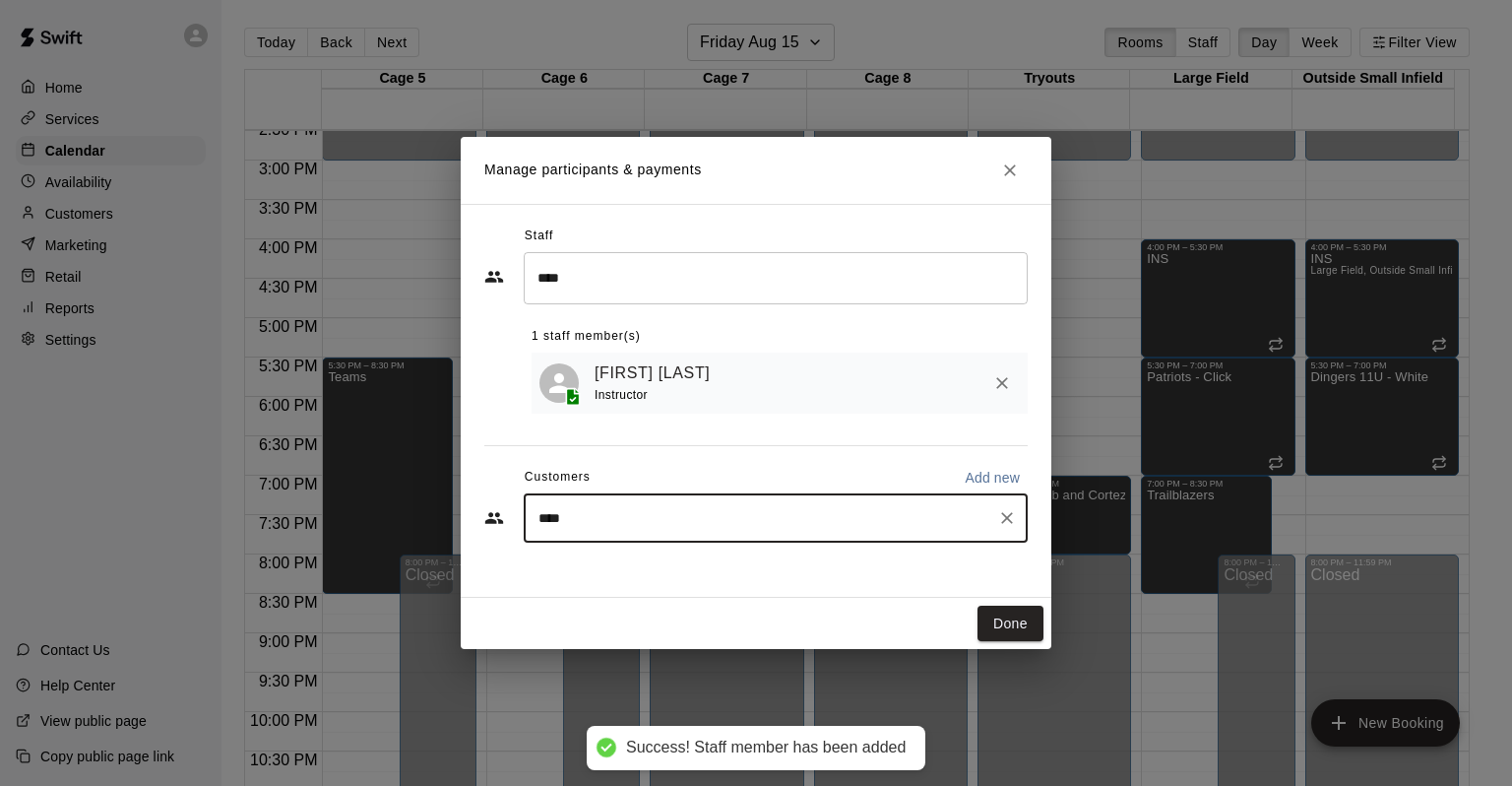 type on "*****" 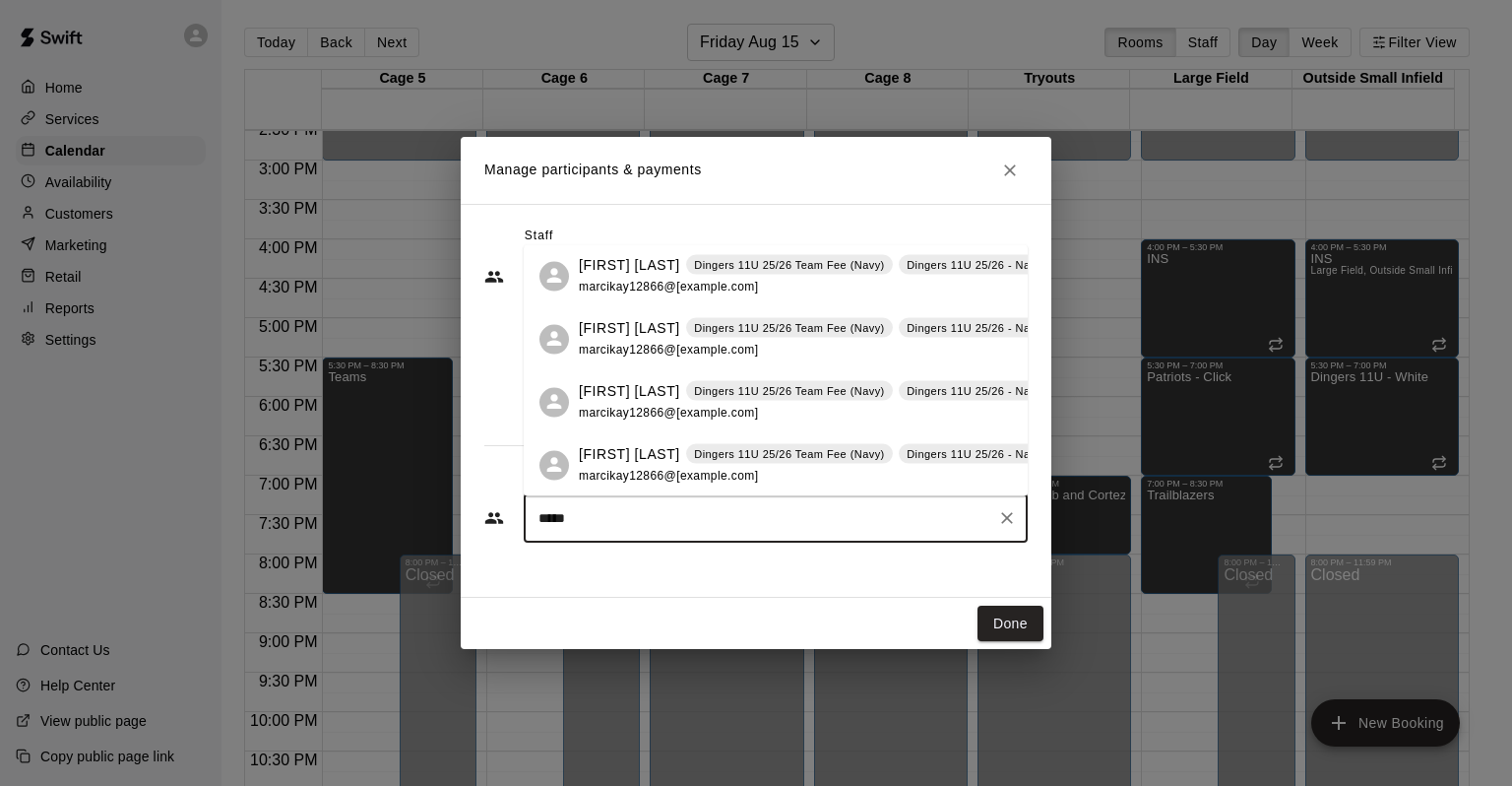 click on "marcikay12866@yahoo.com" at bounding box center [668, 287] 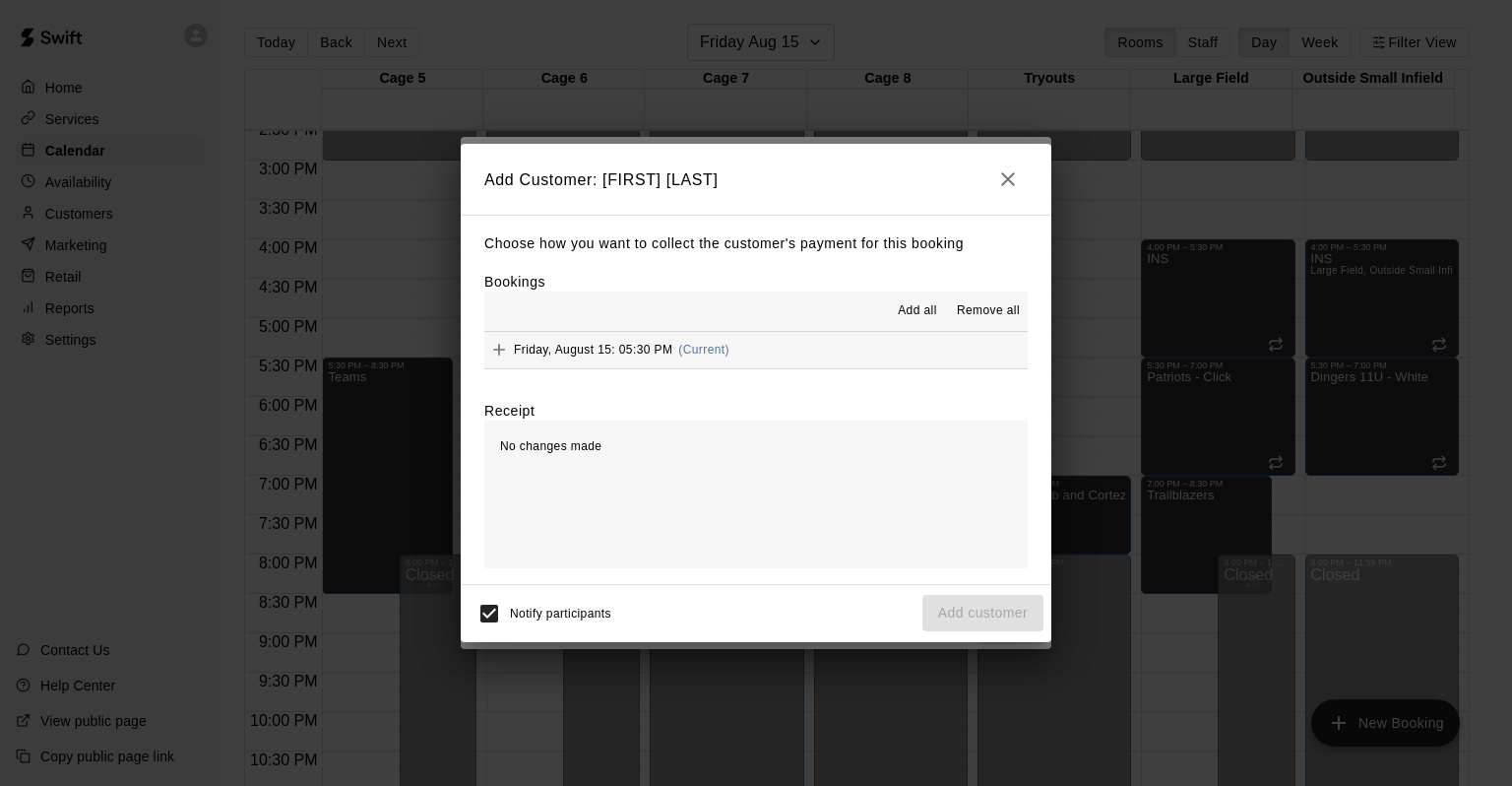 click on "(Current)" at bounding box center [704, 350] 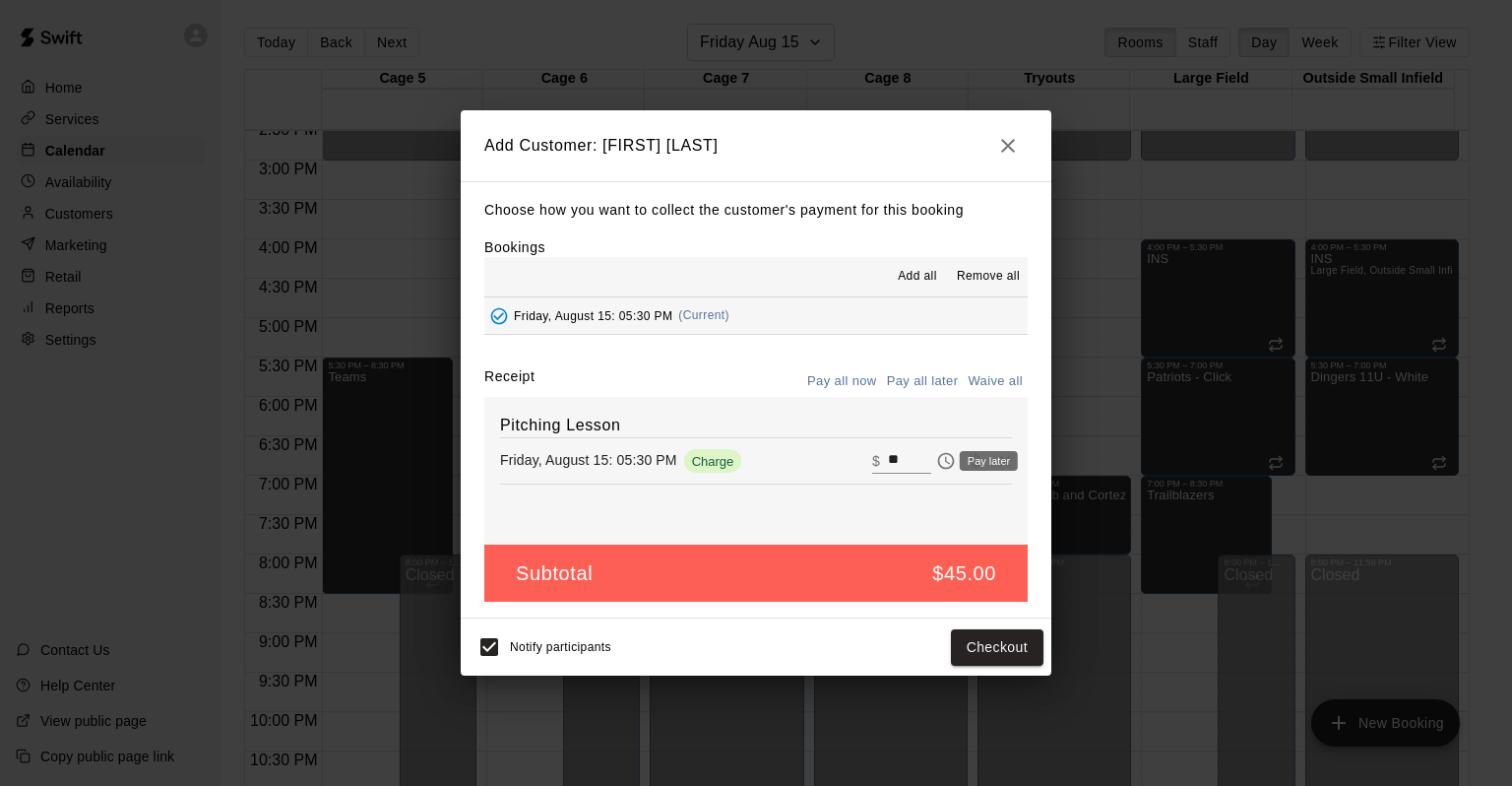 click 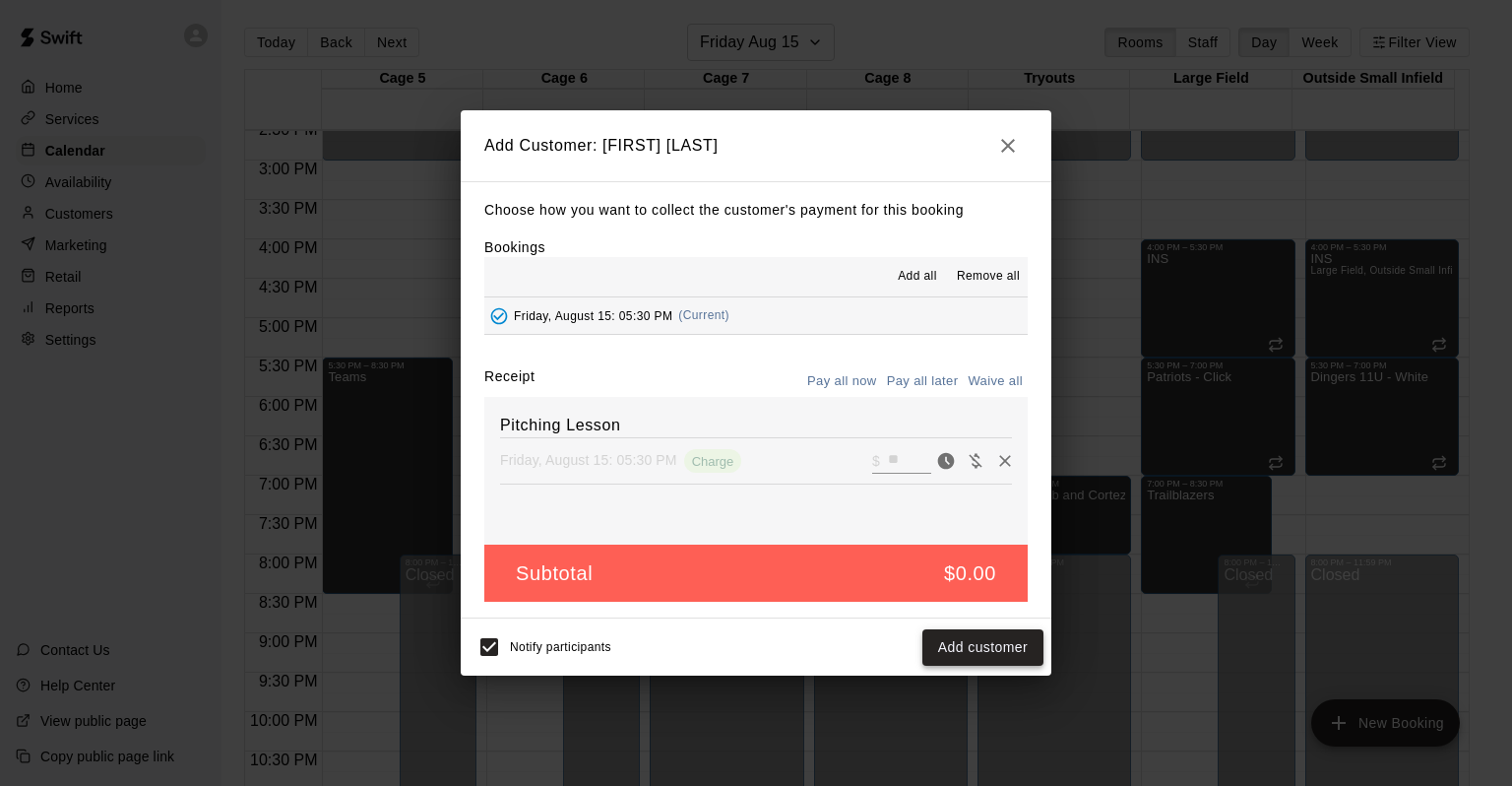 click on "Add customer" at bounding box center (982, 647) 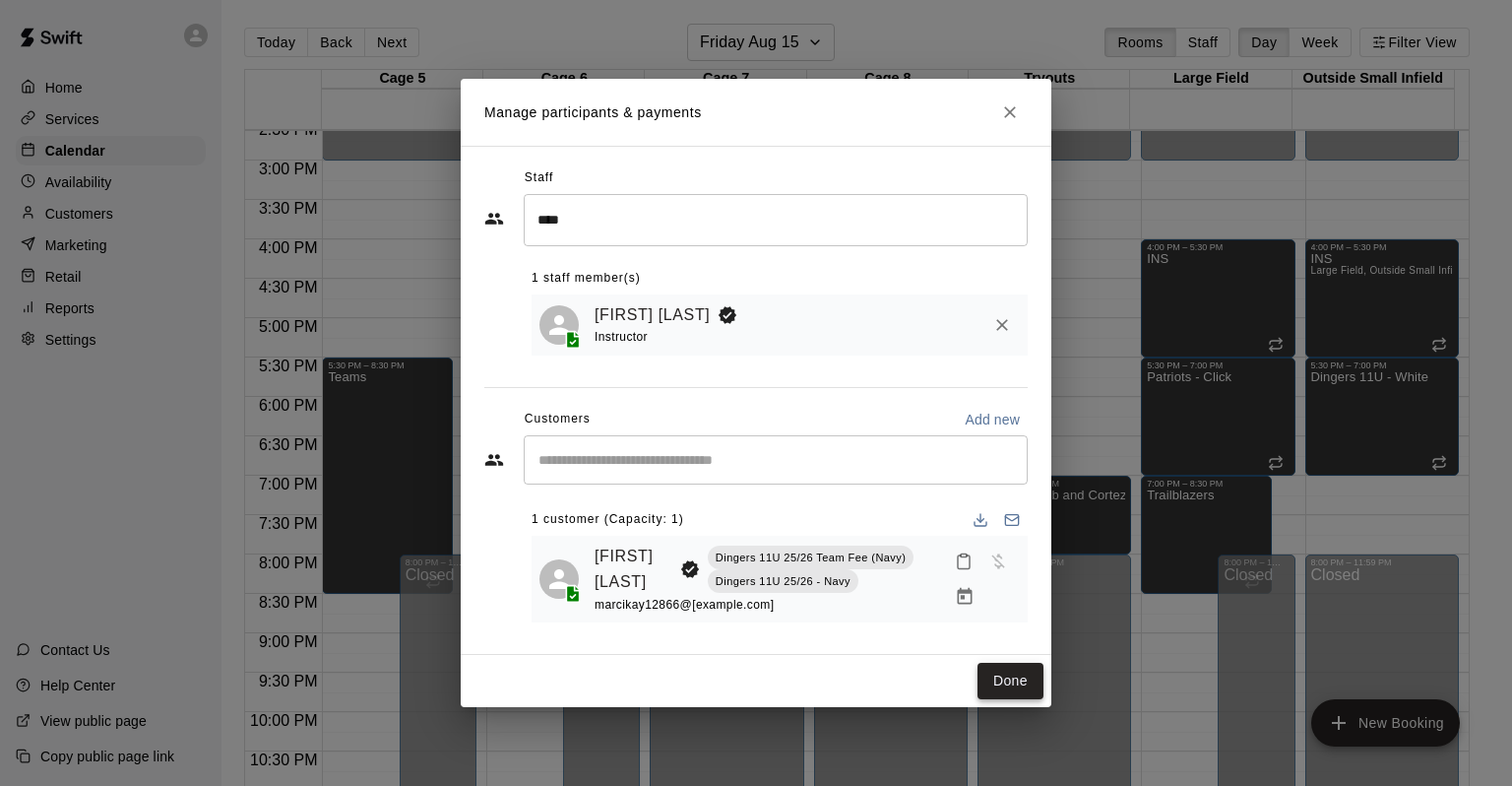 click on "Done" at bounding box center [1010, 681] 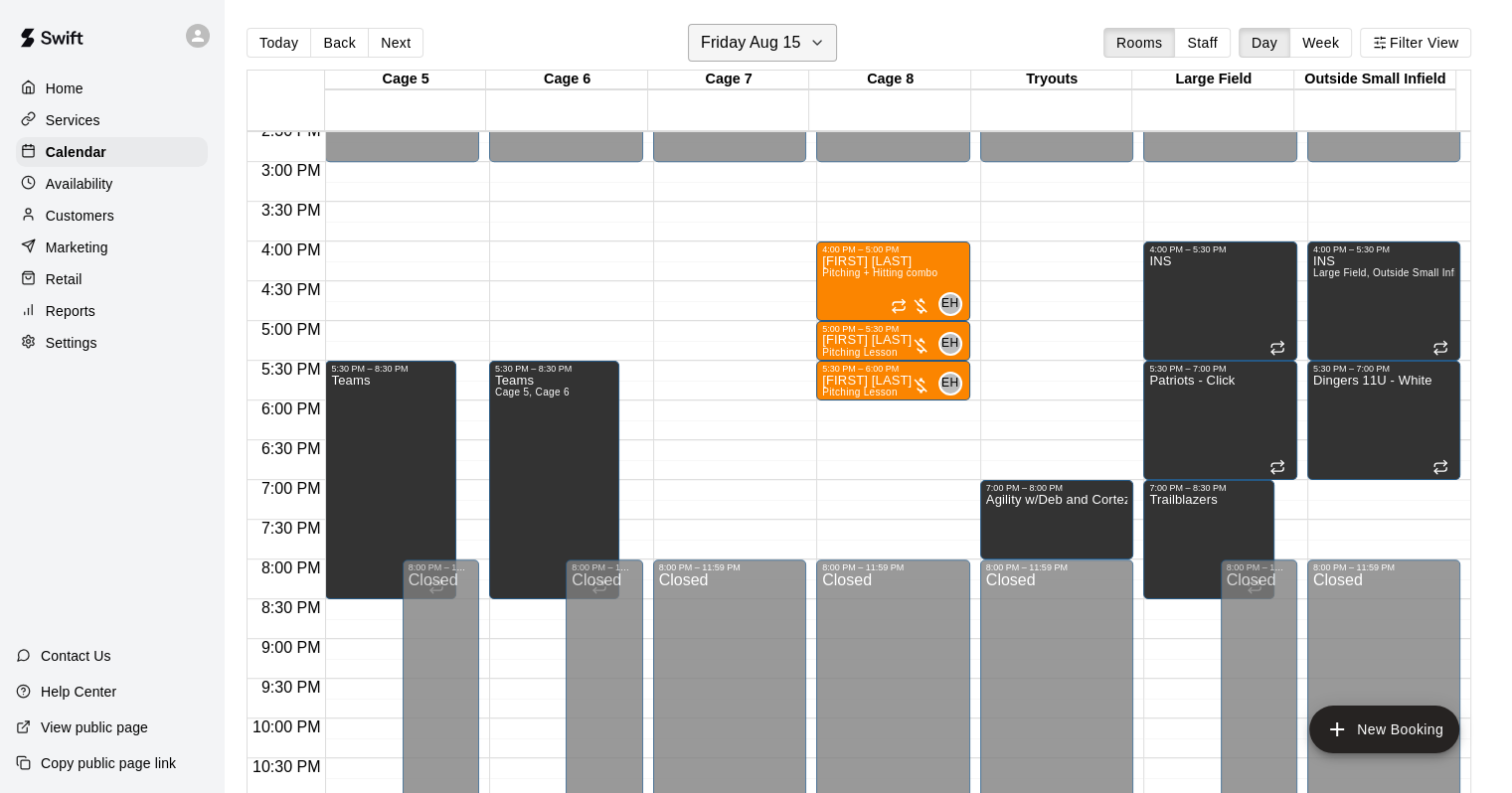 click on "Friday Aug 15" at bounding box center (751, 43) 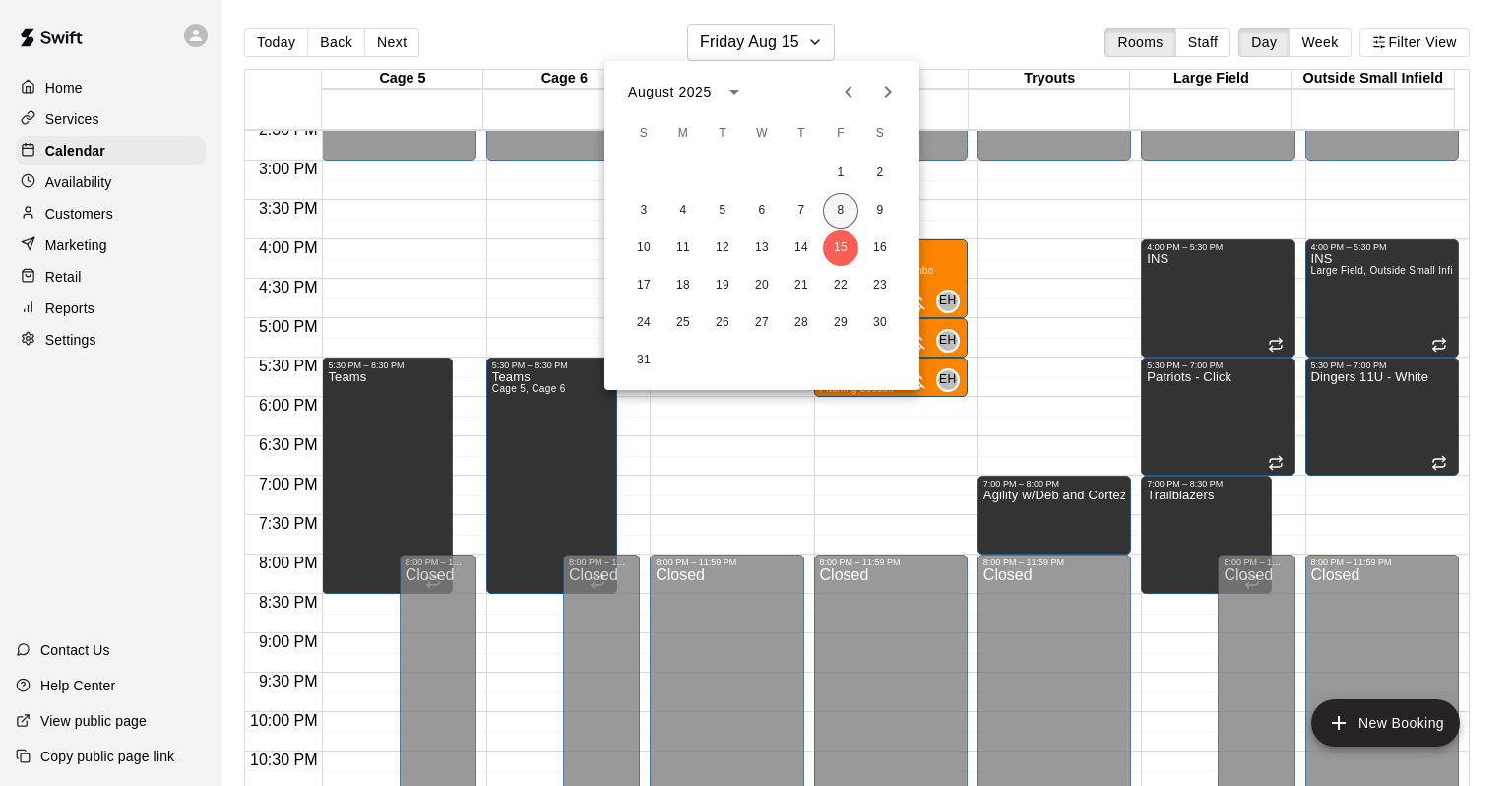 click on "8" at bounding box center (841, 211) 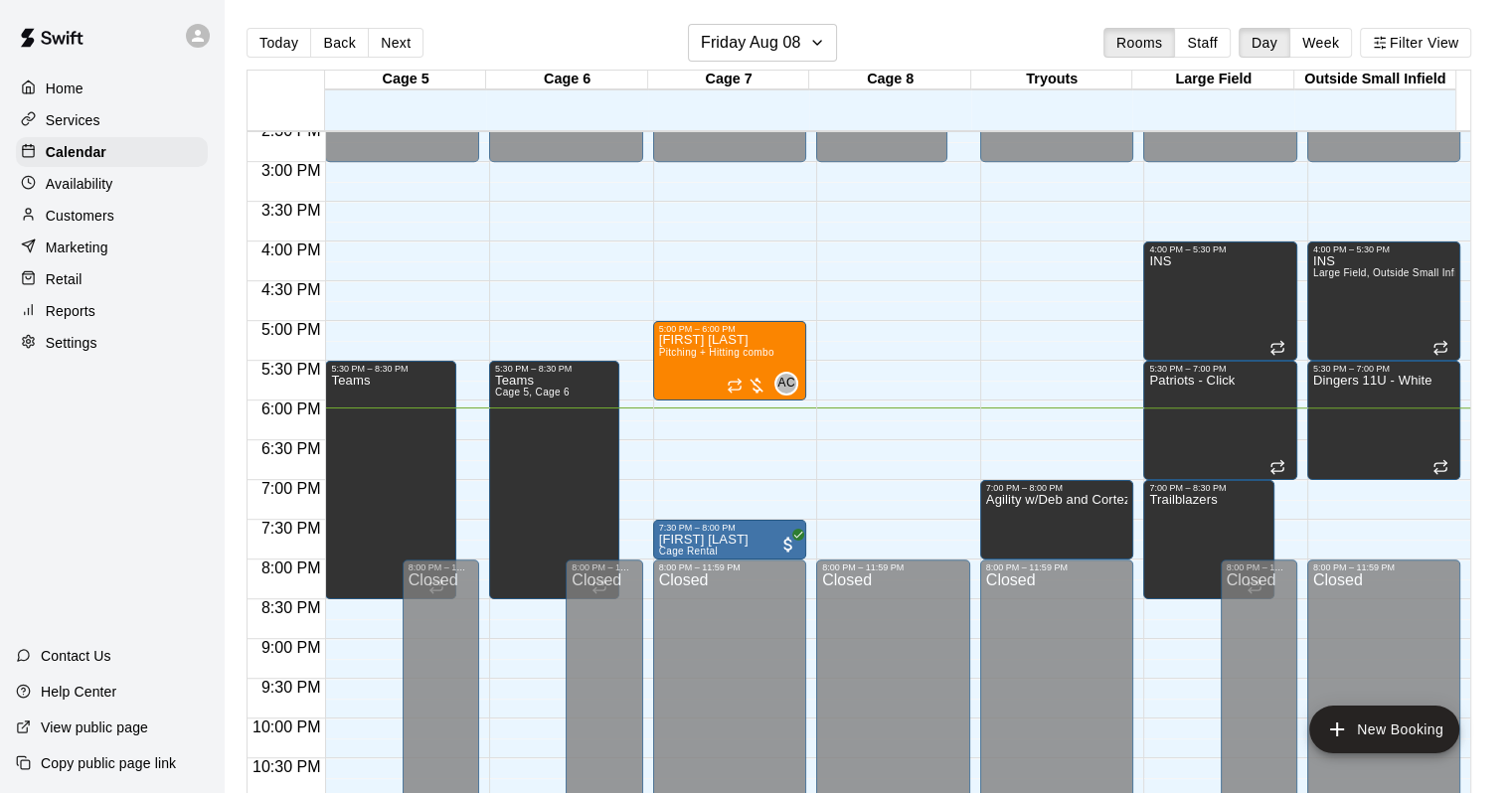 click at bounding box center [899, 311] 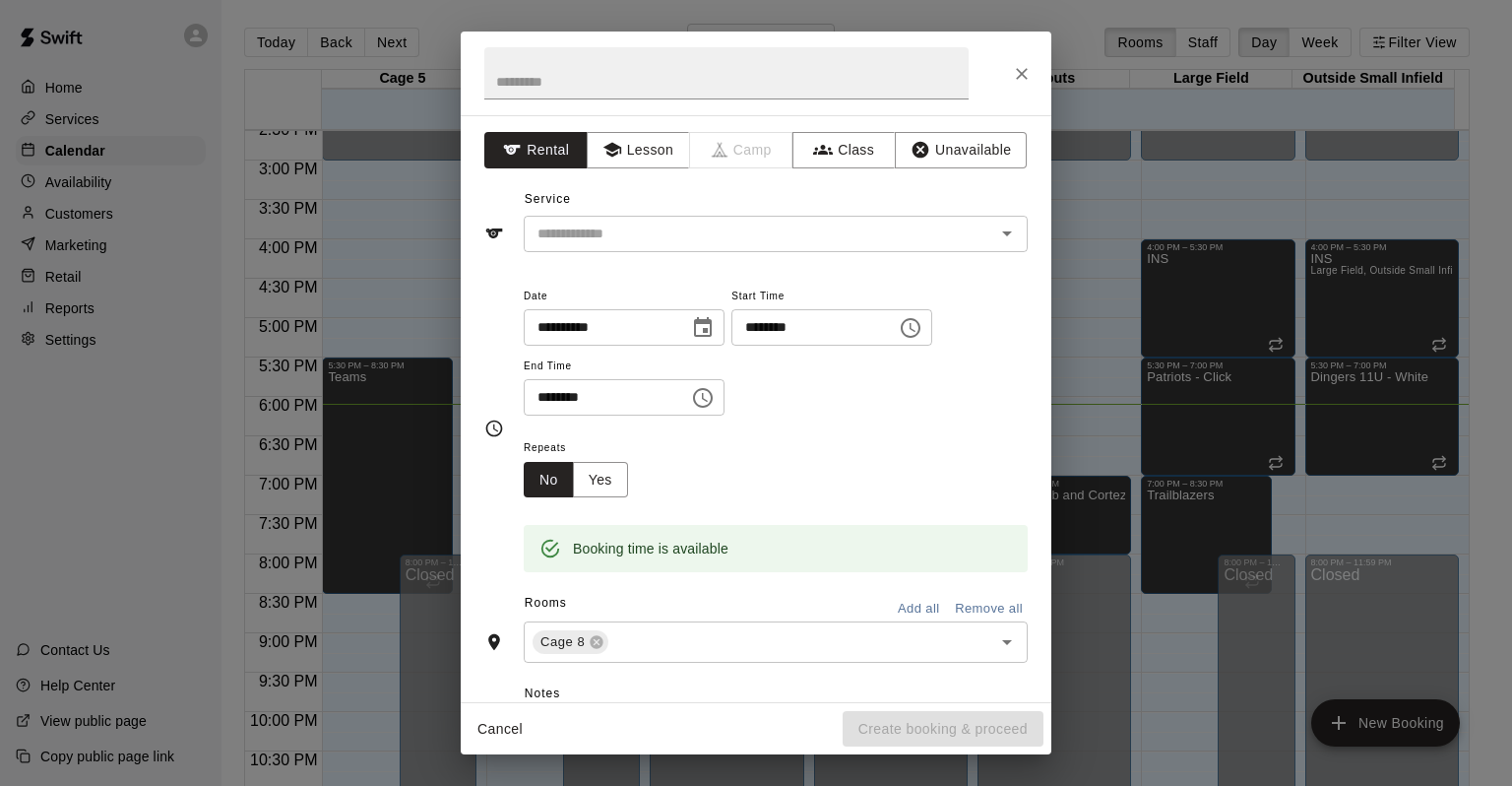 click at bounding box center [756, 73] 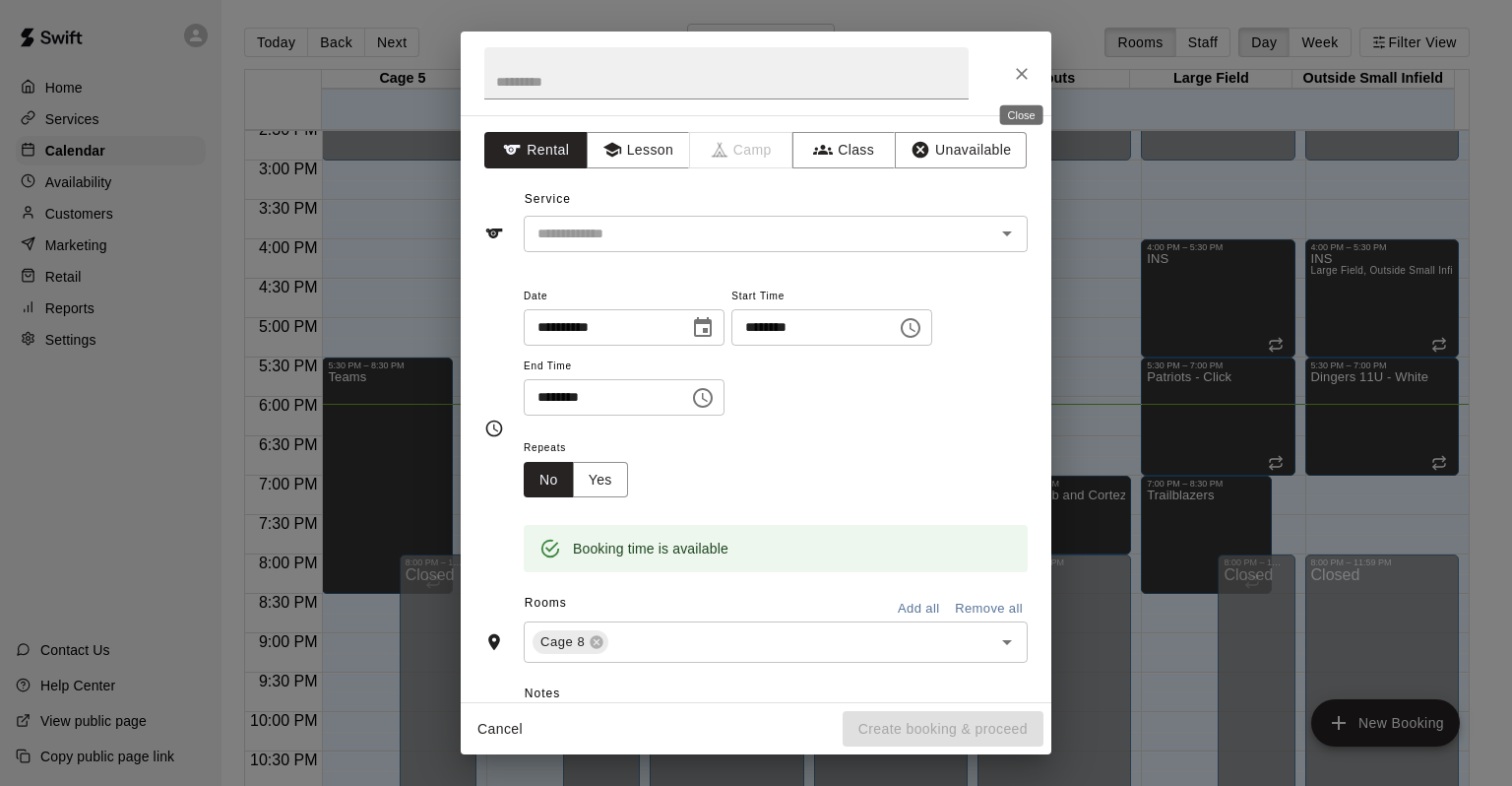 click 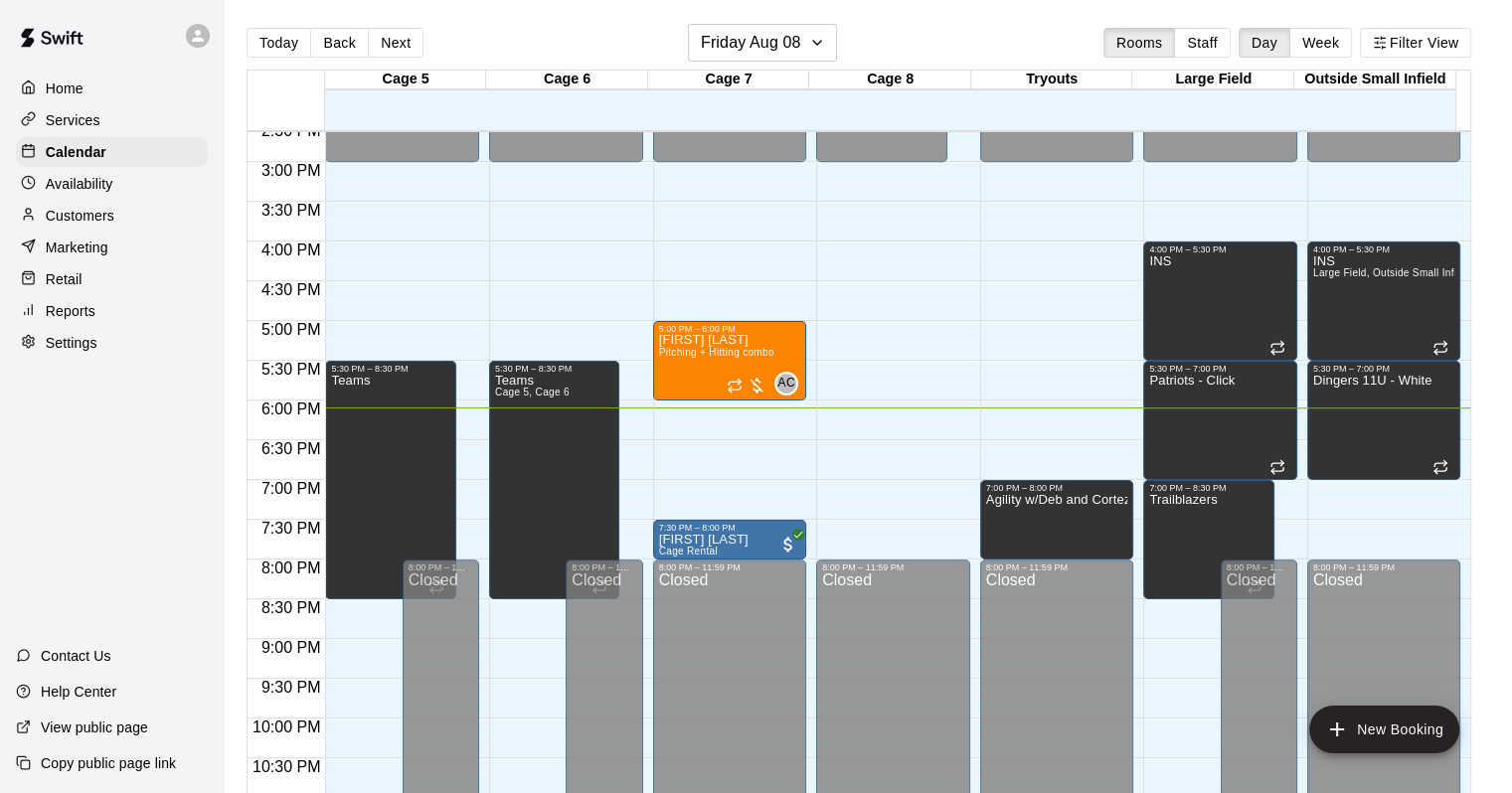 click on "Today Back Next Friday Aug 08 Rooms Staff Day Week Filter View" at bounding box center [859, 47] 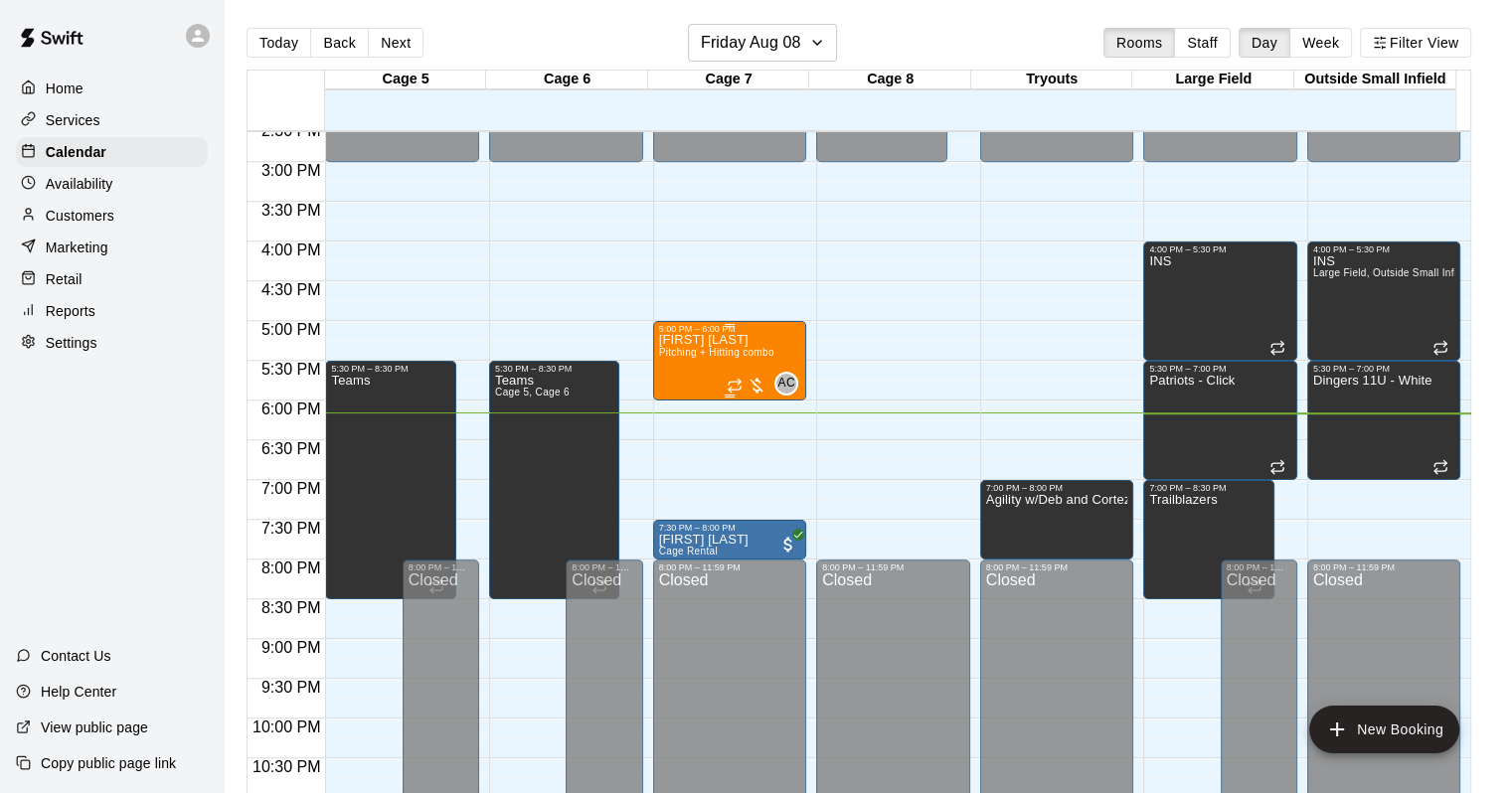 click at bounding box center [747, 386] 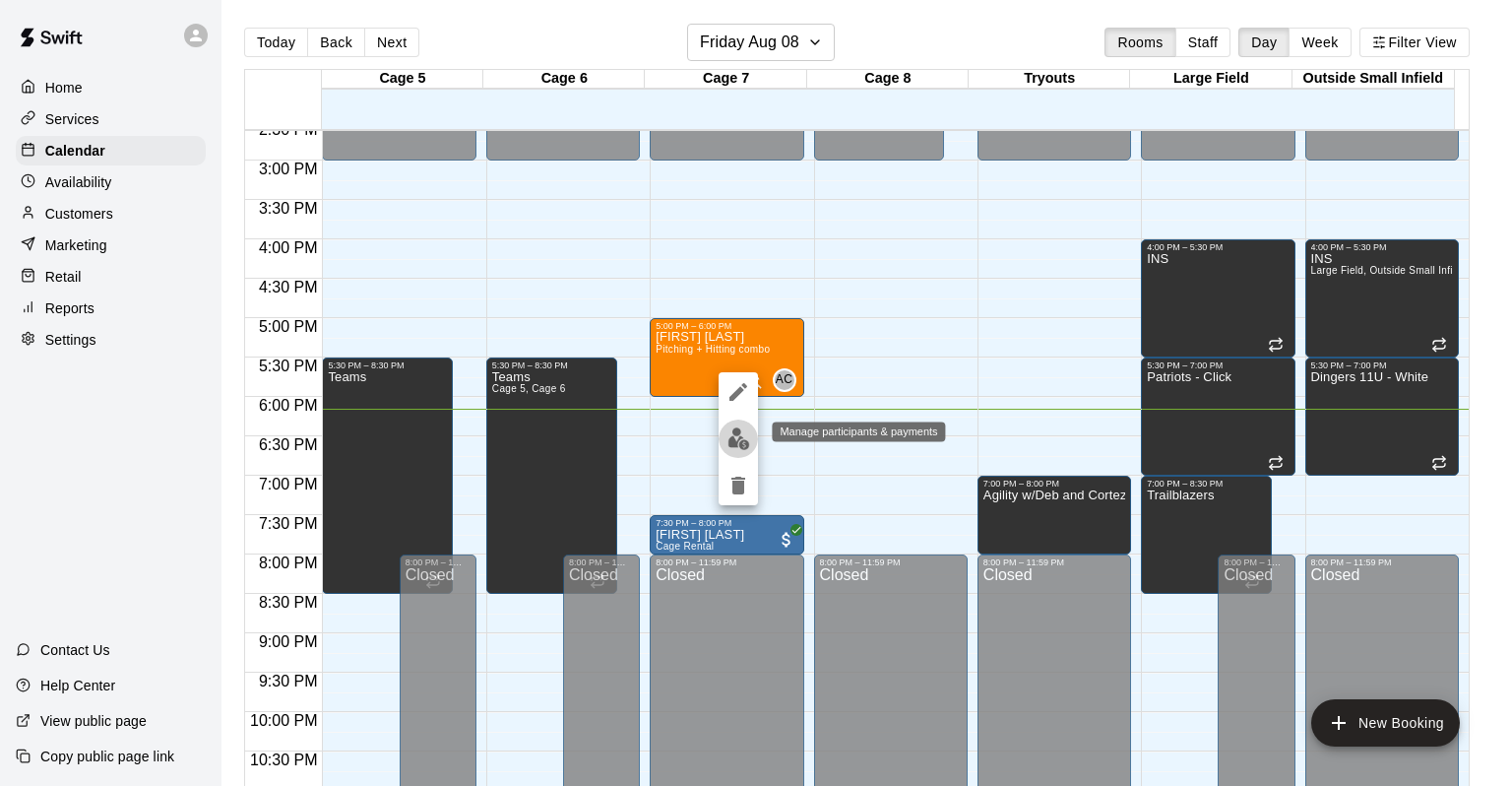 click at bounding box center [738, 438] 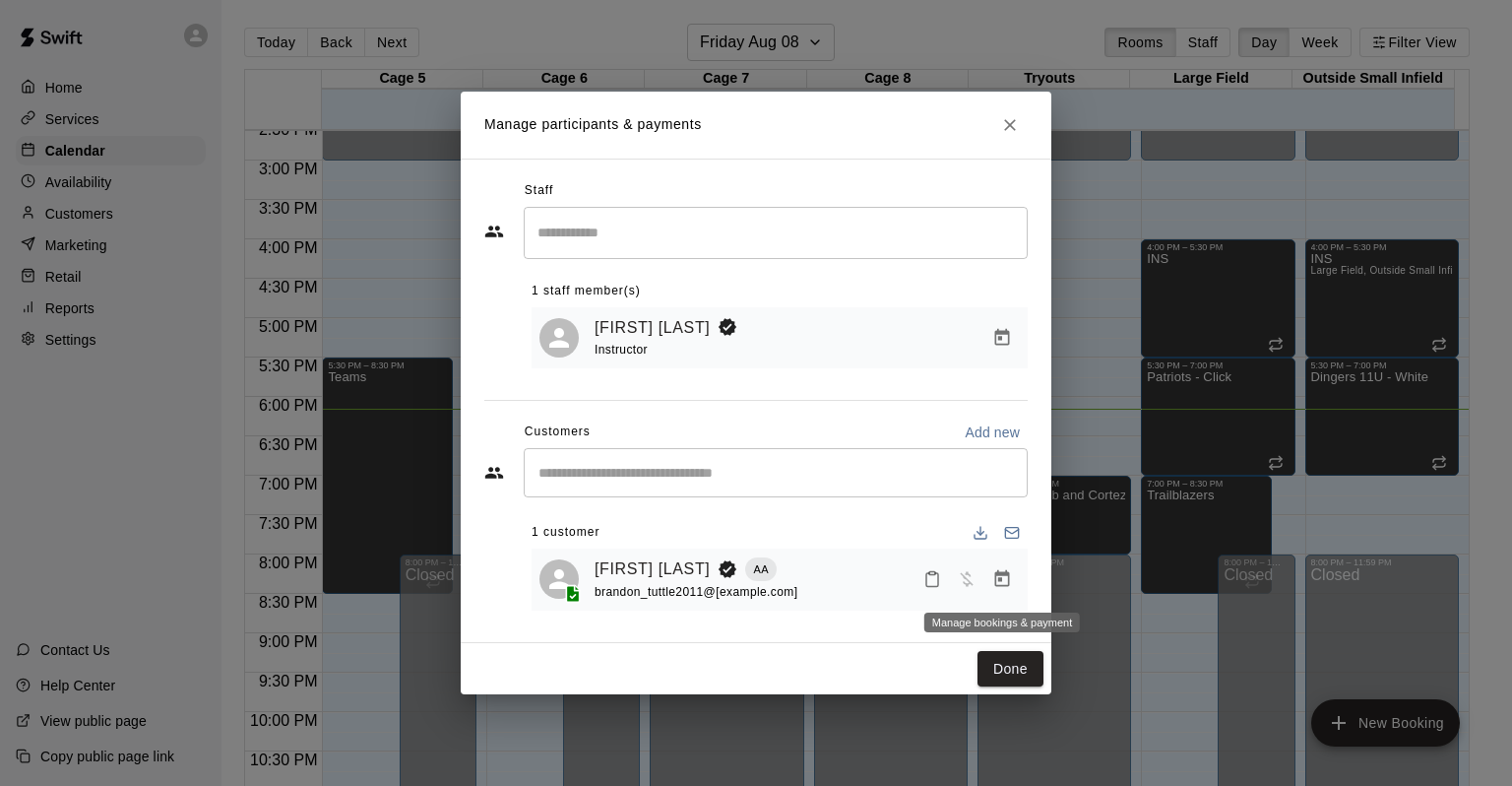 click at bounding box center [1002, 579] 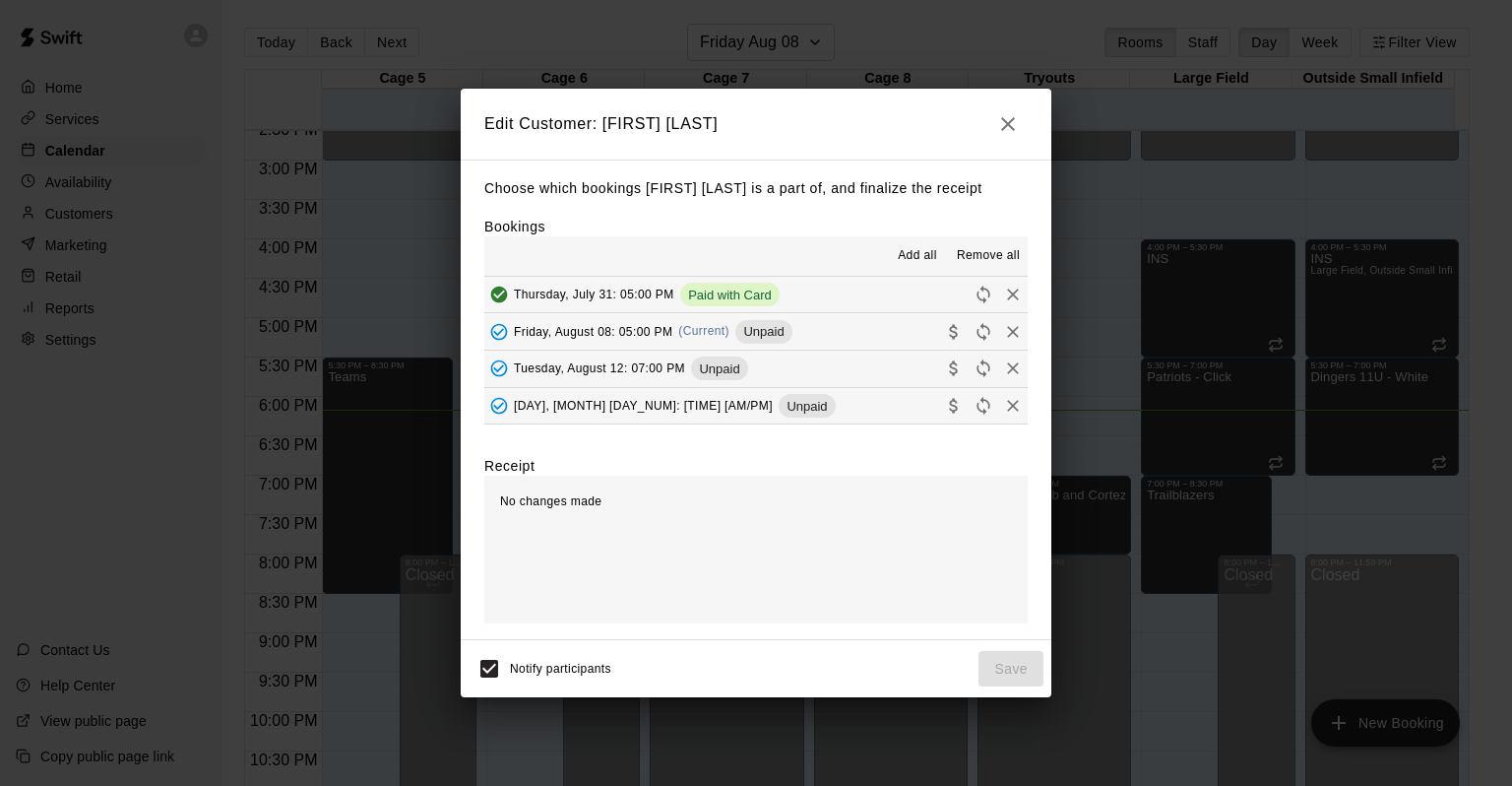 click on "Bookings" at bounding box center (515, 227) 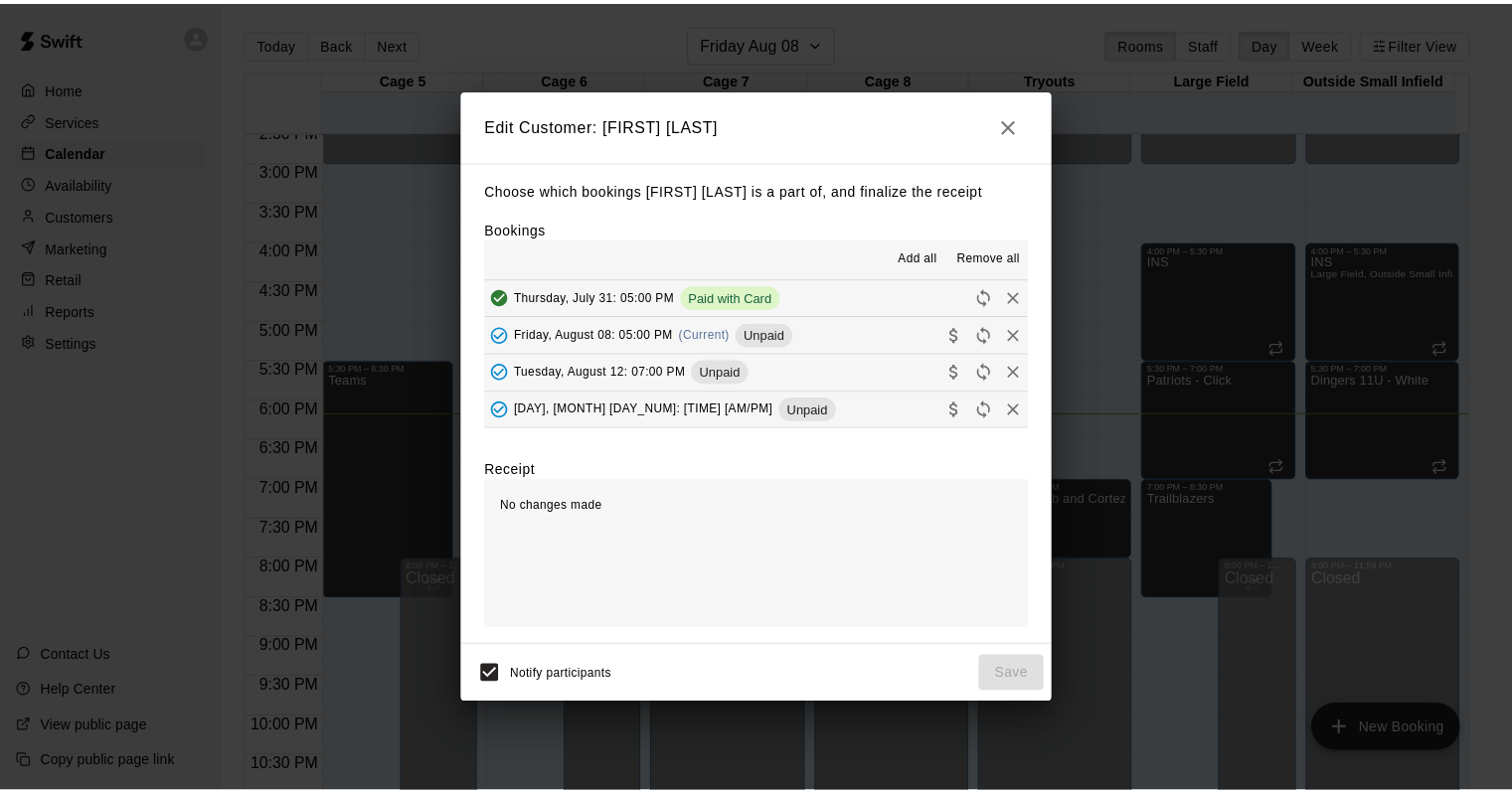 scroll, scrollTop: 0, scrollLeft: 0, axis: both 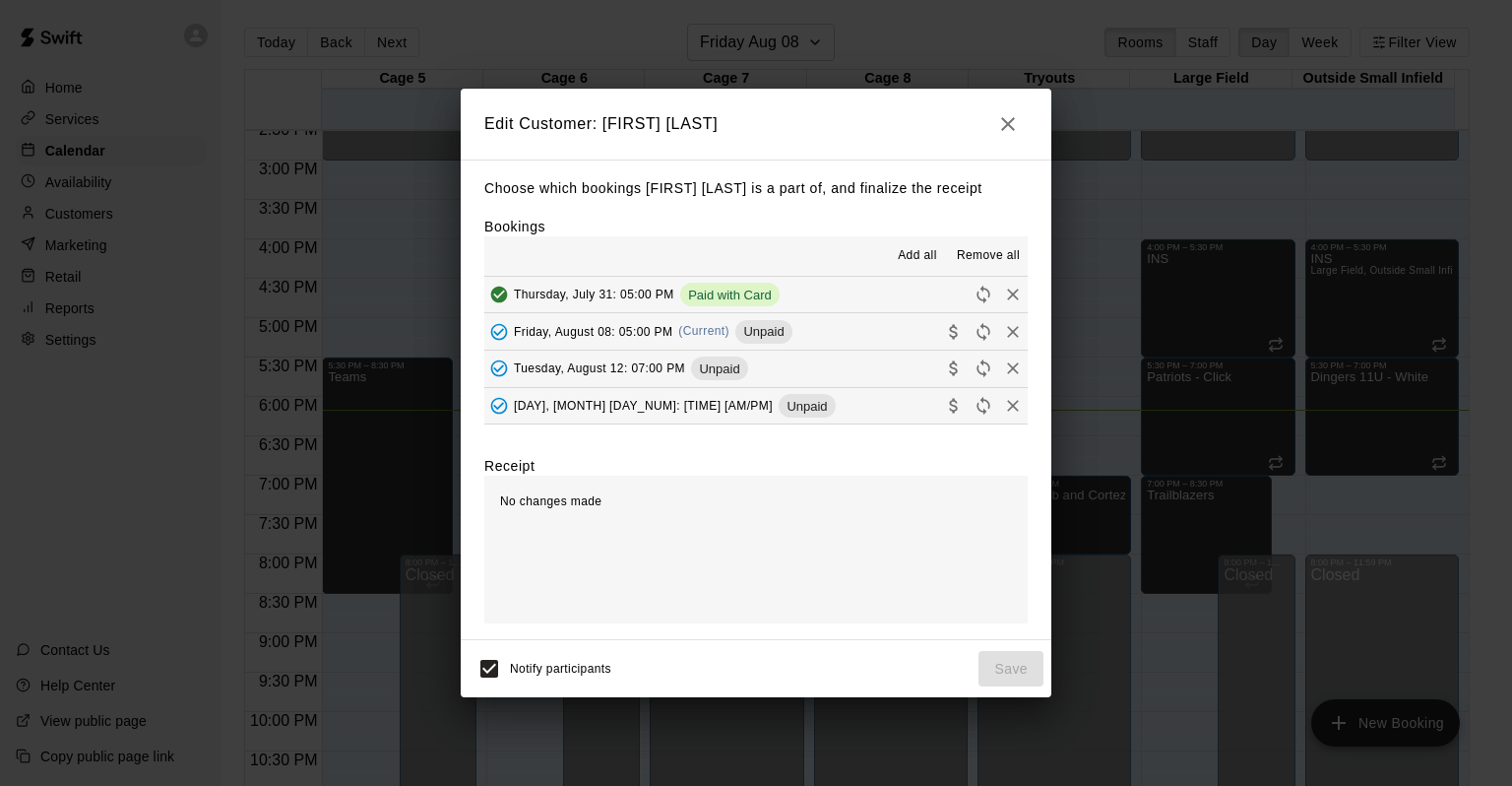 click 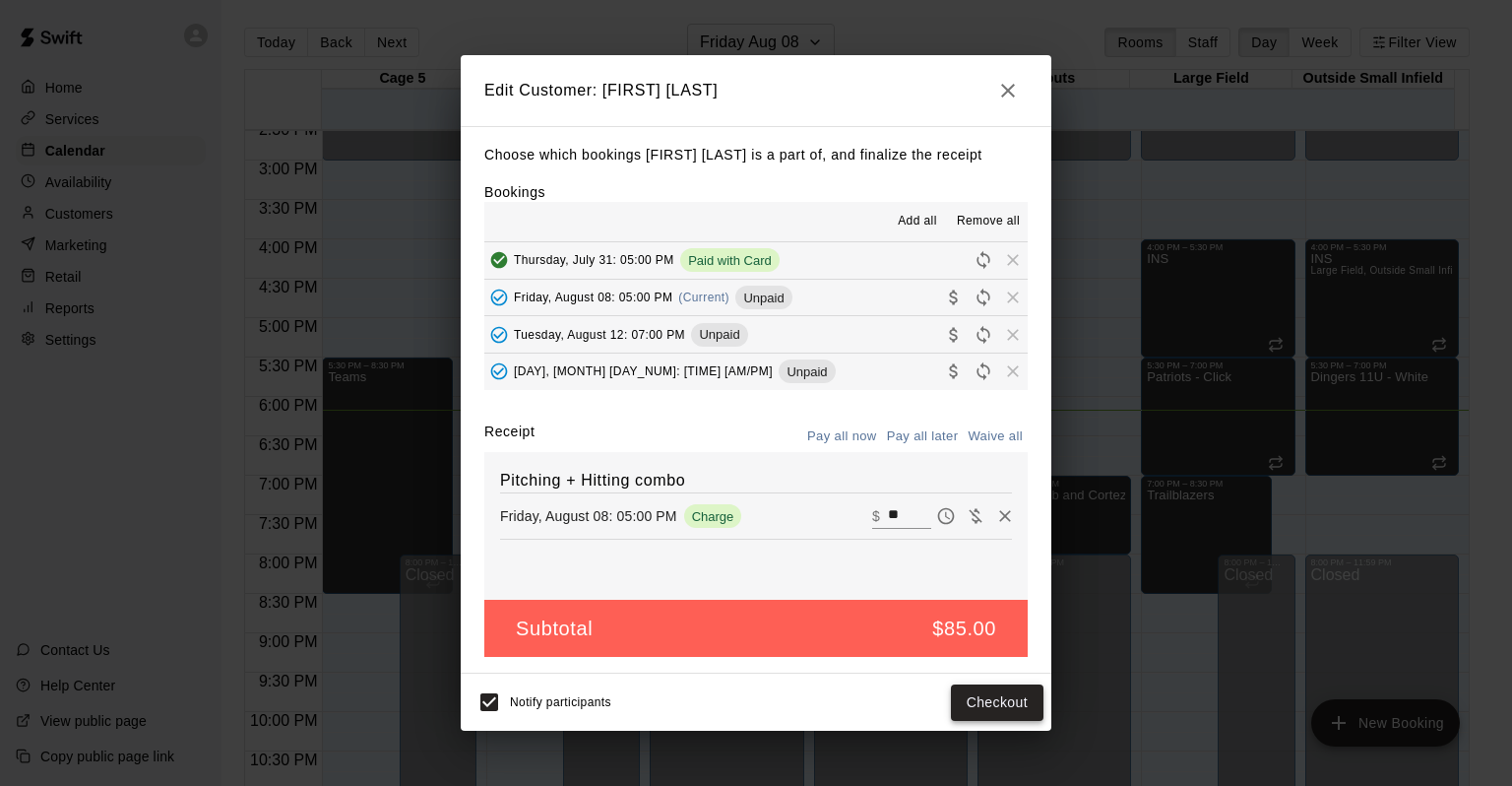 click on "Checkout" at bounding box center [997, 702] 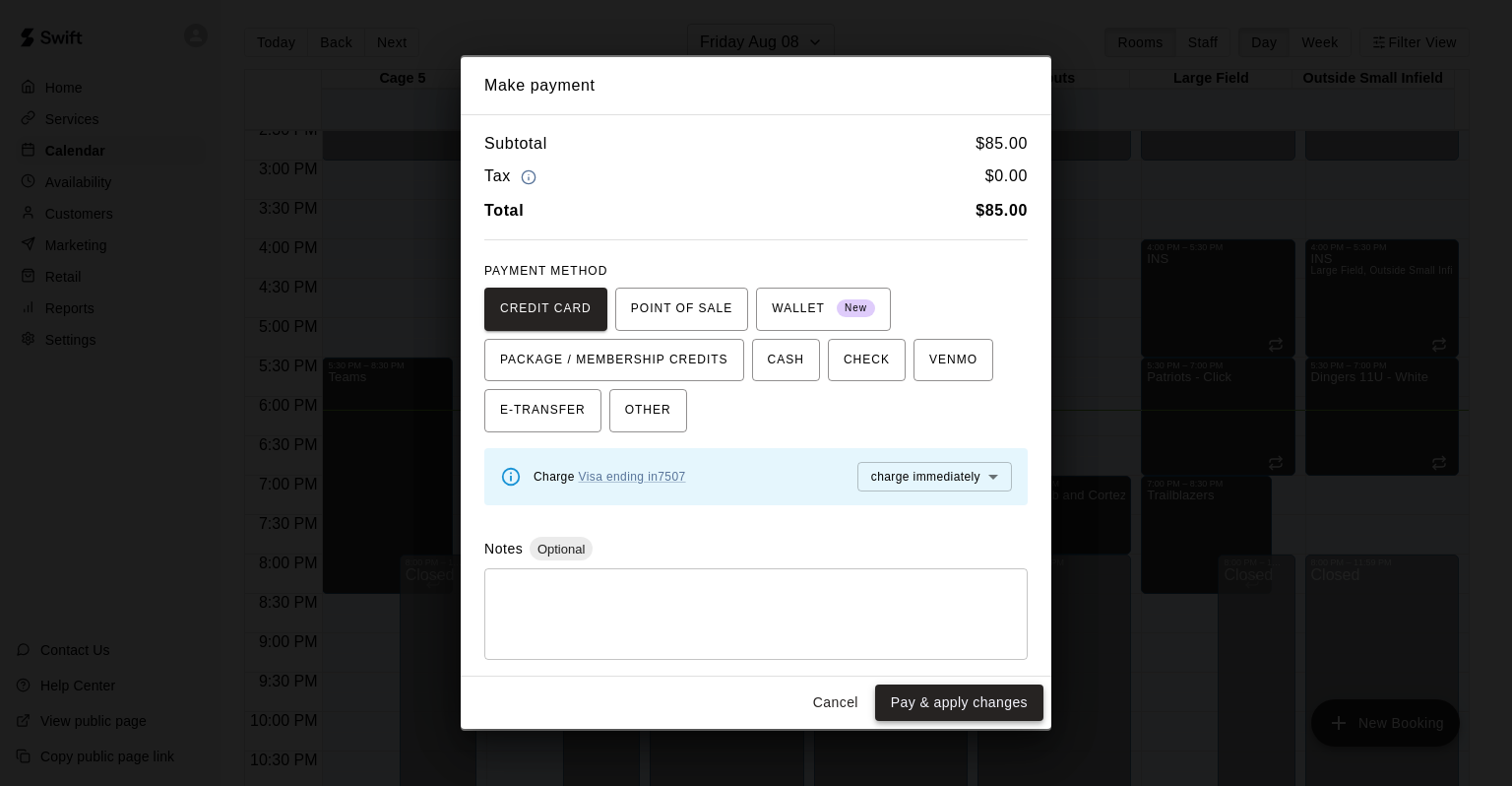 click on "Pay & apply changes" at bounding box center (959, 702) 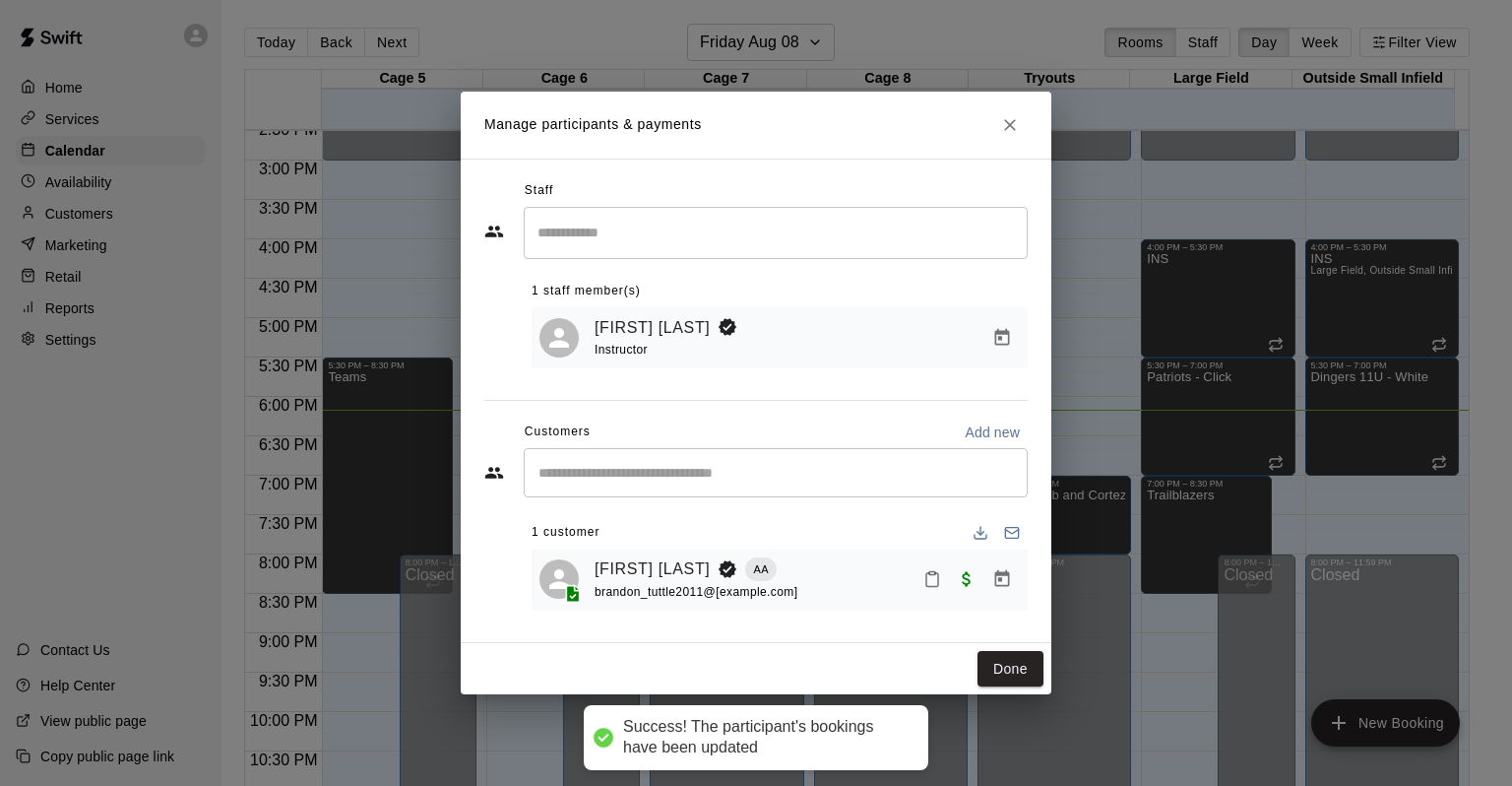 click 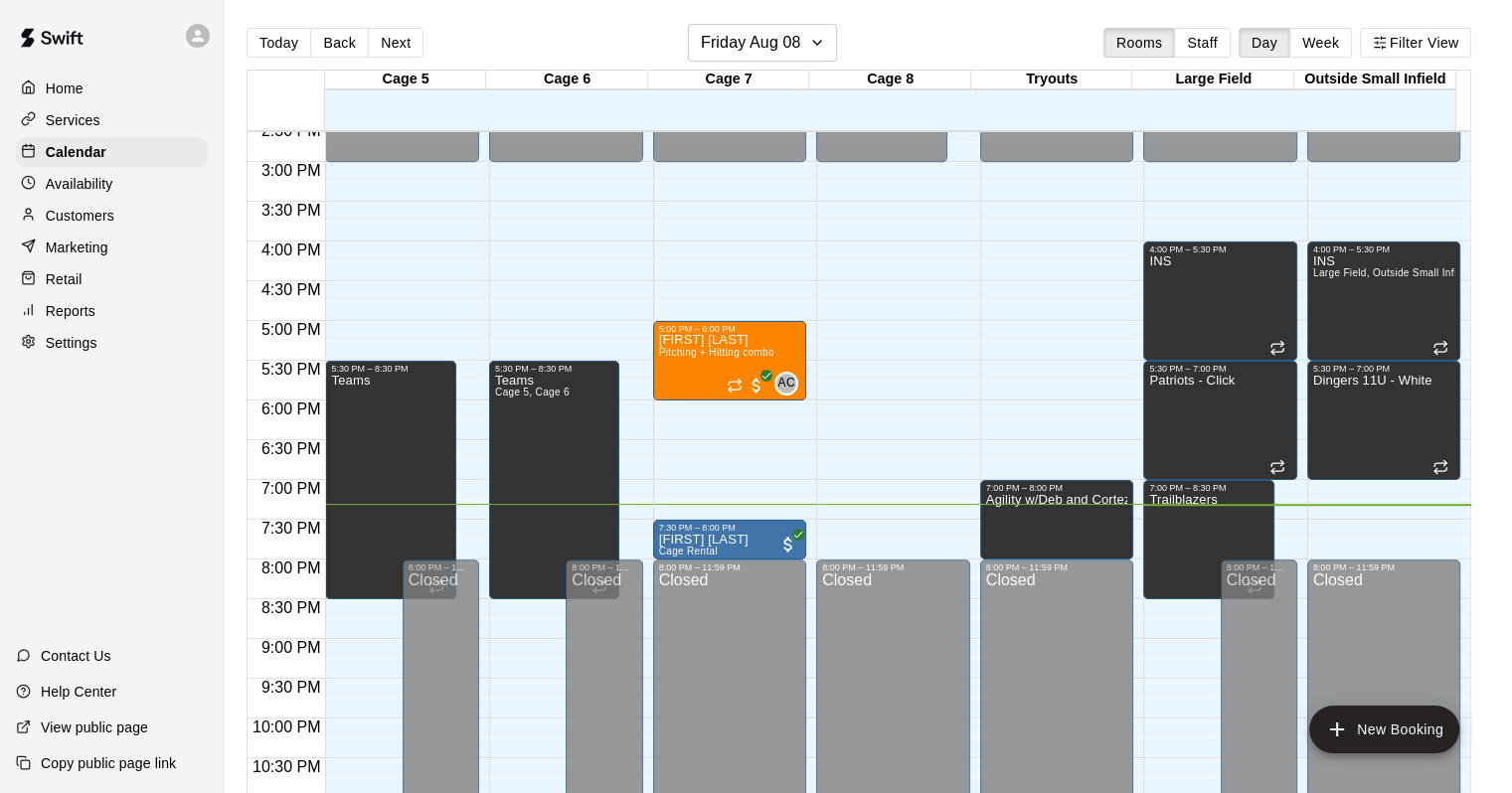 scroll, scrollTop: 1223, scrollLeft: 0, axis: vertical 